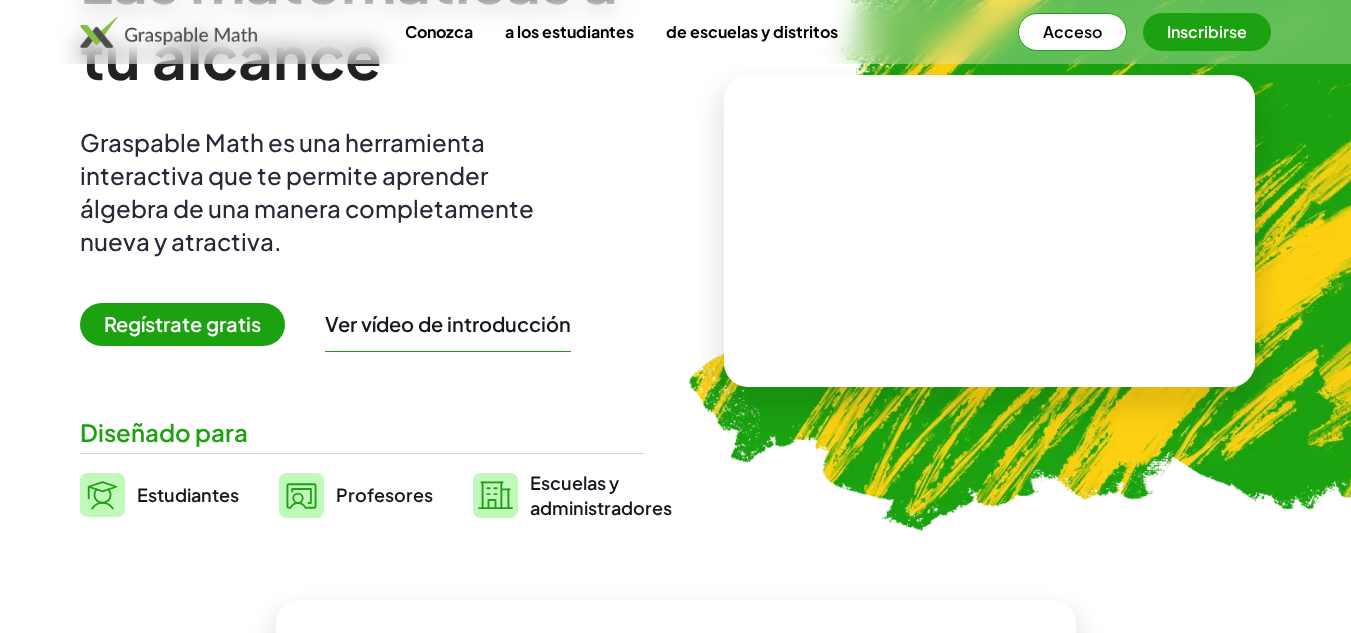 scroll, scrollTop: 200, scrollLeft: 0, axis: vertical 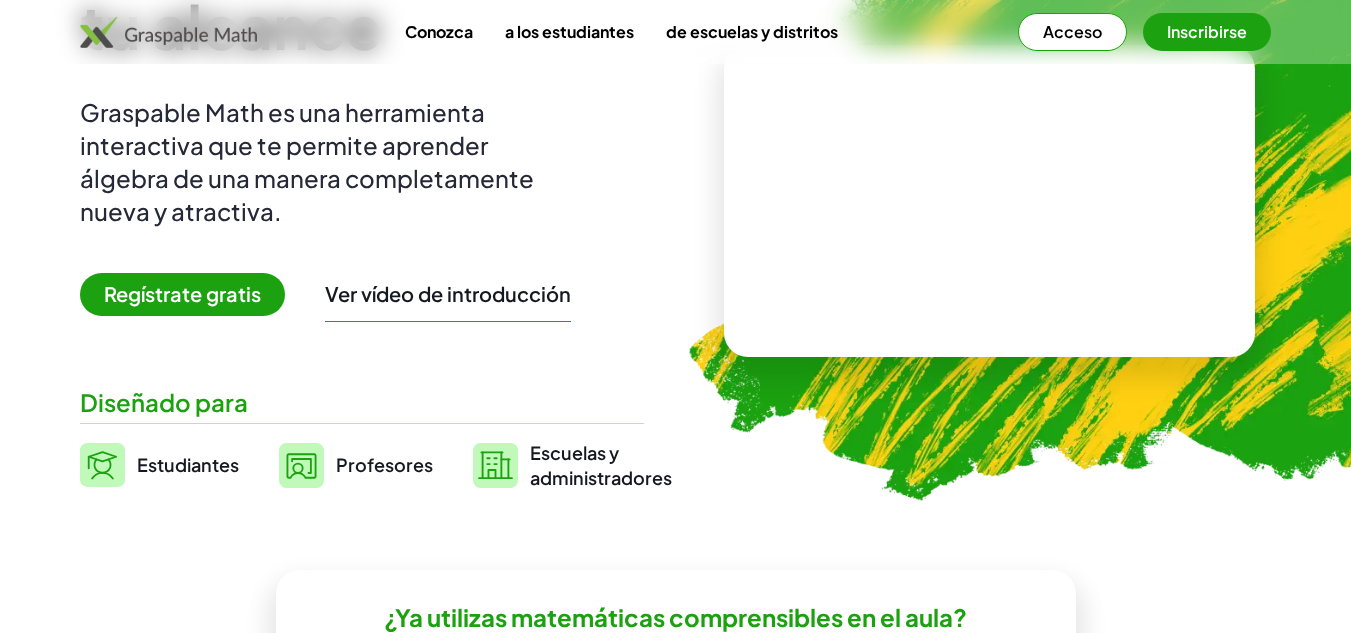 click on "Regístrate gratis" at bounding box center (182, 293) 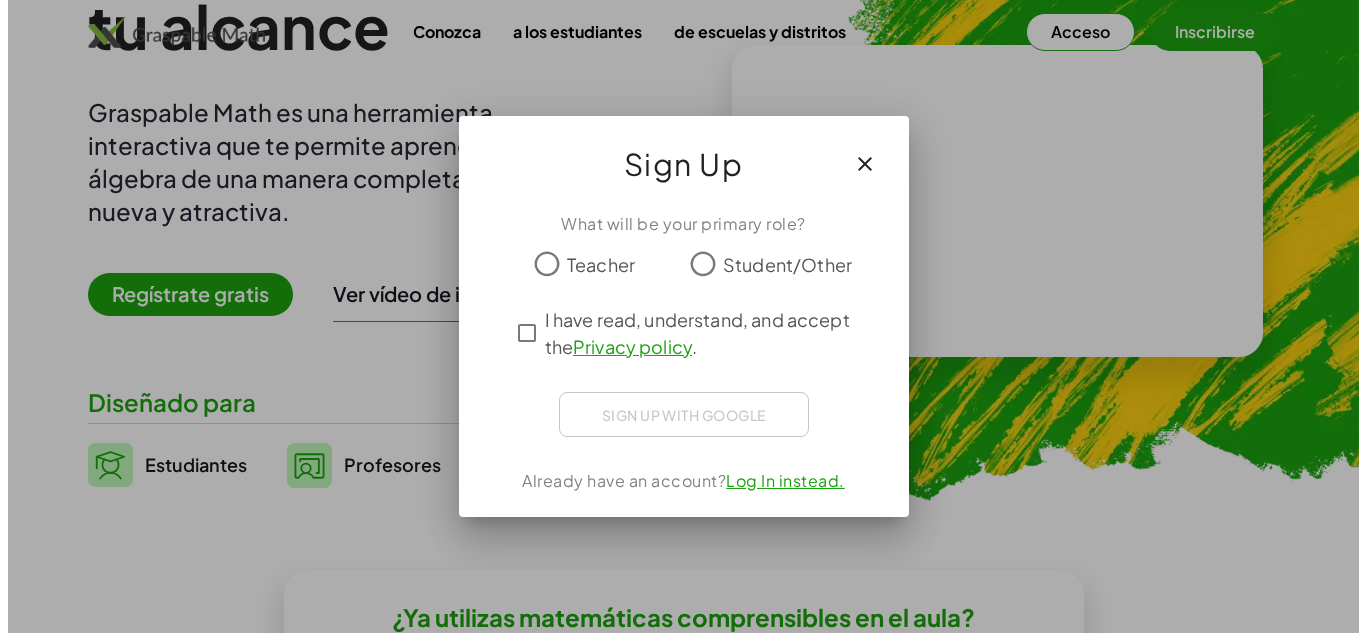scroll, scrollTop: 0, scrollLeft: 0, axis: both 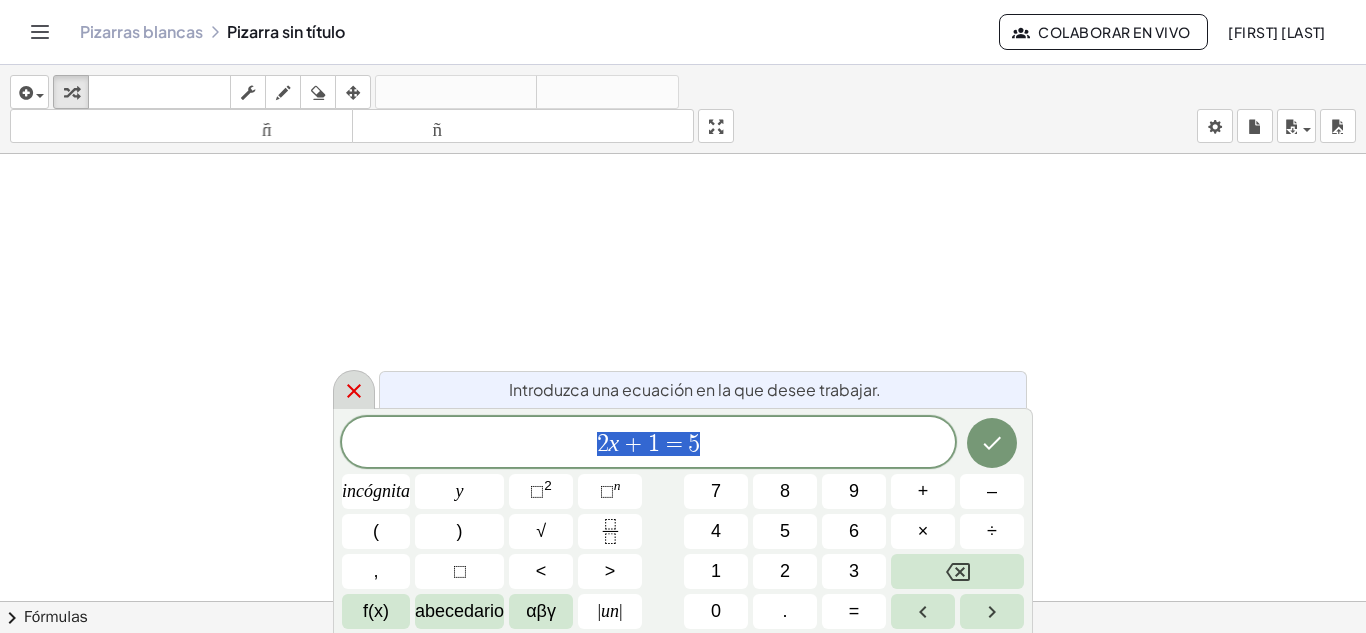 click 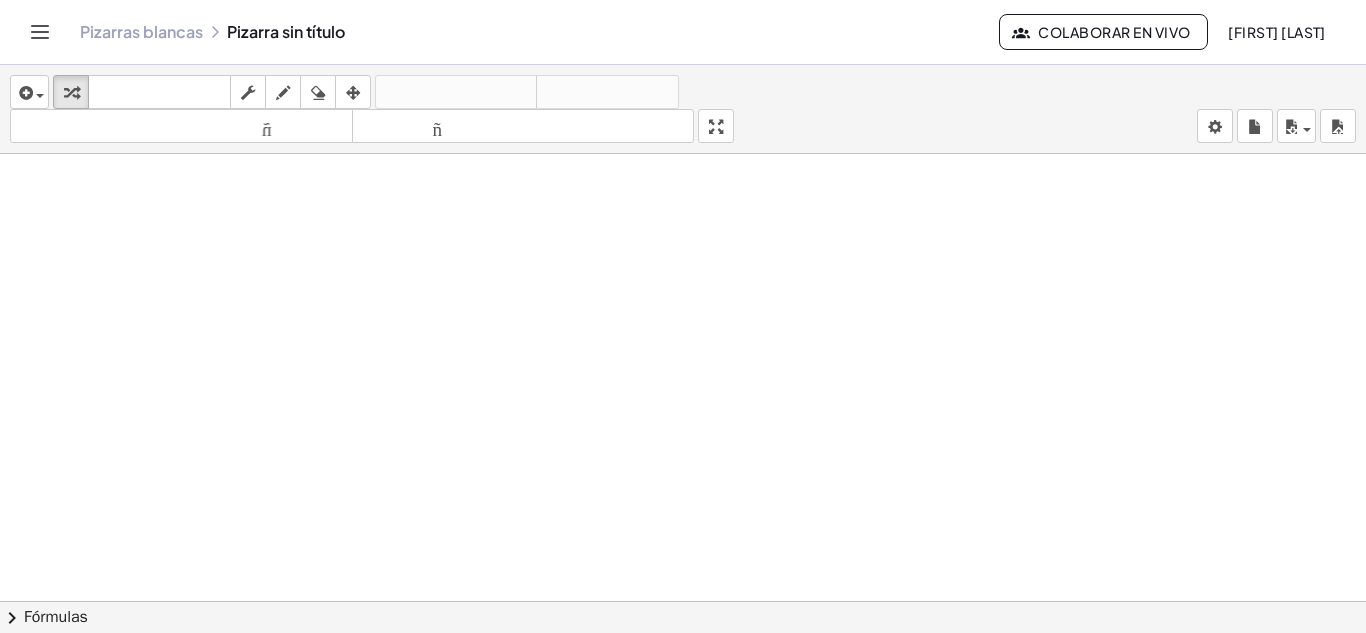 click at bounding box center (683, 680) 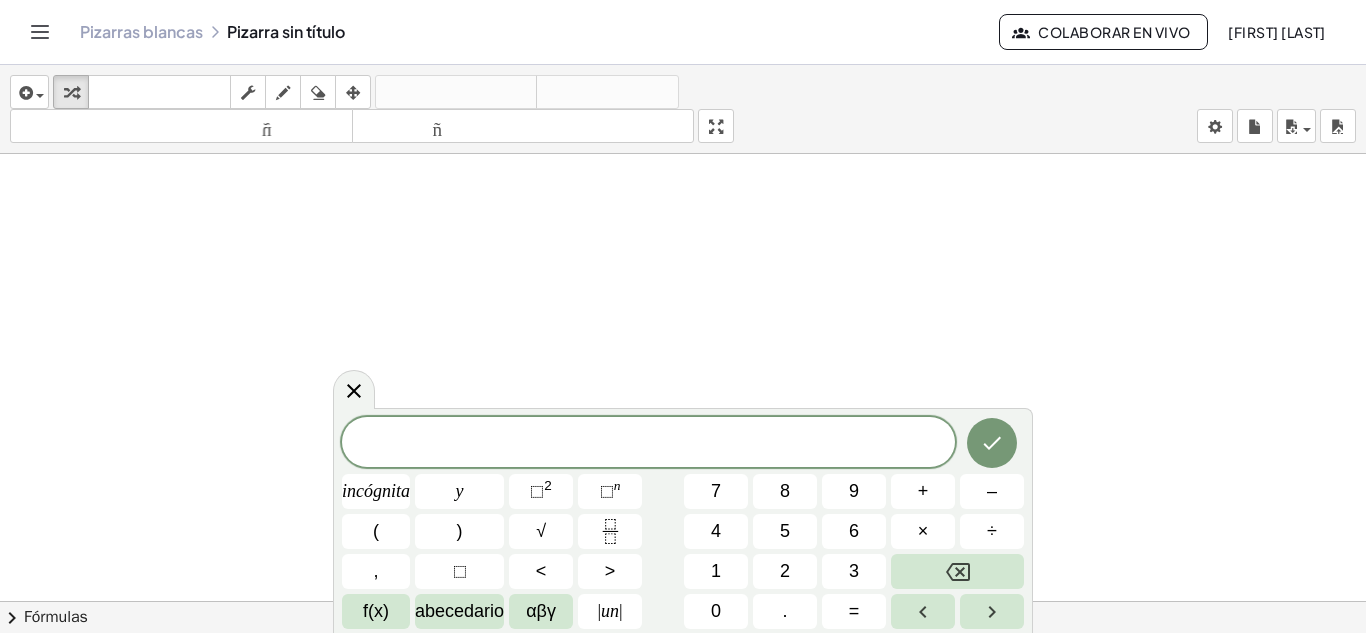 scroll, scrollTop: 300, scrollLeft: 0, axis: vertical 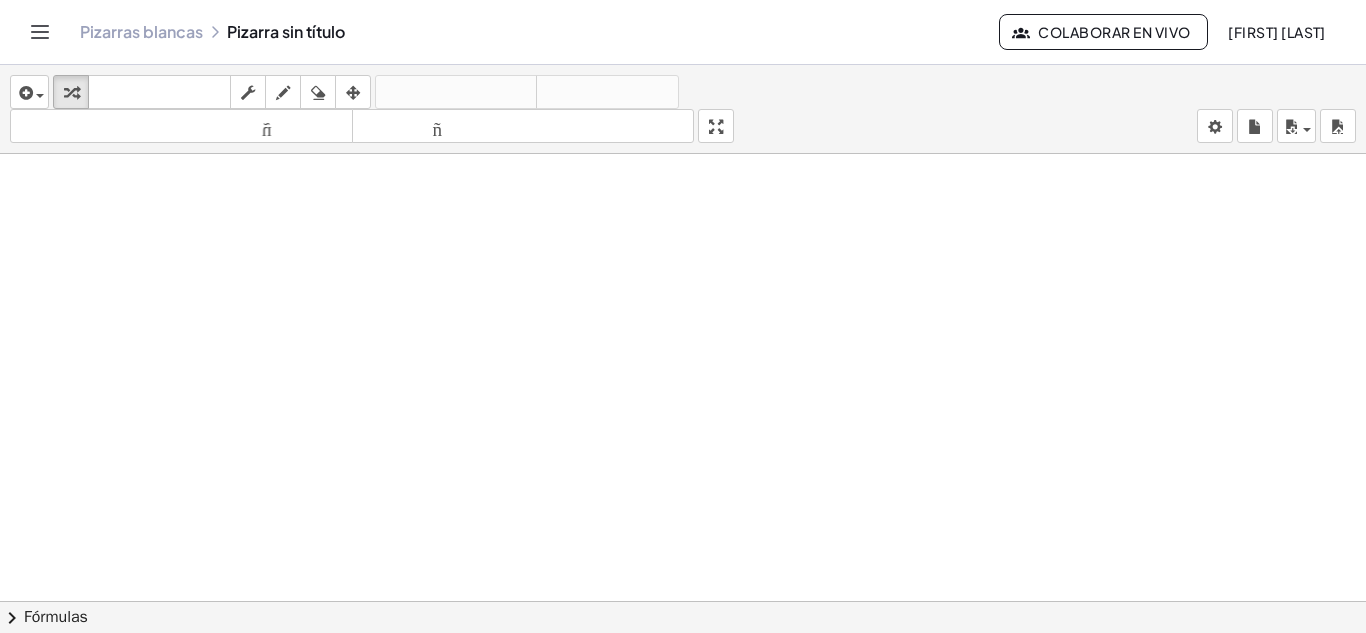 click at bounding box center (683, 301) 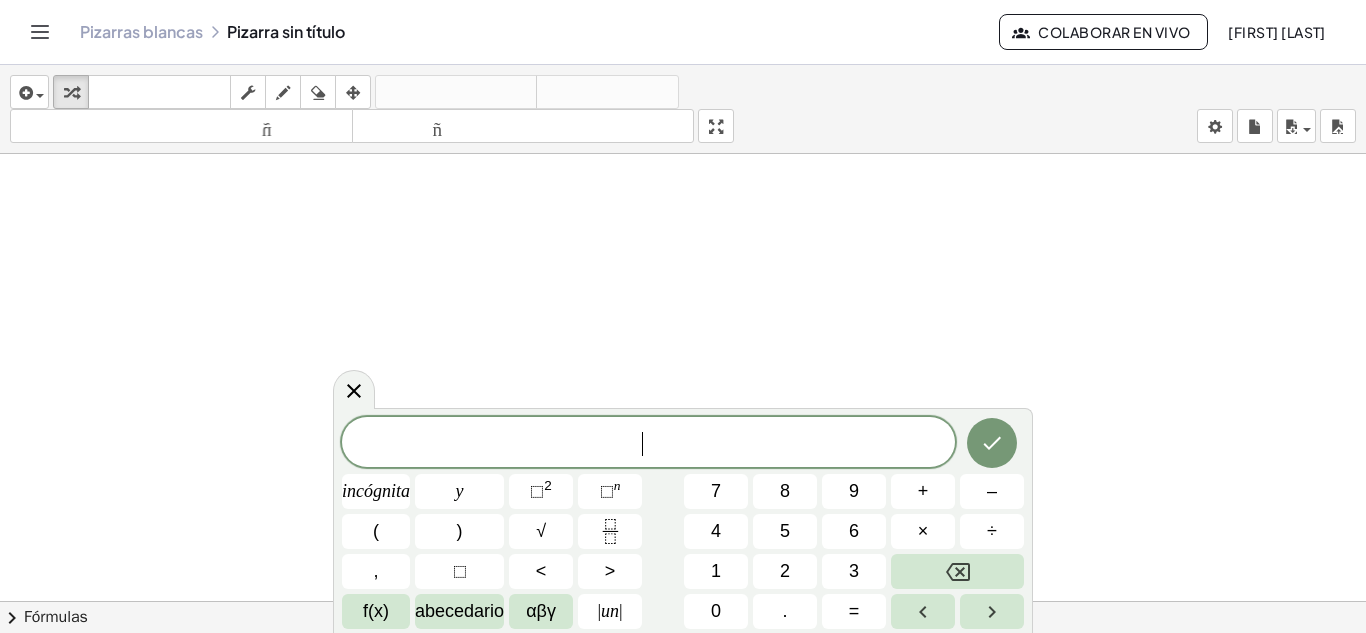 click at bounding box center (683, 301) 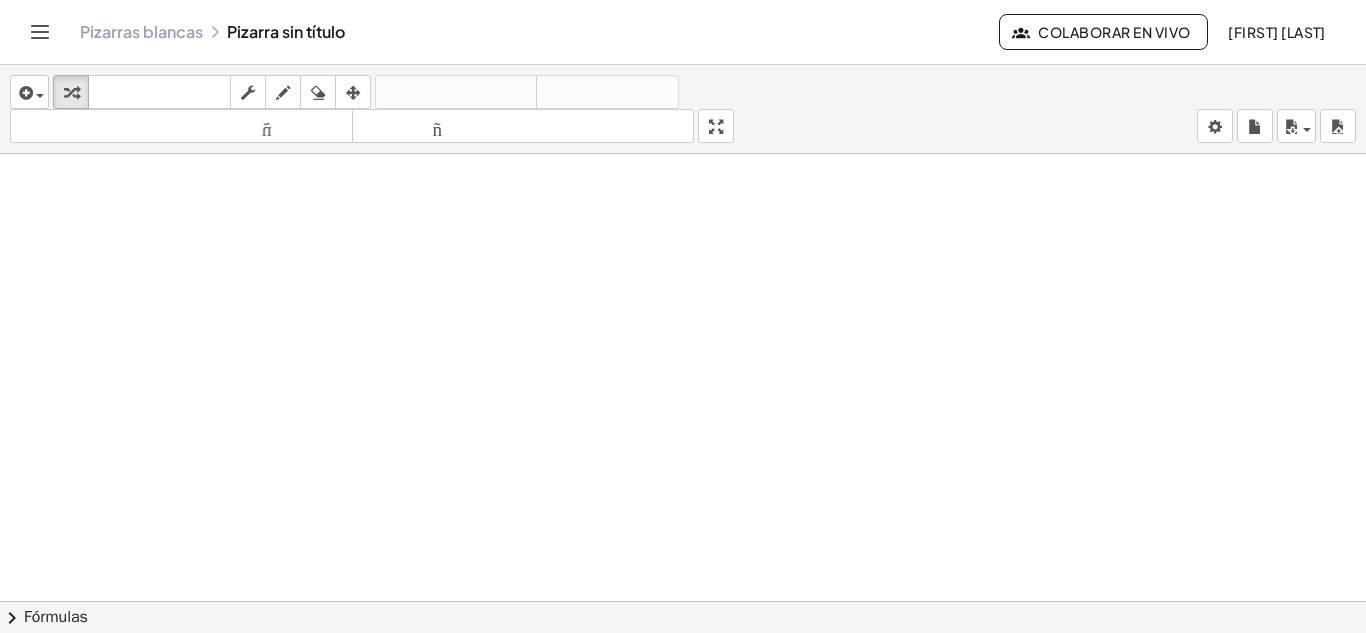 click at bounding box center (683, 301) 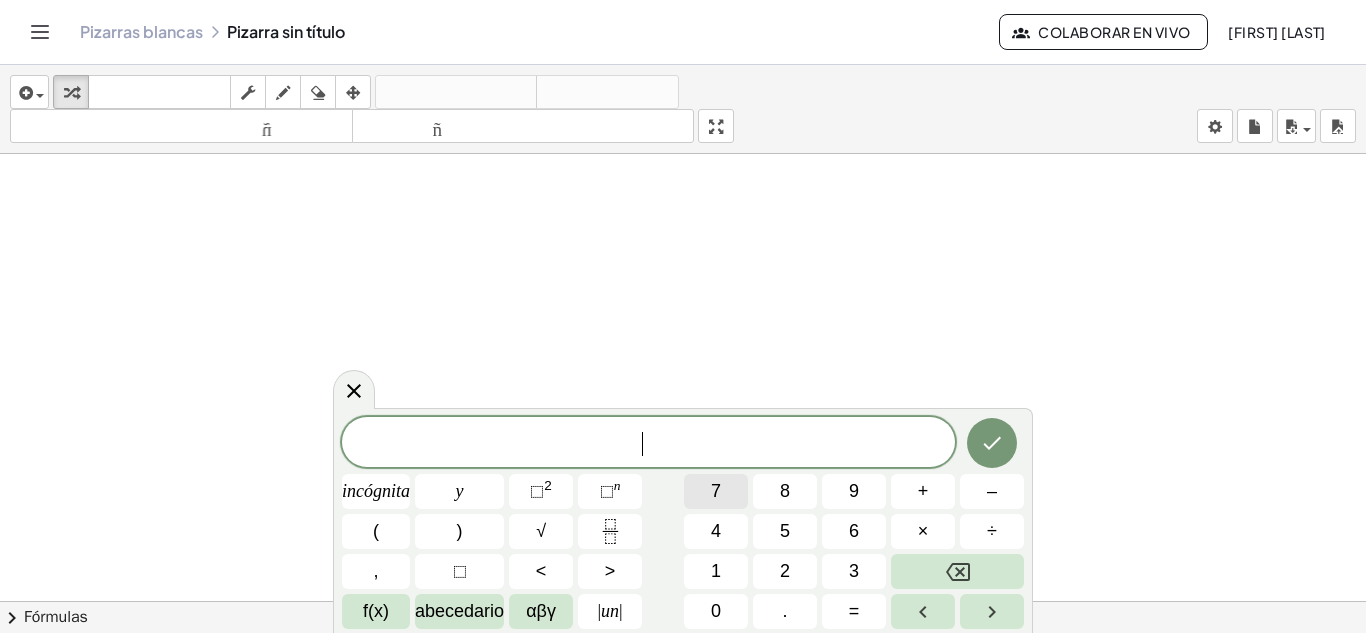 click on "7" at bounding box center [716, 491] 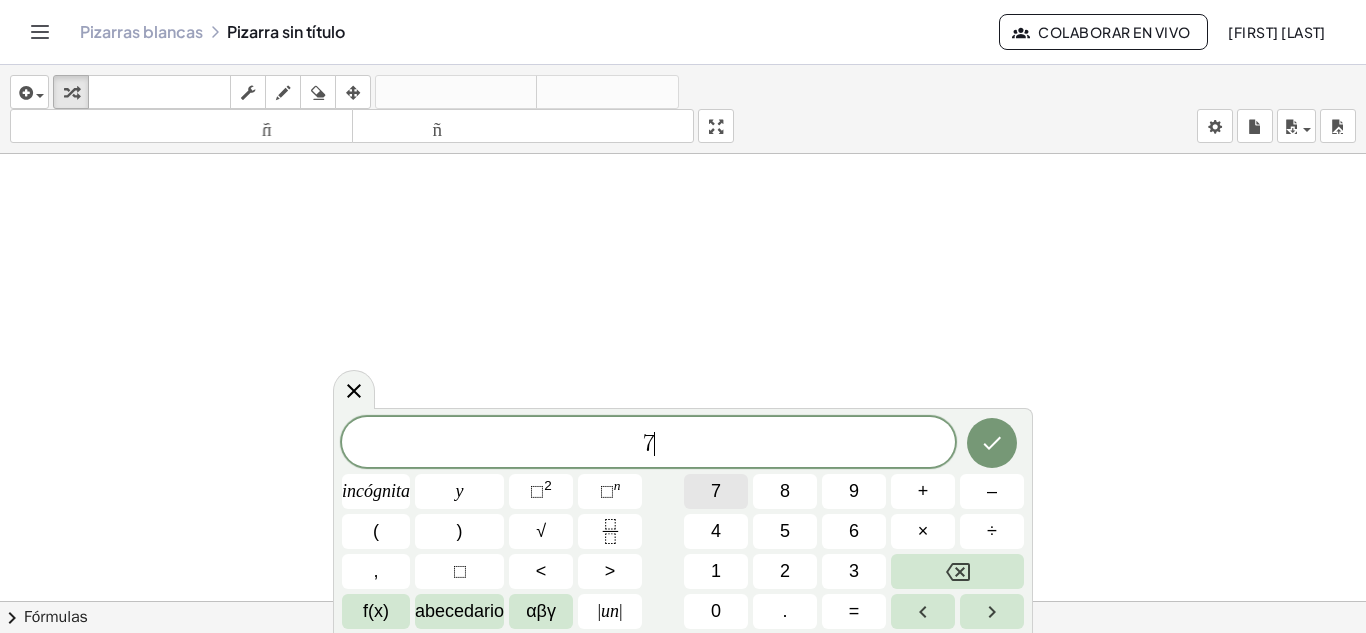 click on "7" at bounding box center [716, 491] 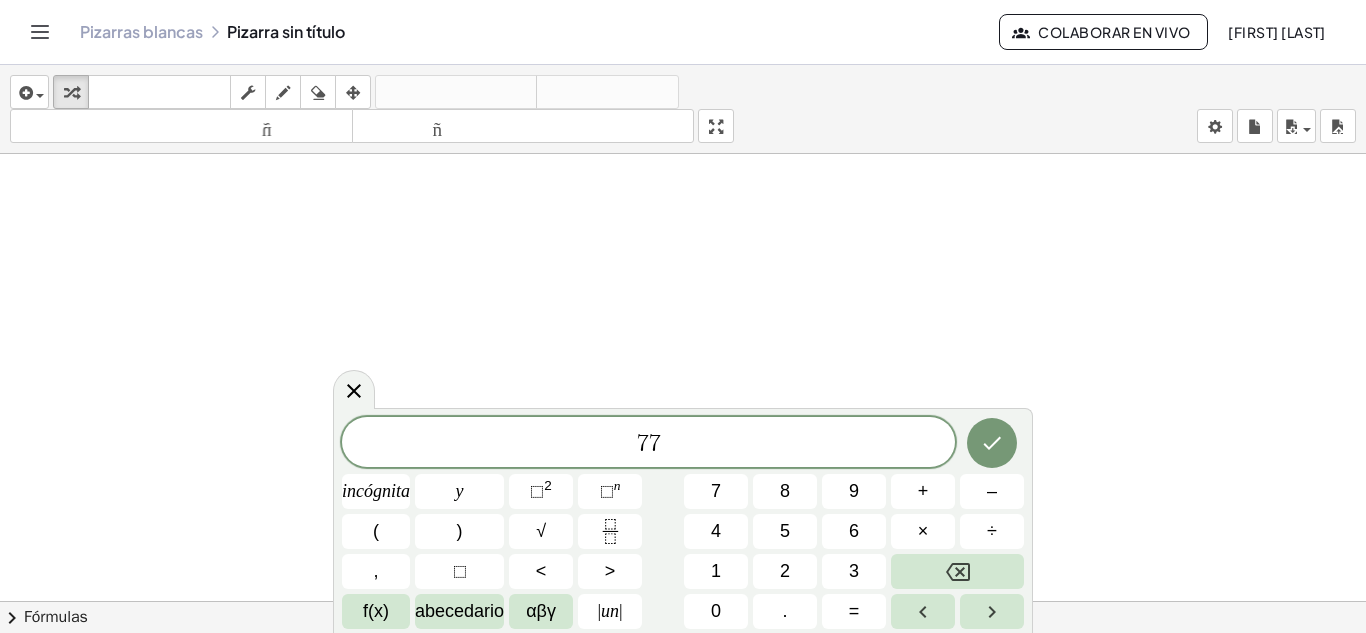 click on "7 7 ​ incógnita y ⬚  2 ⬚  n 7 8 9 + – ( ) √ 4 5 6 × ÷ , ⬚ < > 1 2 3 f(x) abecedario αβγ |  un  | 0 . =" at bounding box center [683, 523] 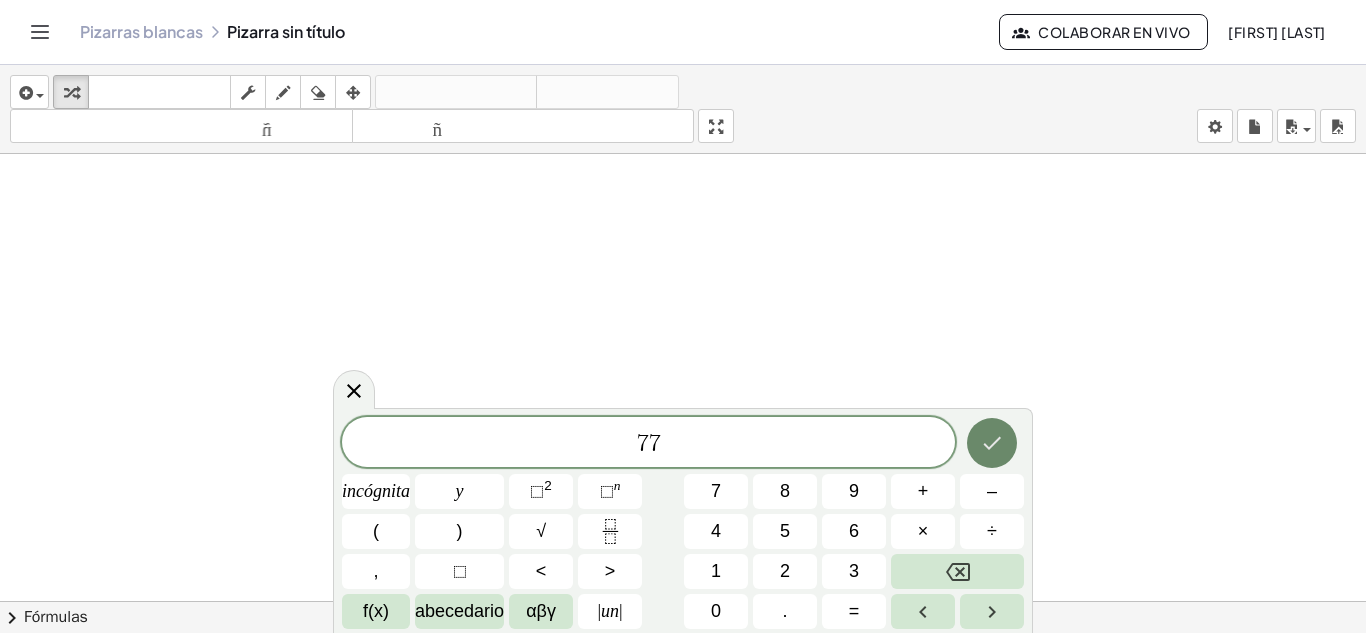 click 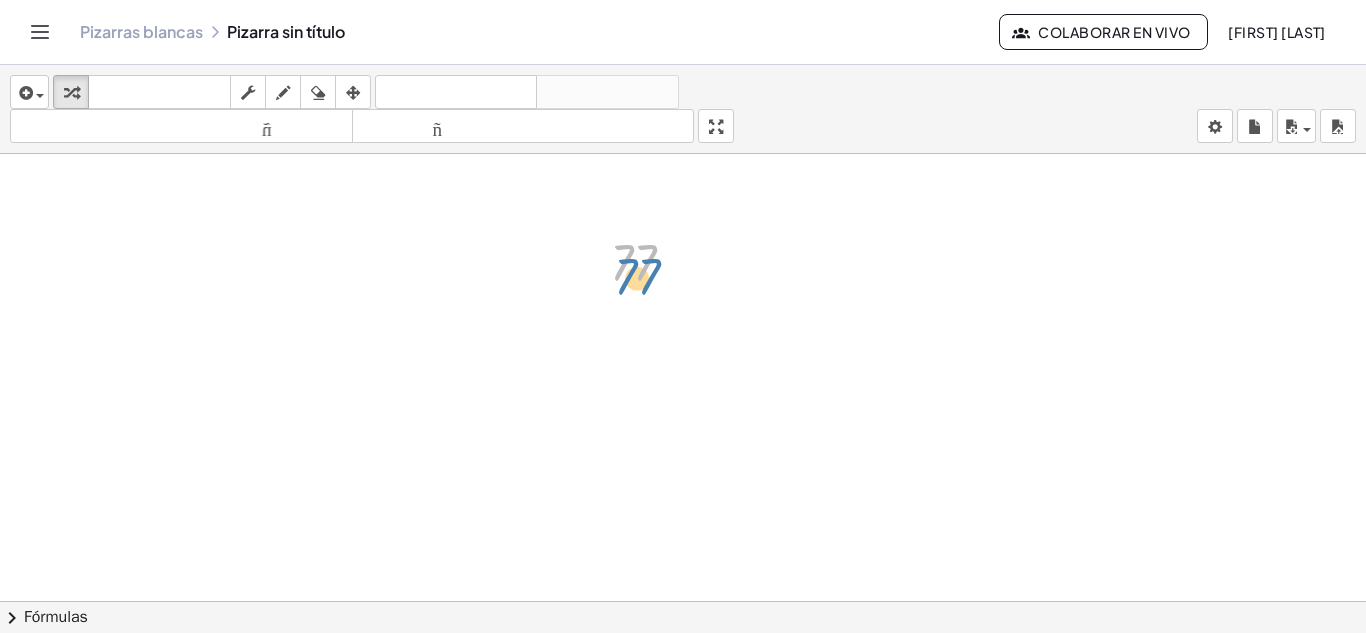 click at bounding box center [650, 262] 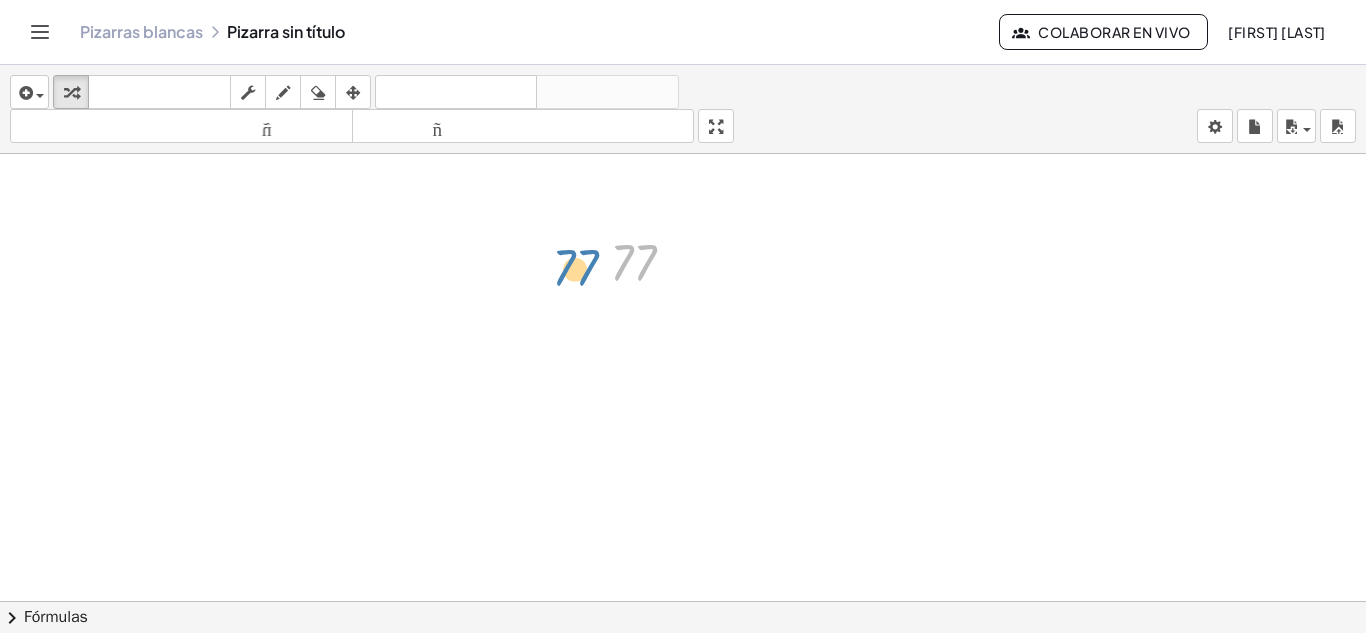 drag, startPoint x: 627, startPoint y: 262, endPoint x: 551, endPoint y: 271, distance: 76.53104 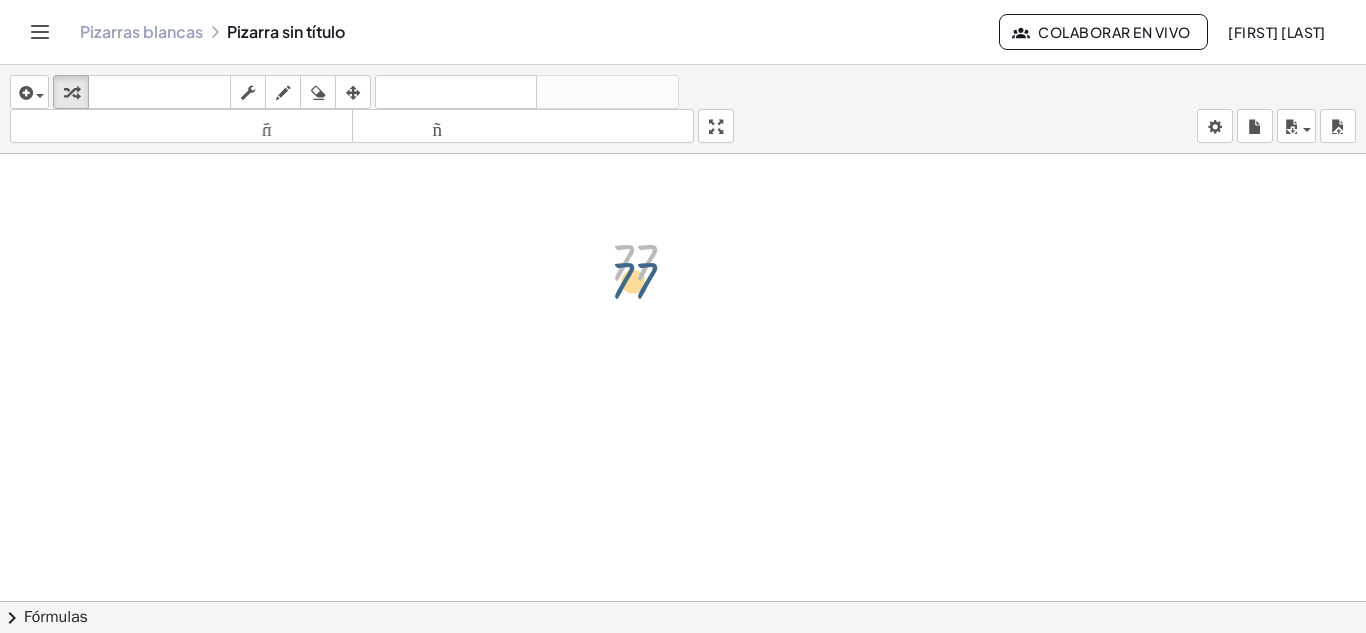 drag, startPoint x: 643, startPoint y: 266, endPoint x: 643, endPoint y: 285, distance: 19 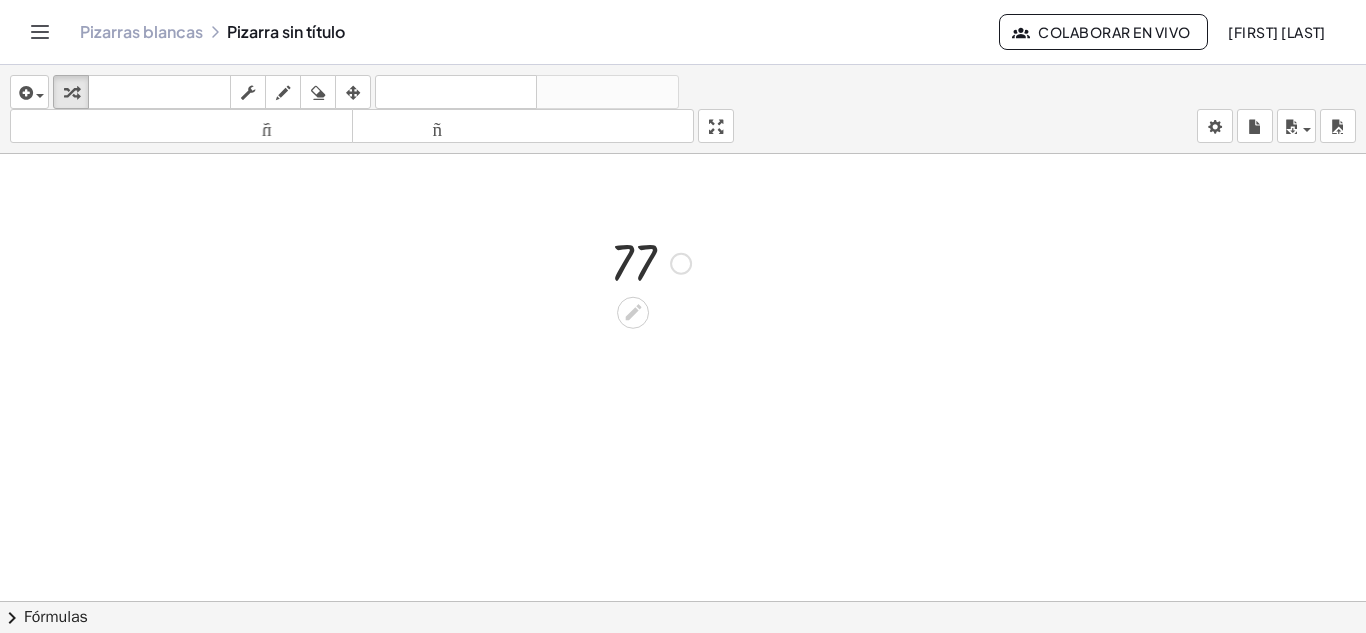 click at bounding box center (650, 262) 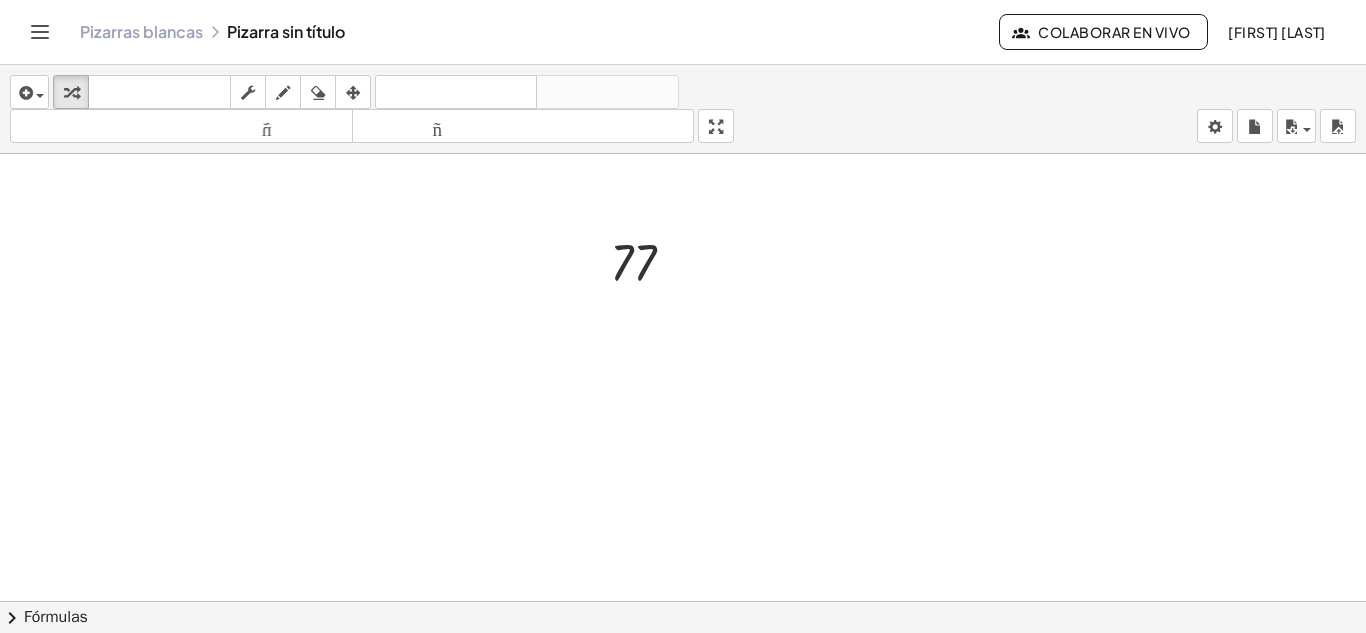 click at bounding box center (683, 301) 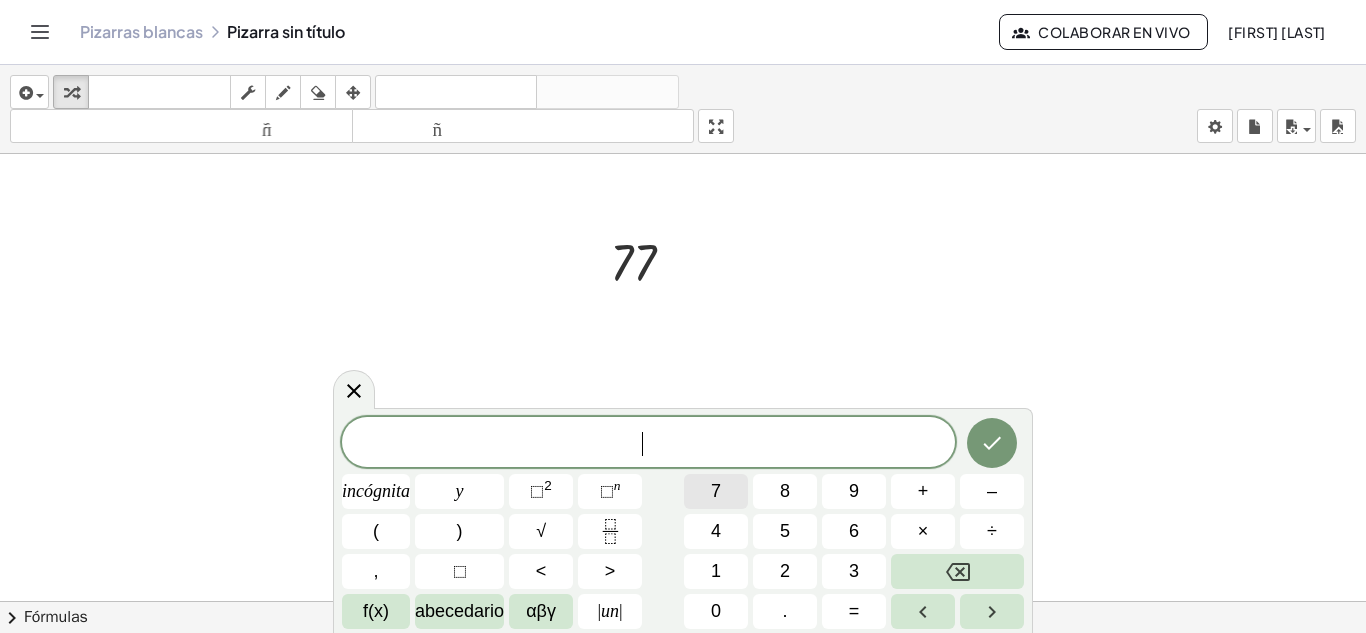 click on "7" at bounding box center [716, 491] 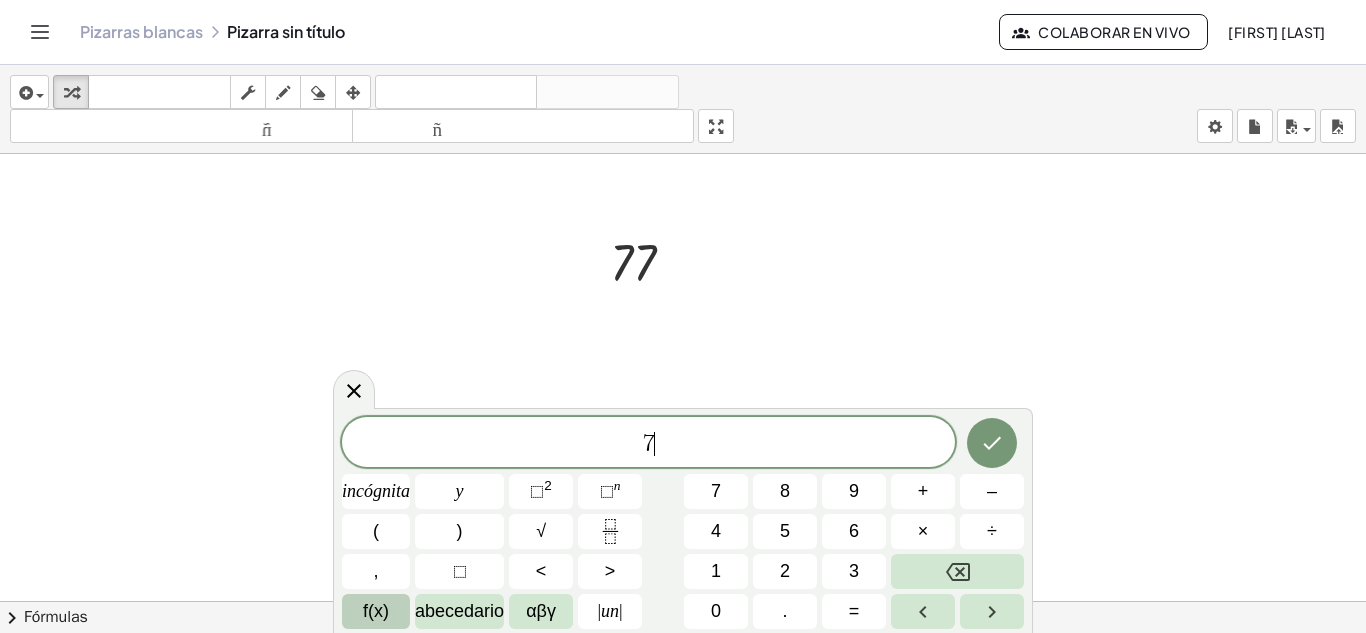 click on "f(x)" at bounding box center (376, 611) 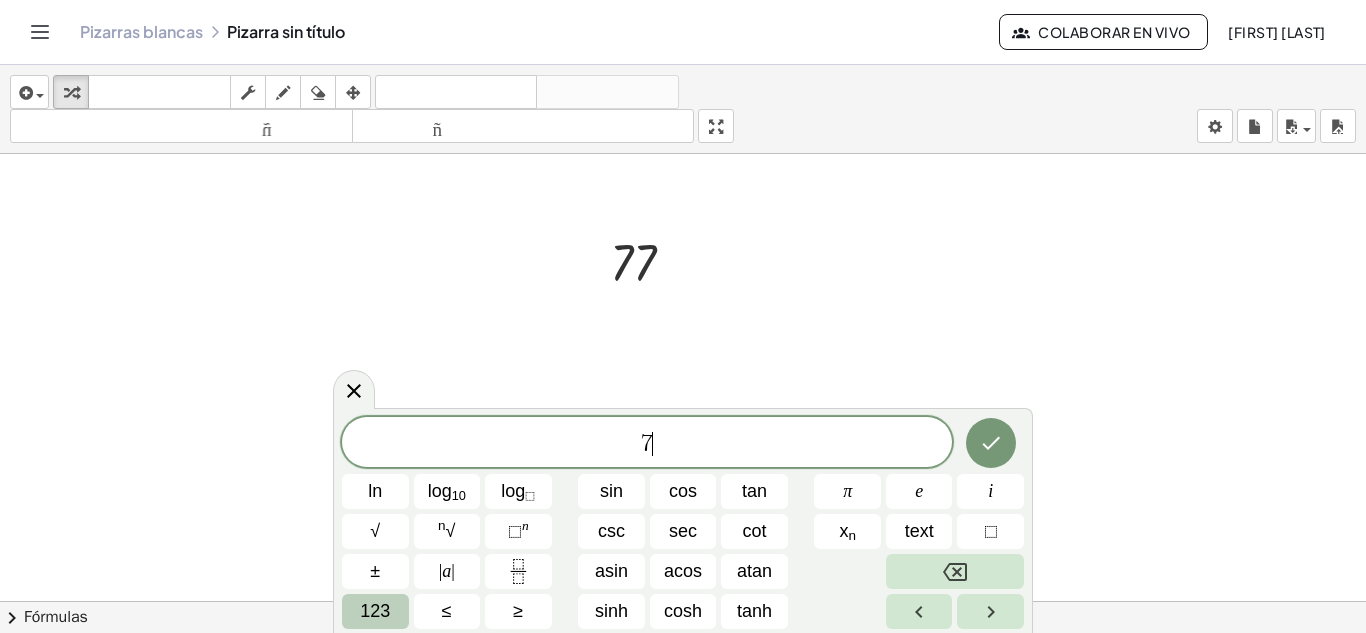 click on "123" at bounding box center (375, 611) 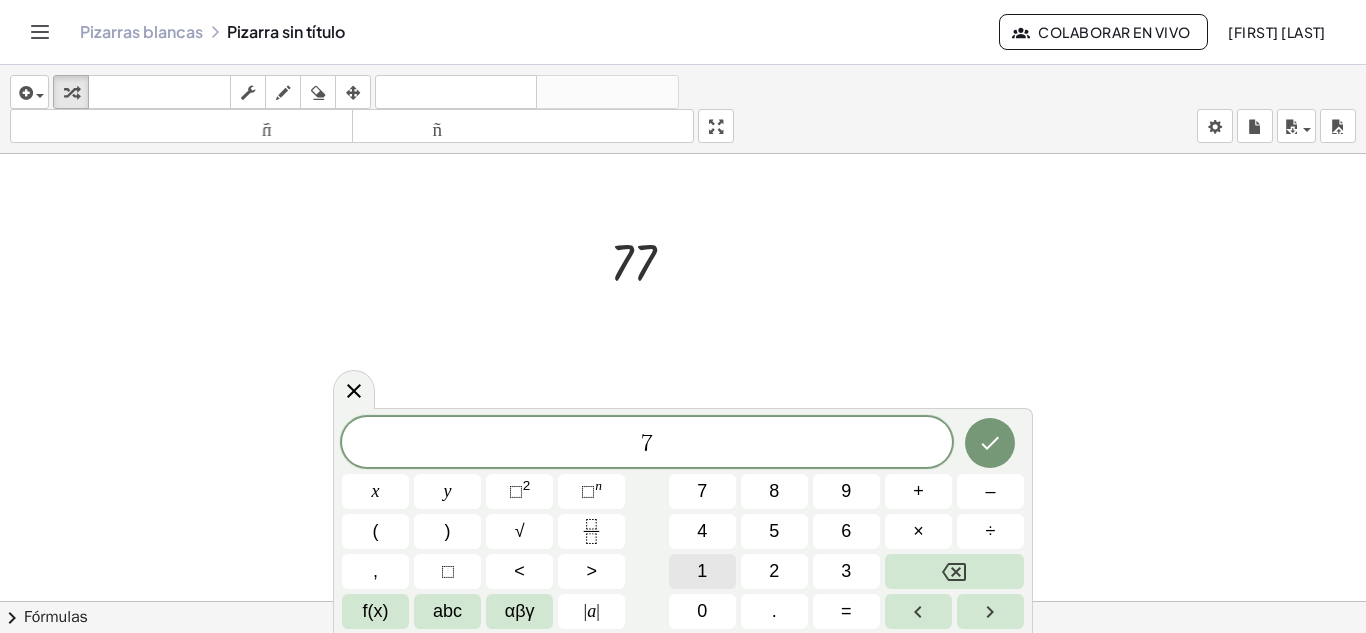click on "1" at bounding box center [702, 571] 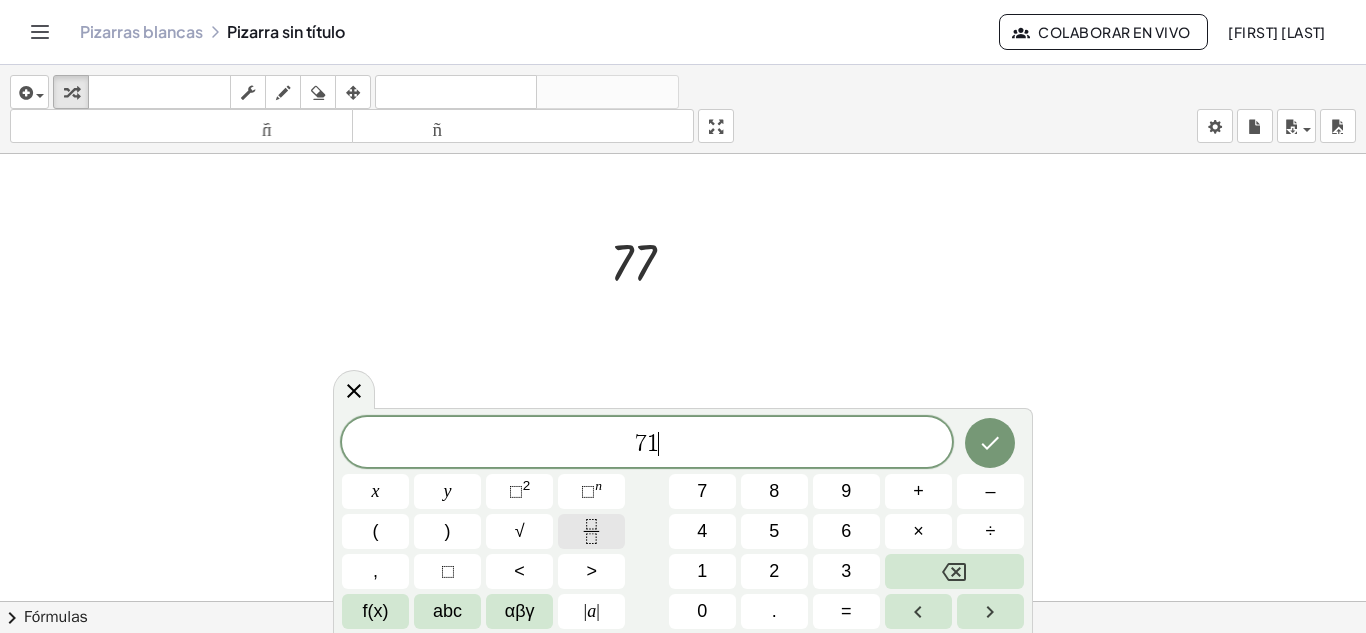 click 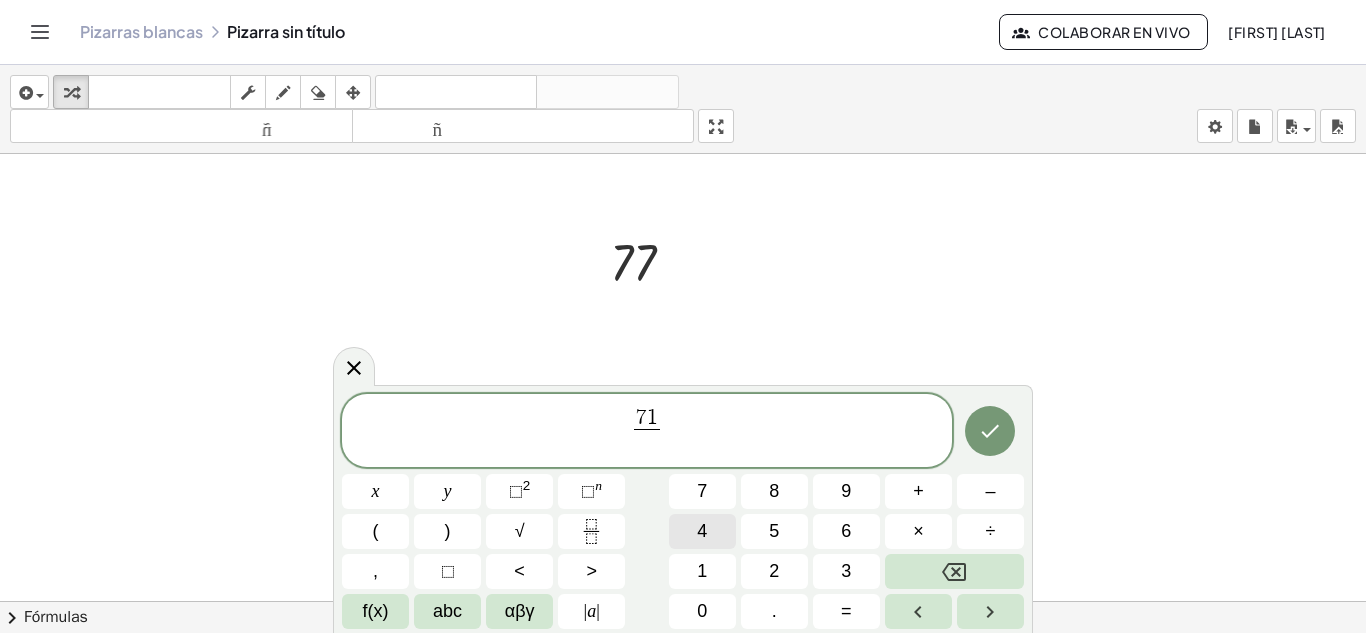 click on "4" at bounding box center [702, 531] 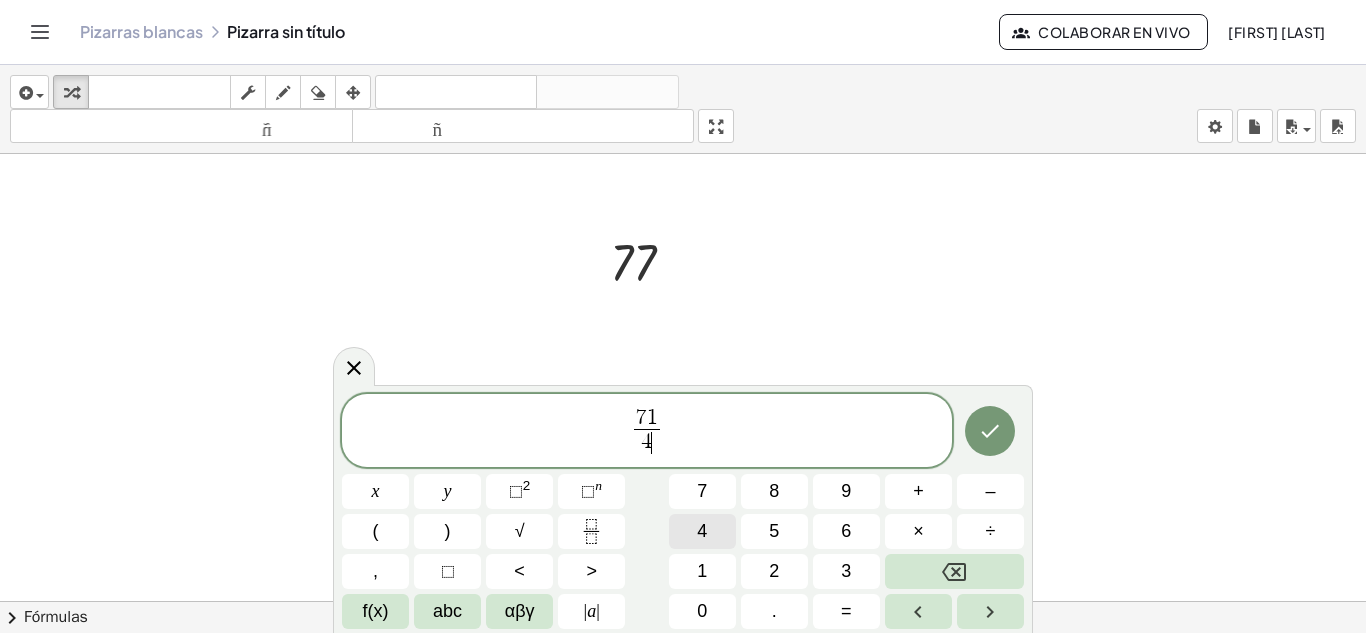 click on "4" at bounding box center (702, 531) 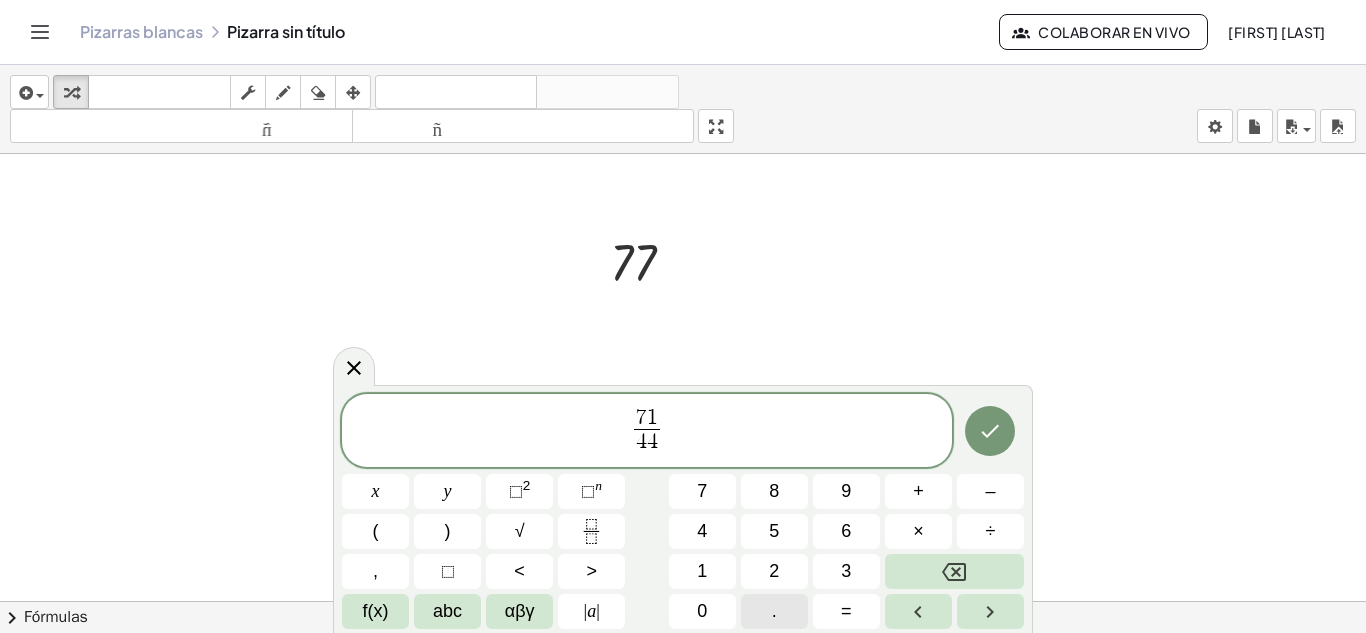 click on "." at bounding box center (774, 611) 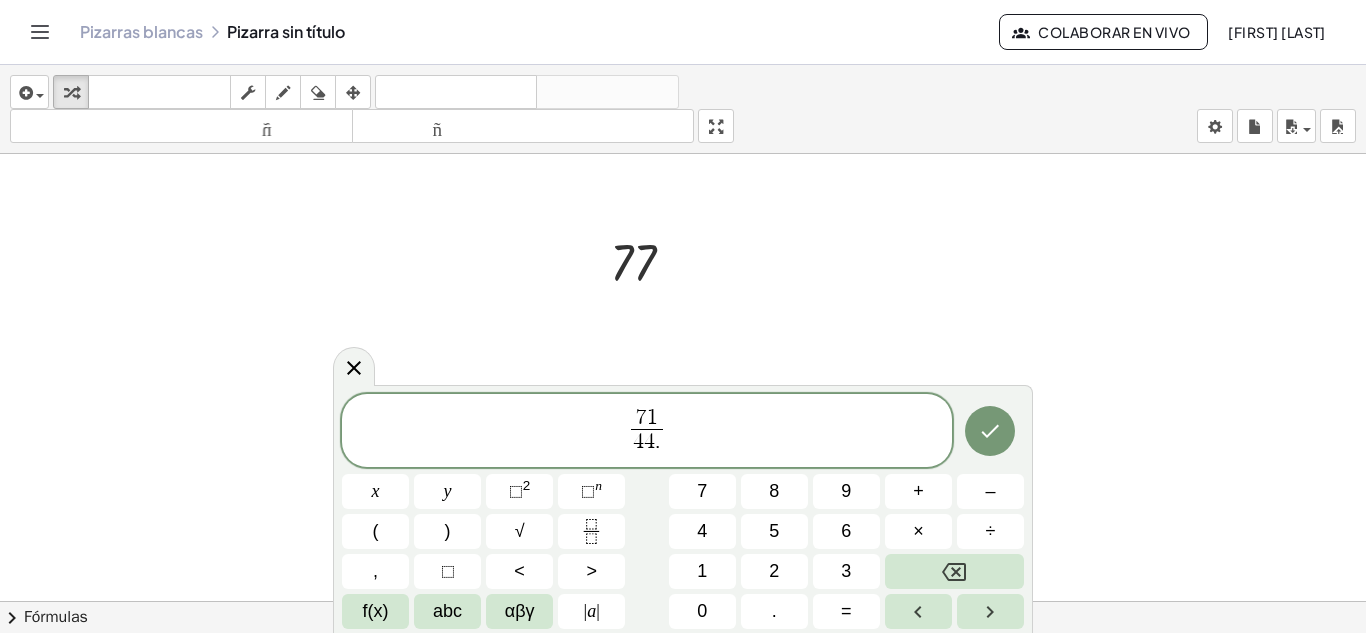 click on "2" 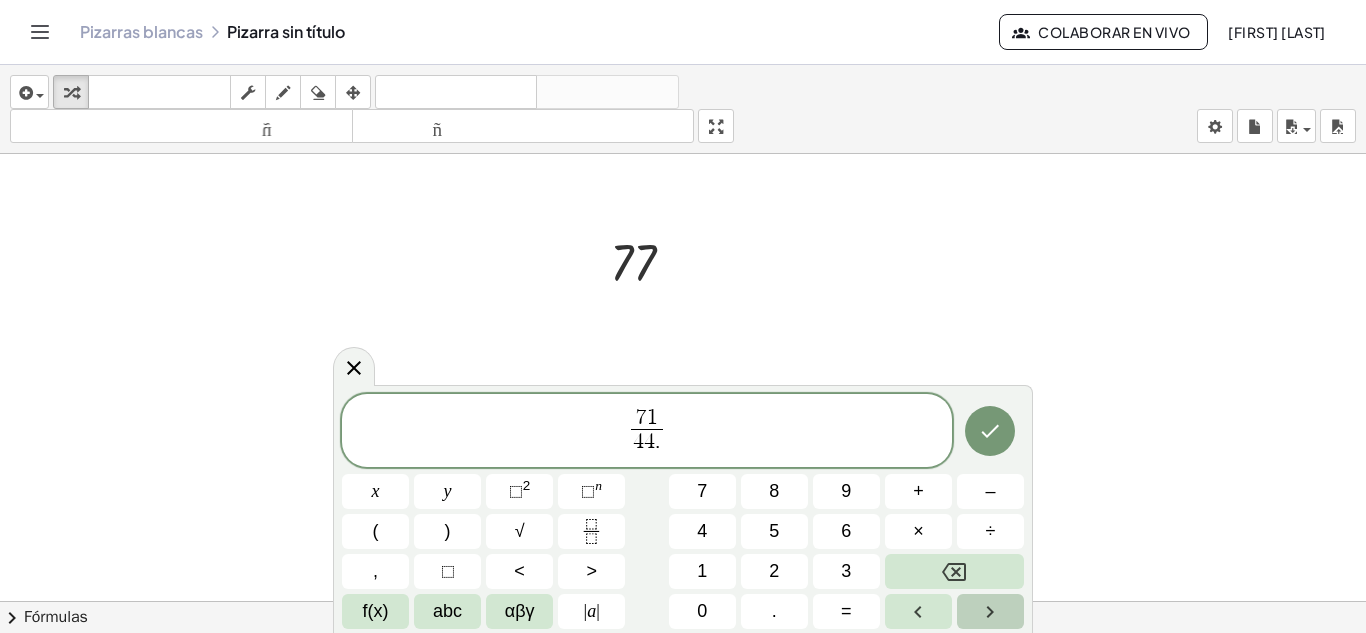click 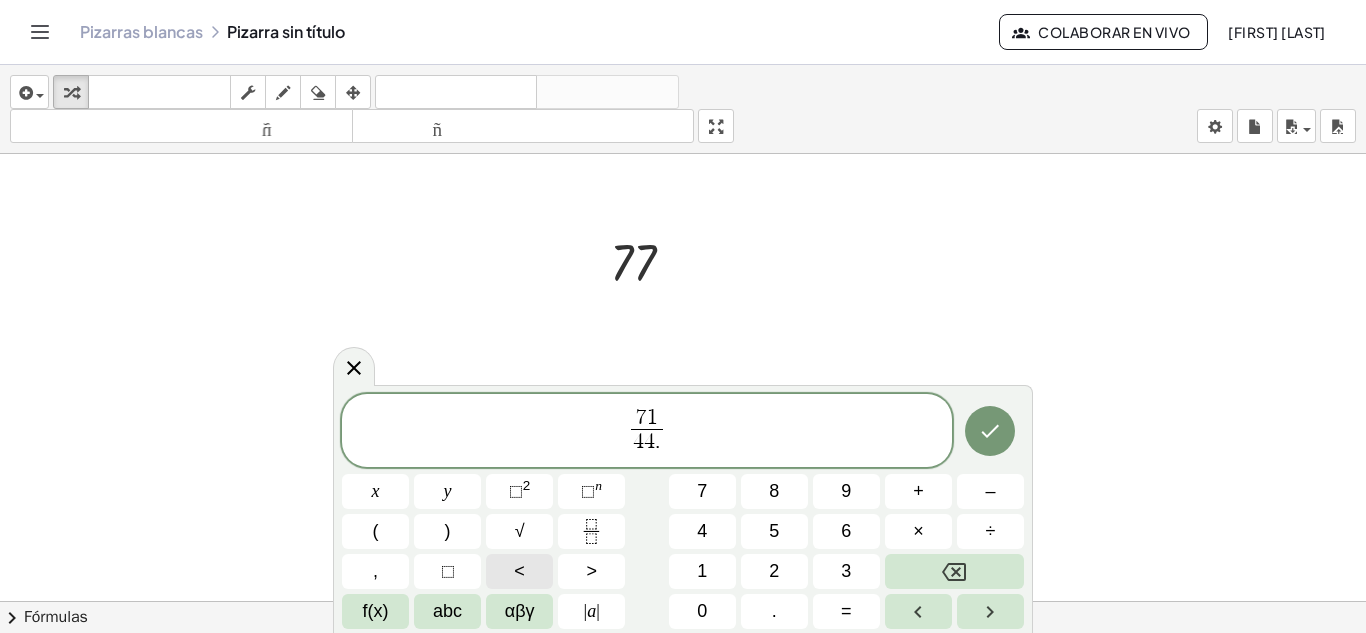 click on "<" at bounding box center [519, 571] 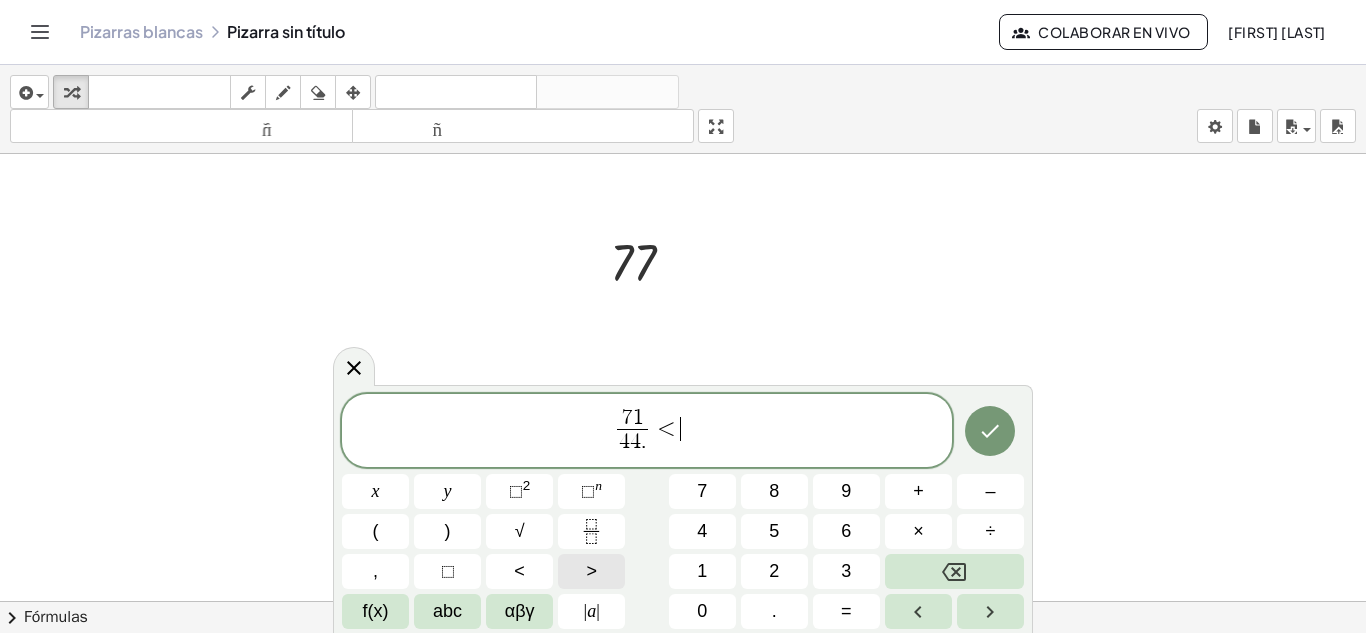 click on ">" at bounding box center (591, 571) 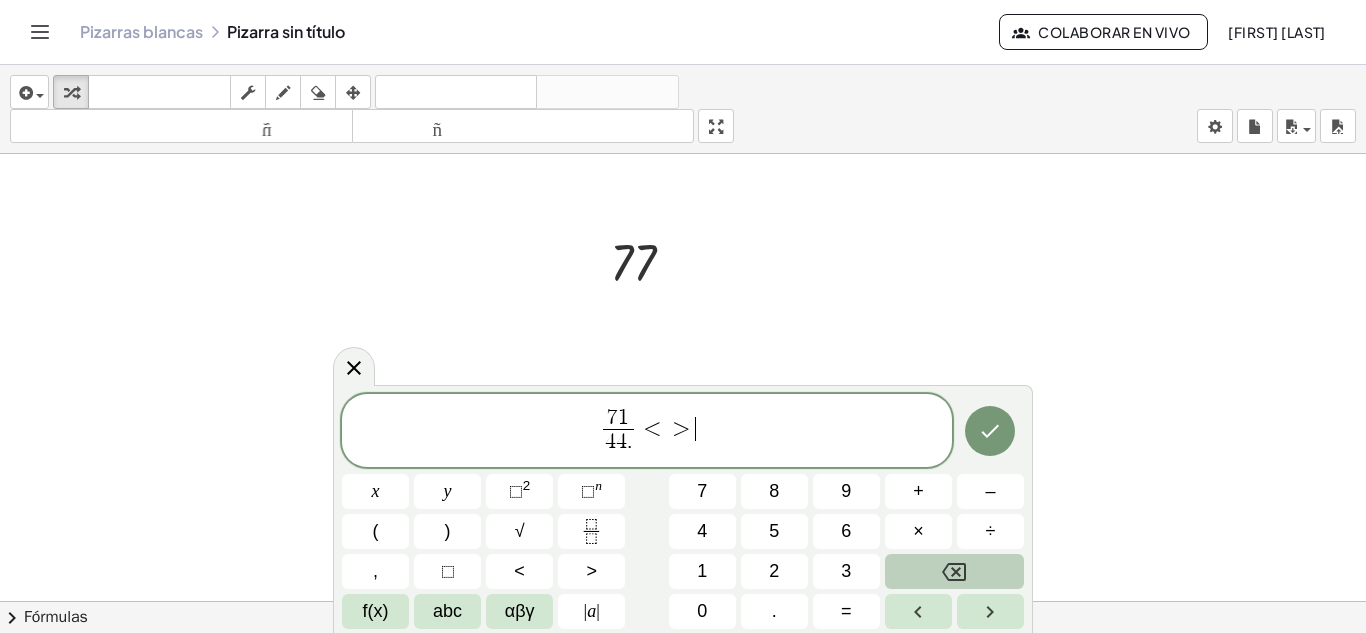click at bounding box center (954, 571) 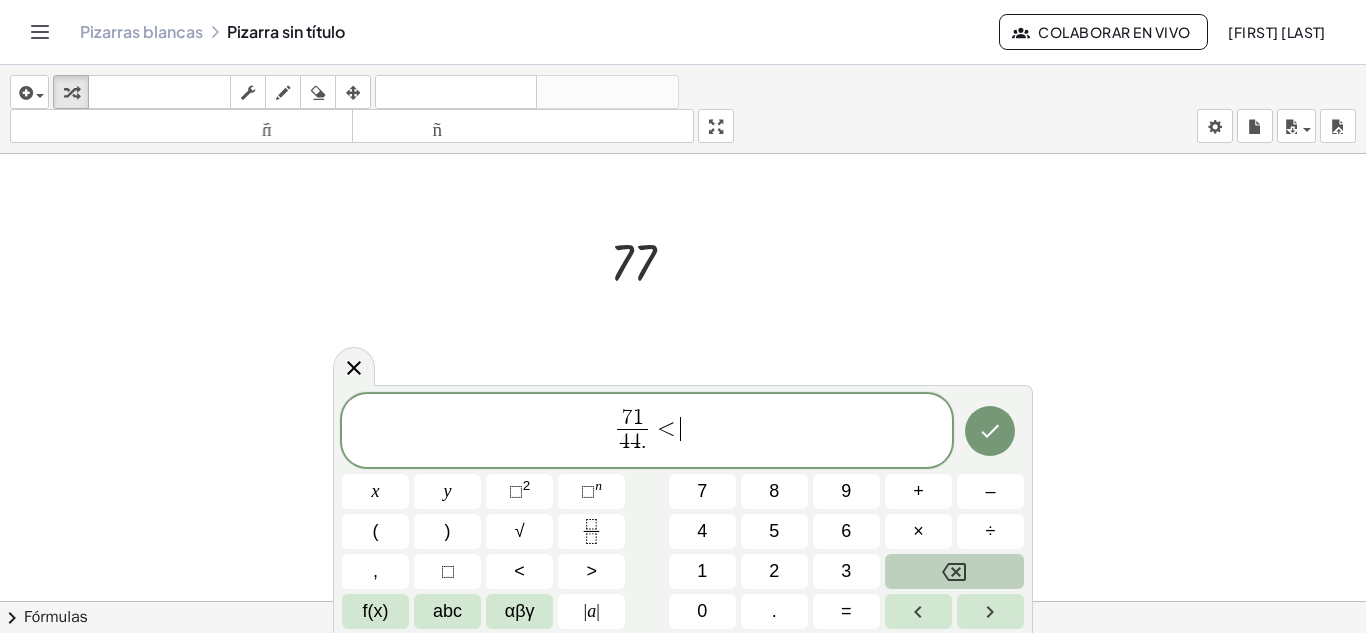 click at bounding box center [954, 571] 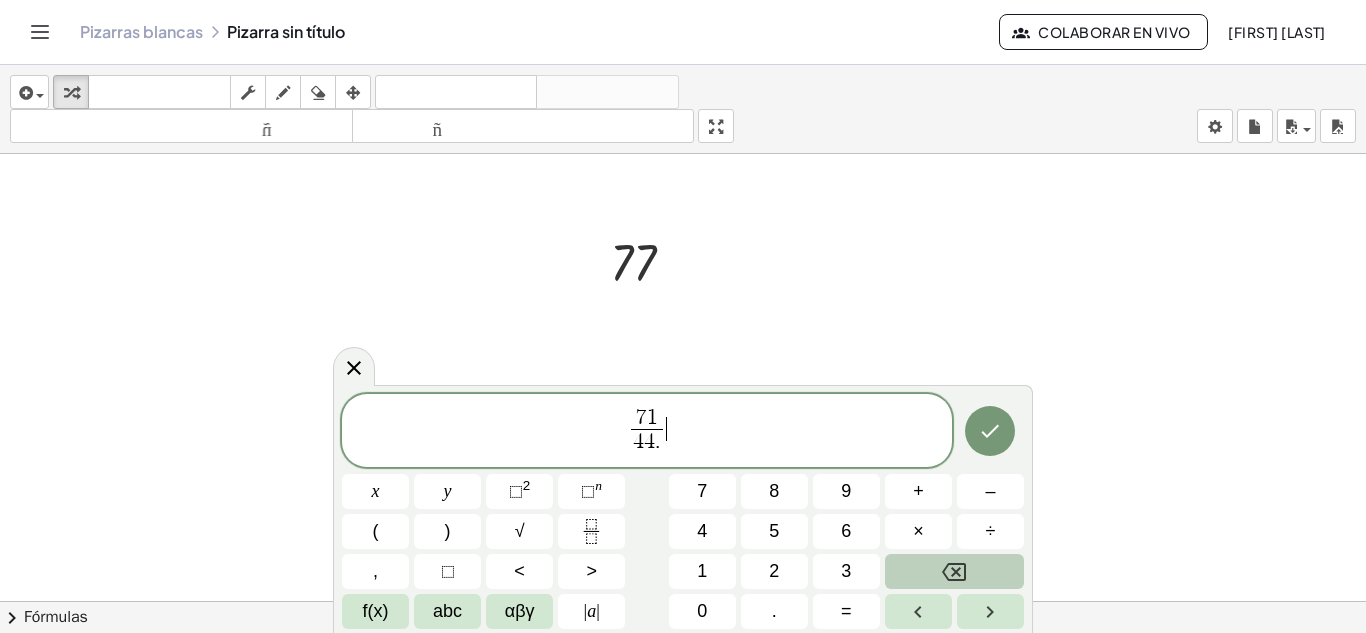 click at bounding box center (954, 571) 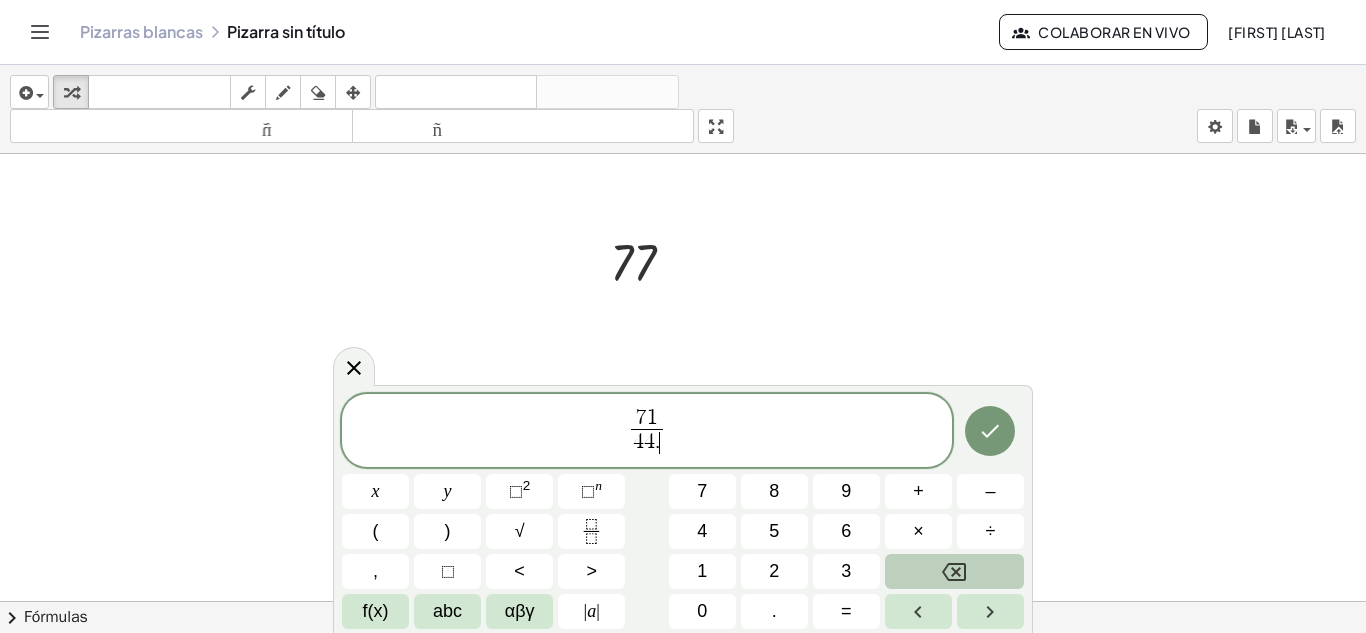 click at bounding box center (954, 571) 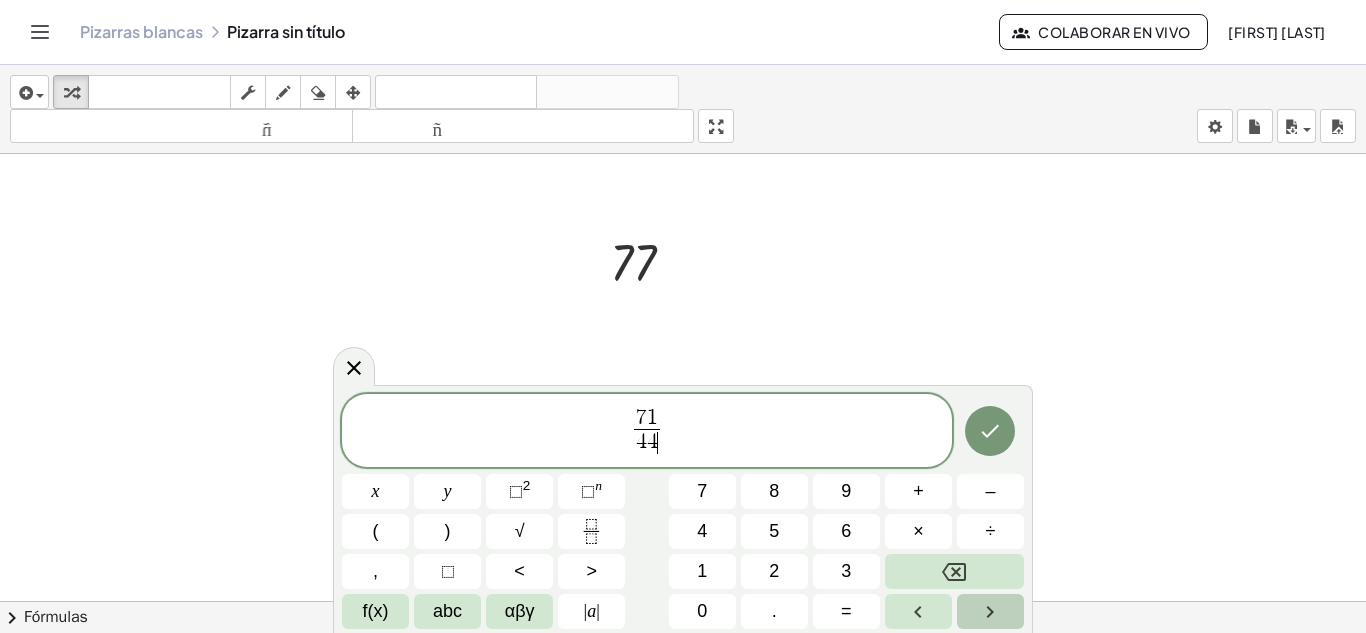 click at bounding box center [990, 611] 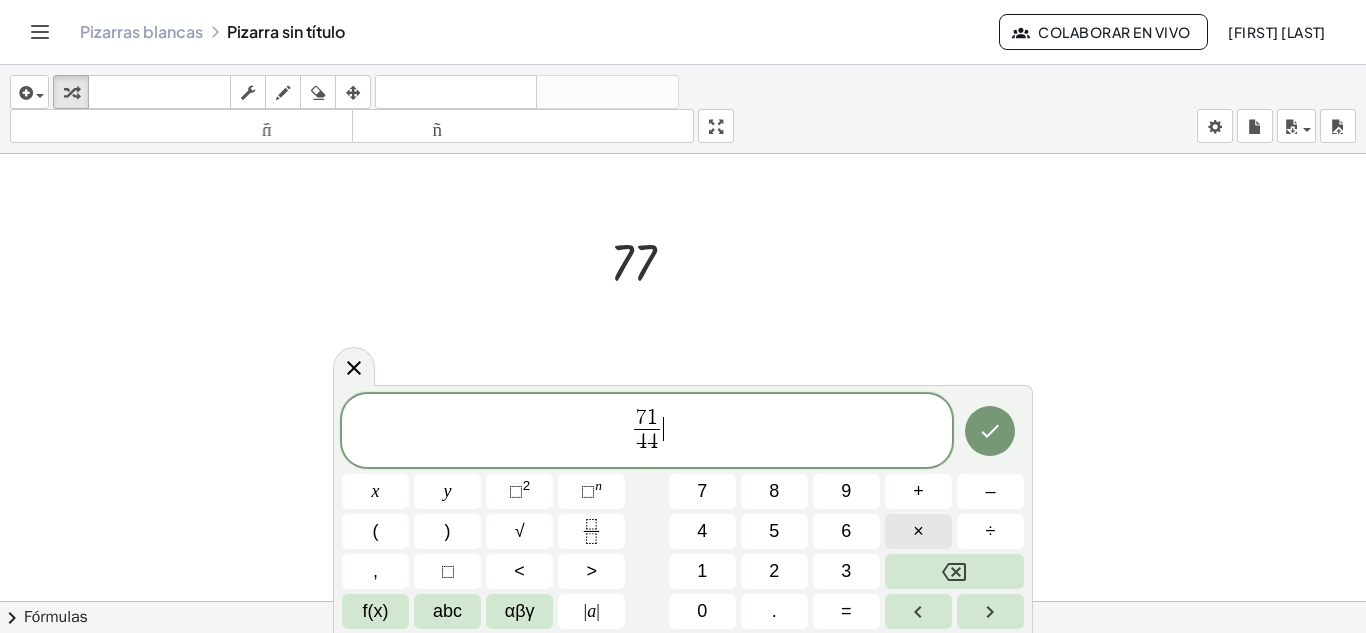 click on "×" at bounding box center [918, 531] 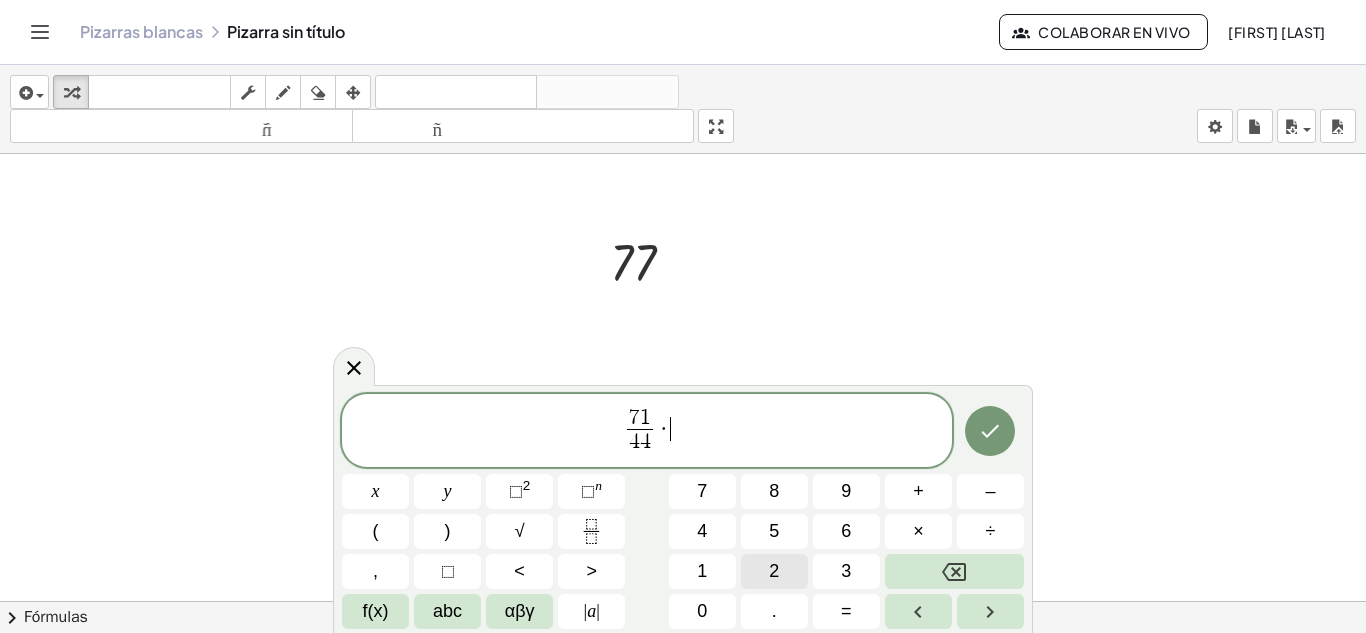 click on "2" at bounding box center (774, 571) 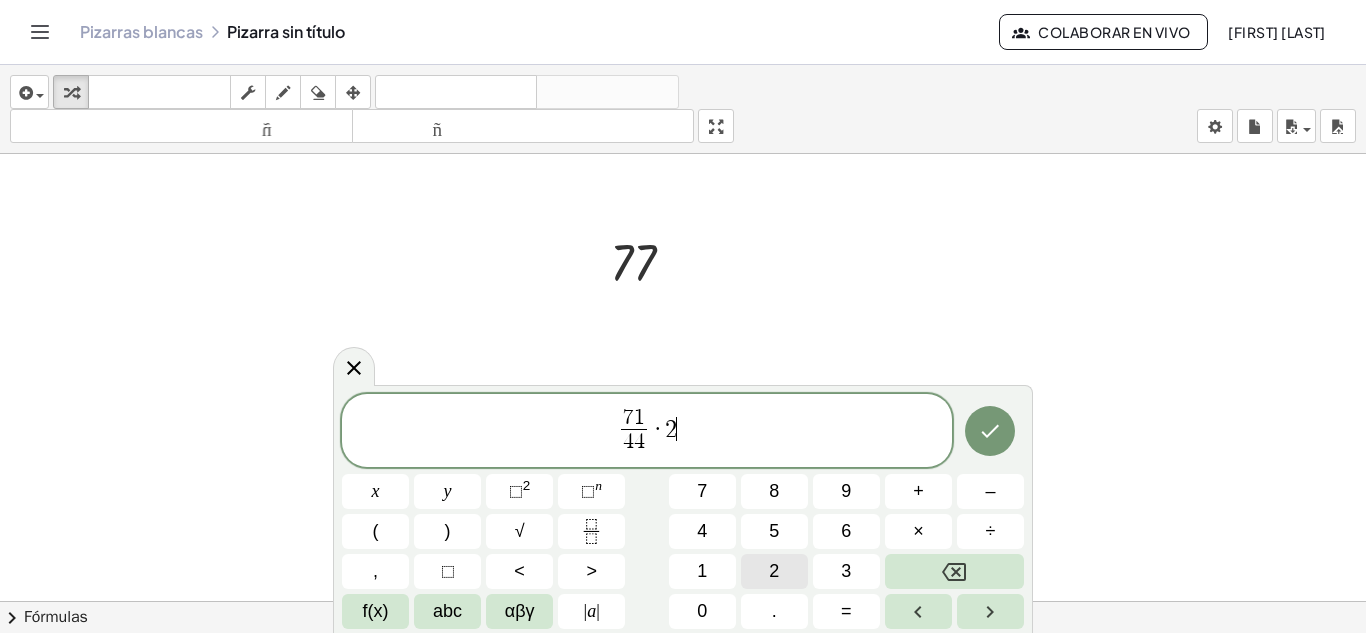 click on "2" at bounding box center [774, 571] 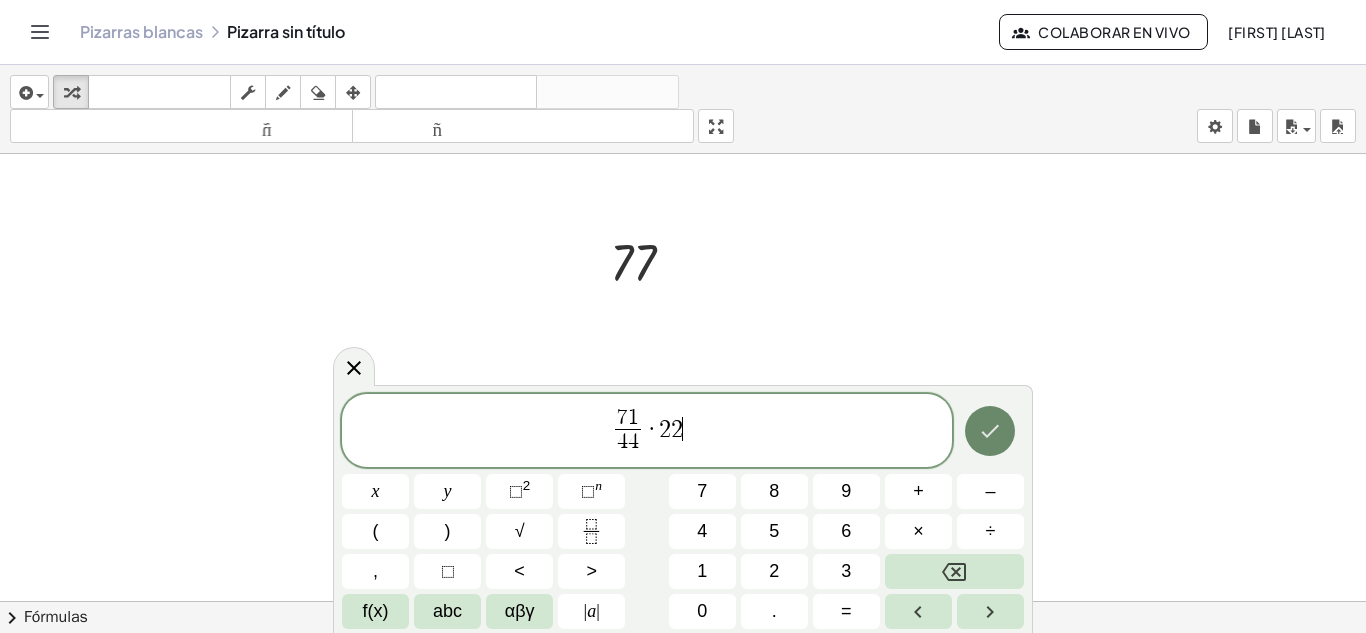 click at bounding box center [990, 431] 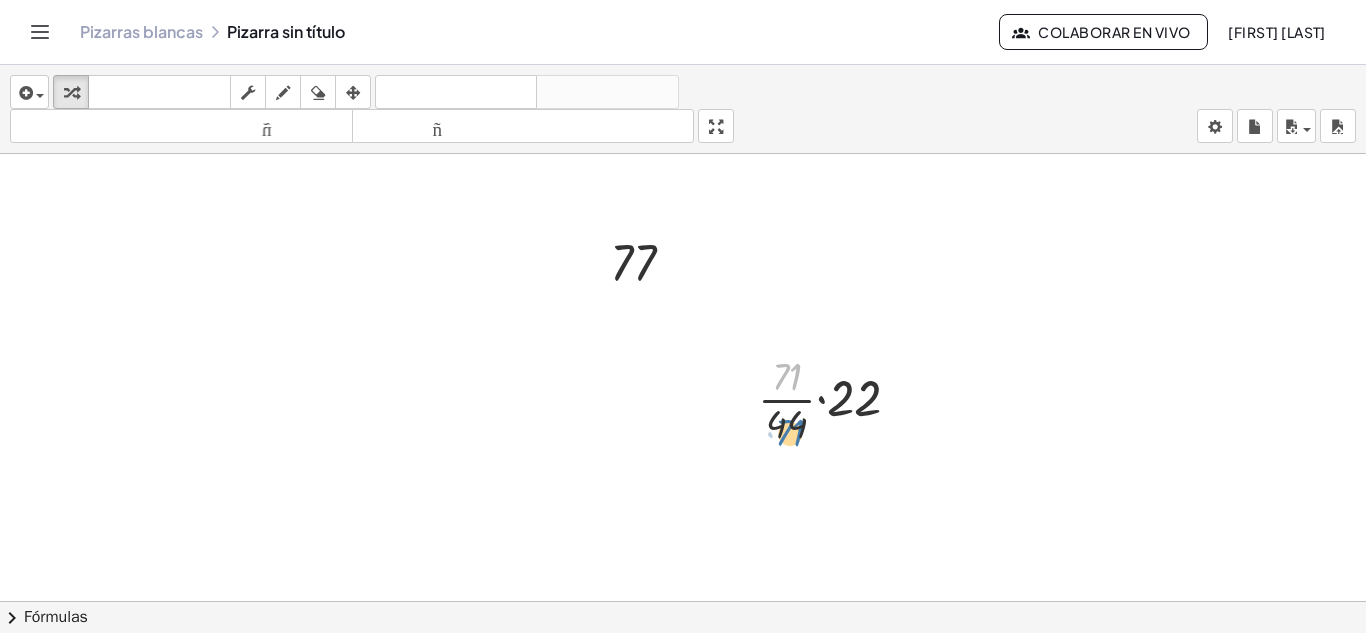 drag, startPoint x: 784, startPoint y: 373, endPoint x: 784, endPoint y: 437, distance: 64 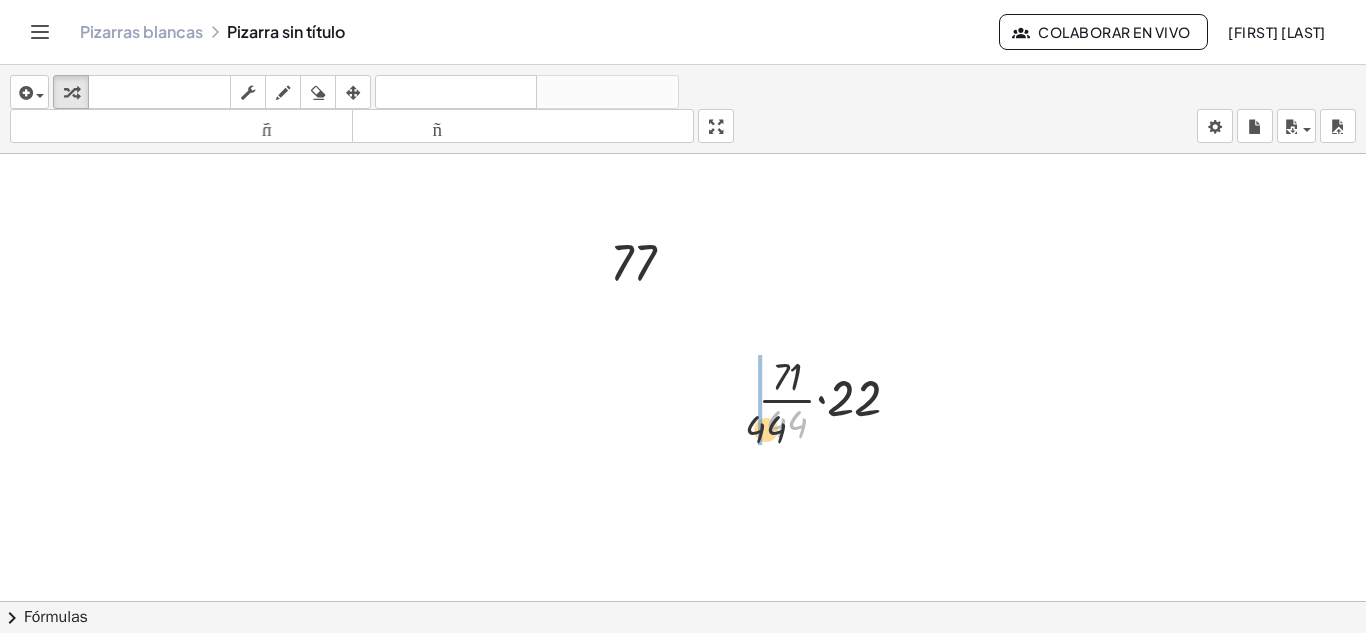 drag, startPoint x: 783, startPoint y: 431, endPoint x: 754, endPoint y: 439, distance: 30.083218 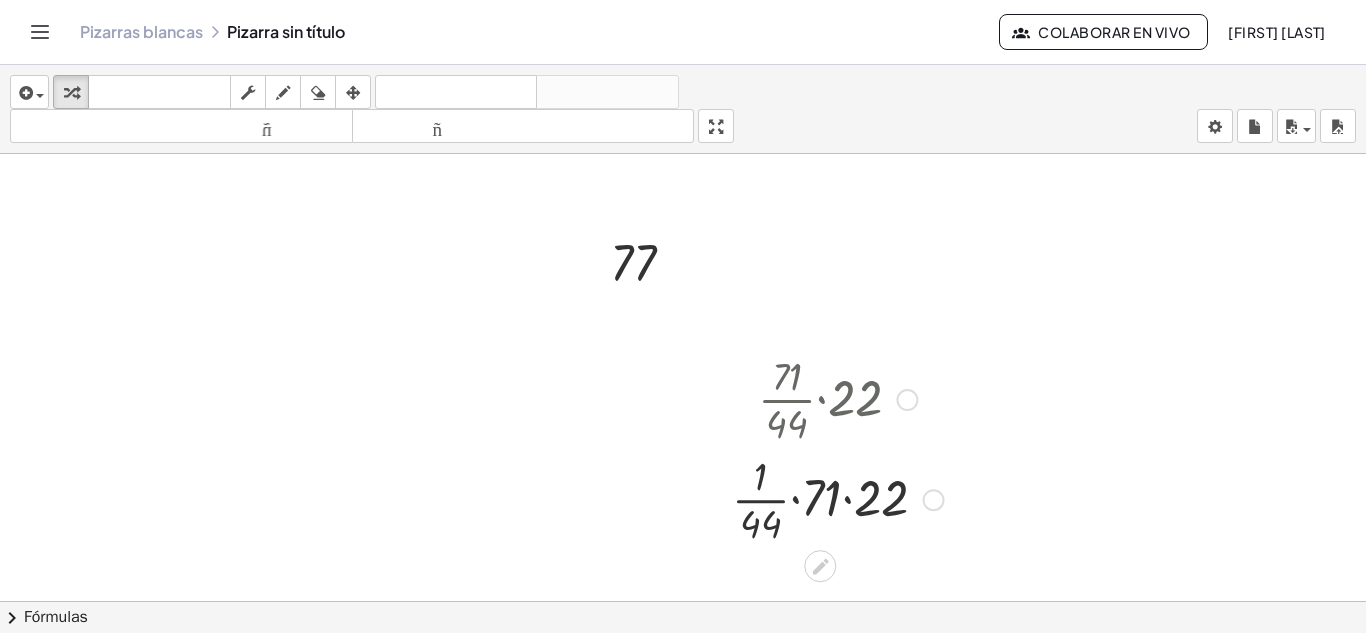 drag, startPoint x: 788, startPoint y: 413, endPoint x: 737, endPoint y: 433, distance: 54.781384 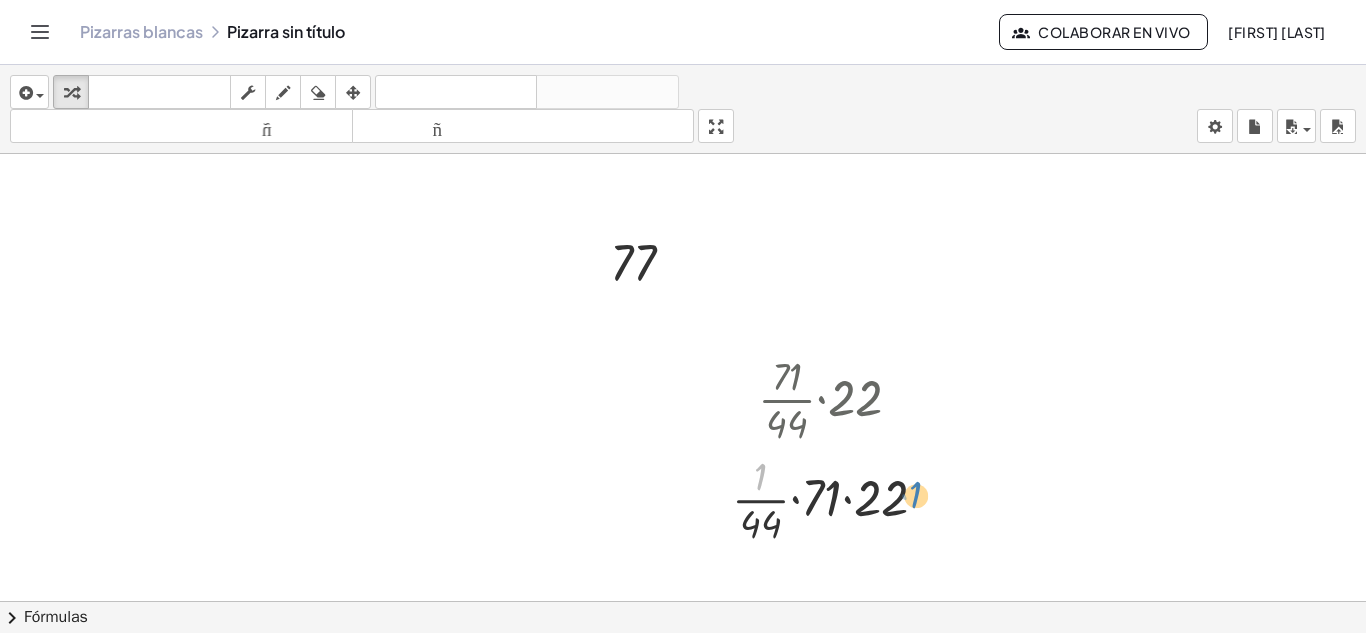 drag, startPoint x: 758, startPoint y: 475, endPoint x: 917, endPoint y: 493, distance: 160.01562 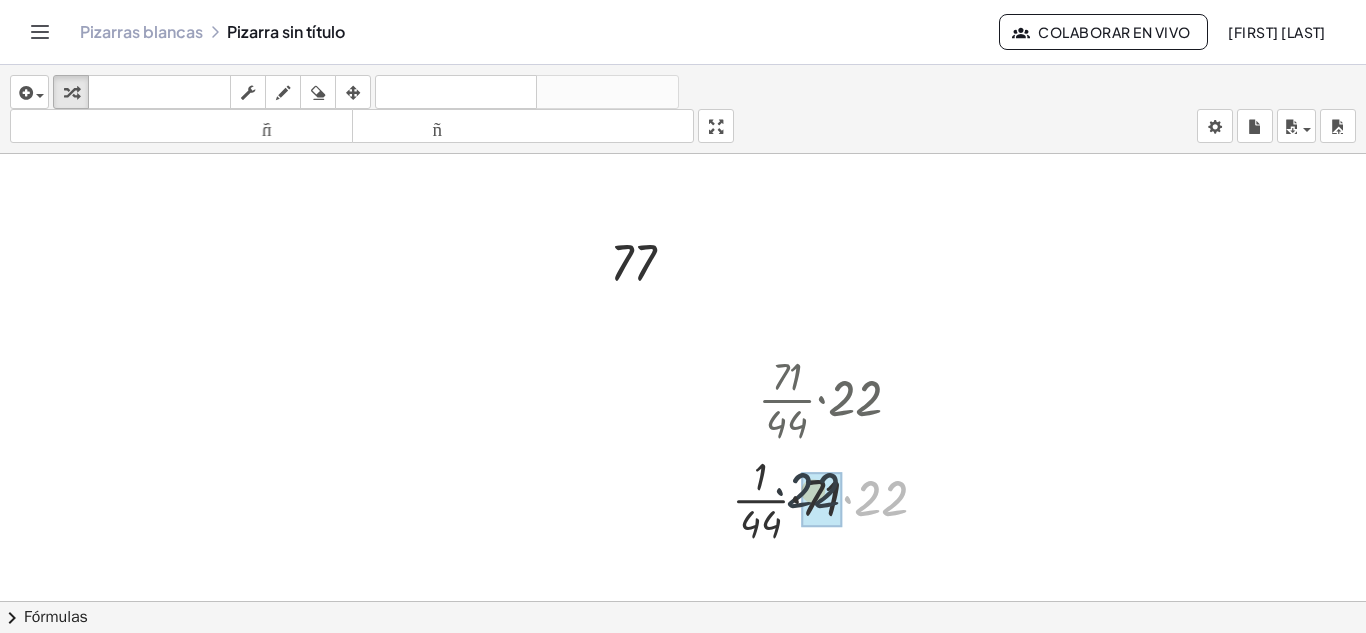 drag, startPoint x: 873, startPoint y: 507, endPoint x: 800, endPoint y: 498, distance: 73.552704 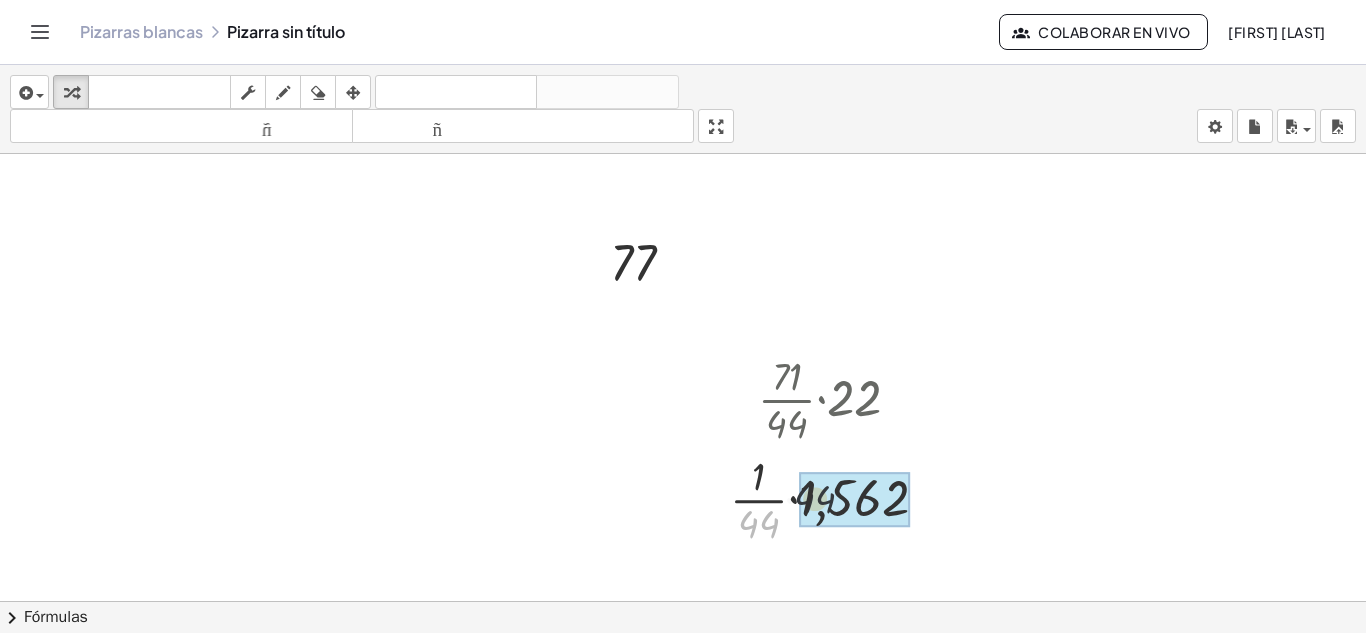 drag, startPoint x: 757, startPoint y: 531, endPoint x: 832, endPoint y: 494, distance: 83.630135 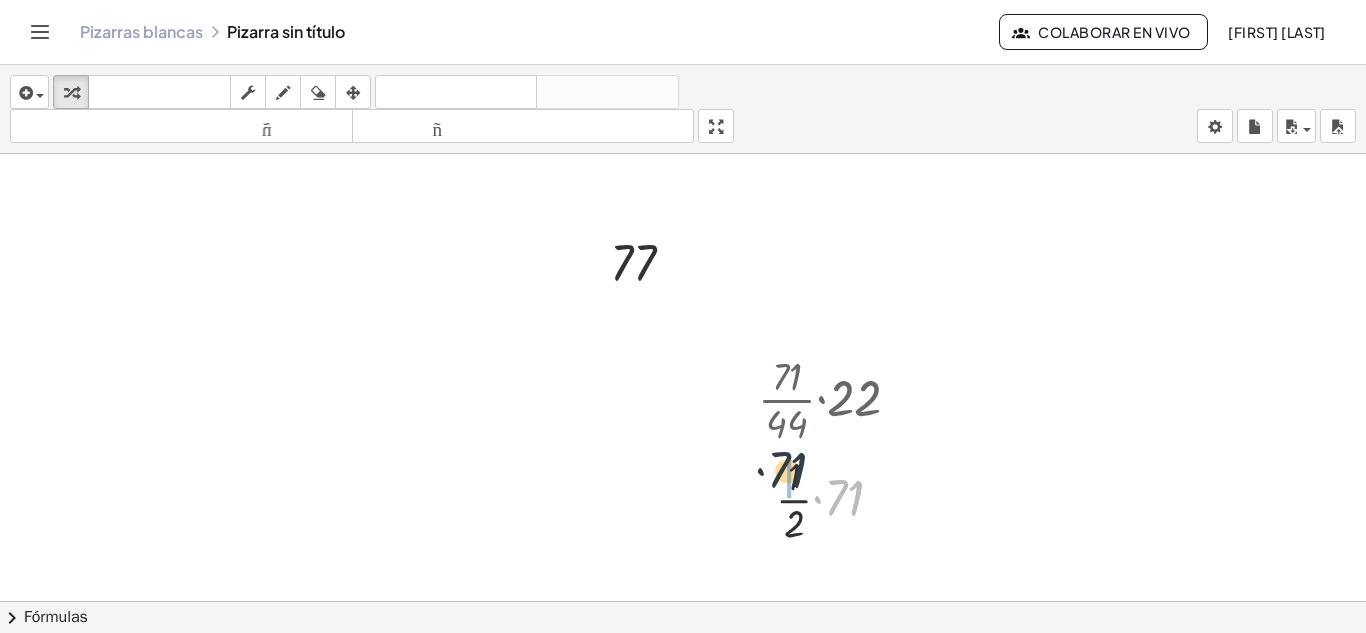 drag, startPoint x: 852, startPoint y: 494, endPoint x: 792, endPoint y: 464, distance: 67.08204 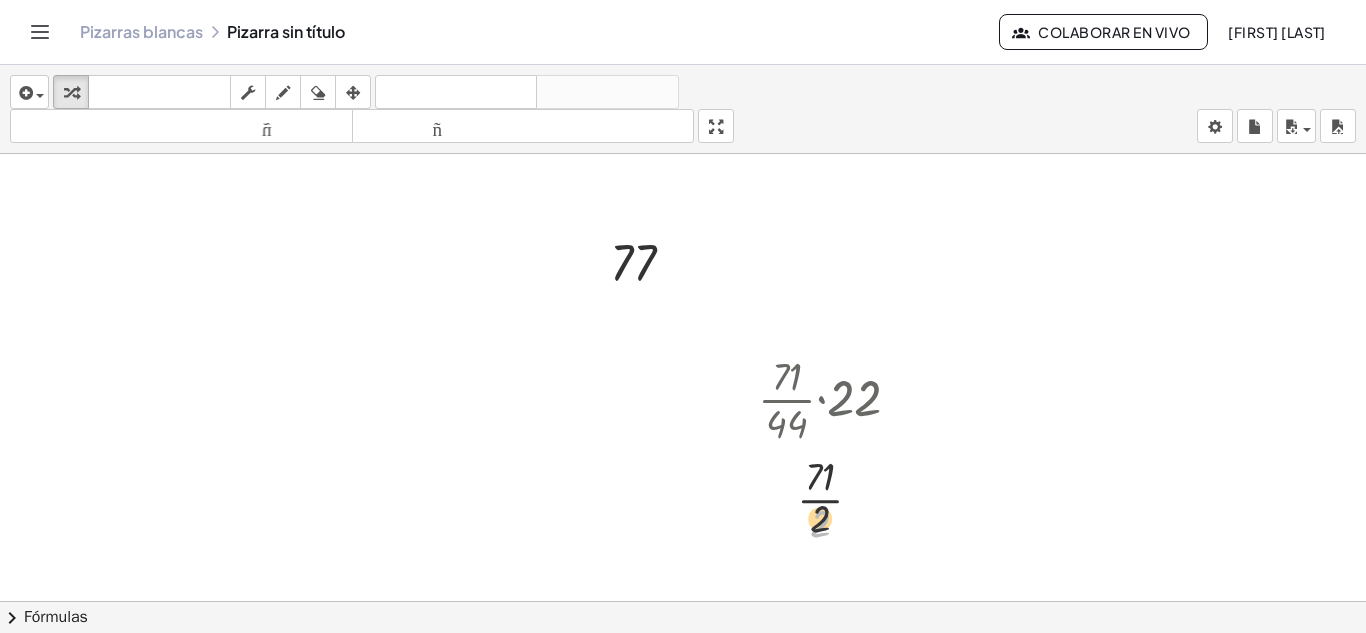 drag, startPoint x: 821, startPoint y: 526, endPoint x: 821, endPoint y: 478, distance: 48 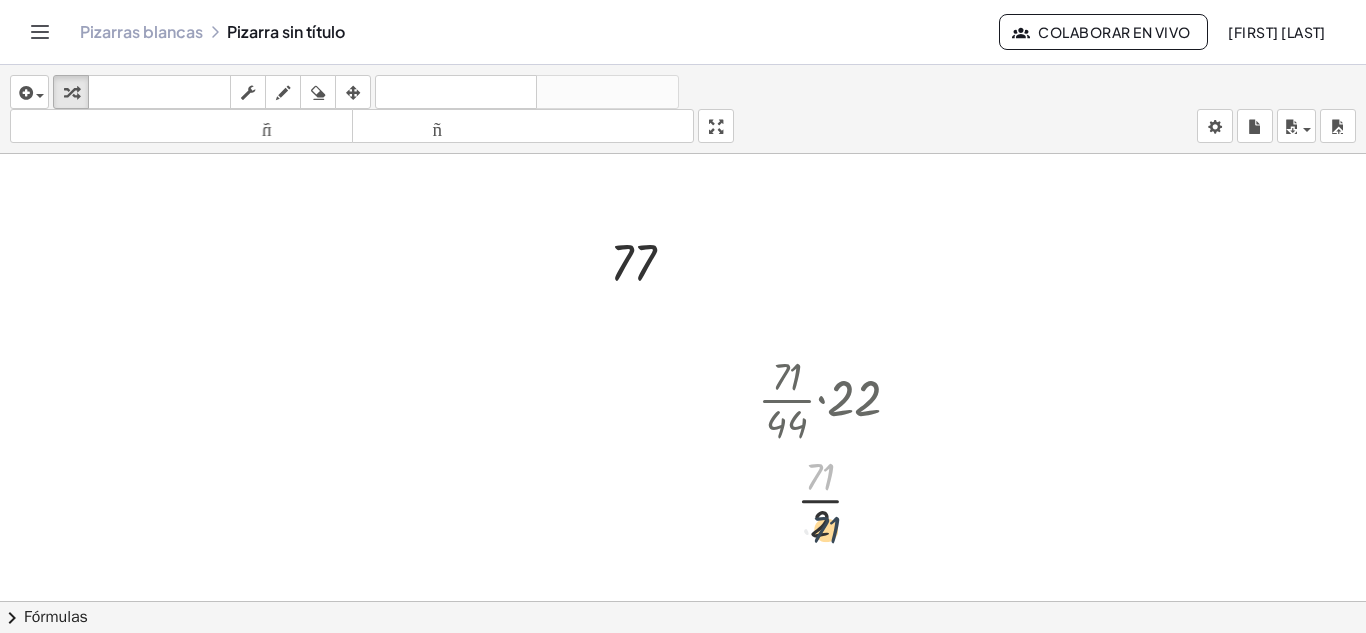 drag, startPoint x: 819, startPoint y: 479, endPoint x: 824, endPoint y: 544, distance: 65.192024 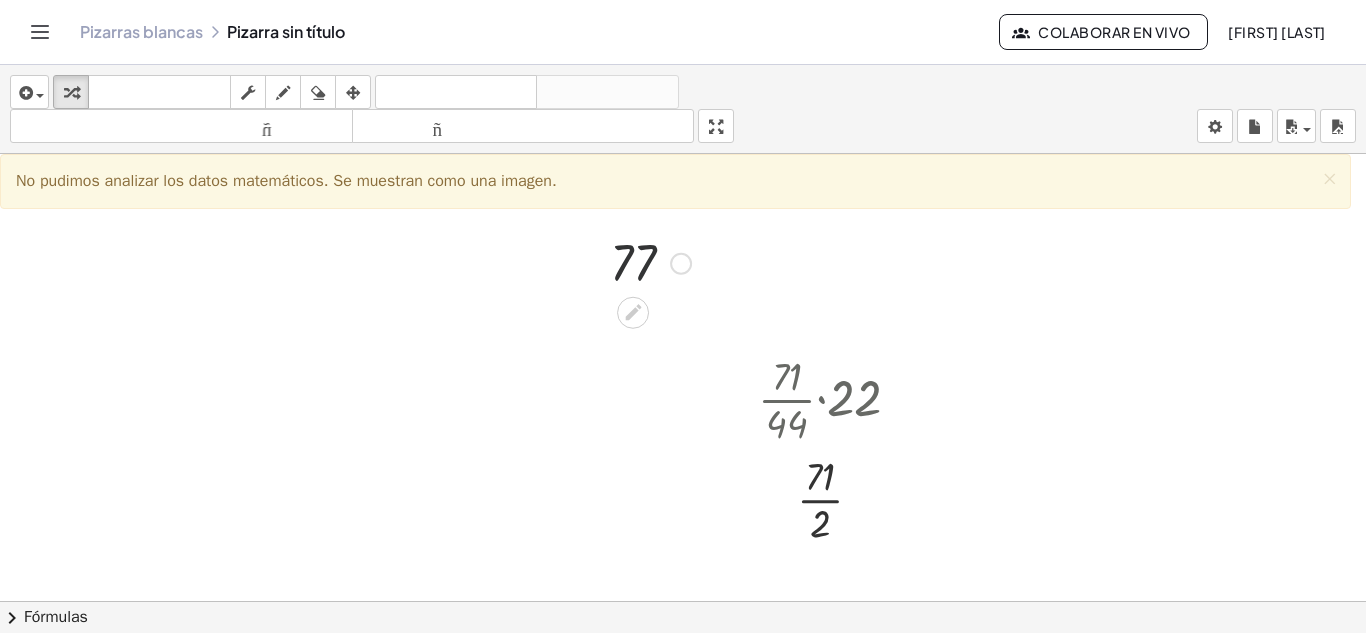 drag, startPoint x: 610, startPoint y: 269, endPoint x: 686, endPoint y: 299, distance: 81.706795 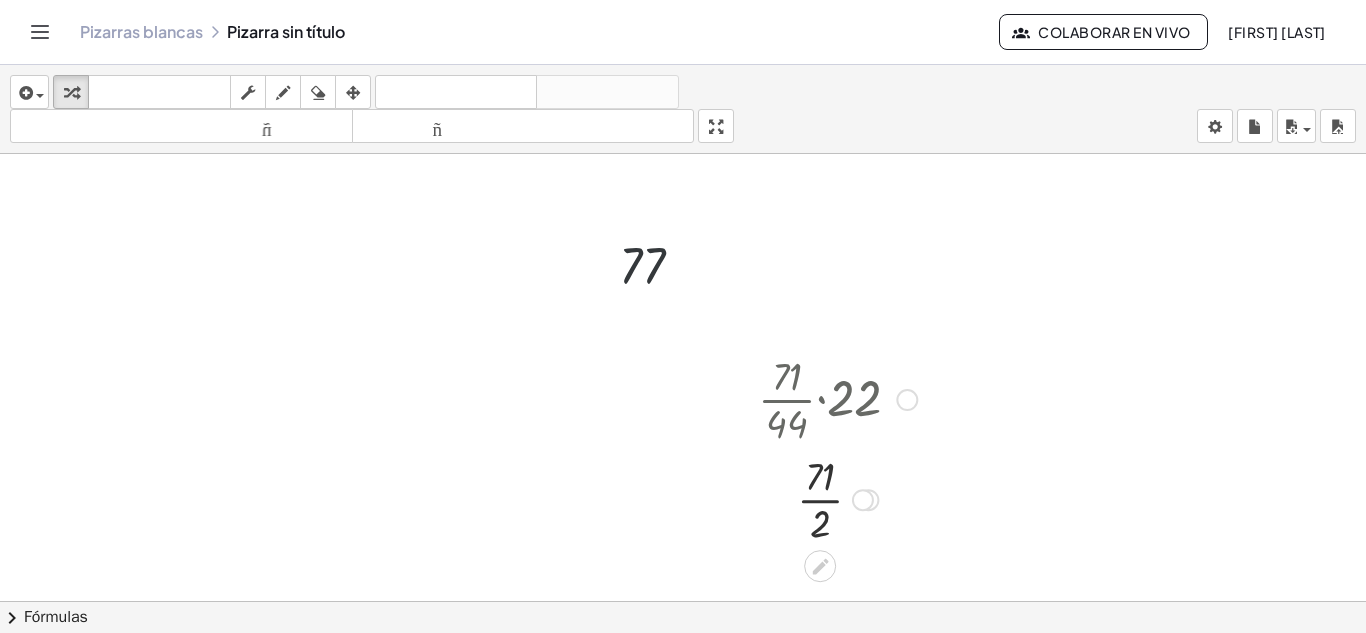 drag, startPoint x: 686, startPoint y: 299, endPoint x: 752, endPoint y: 347, distance: 81.608826 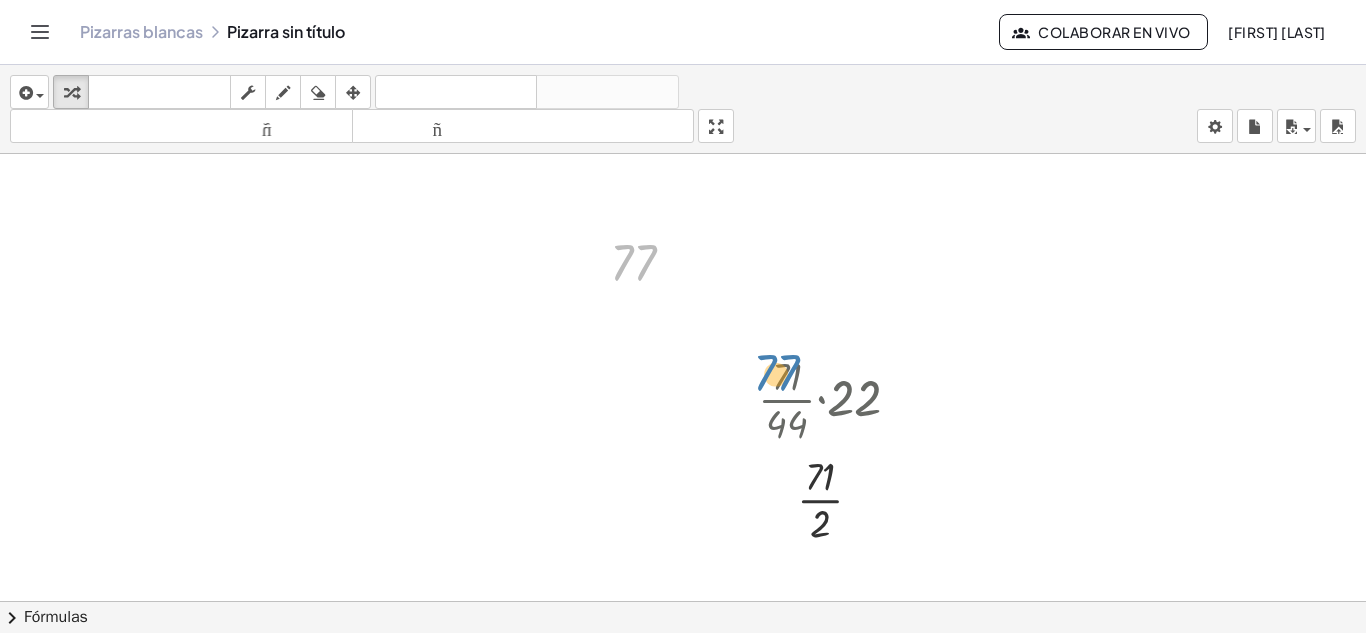 drag, startPoint x: 651, startPoint y: 268, endPoint x: 806, endPoint y: 386, distance: 194.80502 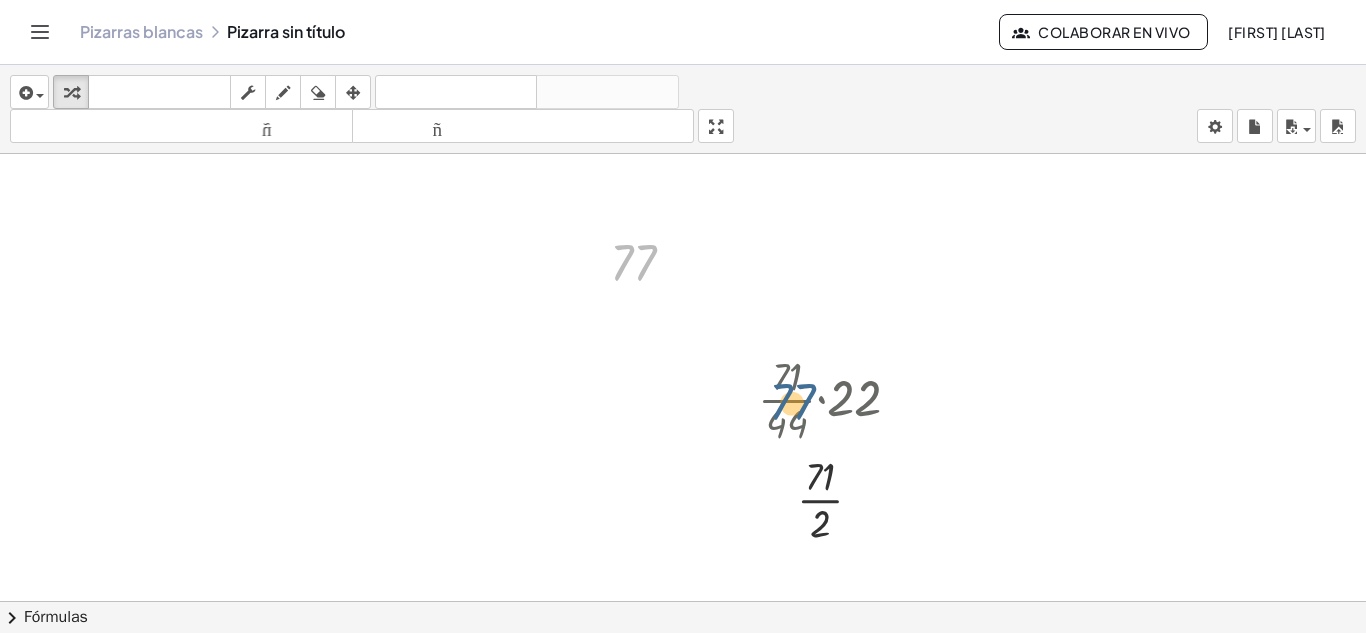drag, startPoint x: 632, startPoint y: 266, endPoint x: 794, endPoint y: 439, distance: 237.00844 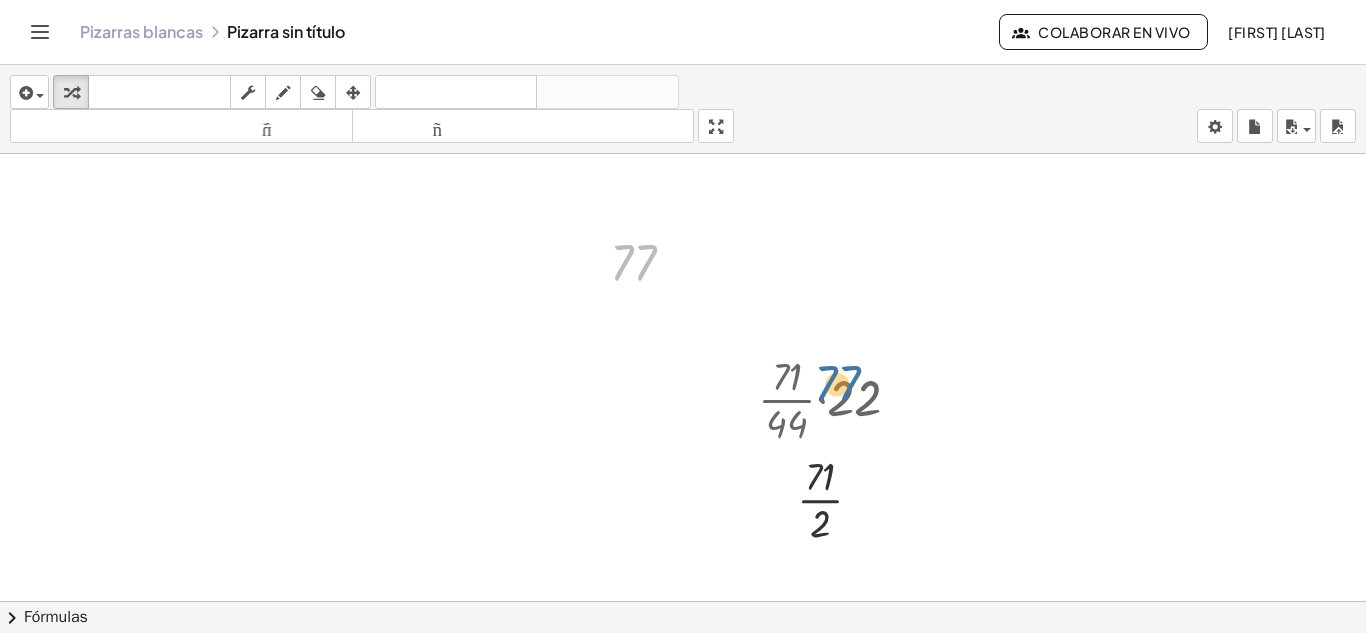 drag, startPoint x: 620, startPoint y: 257, endPoint x: 838, endPoint y: 393, distance: 256.94357 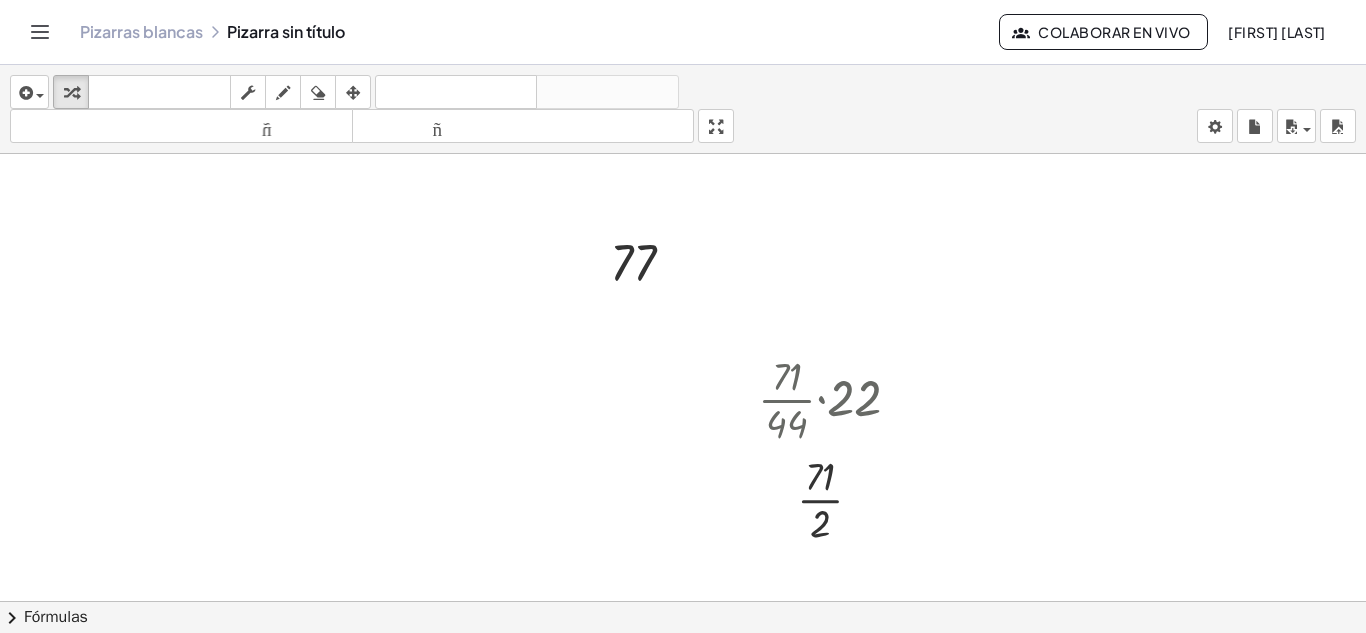 drag, startPoint x: 675, startPoint y: 344, endPoint x: 635, endPoint y: 364, distance: 44.72136 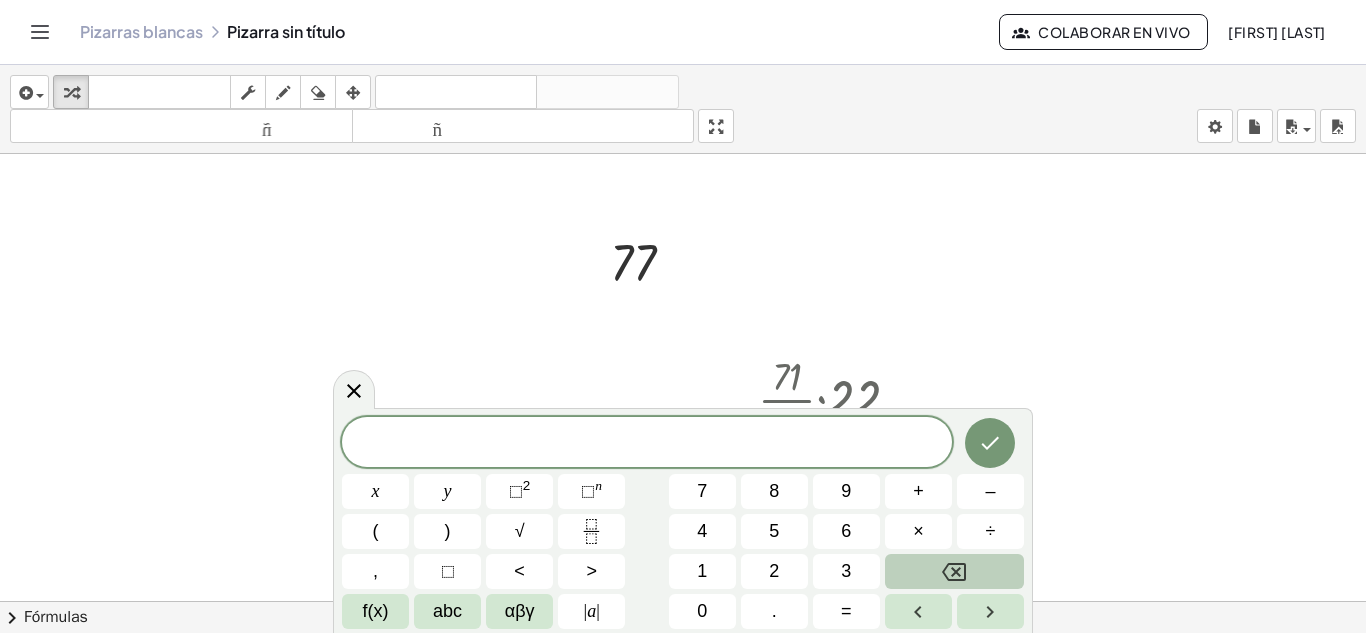 click 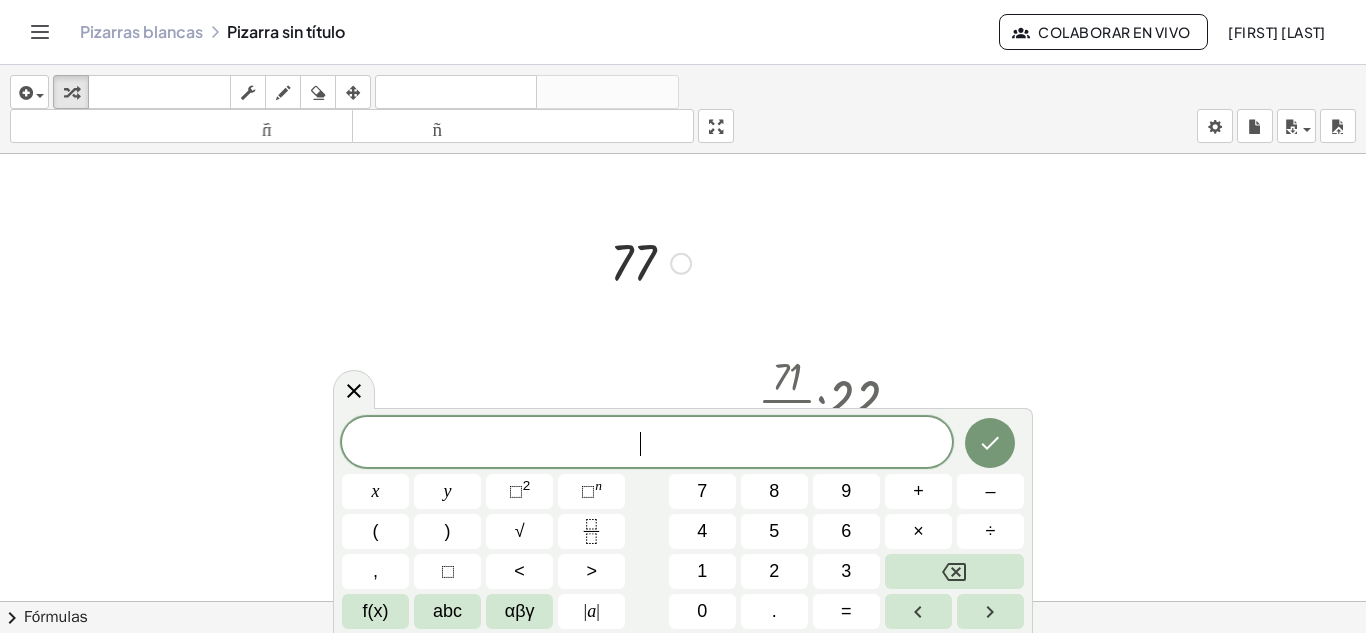 click at bounding box center [650, 262] 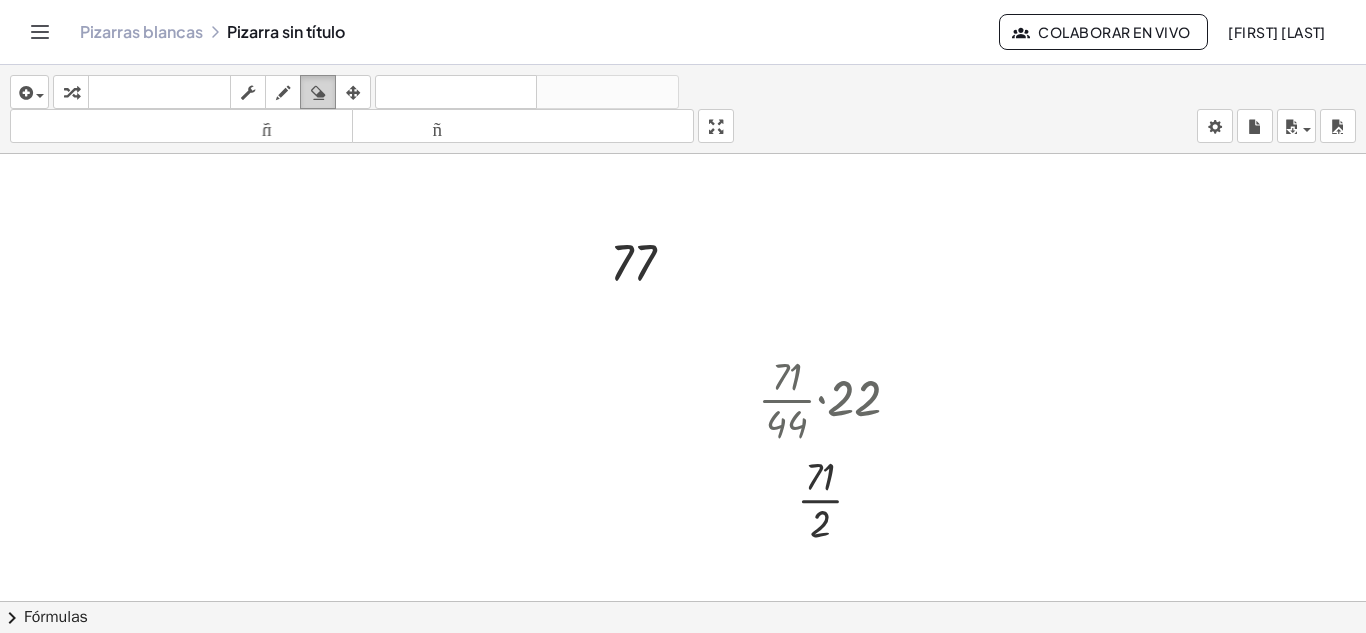 click at bounding box center [318, 93] 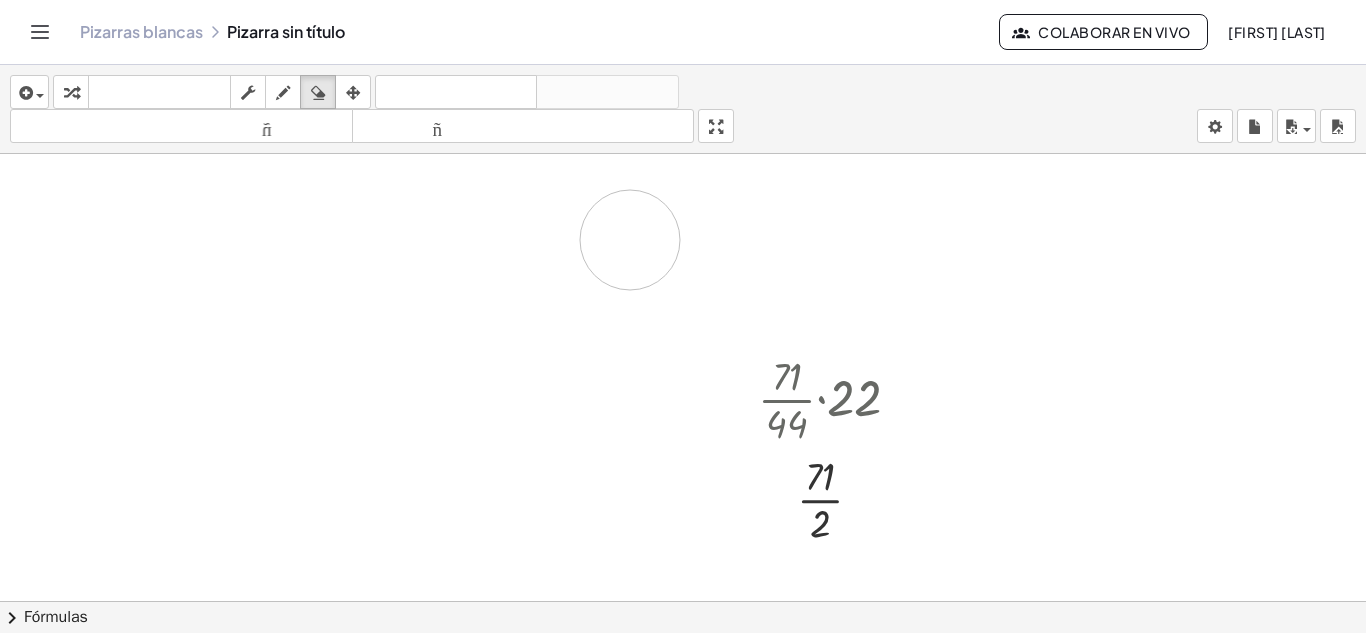 click at bounding box center (683, 301) 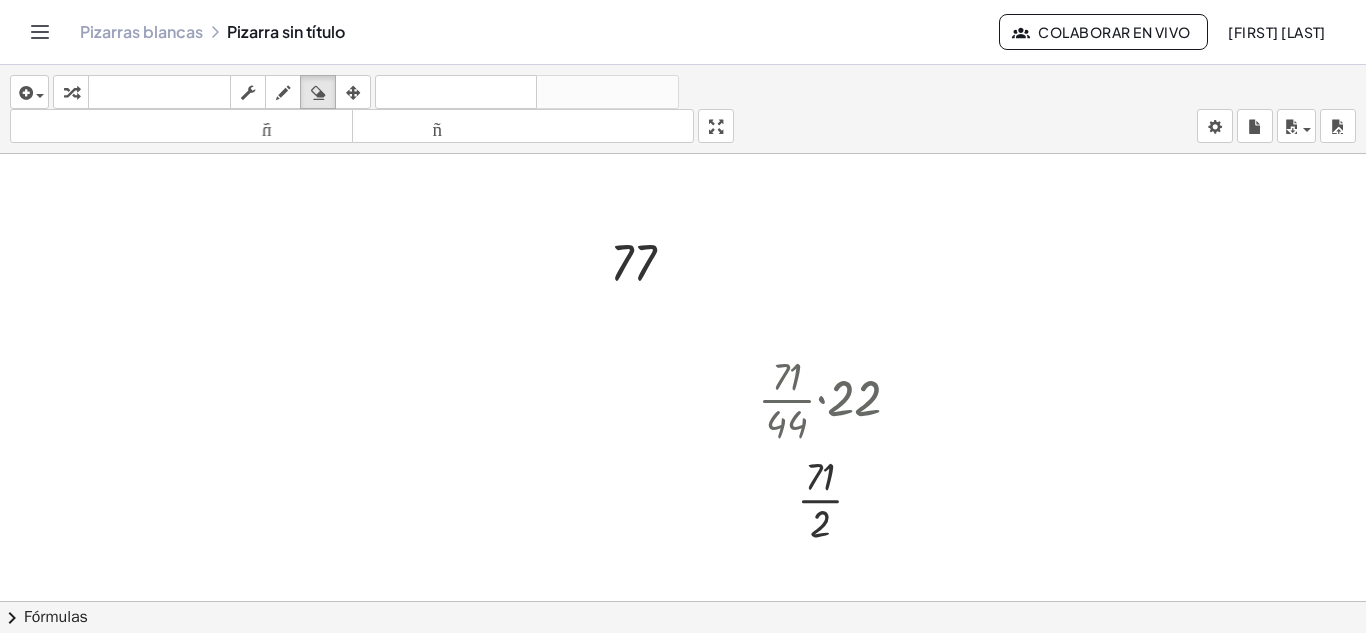 click at bounding box center [683, 301] 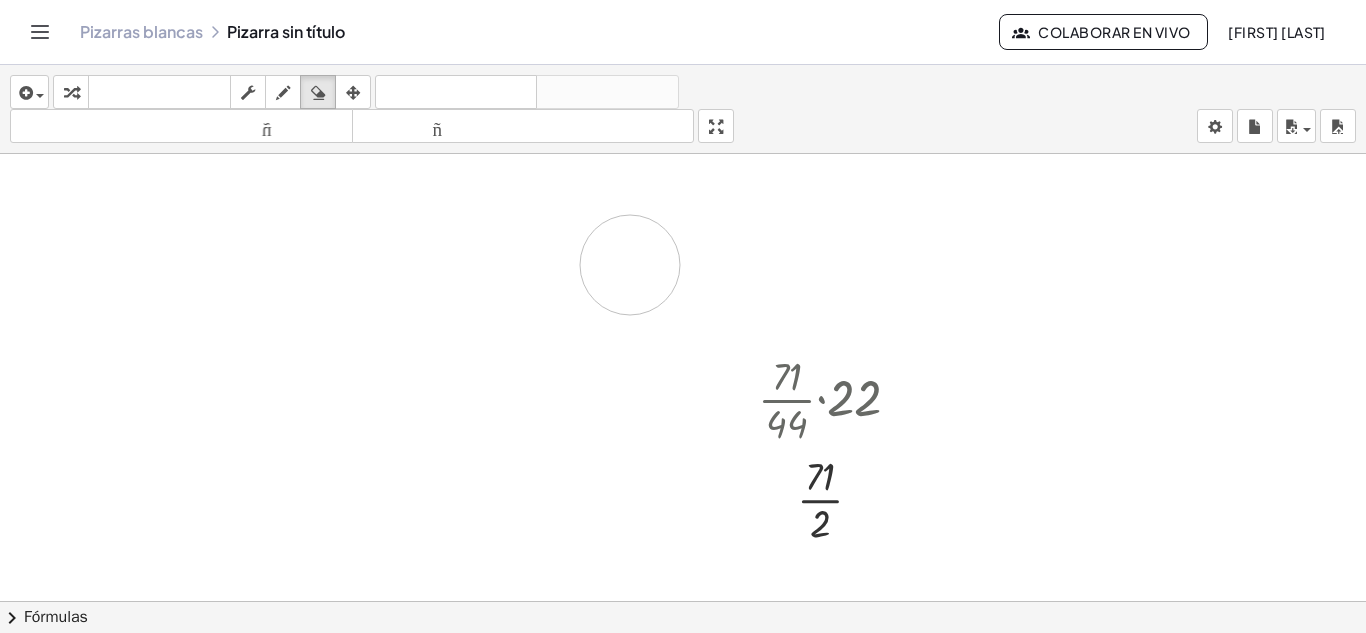 click at bounding box center (683, 301) 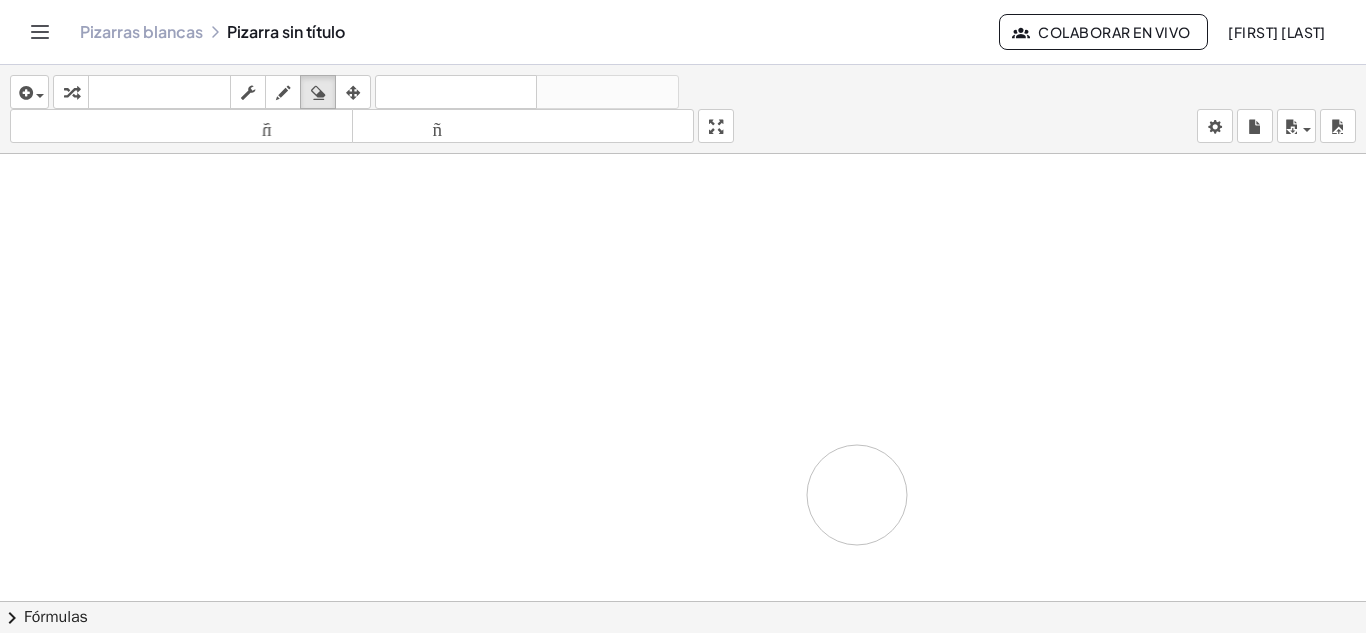 drag, startPoint x: 630, startPoint y: 265, endPoint x: 803, endPoint y: 495, distance: 287.8003 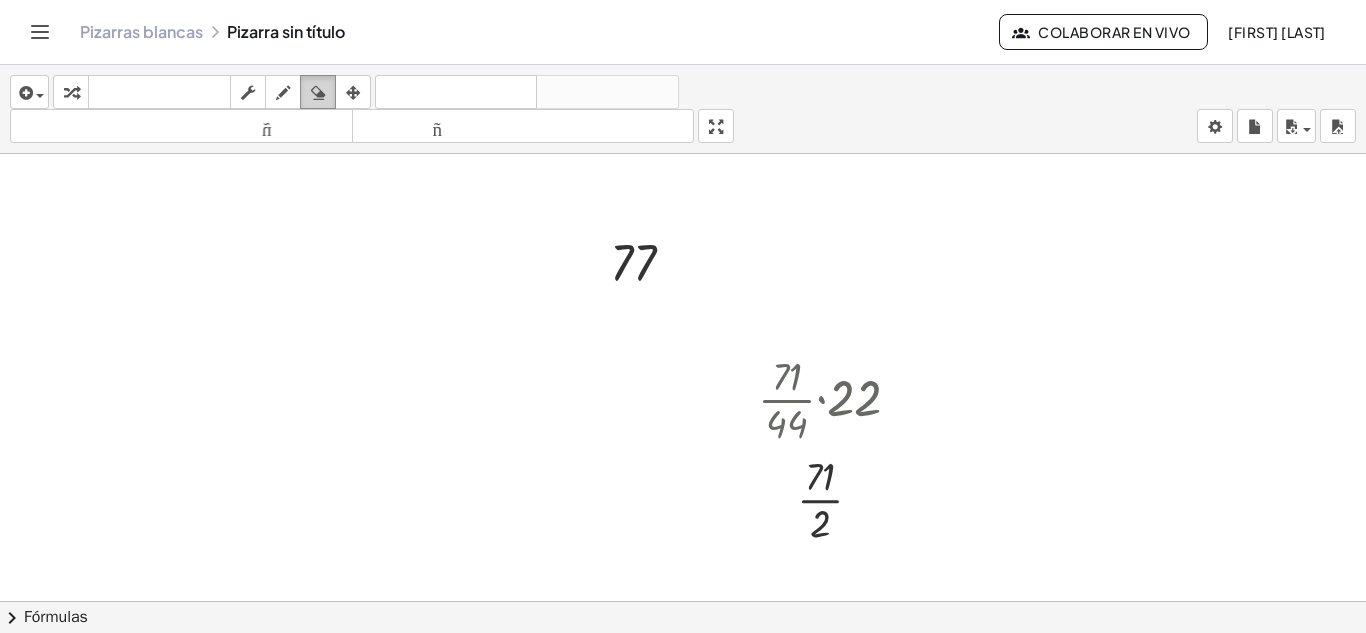 click at bounding box center (318, 93) 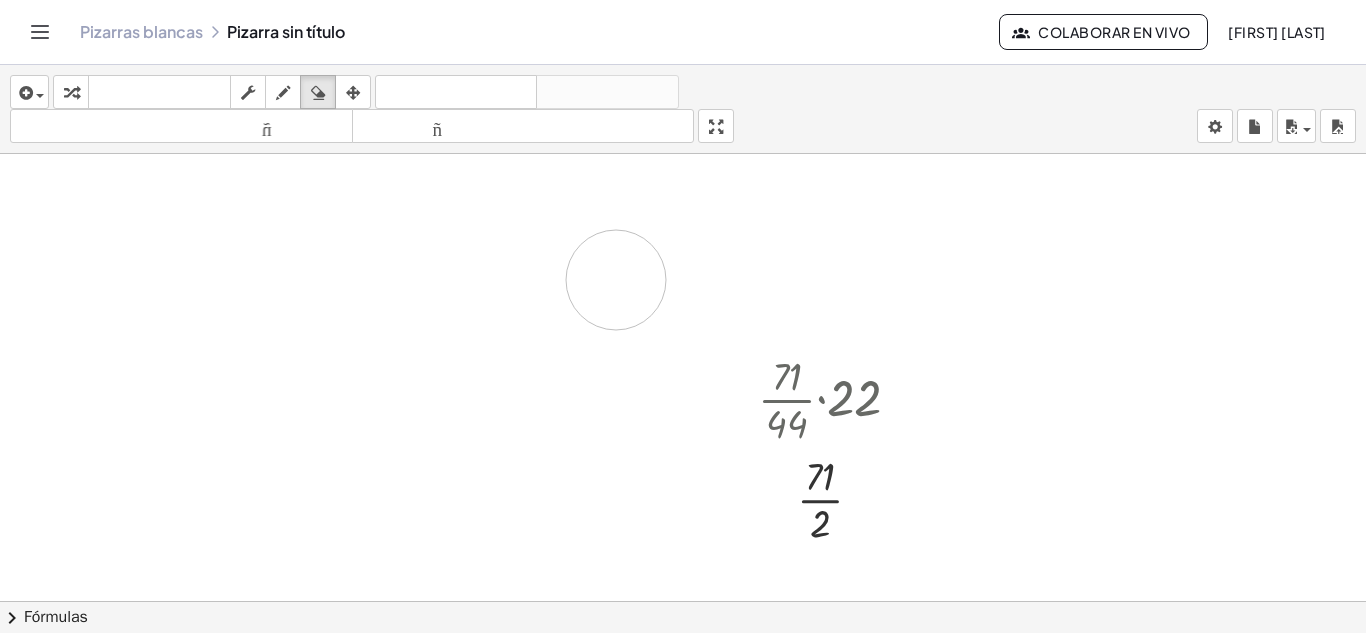 drag, startPoint x: 634, startPoint y: 265, endPoint x: 808, endPoint y: 311, distance: 179.97778 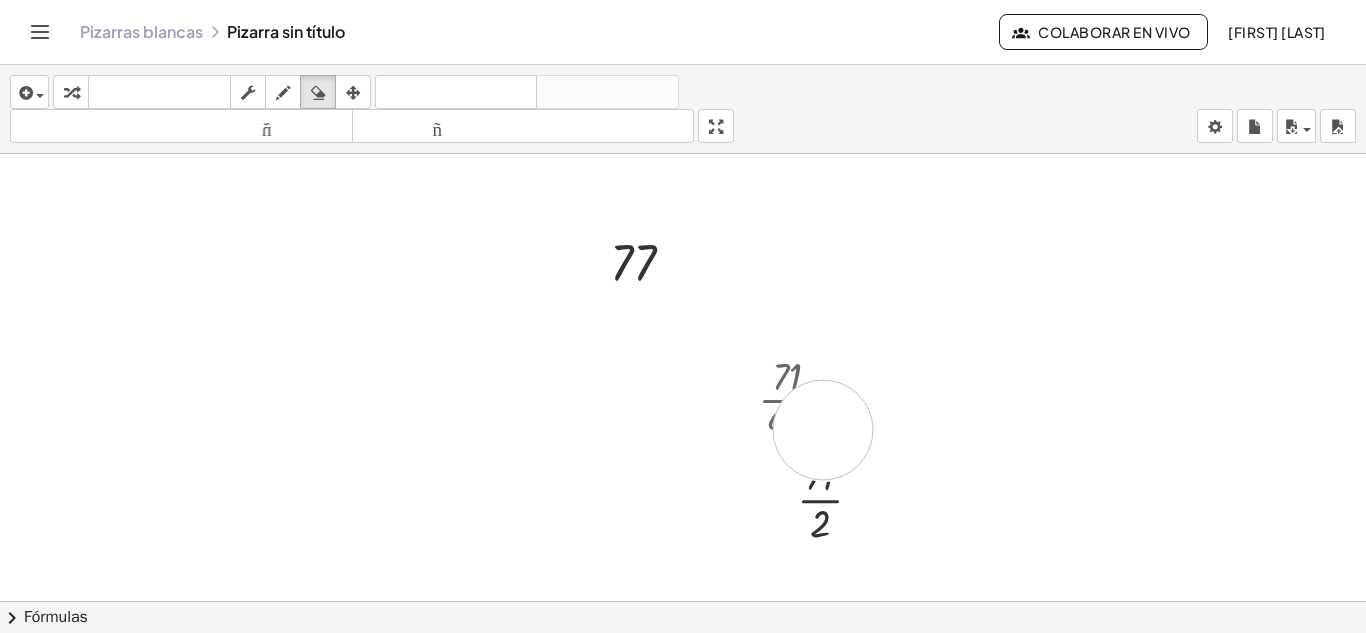drag, startPoint x: 883, startPoint y: 389, endPoint x: 911, endPoint y: 419, distance: 41.036568 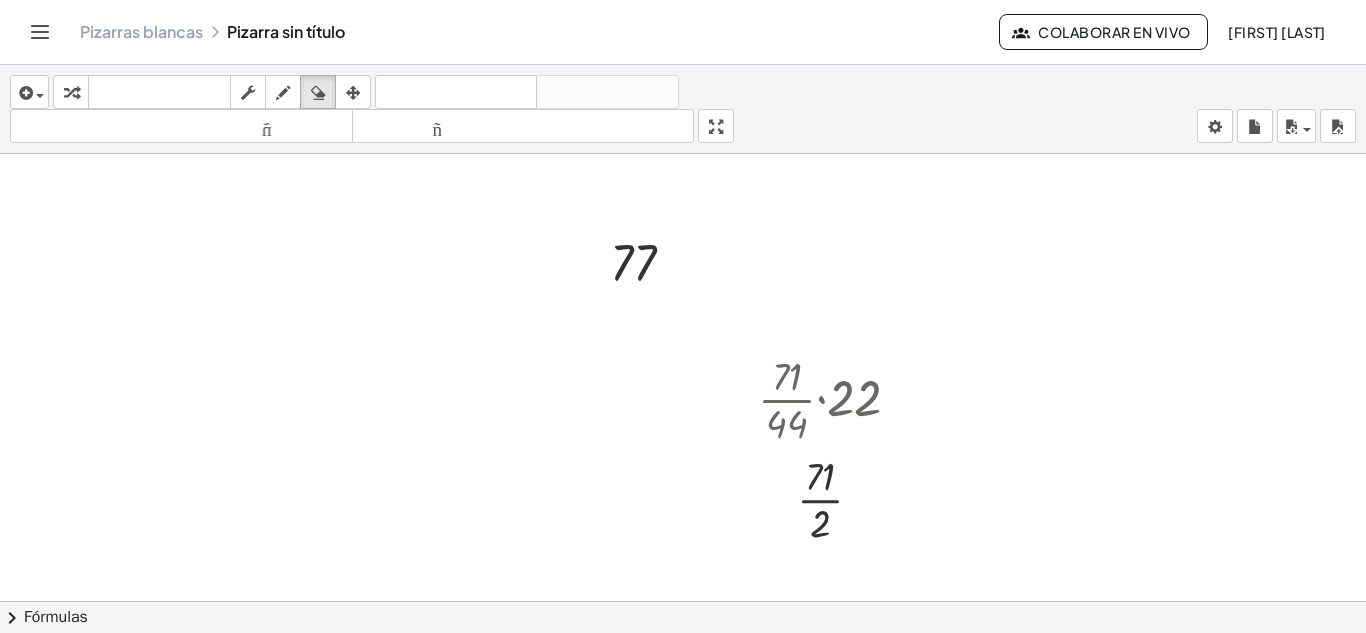 click at bounding box center [683, 301] 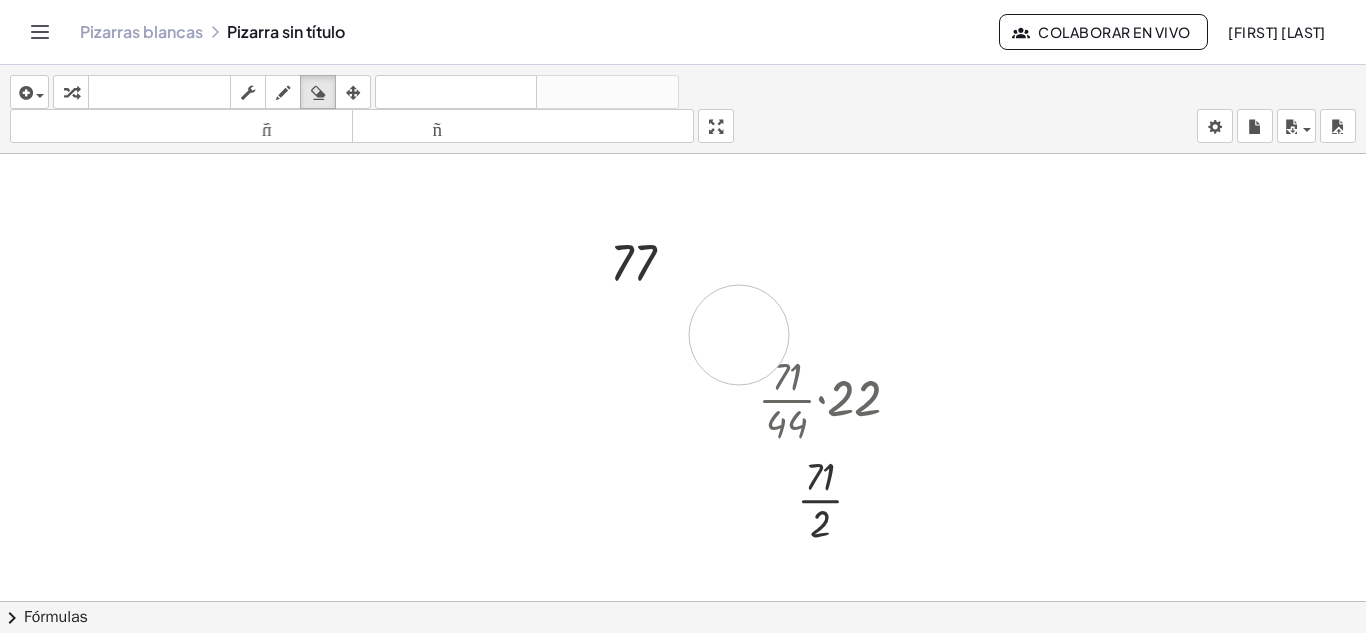 click at bounding box center (683, 301) 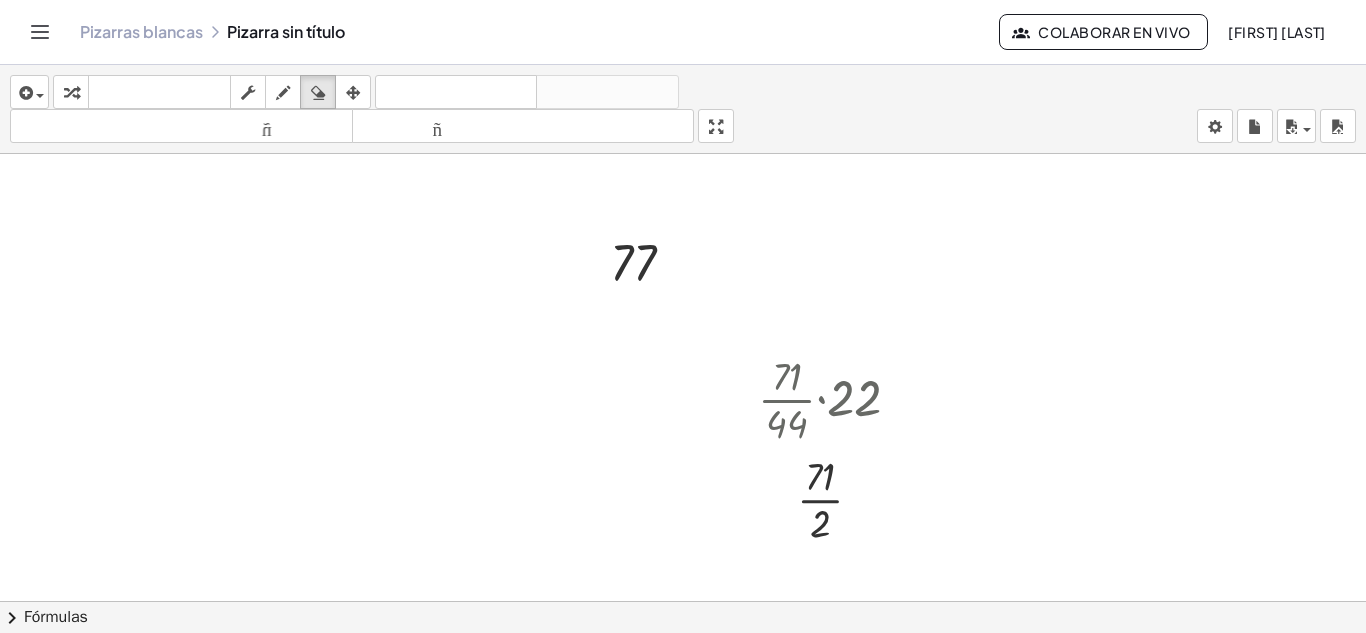 click at bounding box center [683, 301] 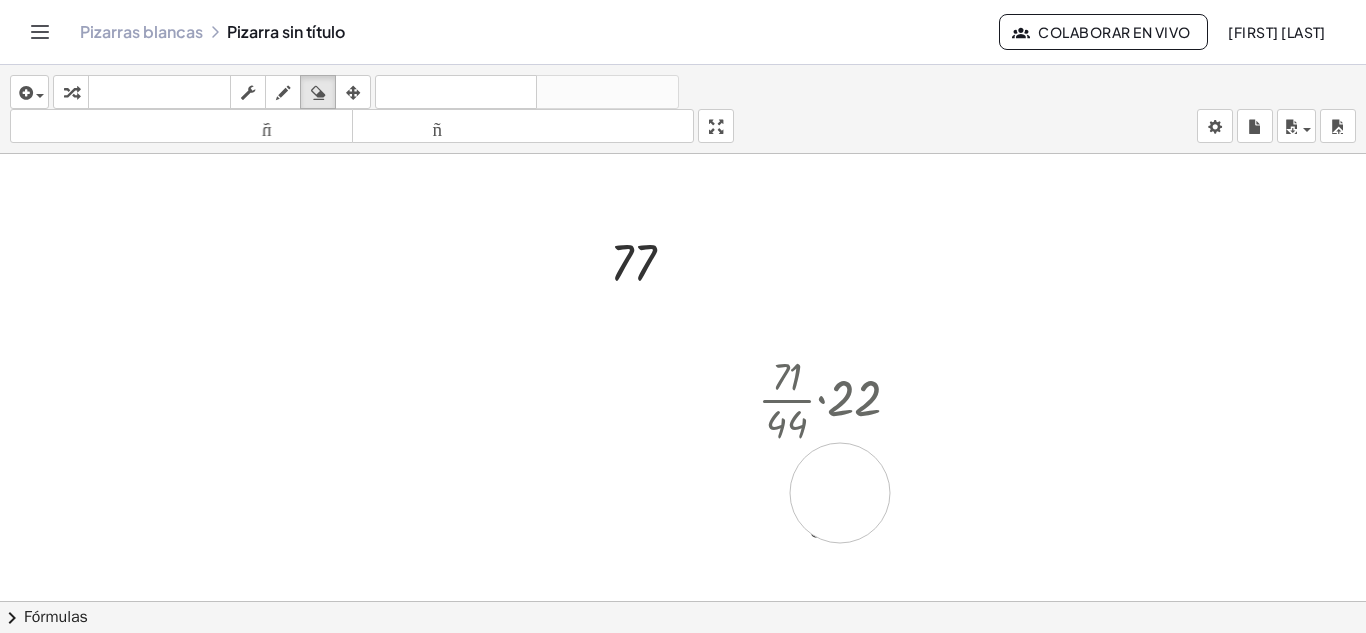 click at bounding box center [683, 301] 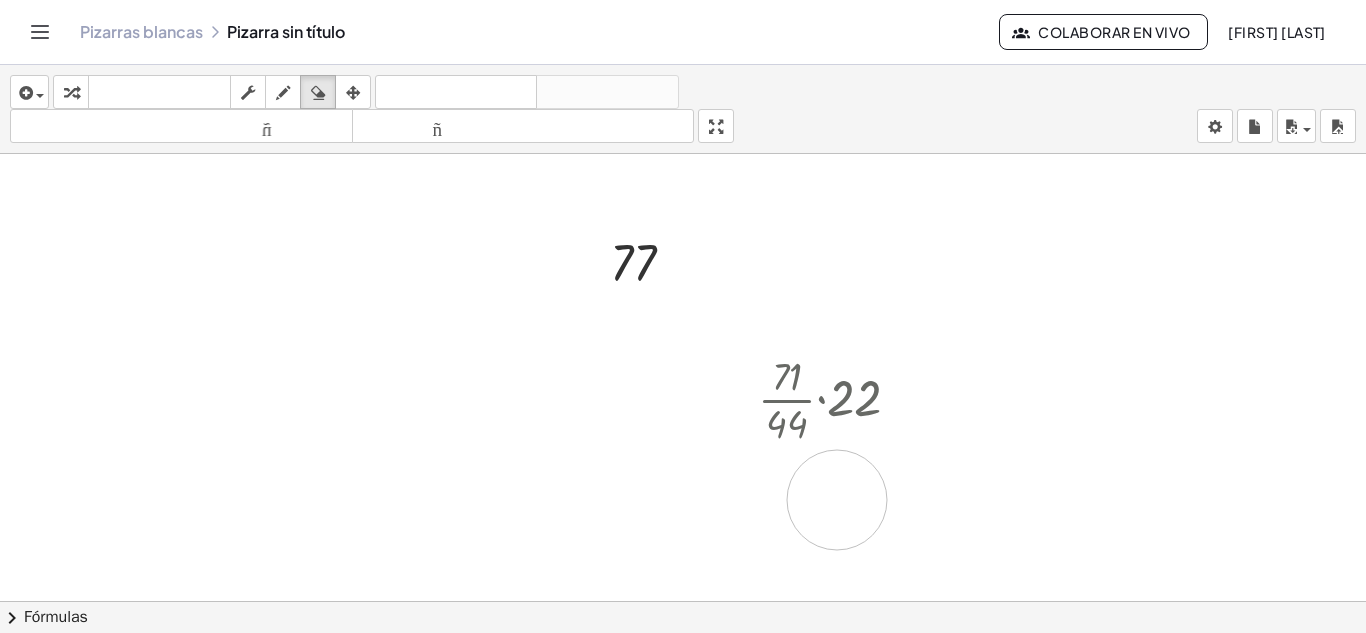drag, startPoint x: 840, startPoint y: 494, endPoint x: 808, endPoint y: 470, distance: 40 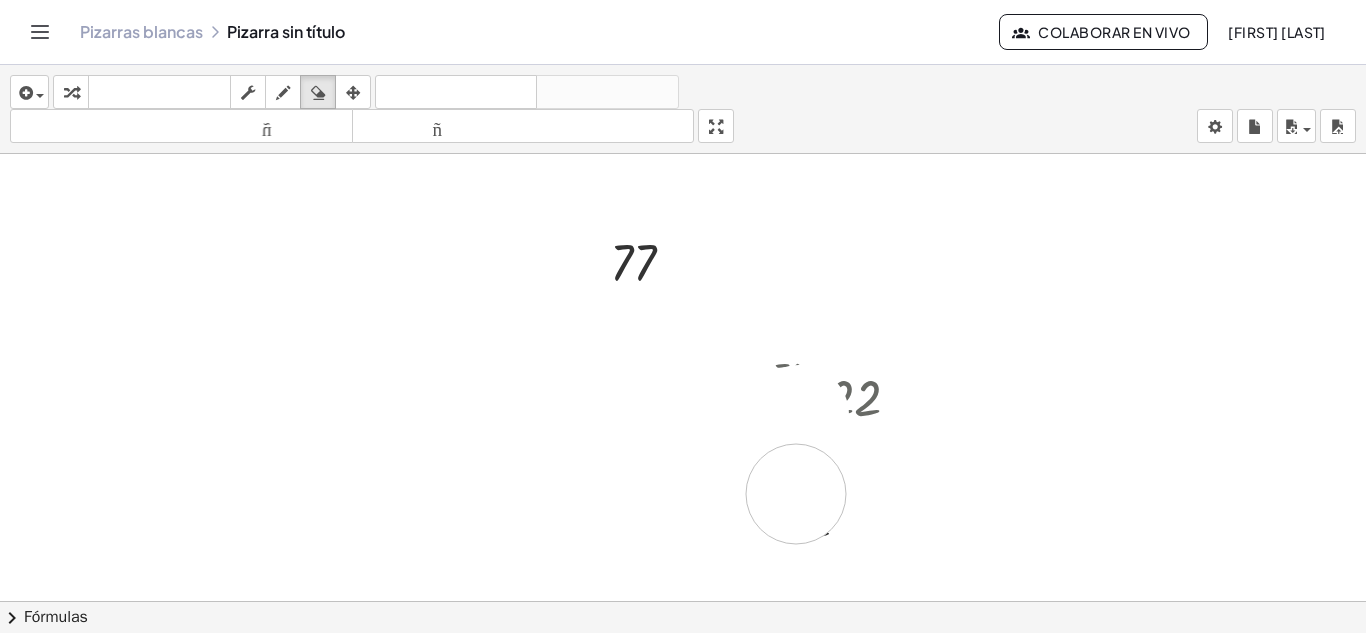 drag, startPoint x: 799, startPoint y: 448, endPoint x: 597, endPoint y: 230, distance: 297.20026 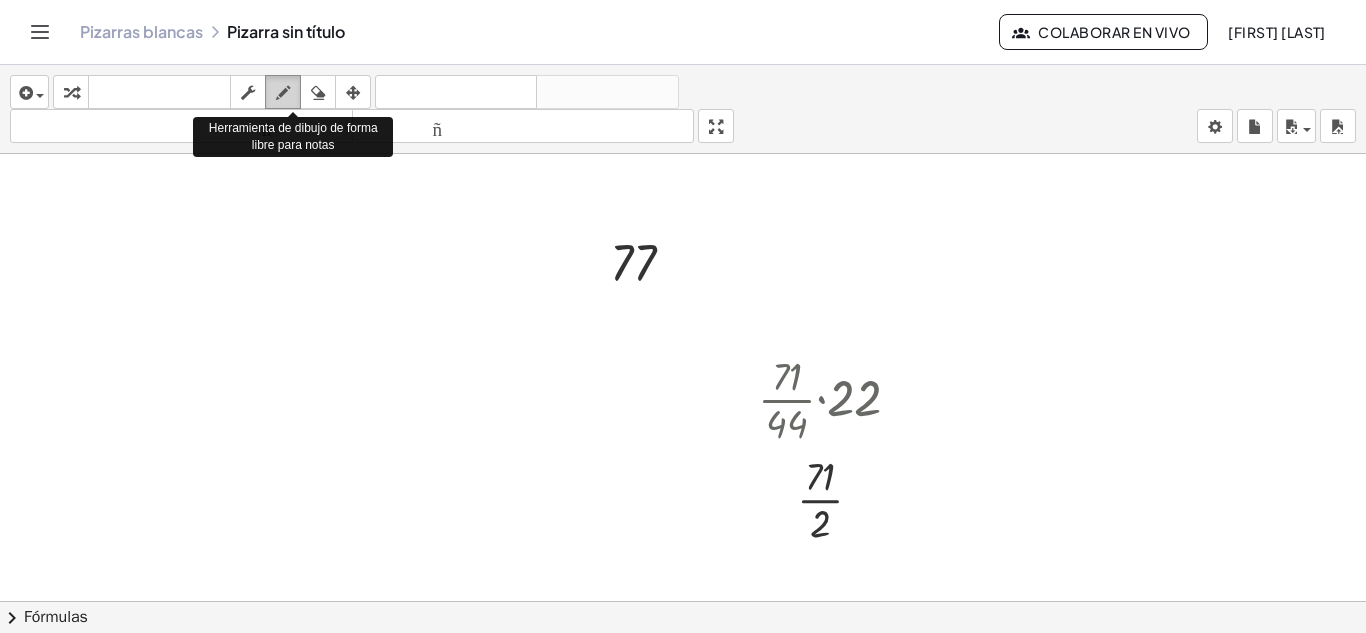 click at bounding box center (283, 93) 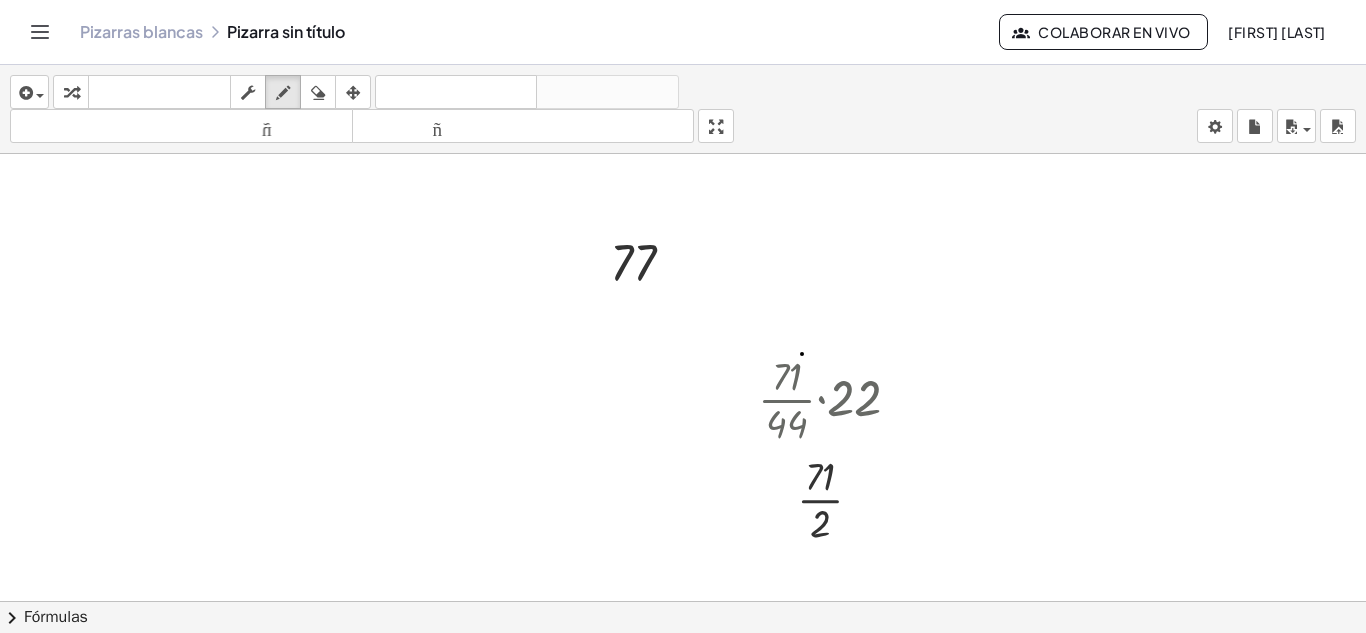 click at bounding box center [683, 301] 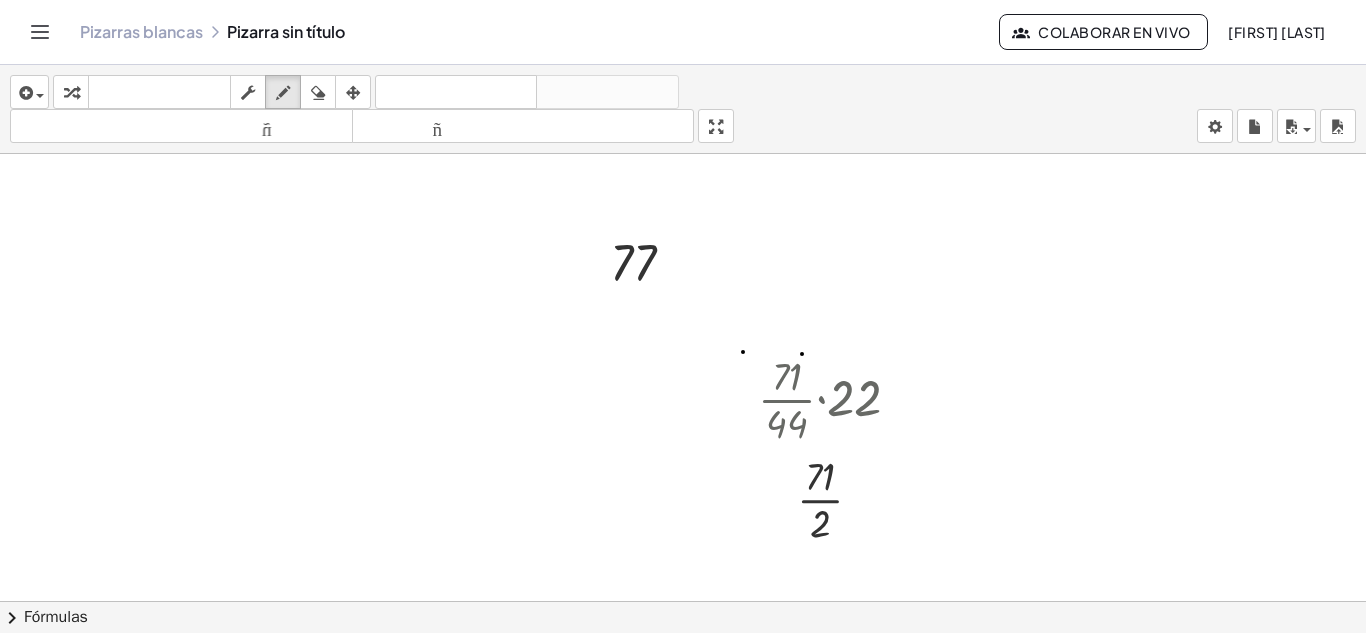 click at bounding box center [683, 301] 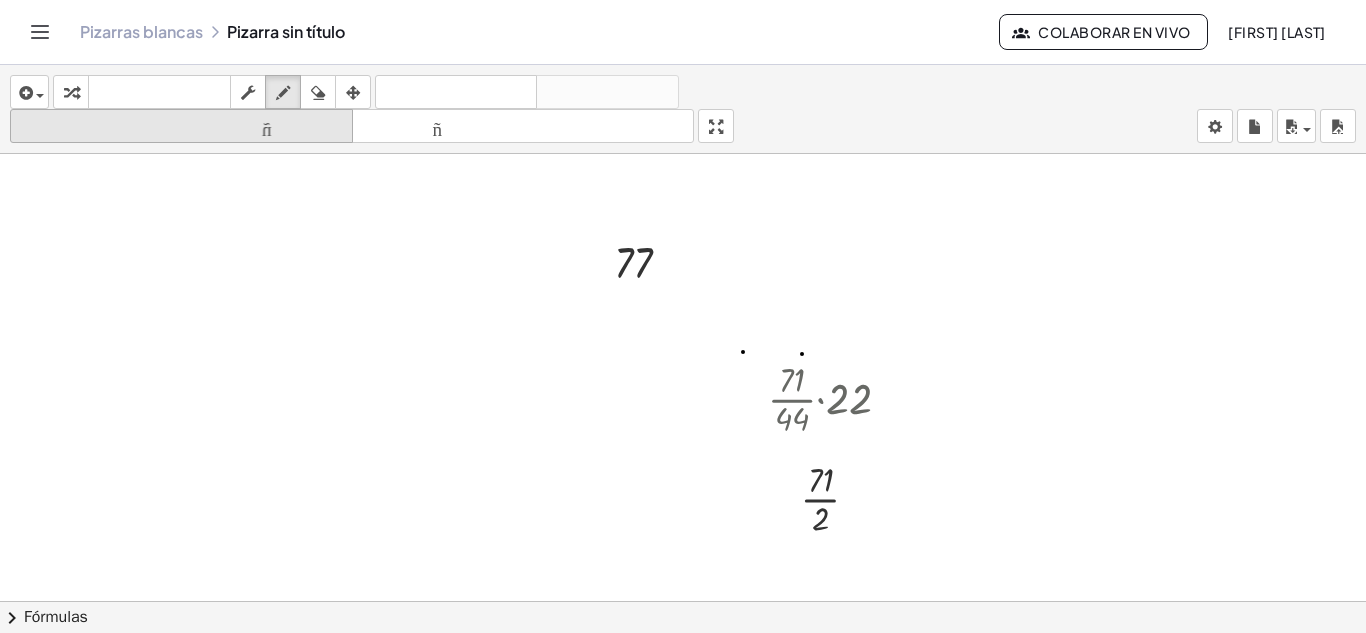 click on "tamaño_del_formato" at bounding box center [181, 127] 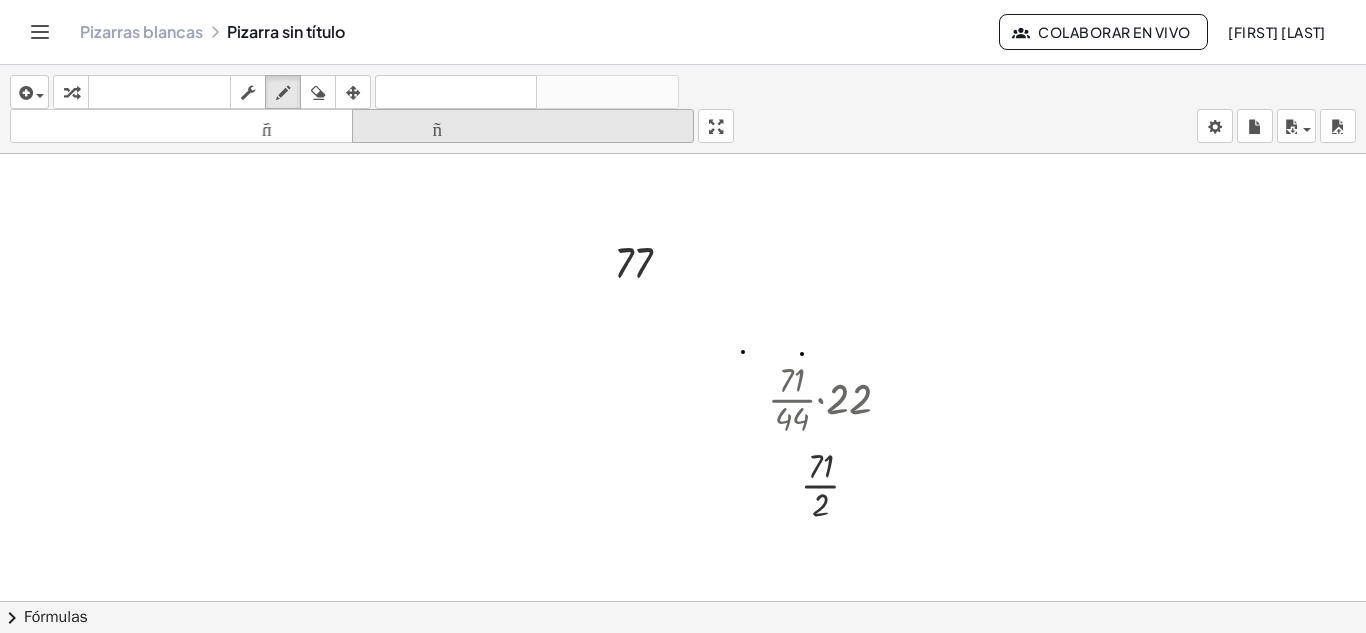click on "tamaño_del_formato" at bounding box center (523, 126) 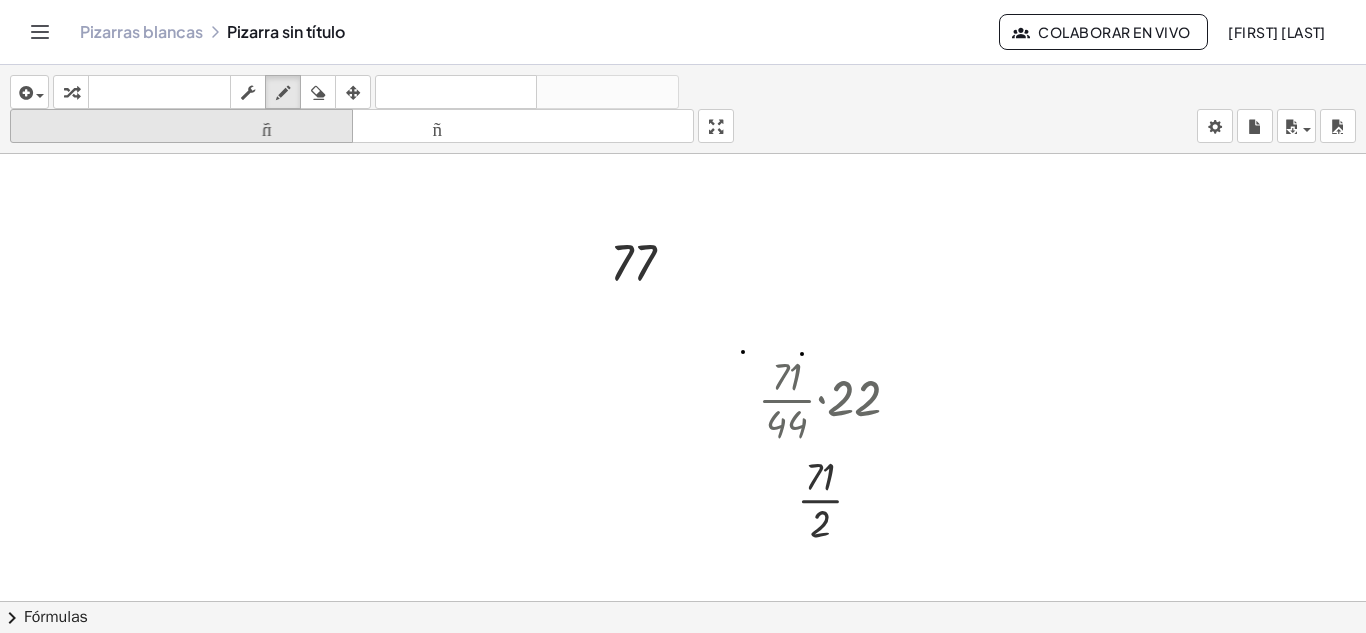 click on "tamaño_del_formato" at bounding box center (181, 126) 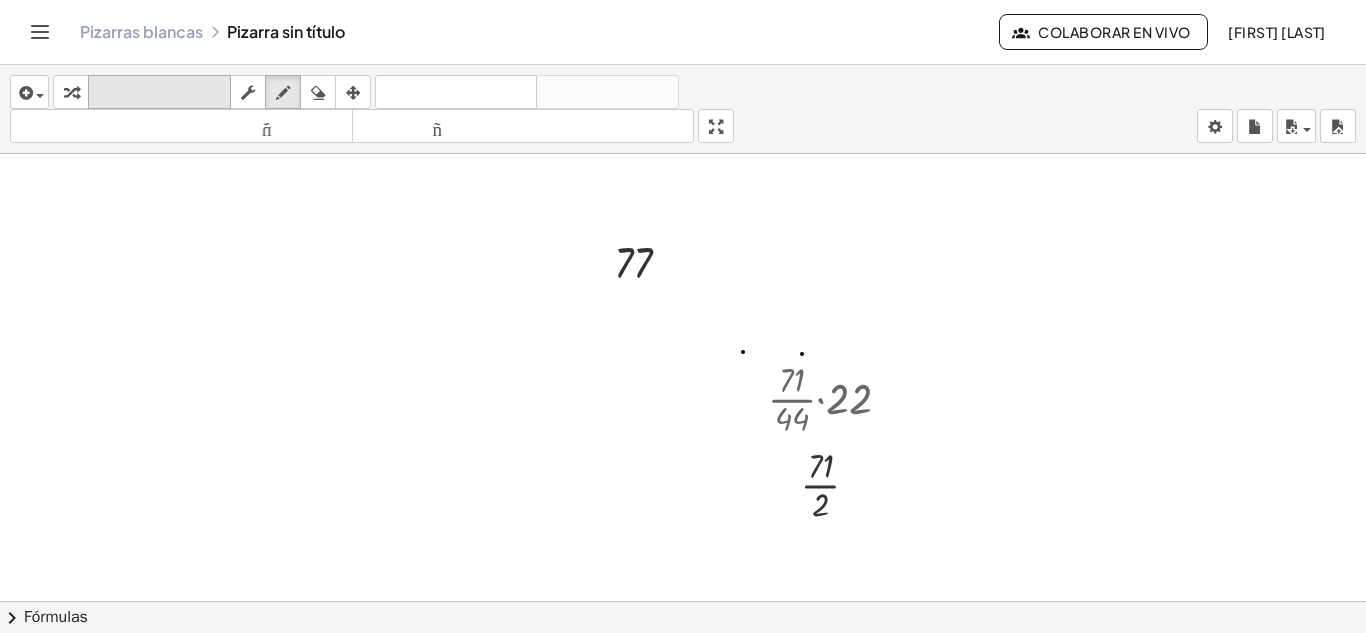 click on "teclado" at bounding box center (159, 92) 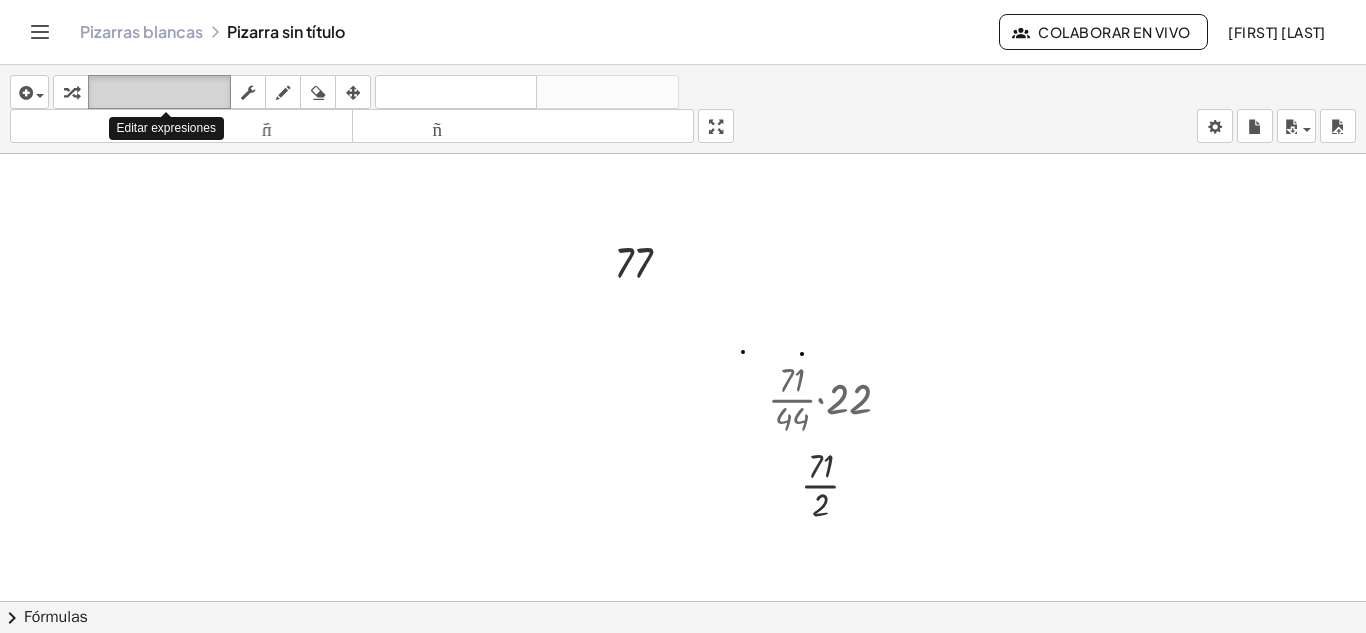 click on "teclado" at bounding box center (159, 92) 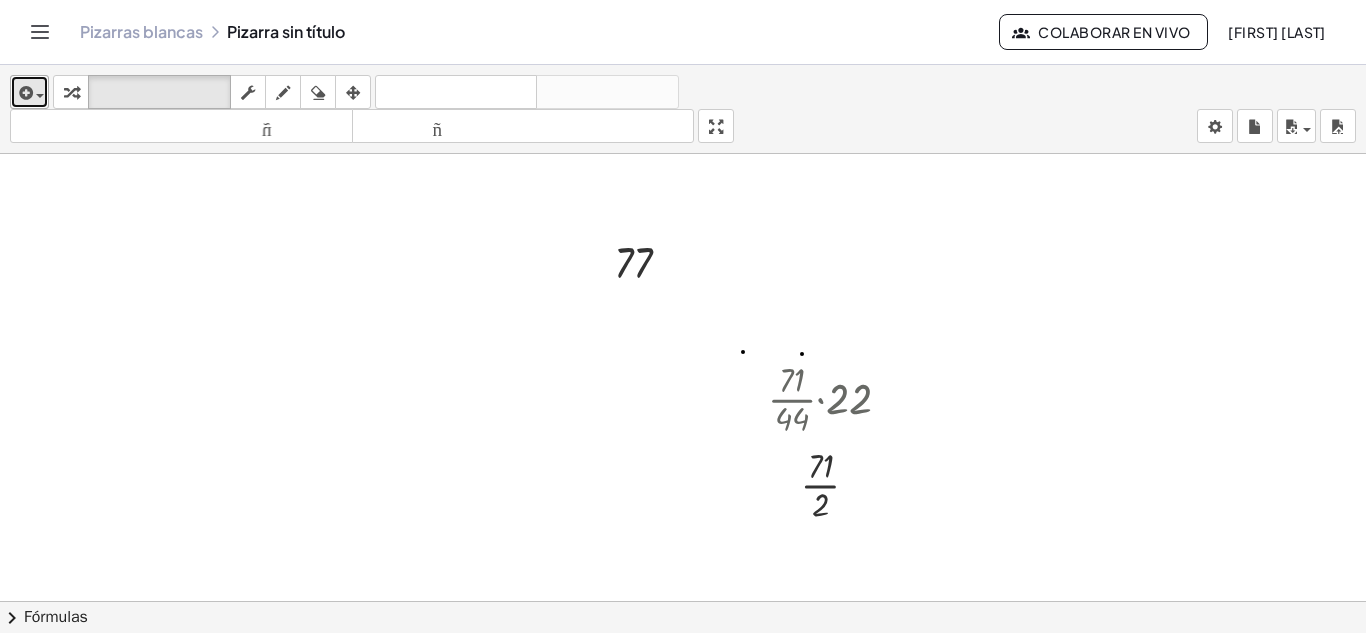click at bounding box center [29, 92] 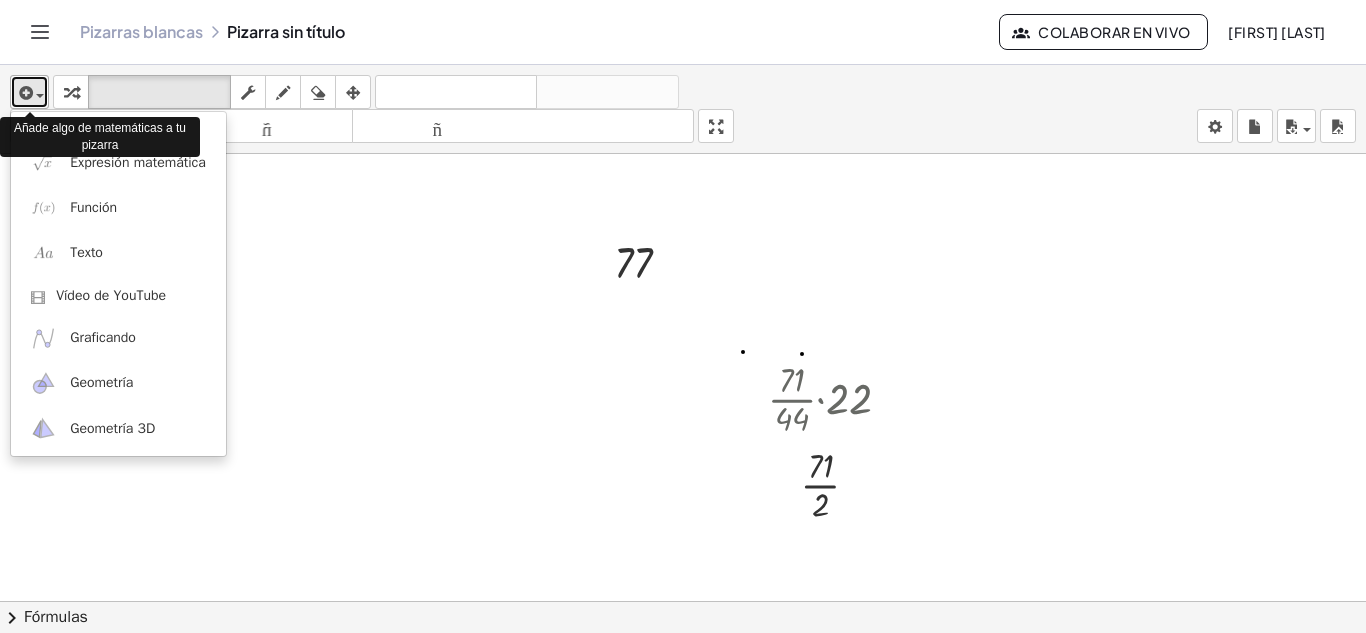 click at bounding box center (29, 92) 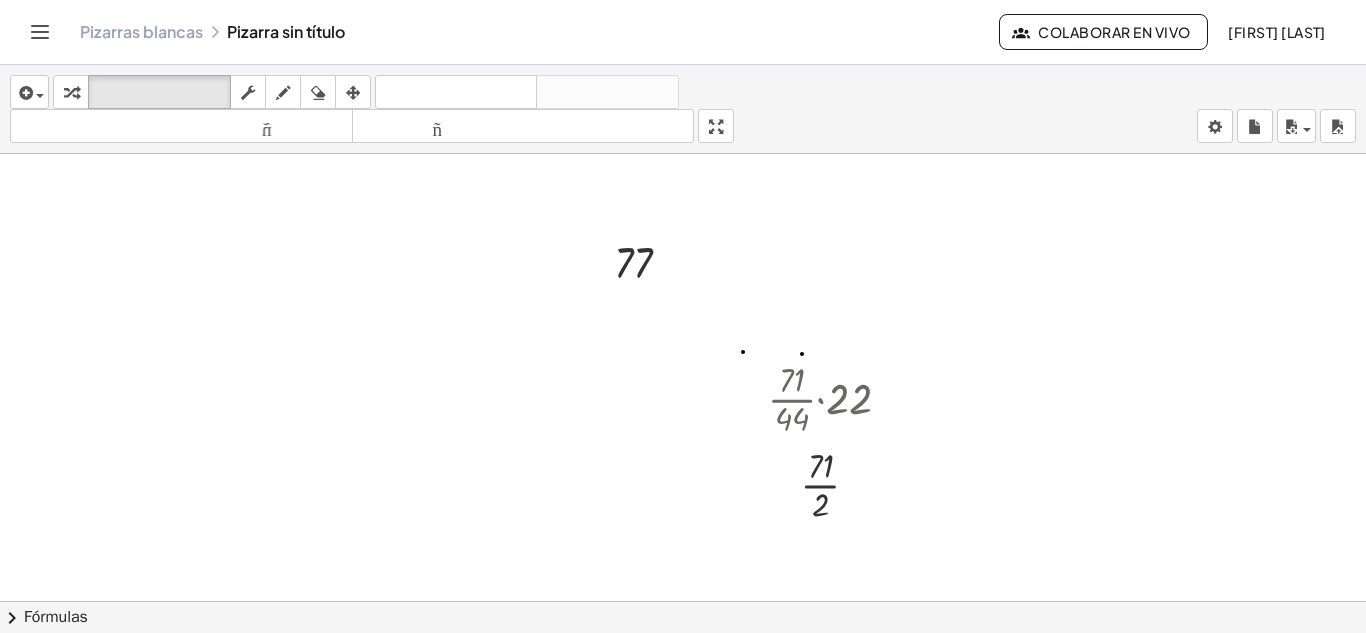 click at bounding box center (683, 301) 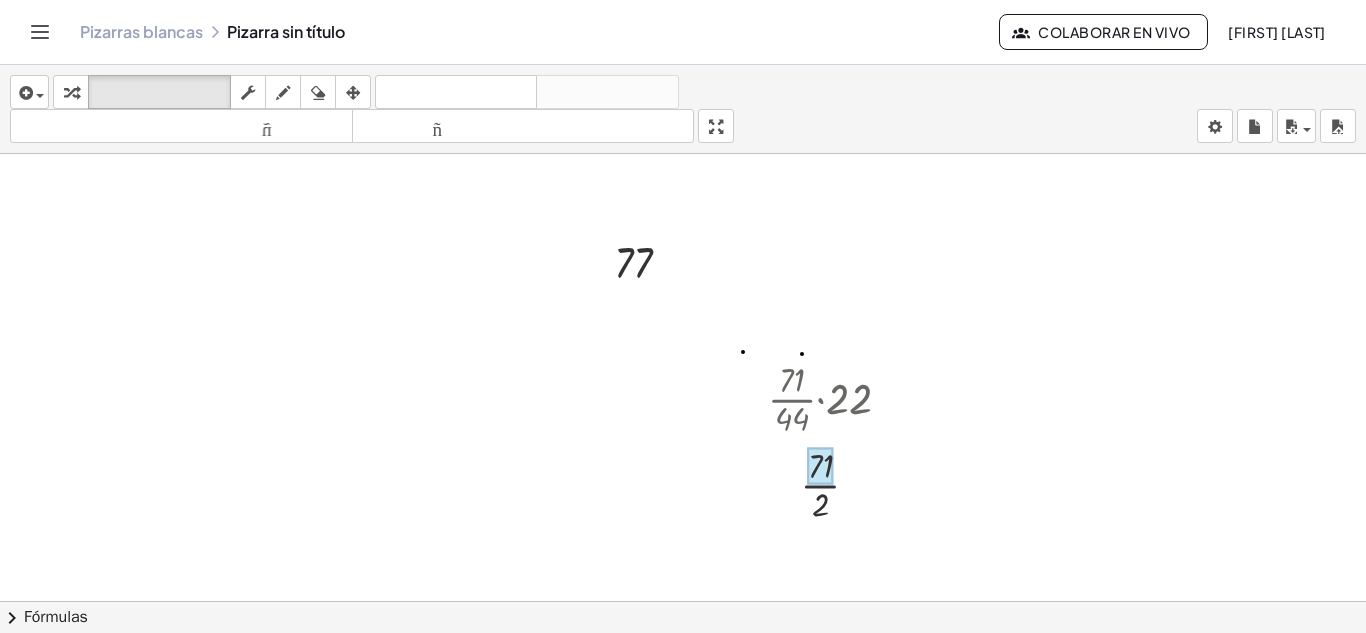 click at bounding box center [820, 466] 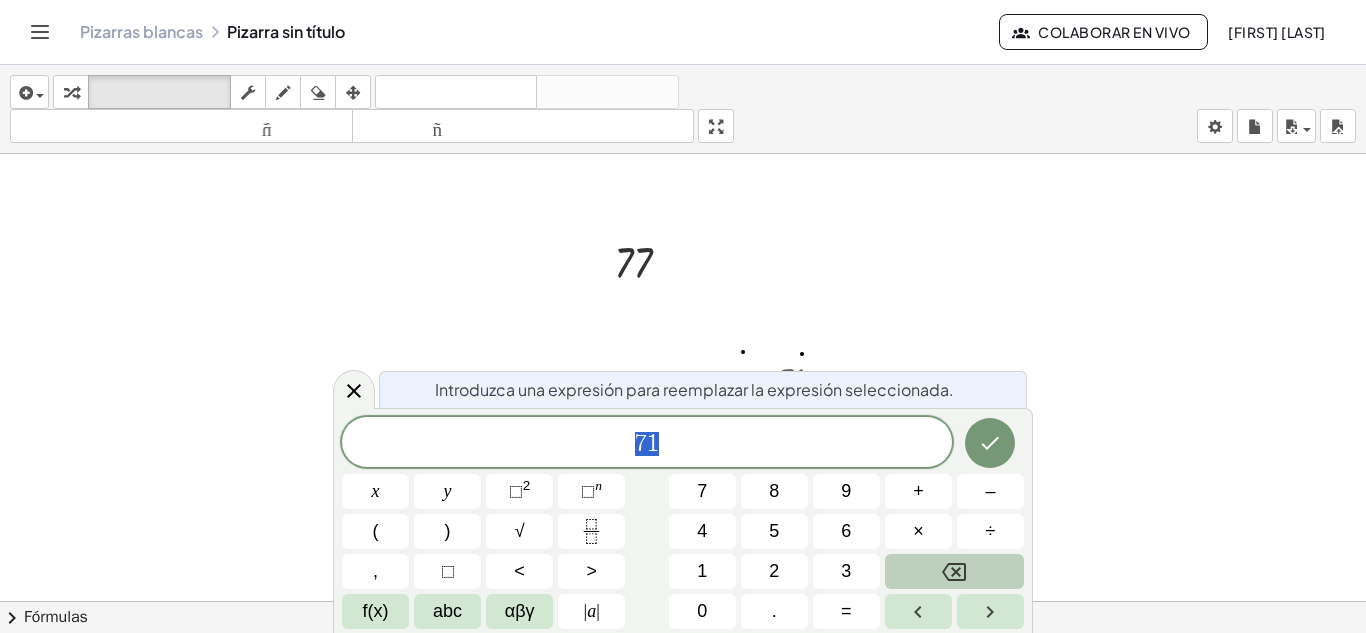 click at bounding box center (954, 571) 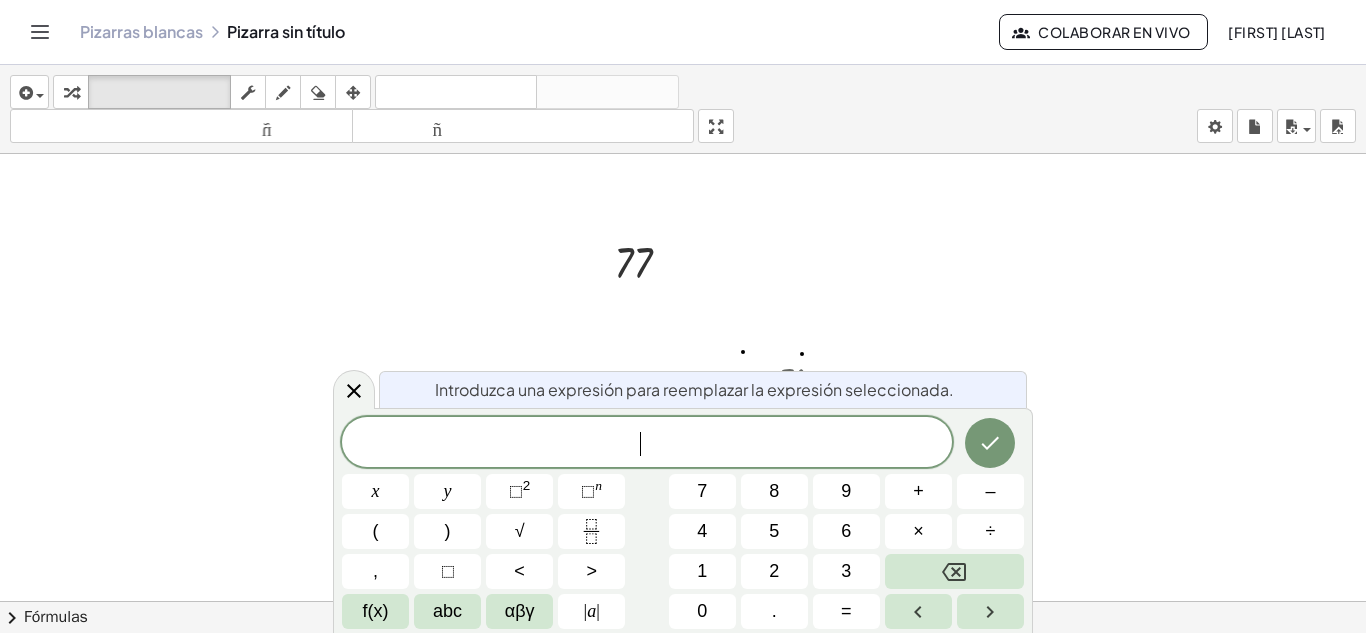 scroll, scrollTop: 579, scrollLeft: 0, axis: vertical 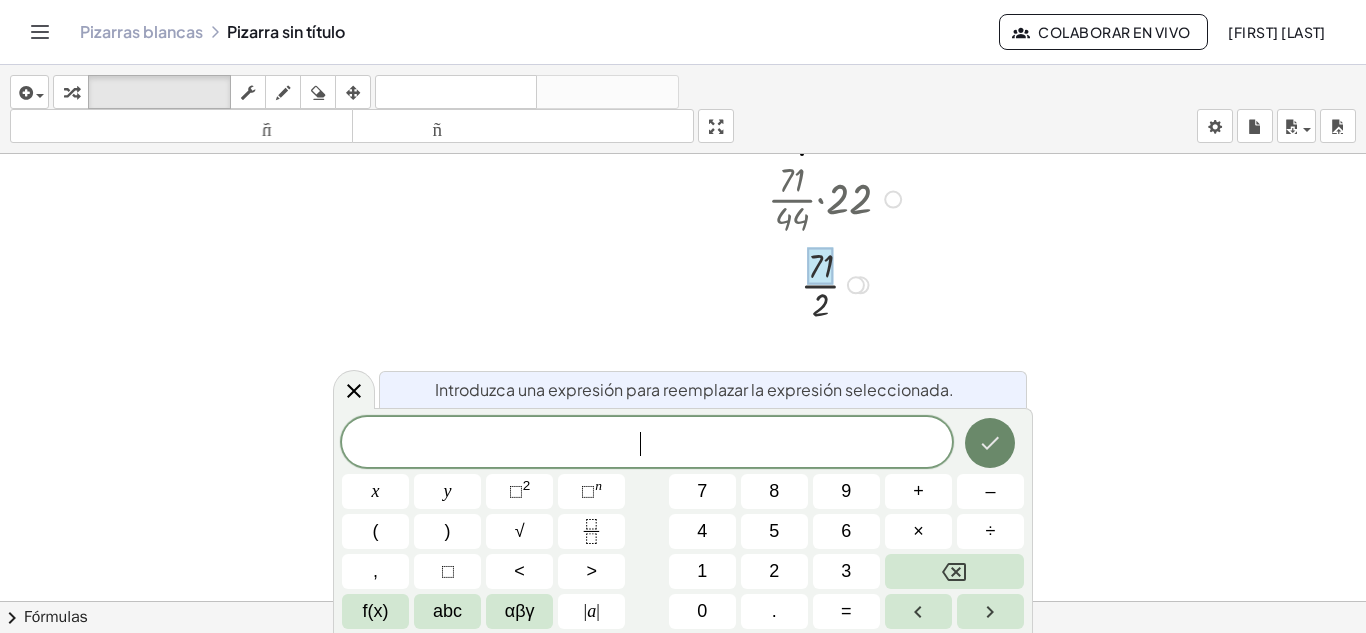 click at bounding box center (990, 443) 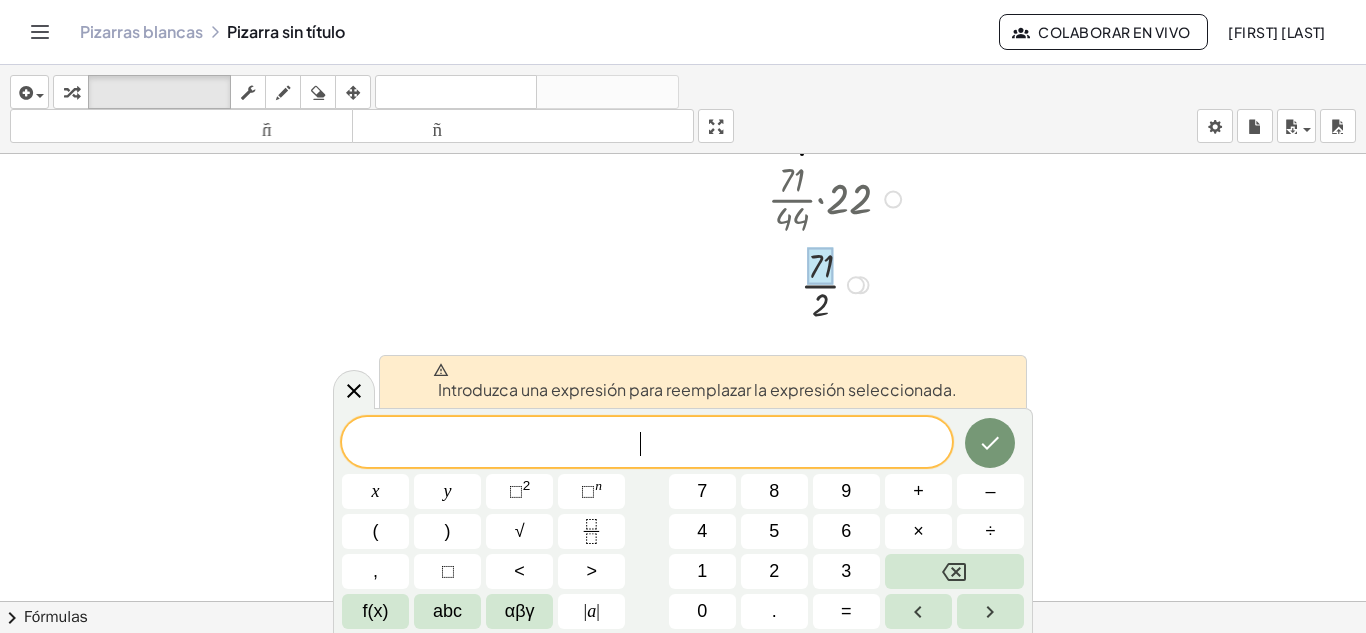 click at bounding box center [837, 284] 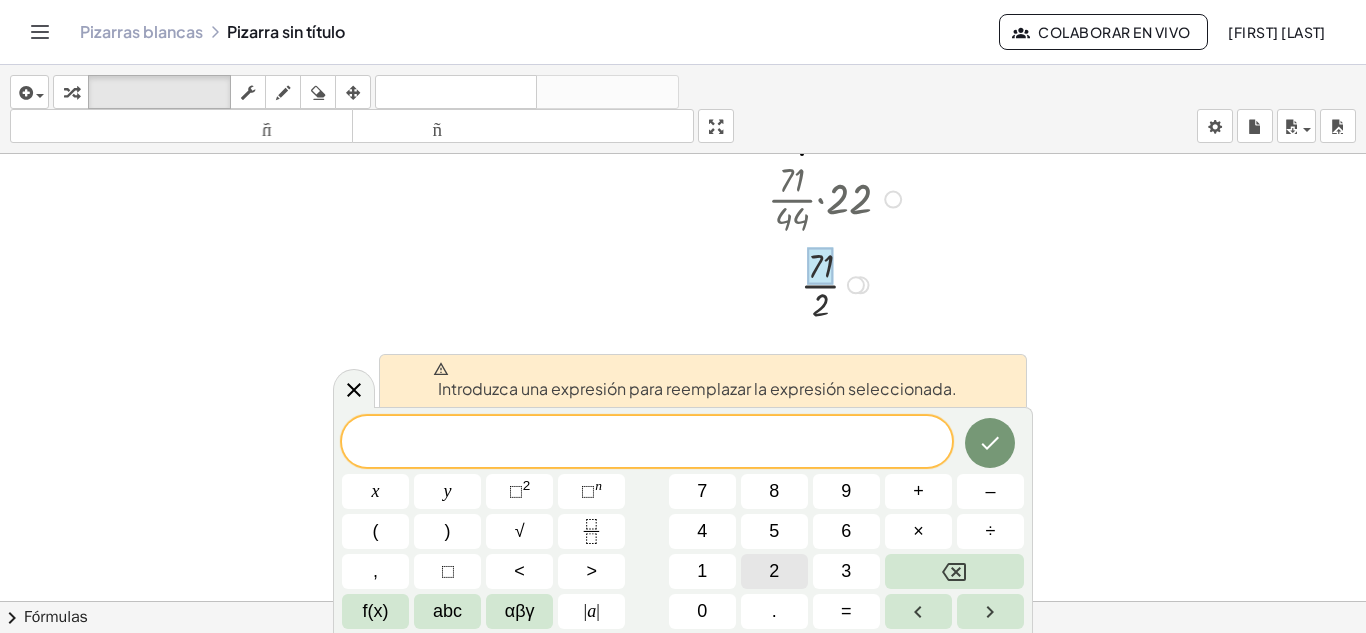 click on "2" at bounding box center (774, 571) 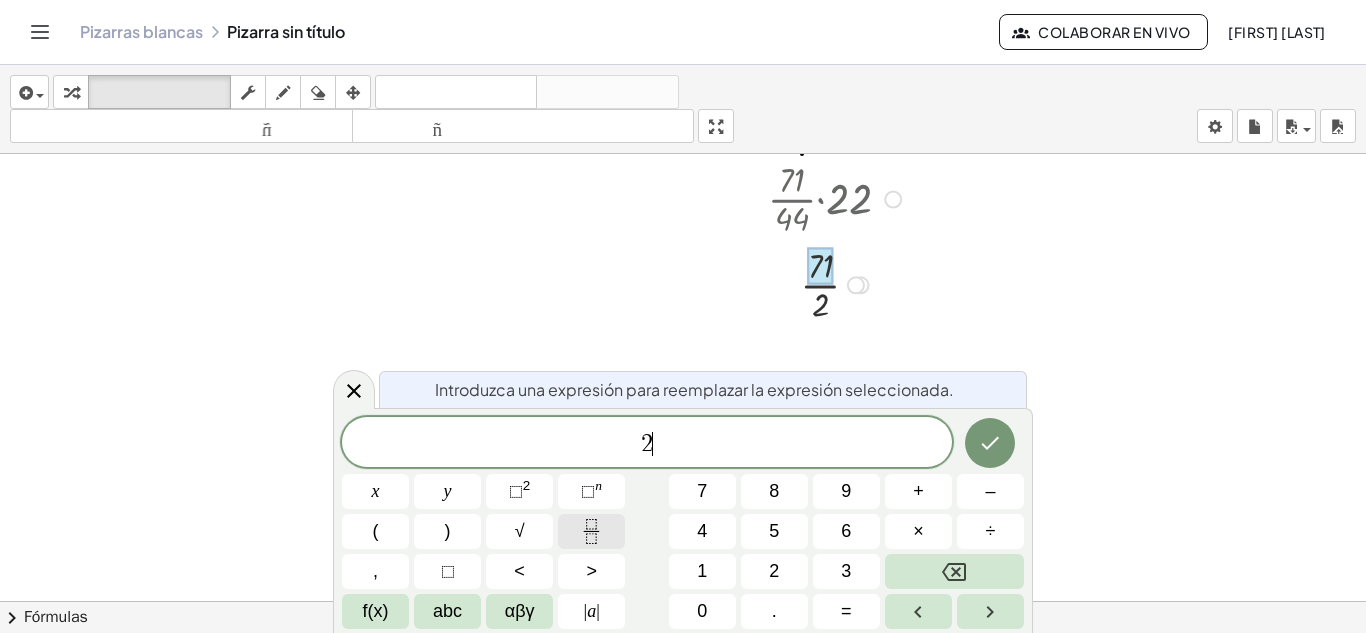 click 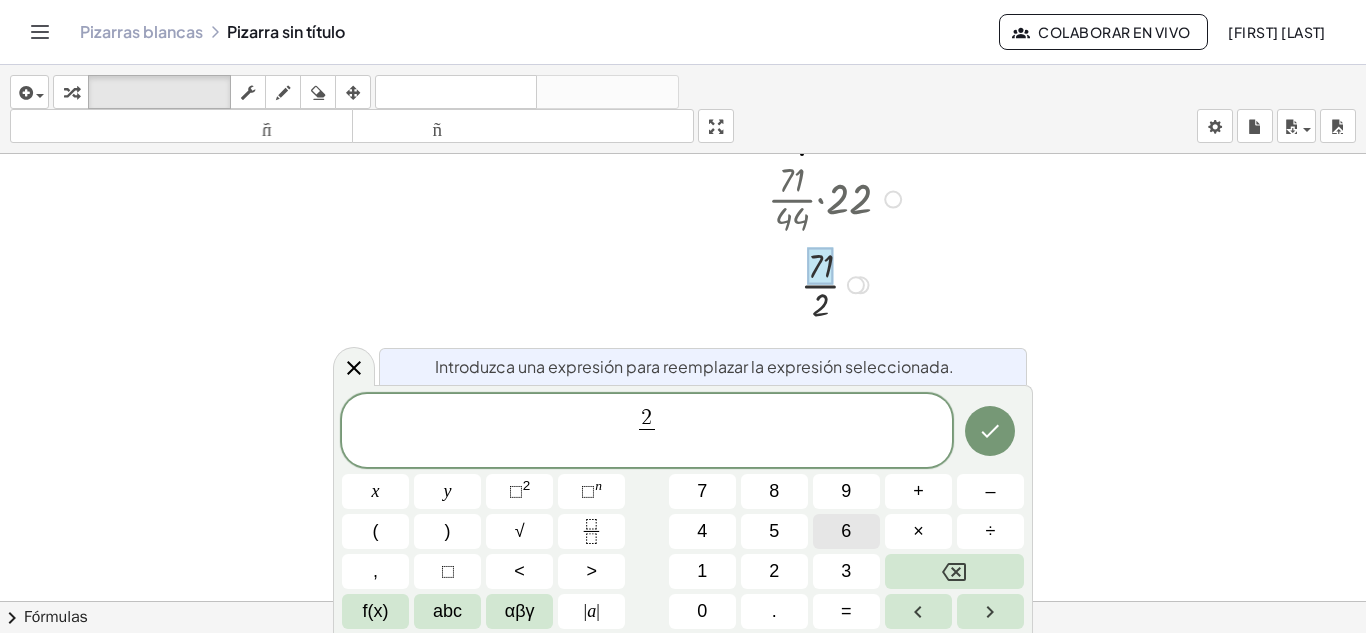 click on "6" at bounding box center [846, 531] 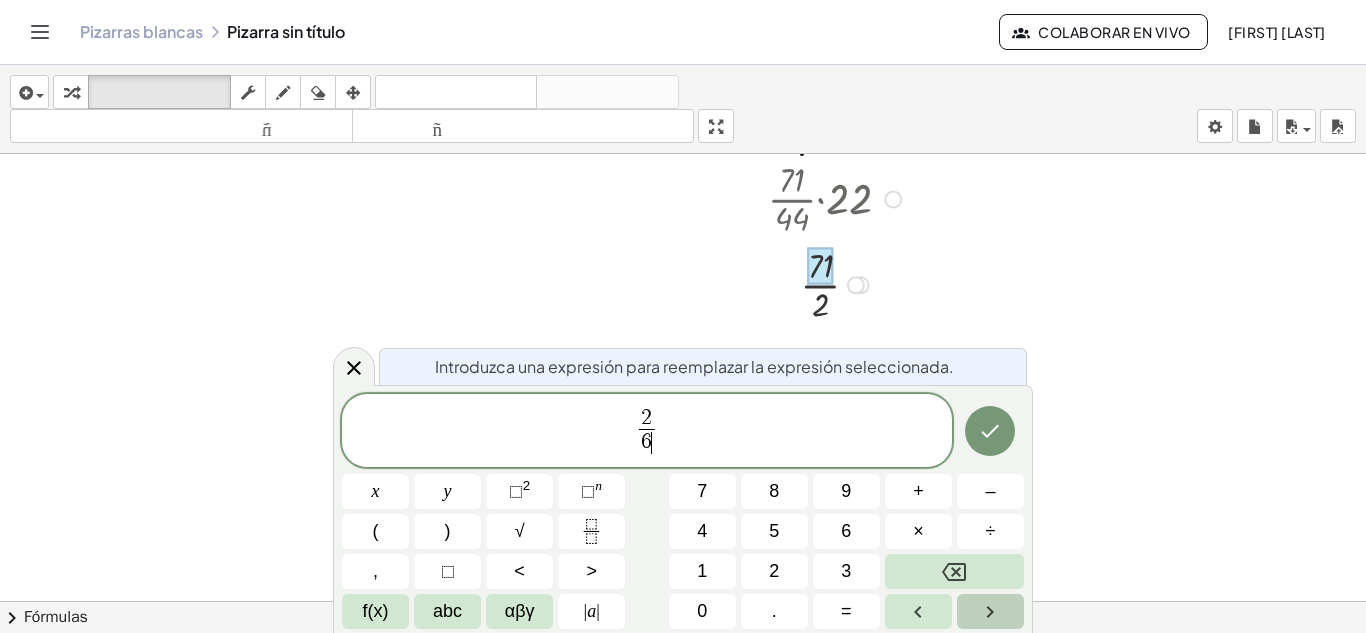 click 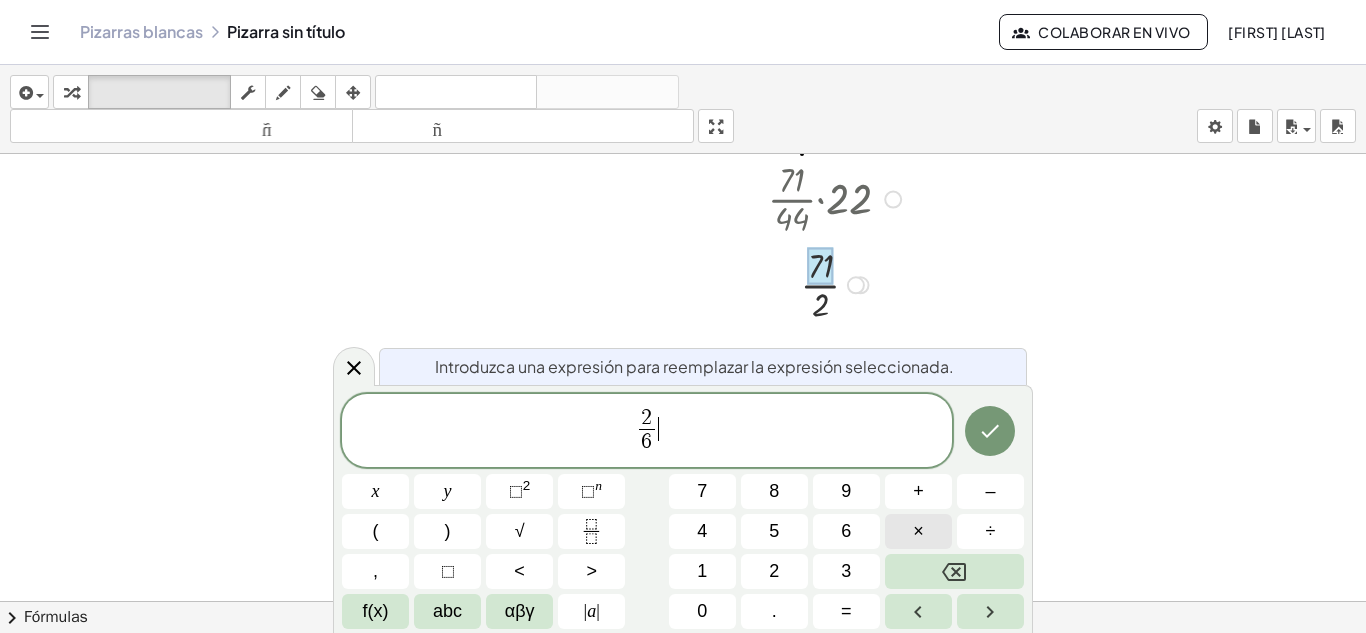 click on "×" at bounding box center (918, 531) 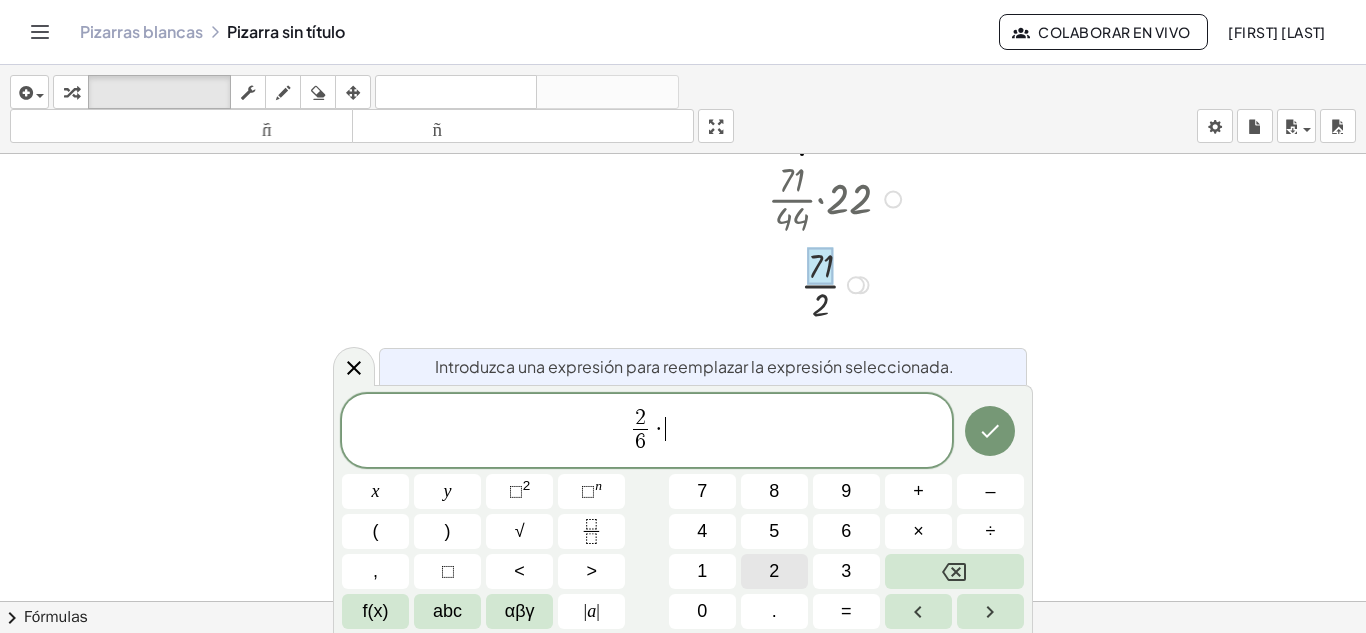 click on "2" at bounding box center [774, 571] 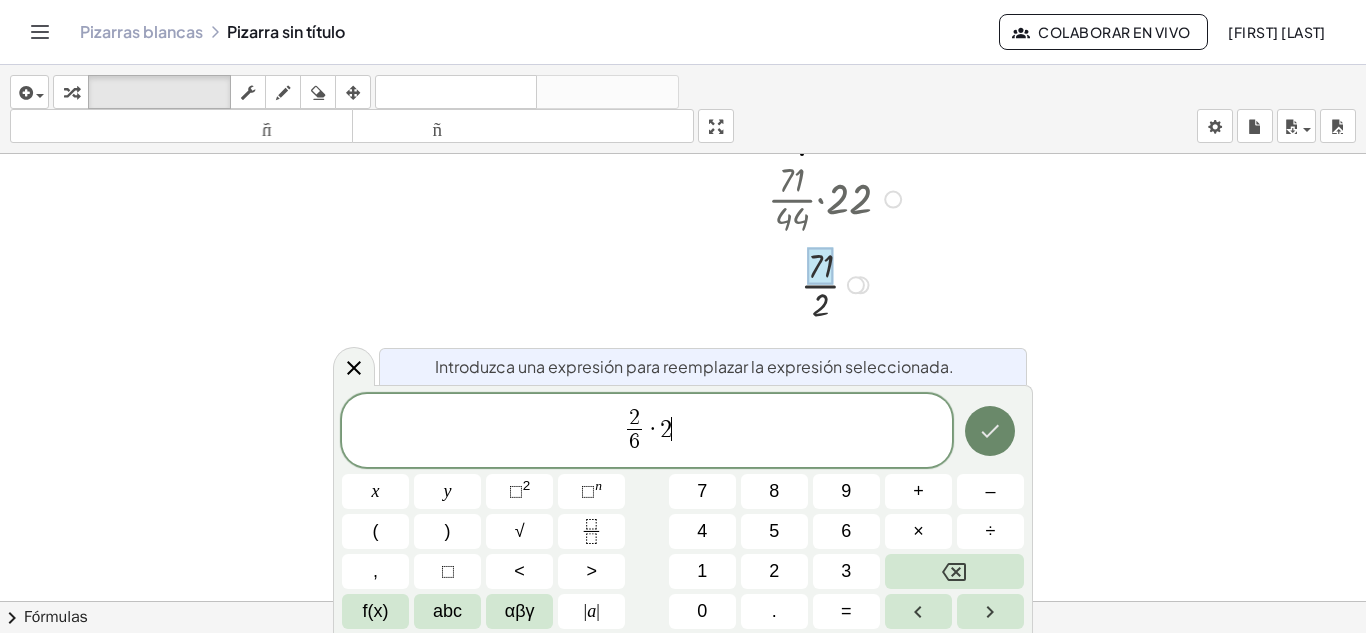 click 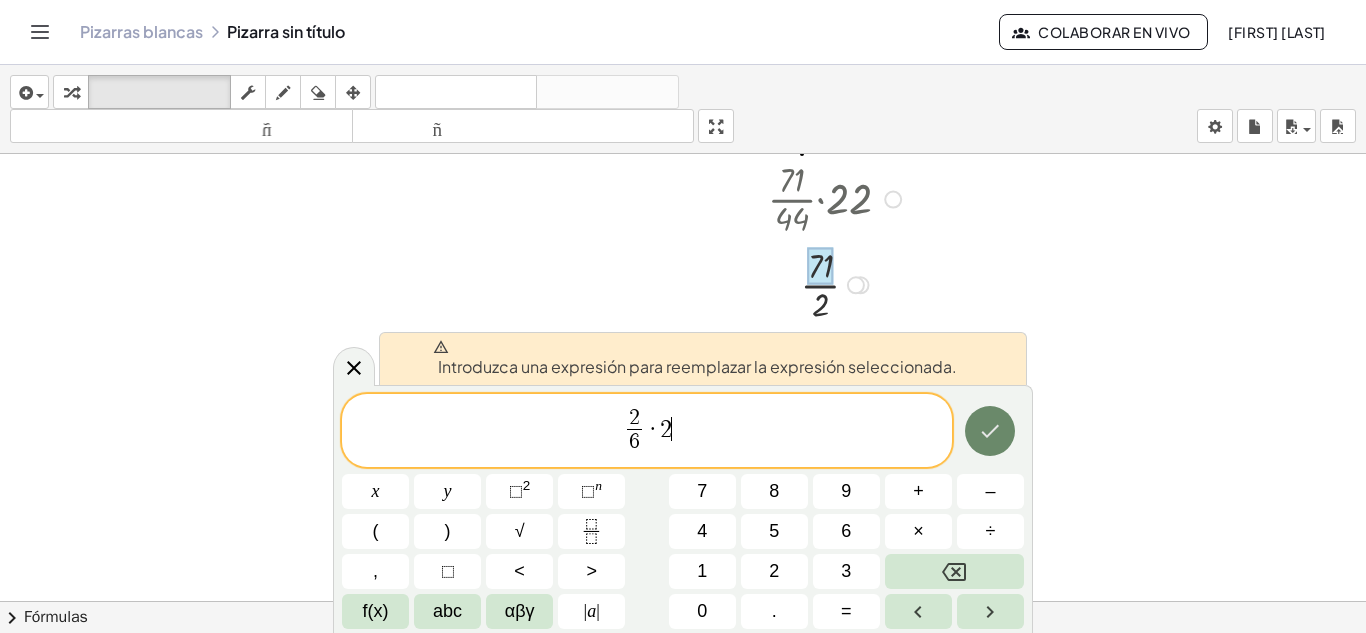 click at bounding box center (990, 431) 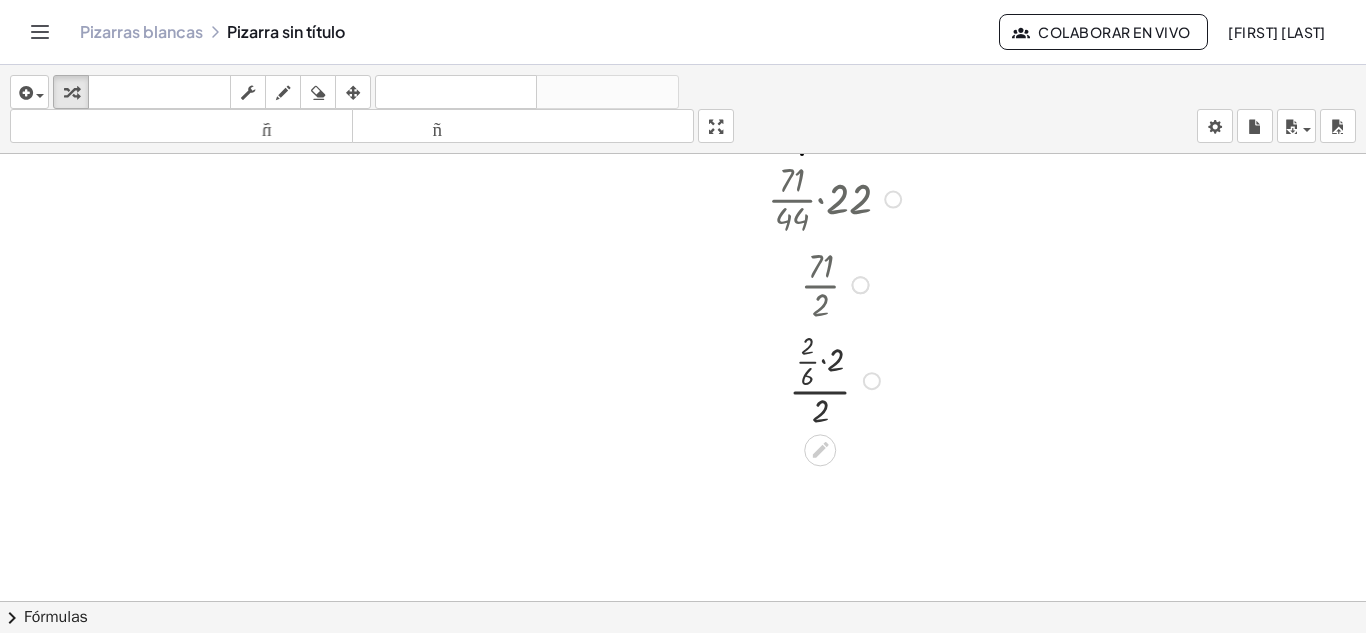 click at bounding box center (837, 379) 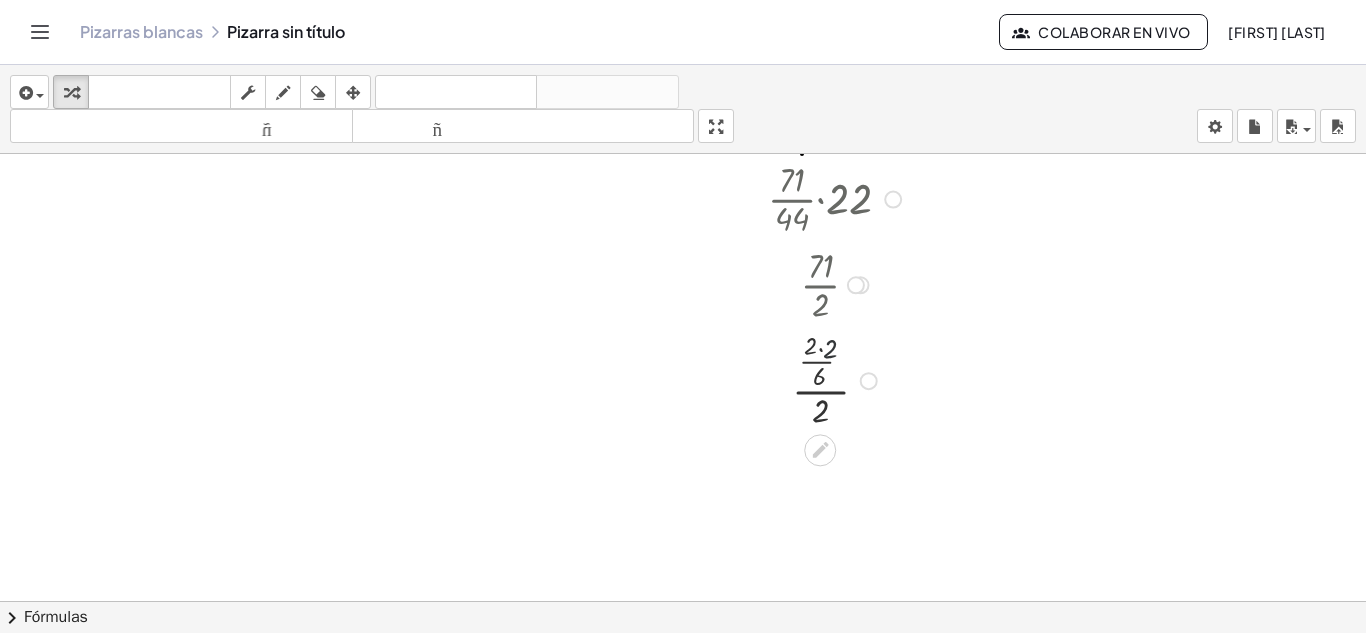 drag, startPoint x: 844, startPoint y: 360, endPoint x: 841, endPoint y: 349, distance: 11.401754 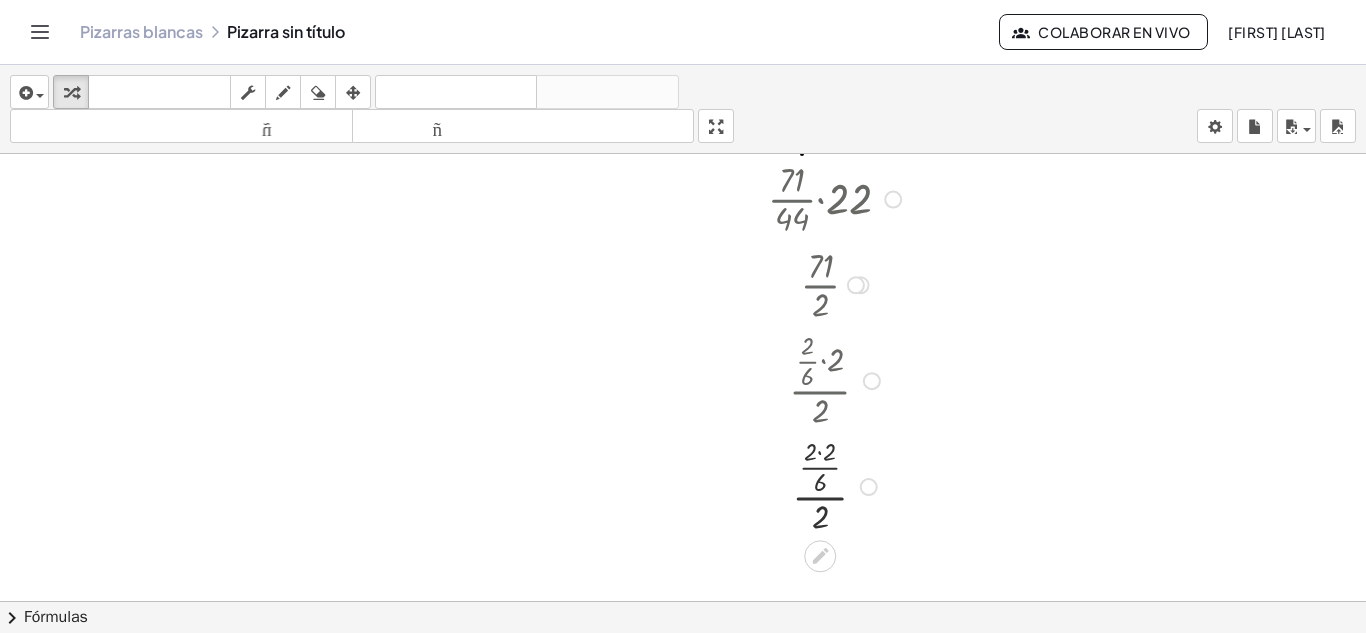 drag, startPoint x: 836, startPoint y: 366, endPoint x: 818, endPoint y: 362, distance: 18.439089 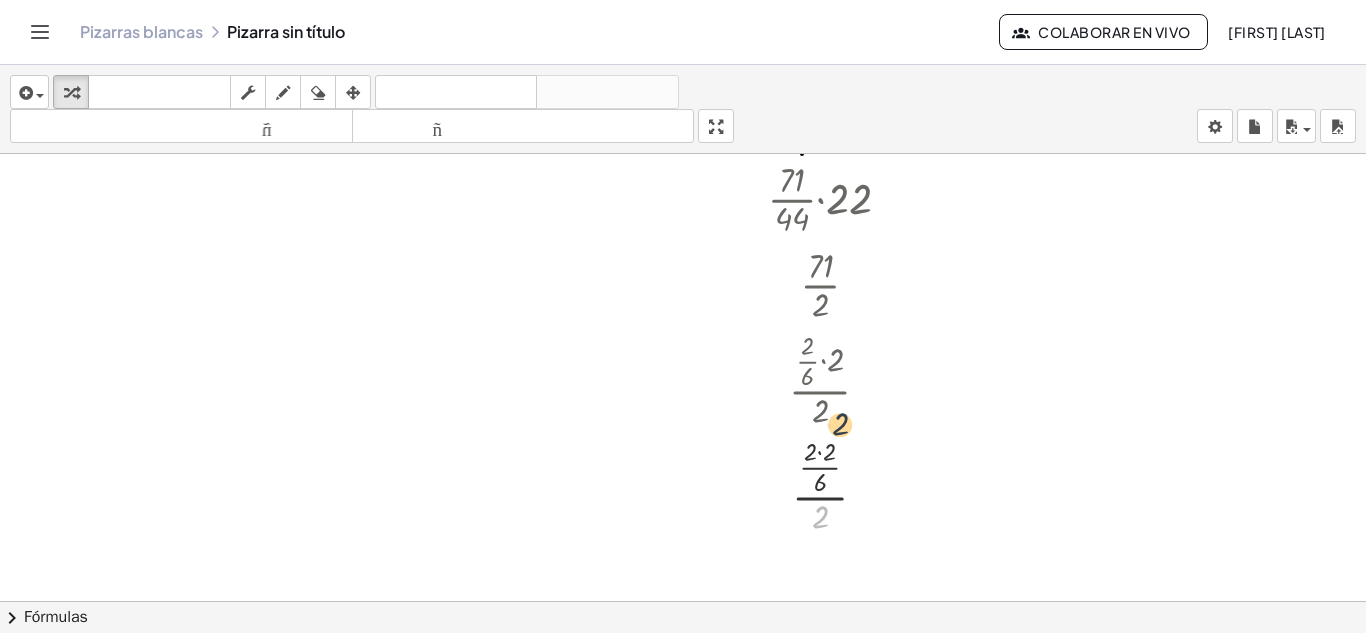 drag, startPoint x: 816, startPoint y: 524, endPoint x: 837, endPoint y: 428, distance: 98.270035 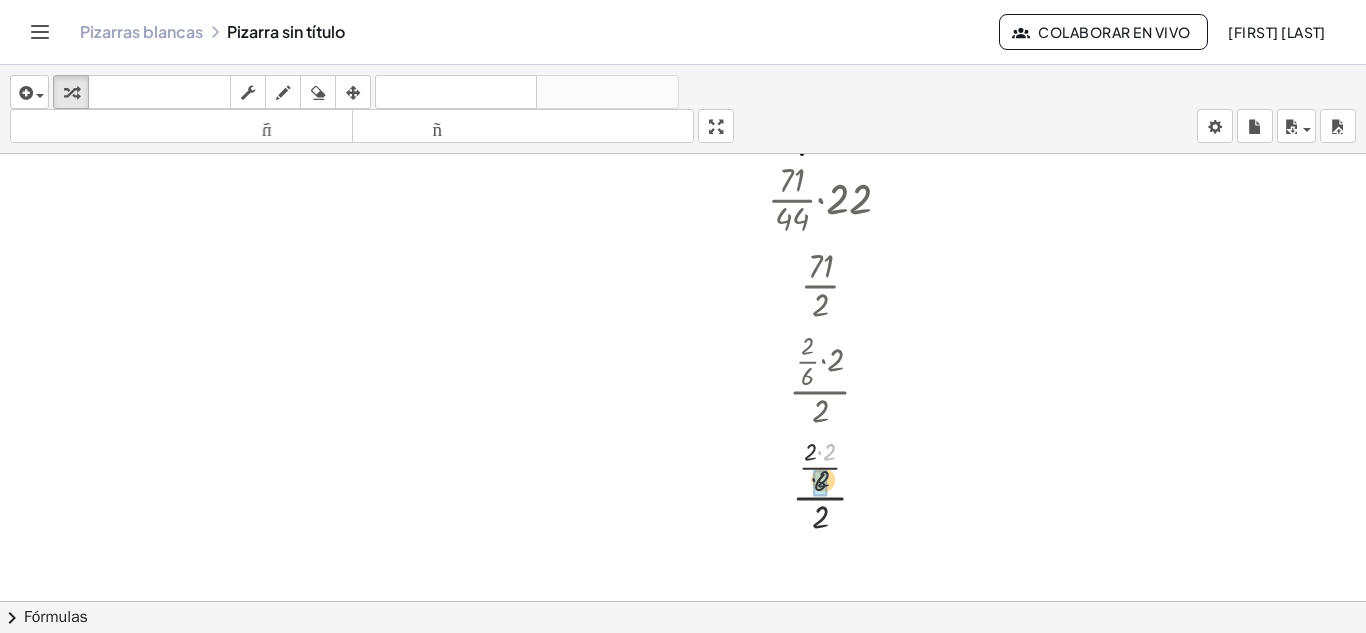 drag, startPoint x: 829, startPoint y: 454, endPoint x: 826, endPoint y: 468, distance: 14.3178215 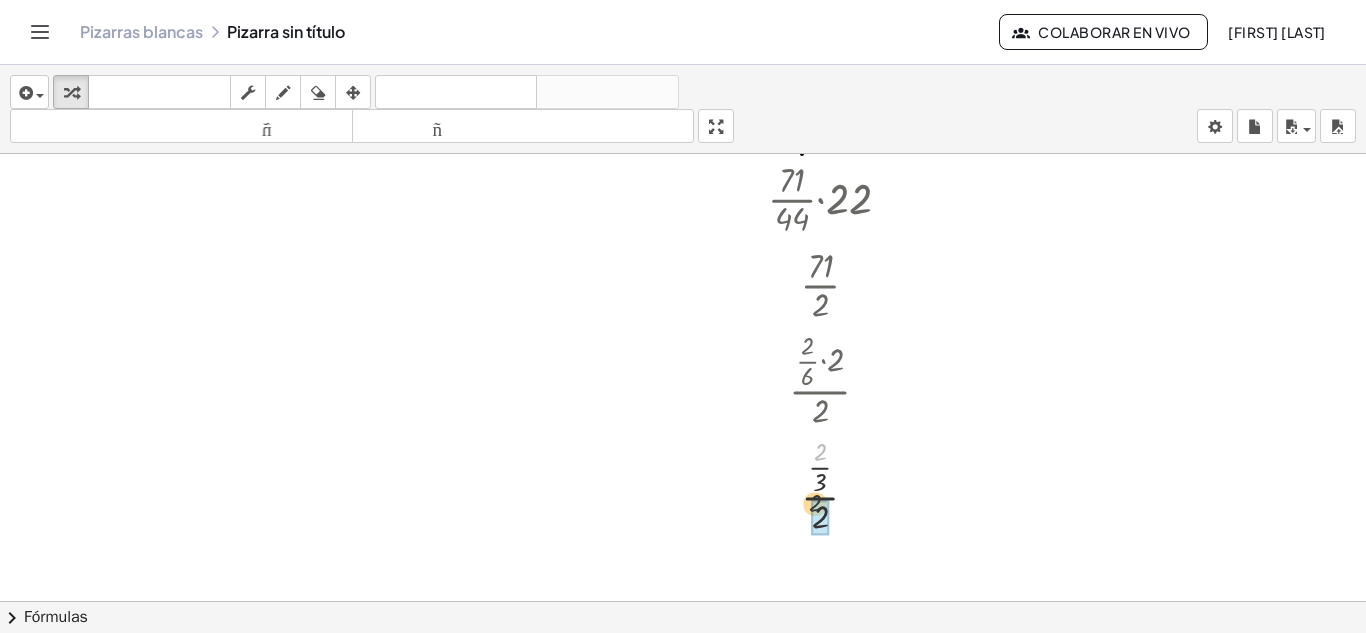 drag, startPoint x: 827, startPoint y: 445, endPoint x: 819, endPoint y: 538, distance: 93.34345 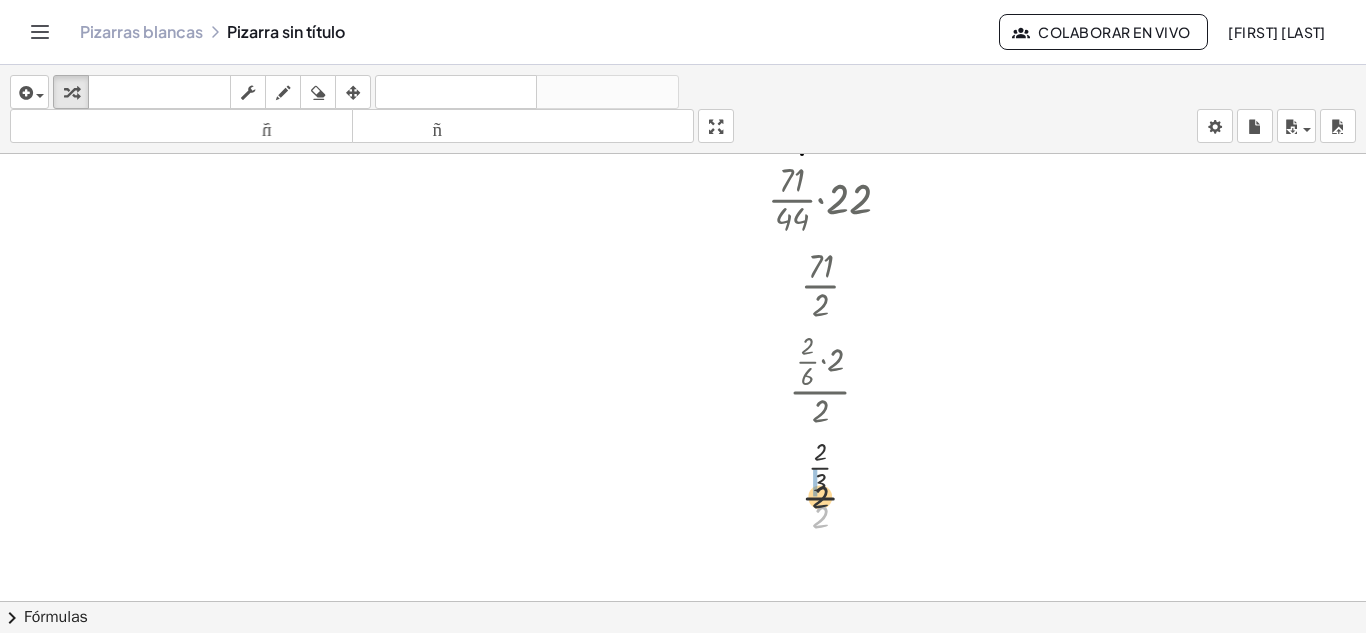 drag, startPoint x: 822, startPoint y: 525, endPoint x: 823, endPoint y: 454, distance: 71.00704 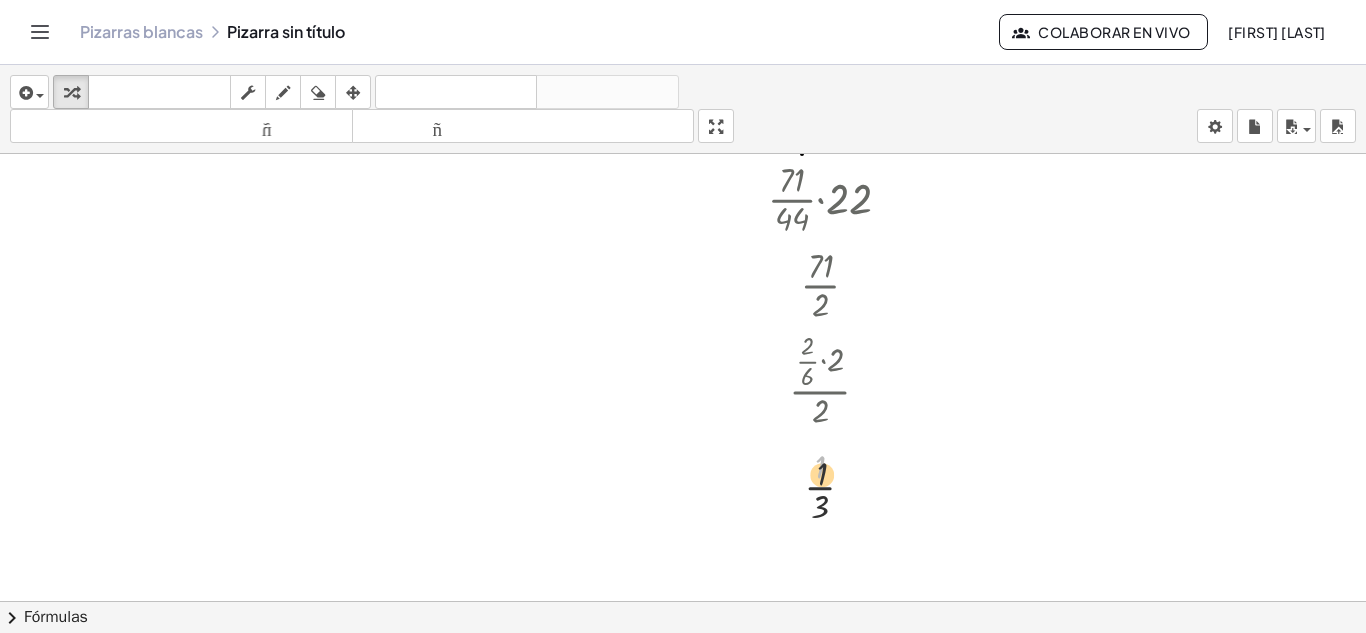 drag, startPoint x: 822, startPoint y: 463, endPoint x: 832, endPoint y: 501, distance: 39.293766 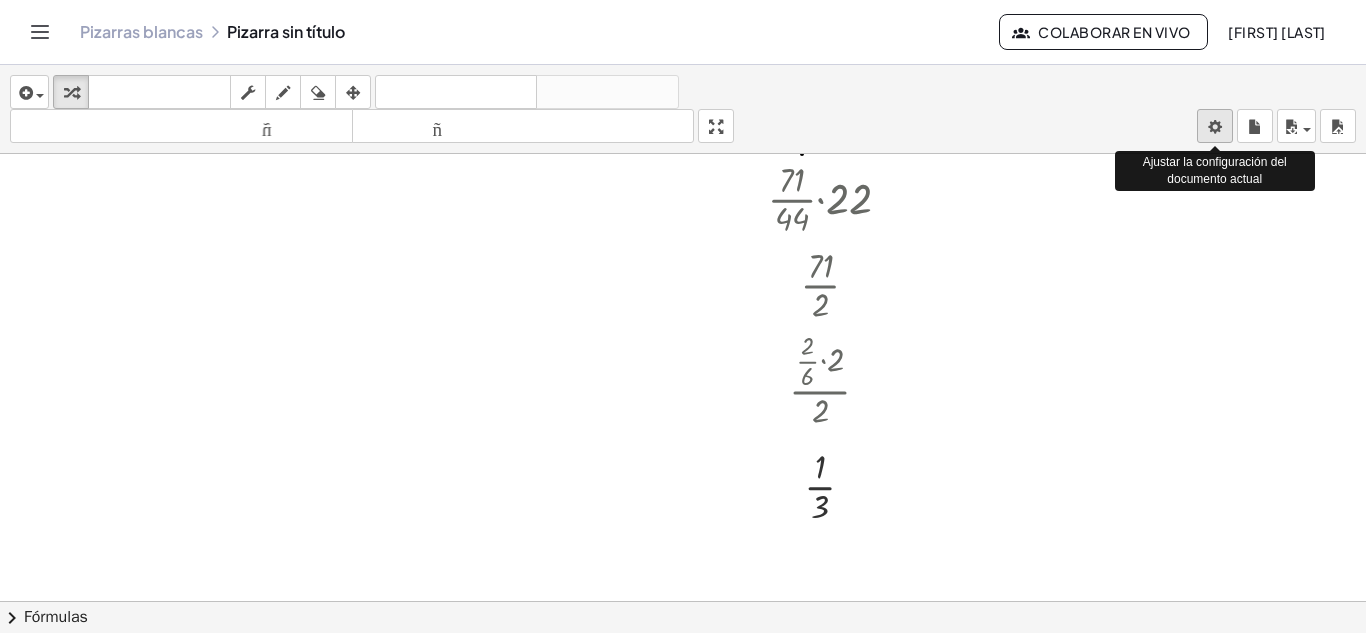 click on "Actividades  matemáticas fáciles de comprender Pizarras blancas Clases Cuenta versión 1.28.3 | Política de privacidad © 2025 | Graspable, Inc. Pizarras blancas Pizarra sin título Colaborar en vivo [FIRST] [LAST]   insertar Seleccione uno: Expresión matemática Función Texto Vídeo de YouTube Graficando Geometría Geometría 3D transformar teclado teclado fregar dibujar borrar arreglar deshacer deshacer rehacer rehacer tamaño_del_formato menor tamaño_del_formato más grande pantalla completa carga   ahorrar nuevo ajustes Ajustar la configuración del documento actual 77 · · 71 · 44 · 22 · · 1 · 44 · 71 · 22 · · 1 · 44 · 1,562 · · 1 · 2 · 22 · 71 · 22 · · 1 · 2 · 71 · 71 · 1 · 2 · 71 · 2 · · 2 · 6 · 2 · 2 · · 2 · 2 · 6 · 2 · · 2 · 3 · 2 · 1 · 3 No pudimos analizar los datos matemáticos. Se muestran como una imagen. × chevron_right Fórmulas Fórmula cuadrática
+ · a · x 2 + · b · x + c = 0" at bounding box center [683, 316] 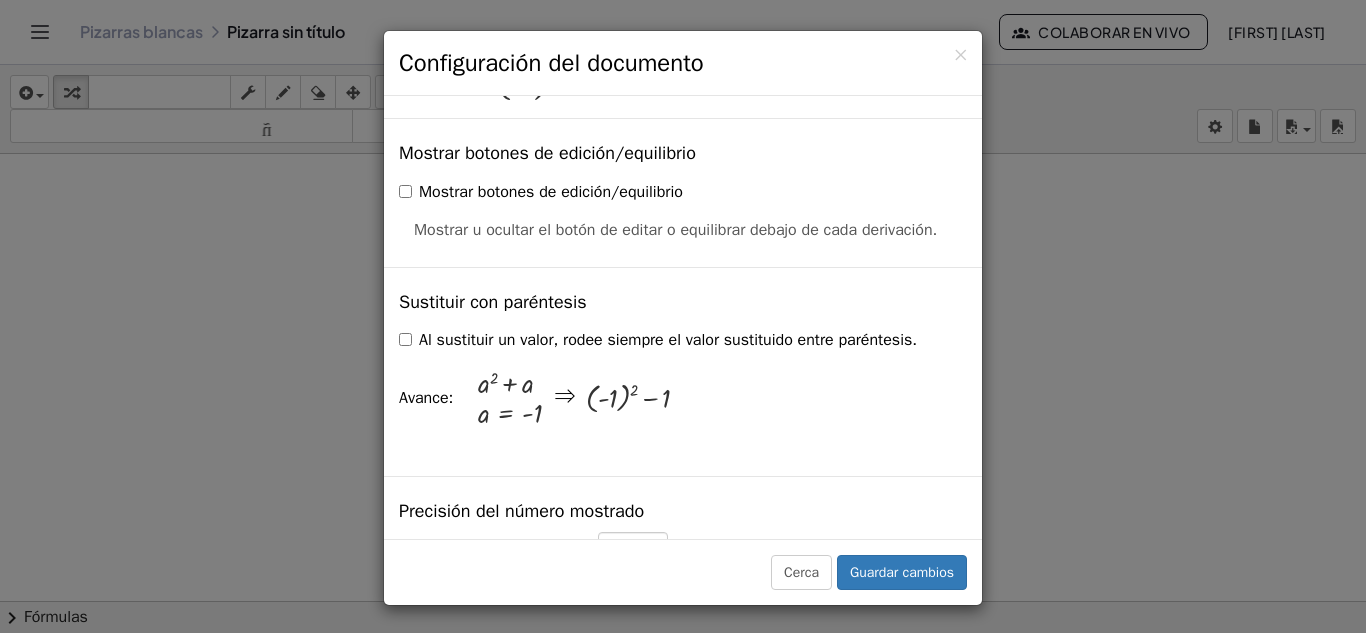 scroll, scrollTop: 500, scrollLeft: 0, axis: vertical 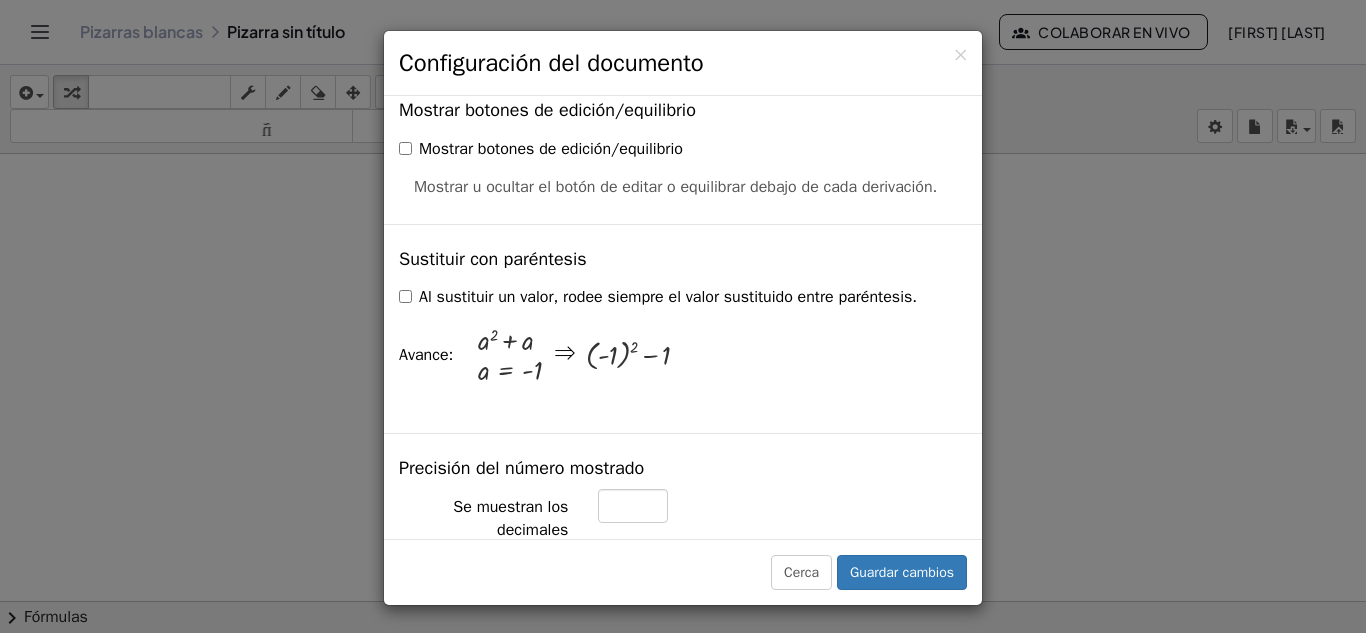 click on "× Configuración del documento Estas configuraciones se guardan con el documento en el que estás trabajando actualmente.
Reescritura de ecuaciones mediante arrastre
Deshabilitar arrastrar
Arrastrando
Arrastrar y simplificar
Arrastre un término sobre el signo igual para aplicar la operación inversa a ambos lados. Se mostrarán los términos inversos en ambos lados de la ecuación.
Unidad para funciones trigonométricas
Radianes
Grados
Los pasos ya calculados se actualizarán según esta configuración.
Avance:
sin ( , 90 ) = 1
Mostrar botones de edición/equilibrio
Mostrar botones de edición/equilibrio
Sustituir con paréntesis   + a" at bounding box center (683, 316) 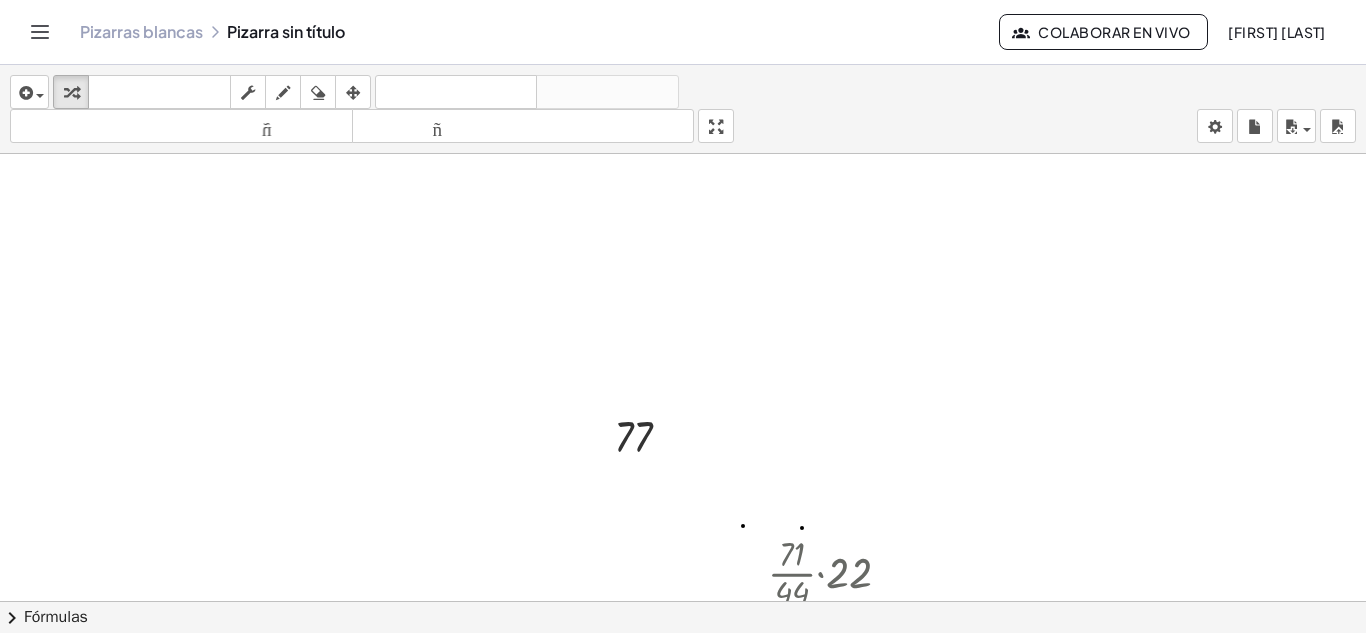 scroll, scrollTop: 179, scrollLeft: 0, axis: vertical 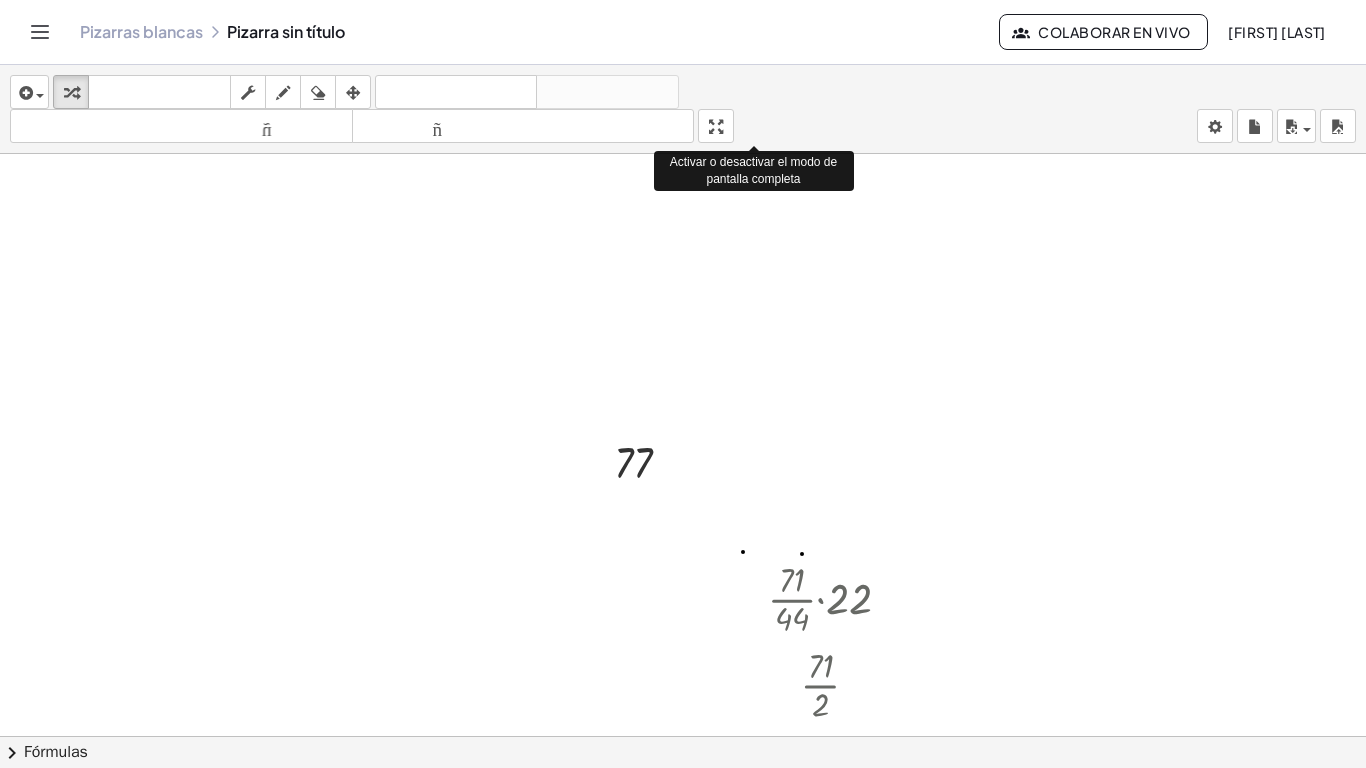 drag, startPoint x: 730, startPoint y: 131, endPoint x: 730, endPoint y: 218, distance: 87 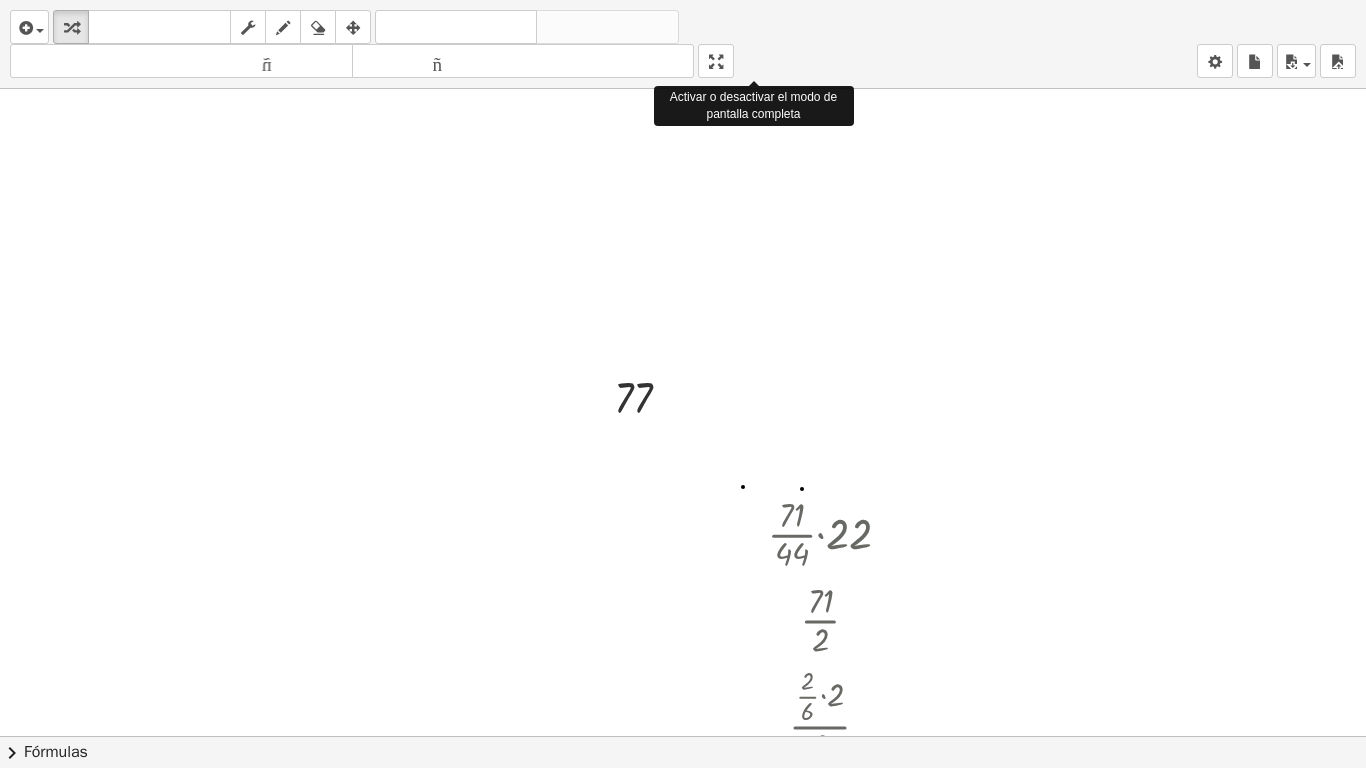 click on "insertar Seleccione uno: Expresión matemática Función Texto Vídeo de YouTube Graficando Geometría Geometría 3D transformar teclado teclado fregar dibujar borrar arreglar deshacer deshacer rehacer rehacer tamaño_del_formato menor tamaño_del_formato más grande pantalla completa carga   ahorrar nuevo ajustes Activar o desactivar el modo de pantalla completa 77 · · 71 · 44 · 22 · · 1 · 44 · 71 · 22 · · 1 · 44 · 1,562 · · 1 · 2 · 22 · 71 · 22 · · 1 · 2 · 71 · 71 · 1 · 2 · 71 · 2 · · 2 · 6 · 2 · 2 · · 2 · 2 · 6 · 2 · · 2 · 3 · 2 · 1 · 3 No pudimos analizar los datos matemáticos. Se muestran como una imagen. × chevron_right Fórmulas
Arrastre un lado de una fórmula sobre una expresión resaltada en el lienzo para aplicarla.
Fórmula cuadrática
+ · a · x 2 + · b · x + c = 0
⇔
x = · ( − b ± 2 √ ( + b 2 − · 4 a" at bounding box center [683, 384] 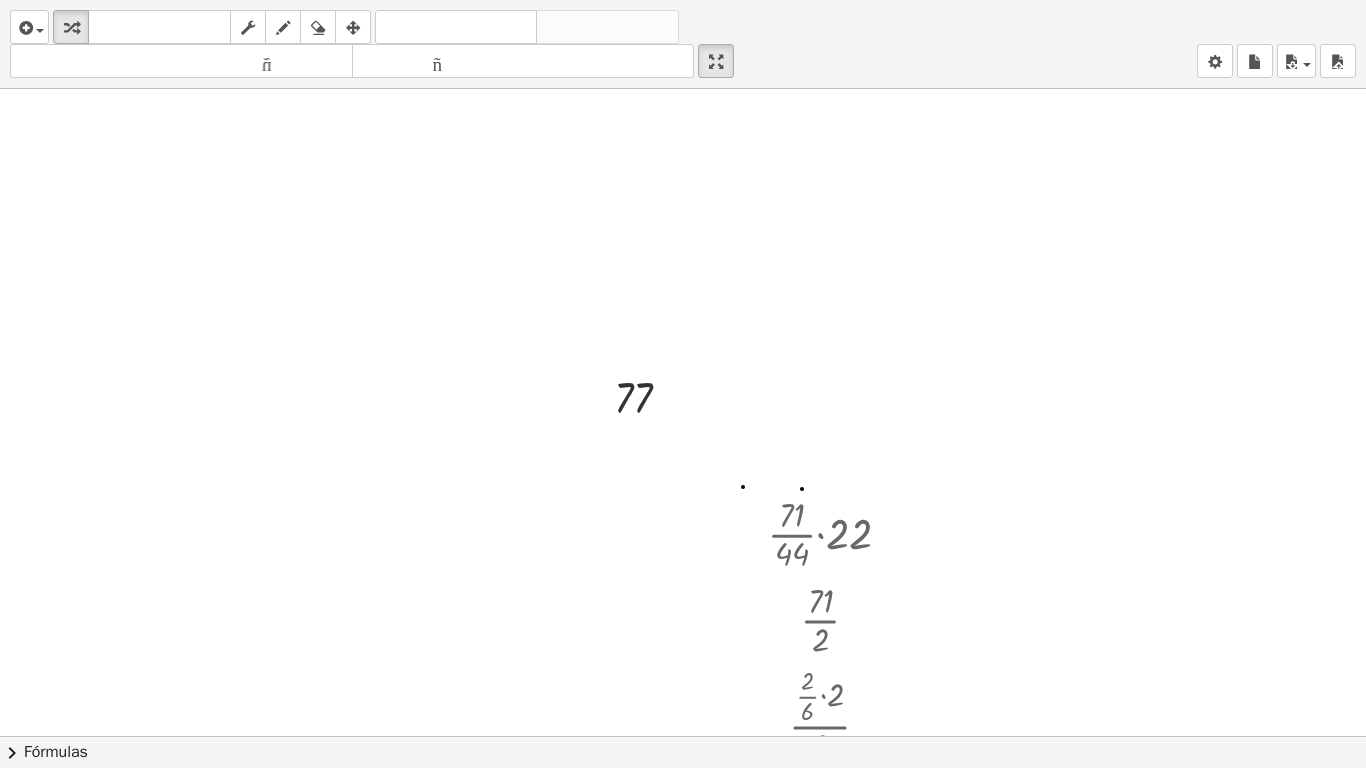 click at bounding box center (683, 557) 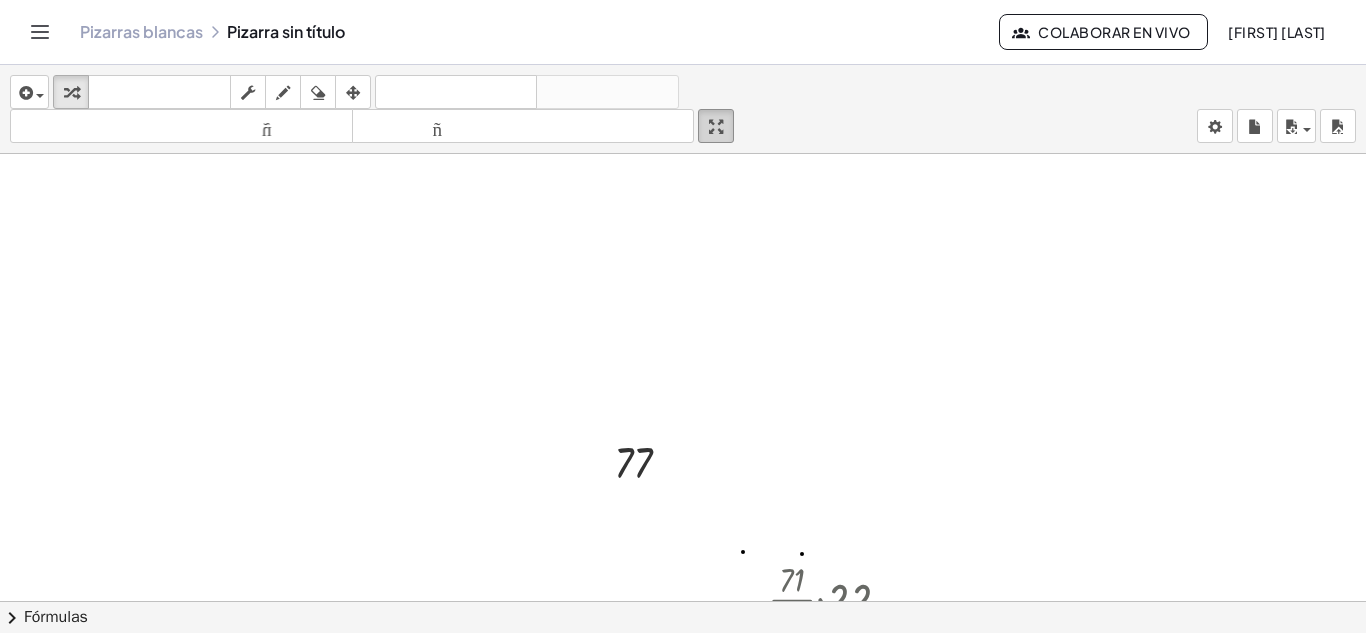 click on "pantalla completa" at bounding box center (716, 126) 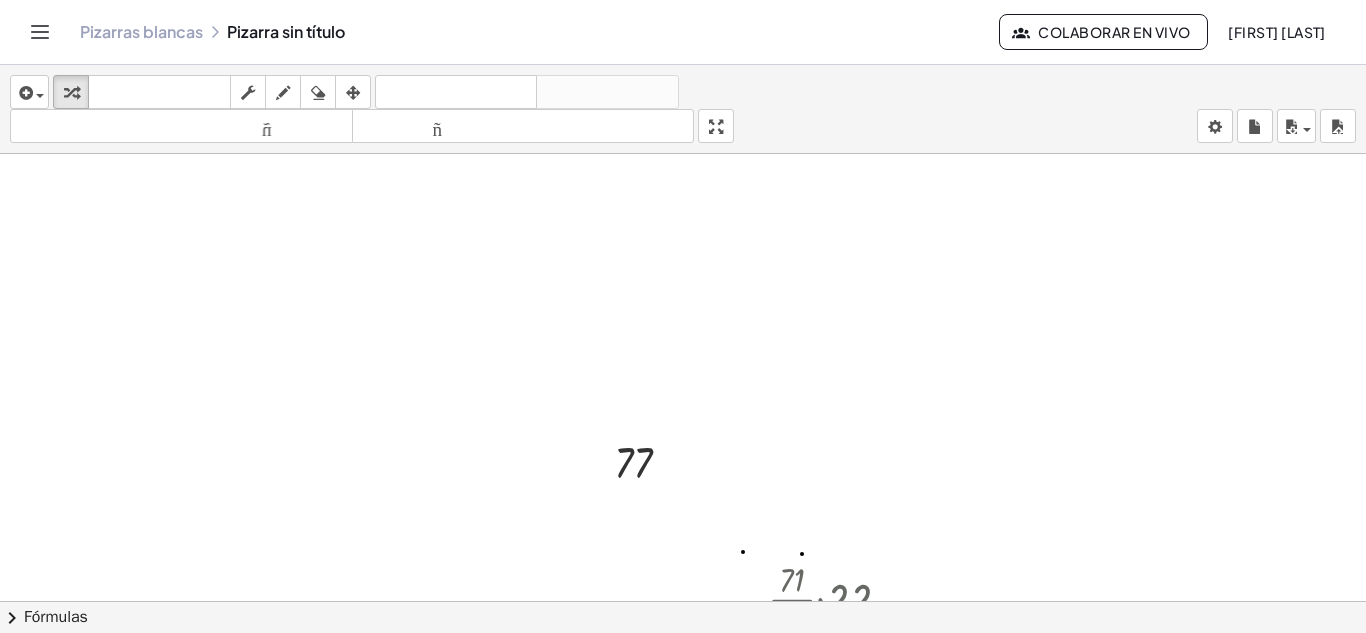 drag, startPoint x: 723, startPoint y: 134, endPoint x: 723, endPoint y: 221, distance: 87 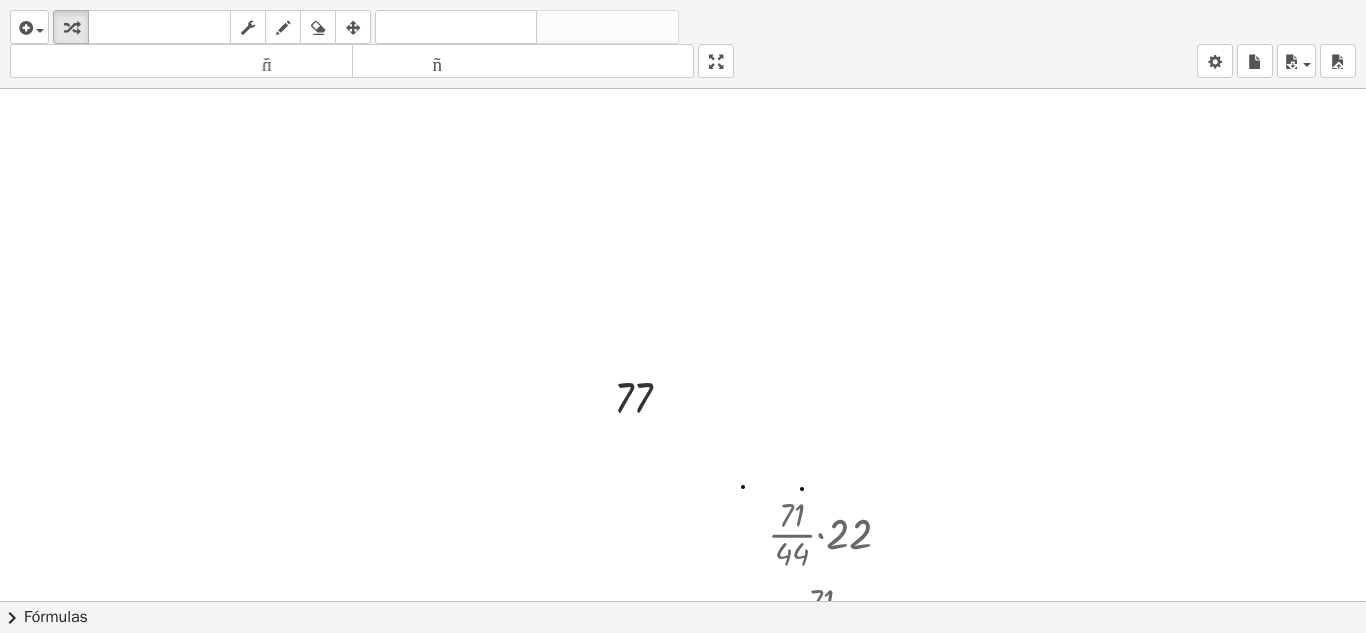 click on "insertar Seleccione uno: Expresión matemática Función Texto Vídeo de YouTube Graficando Geometría Geometría 3D transformar teclado teclado fregar dibujar borrar arreglar deshacer deshacer rehacer rehacer tamaño_del_formato menor tamaño_del_formato más grande pantalla completa carga   ahorrar nuevo ajustes 77 · · 71 · 44 · 22 · · 1 · 44 · 71 · 22 · · 1 · 44 · 1,562 · · 1 · 2 · 22 · 71 · 22 · · 1 · 2 · 71 · 71 · 1 · 2 · 71 · 2 · · 2 · 6 · 2 · 2 · · 2 · 2 · 6 · 2 · · 2 · 3 · 2 · 1 · 3 No pudimos analizar los datos matemáticos. Se muestran como una imagen. × chevron_right Fórmulas
Arrastre un lado de una fórmula sobre una expresión resaltada en el lienzo para aplicarla.
Fórmula cuadrática
+ · a · x 2 + · b · x + c = 0
⇔
x = · ( − b ± 2 √ ( + b 2 − · 4 · a · c ) ) · 2 · a" at bounding box center (683, 316) 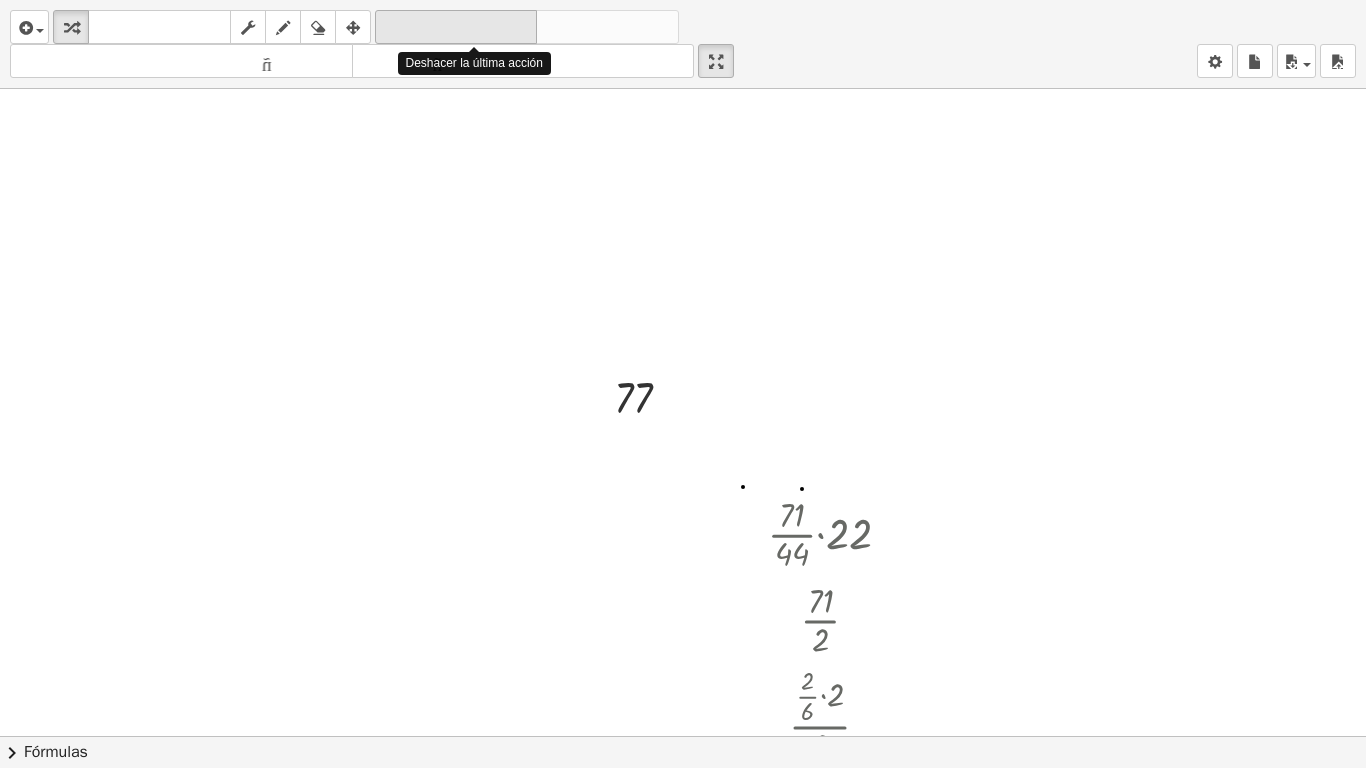 click on "deshacer" at bounding box center [456, 27] 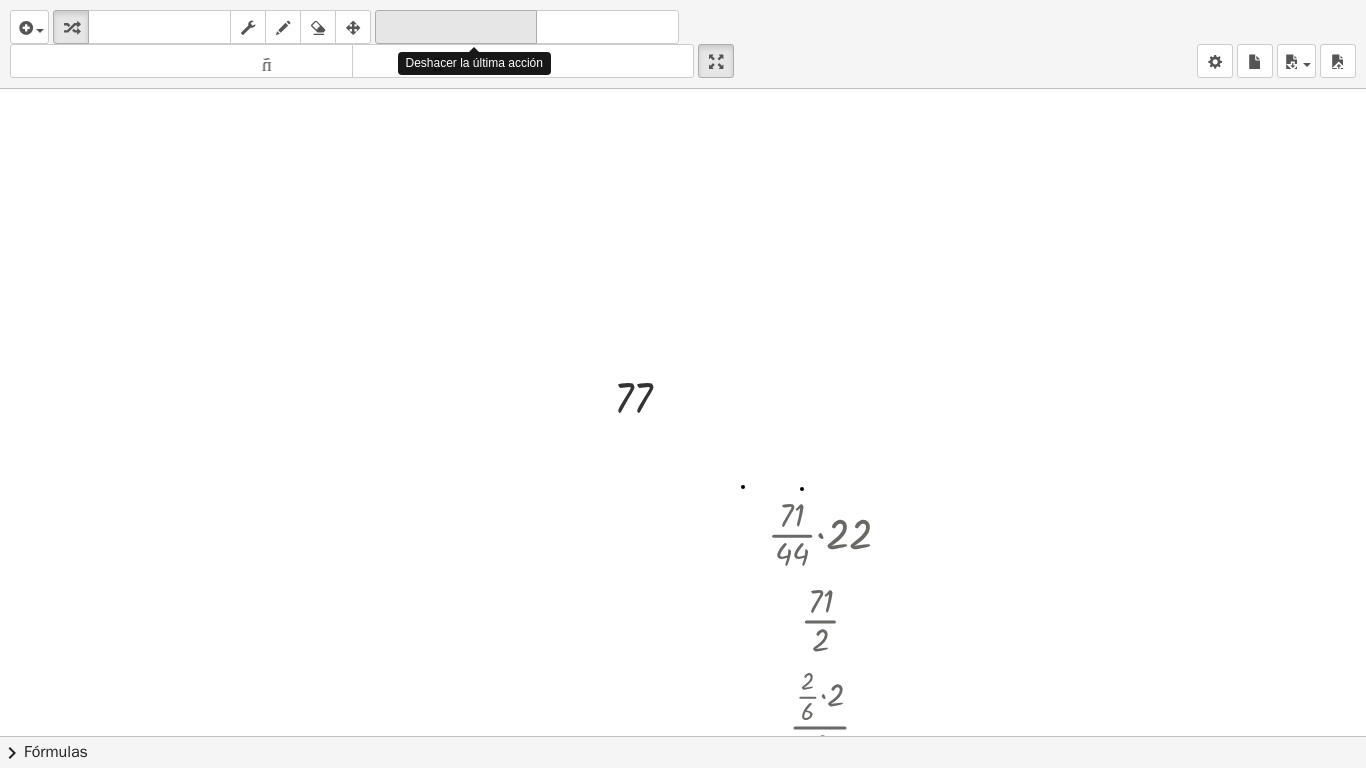 click on "deshacer" at bounding box center [456, 27] 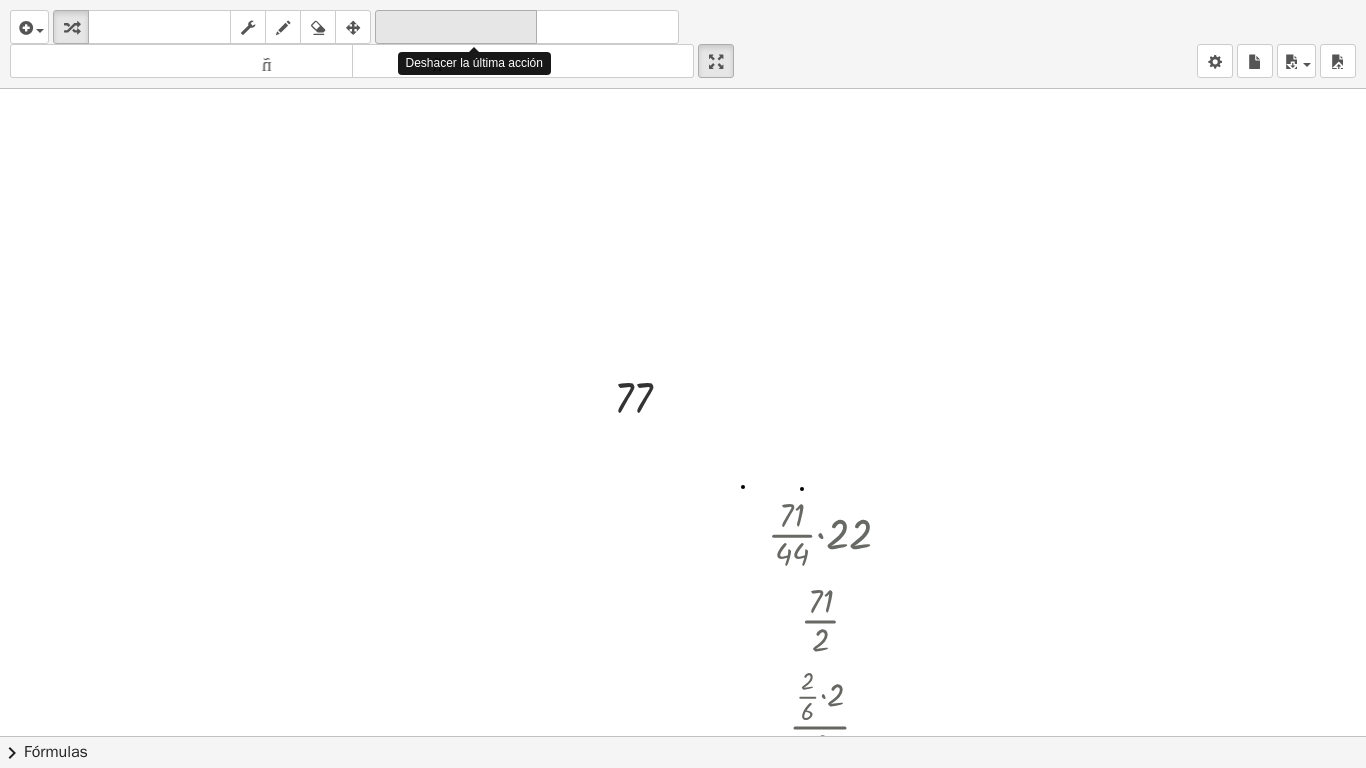 click on "deshacer" at bounding box center (456, 27) 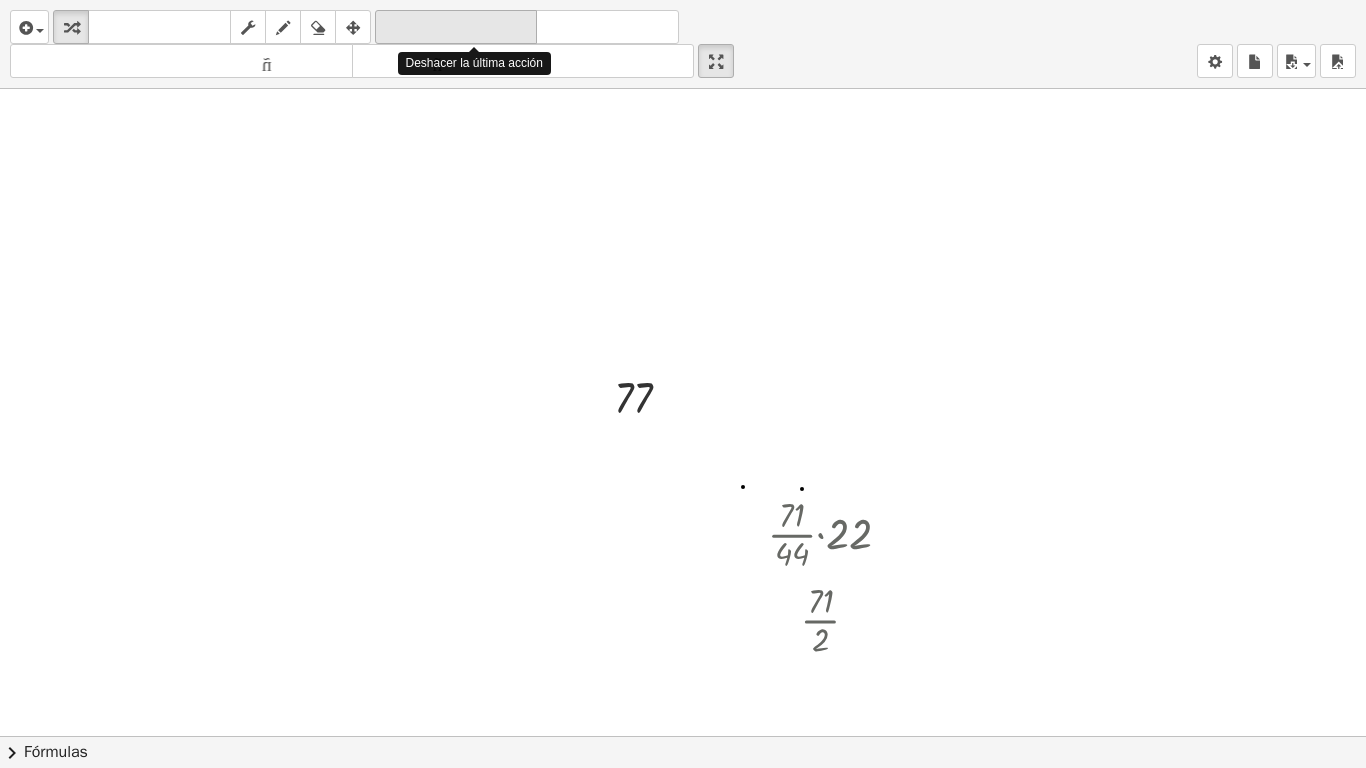 click on "deshacer" at bounding box center (456, 27) 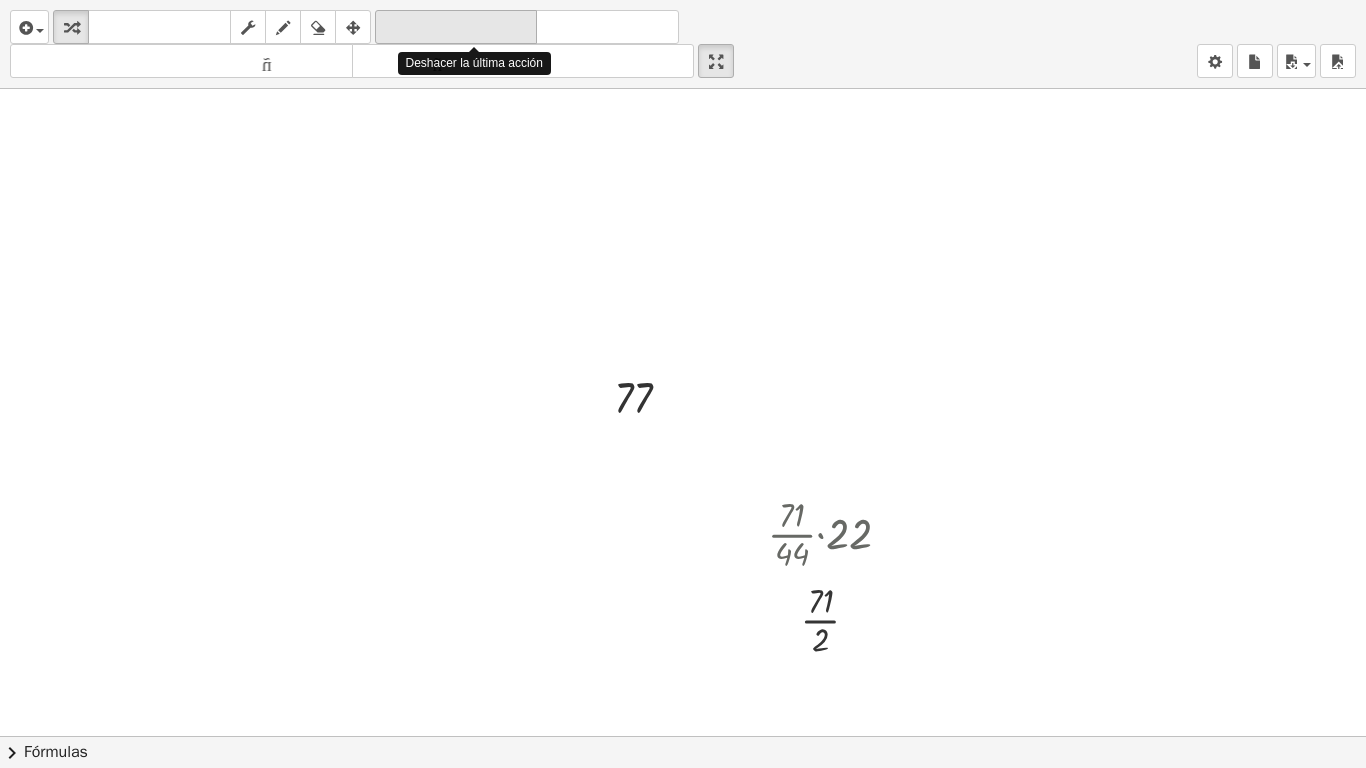 click on "deshacer" at bounding box center (456, 27) 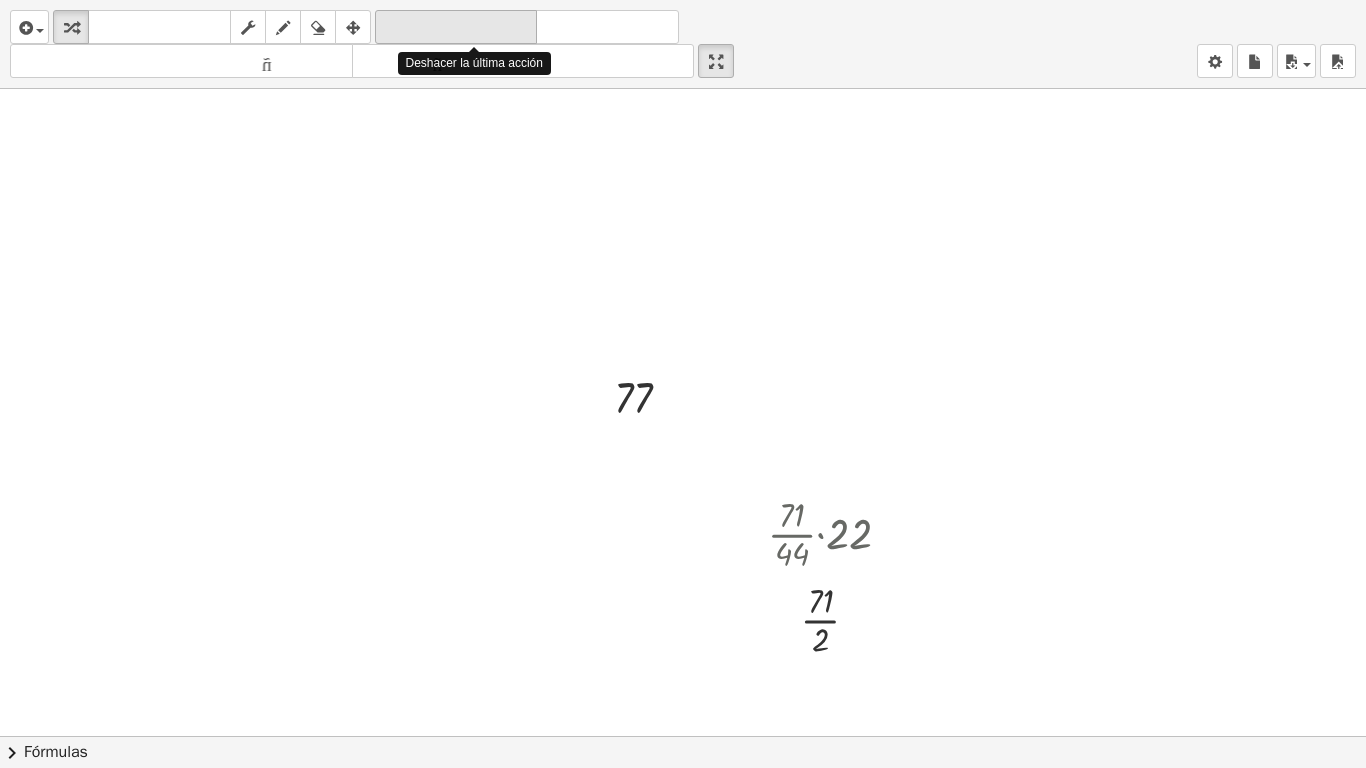 click on "deshacer" at bounding box center (456, 27) 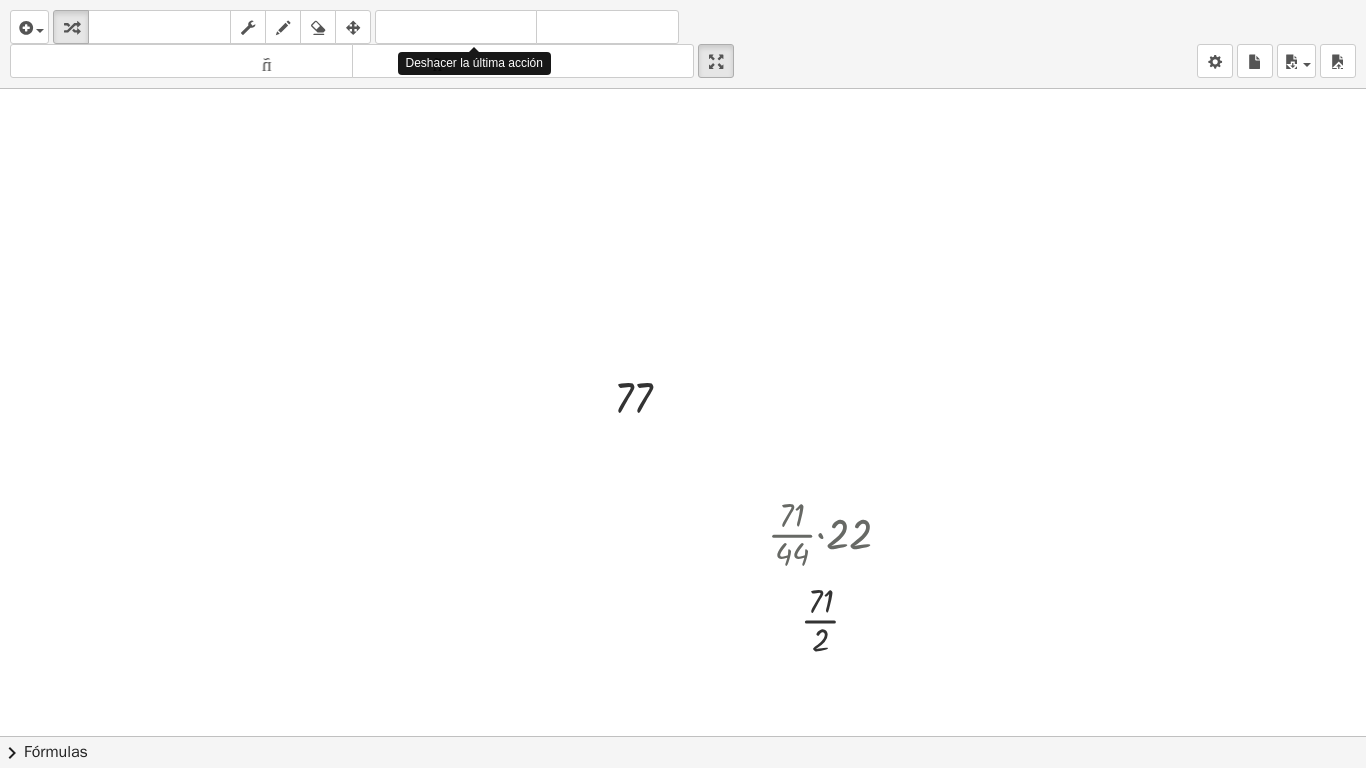 drag, startPoint x: 487, startPoint y: 23, endPoint x: 490, endPoint y: 52, distance: 29.15476 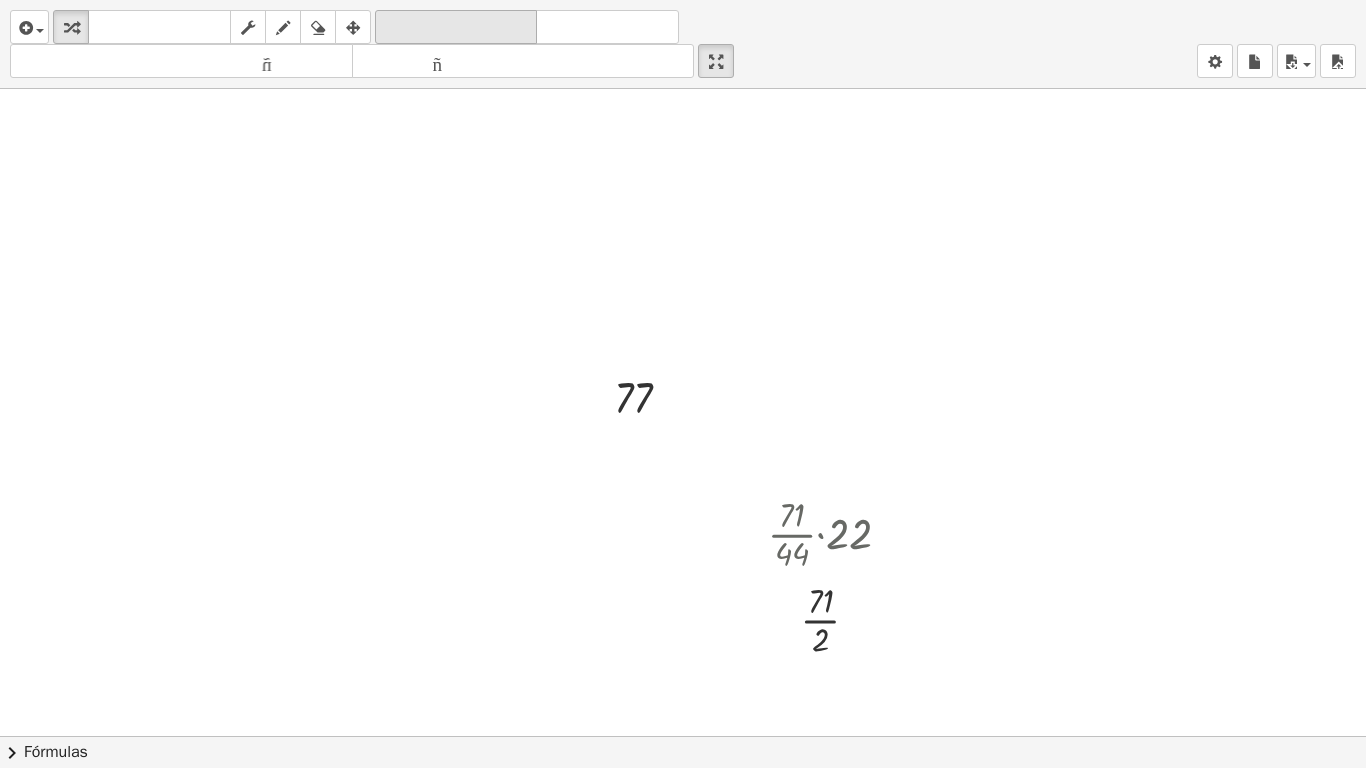click on "deshacer" at bounding box center [456, 27] 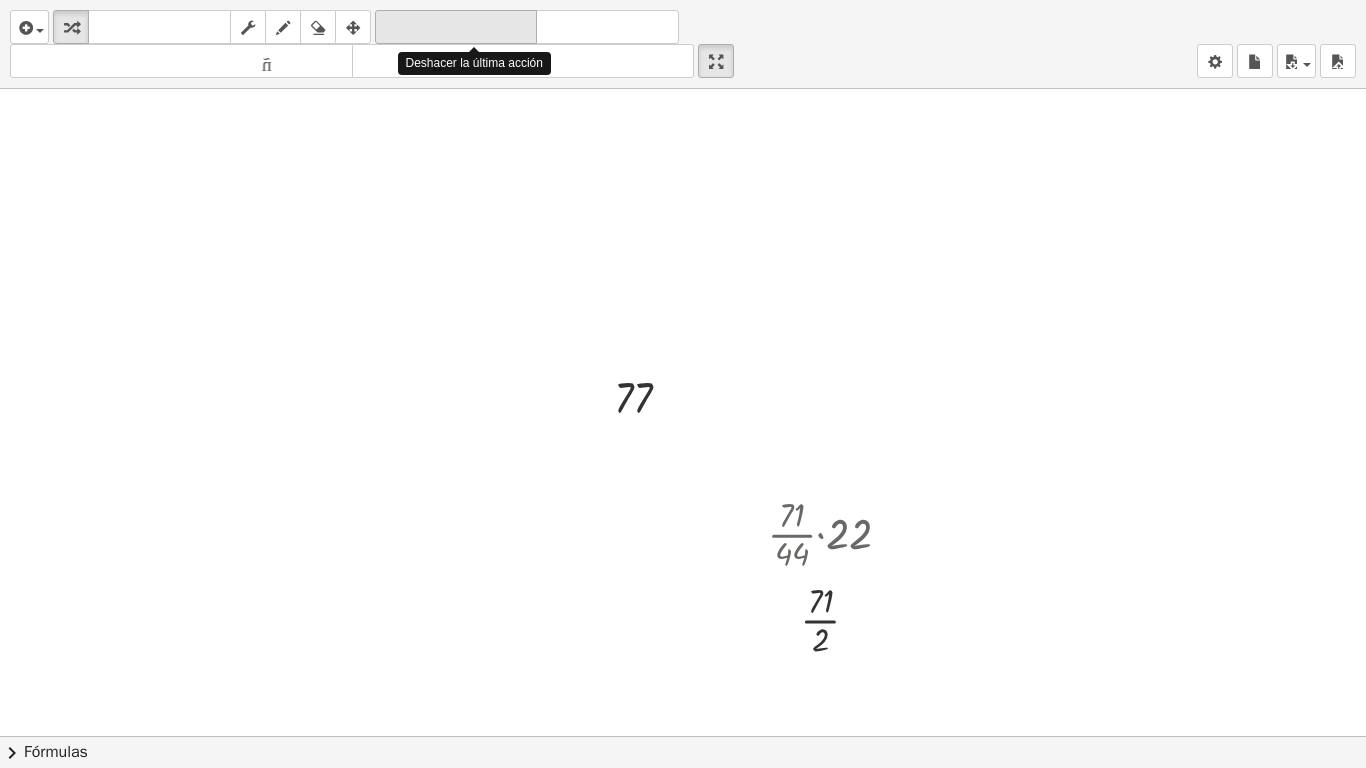 click on "deshacer" at bounding box center (456, 27) 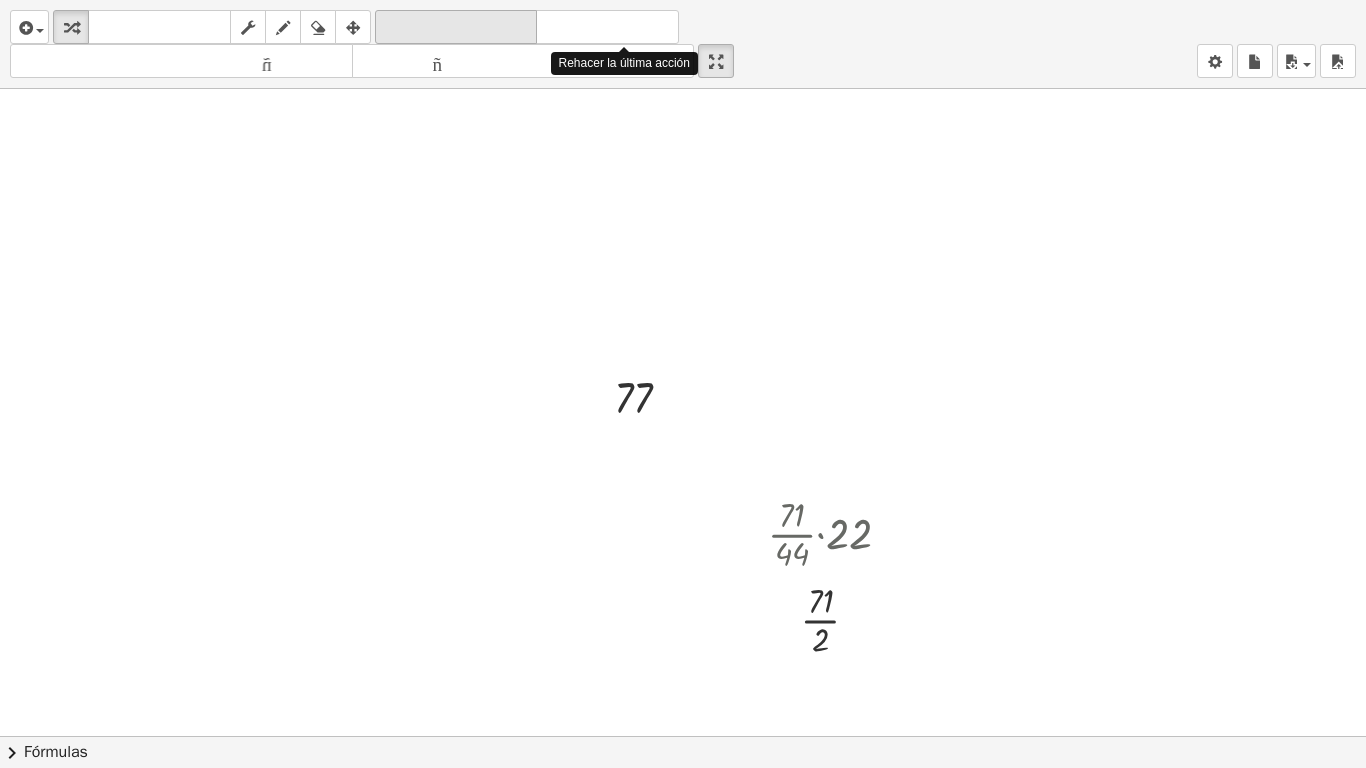 click on "deshacer" at bounding box center (456, 27) 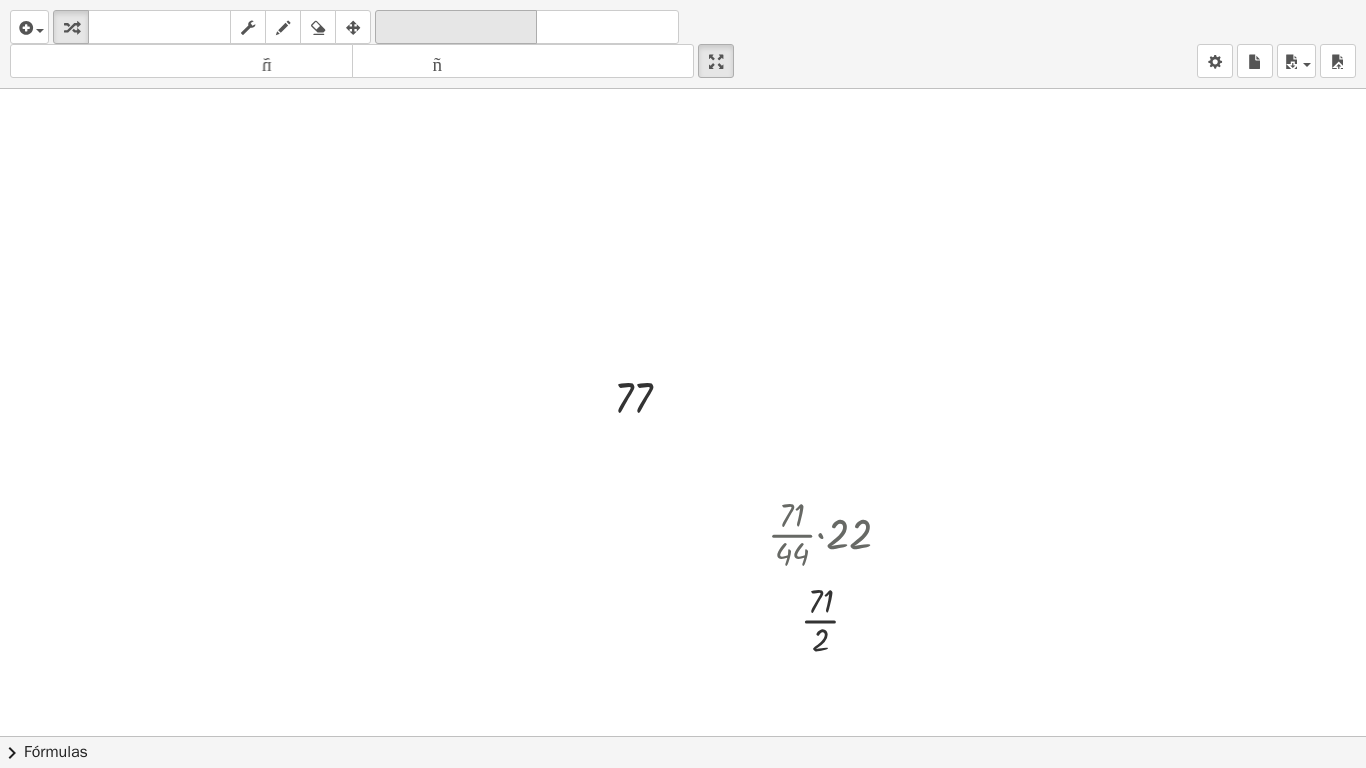 click on "deshacer" at bounding box center [456, 27] 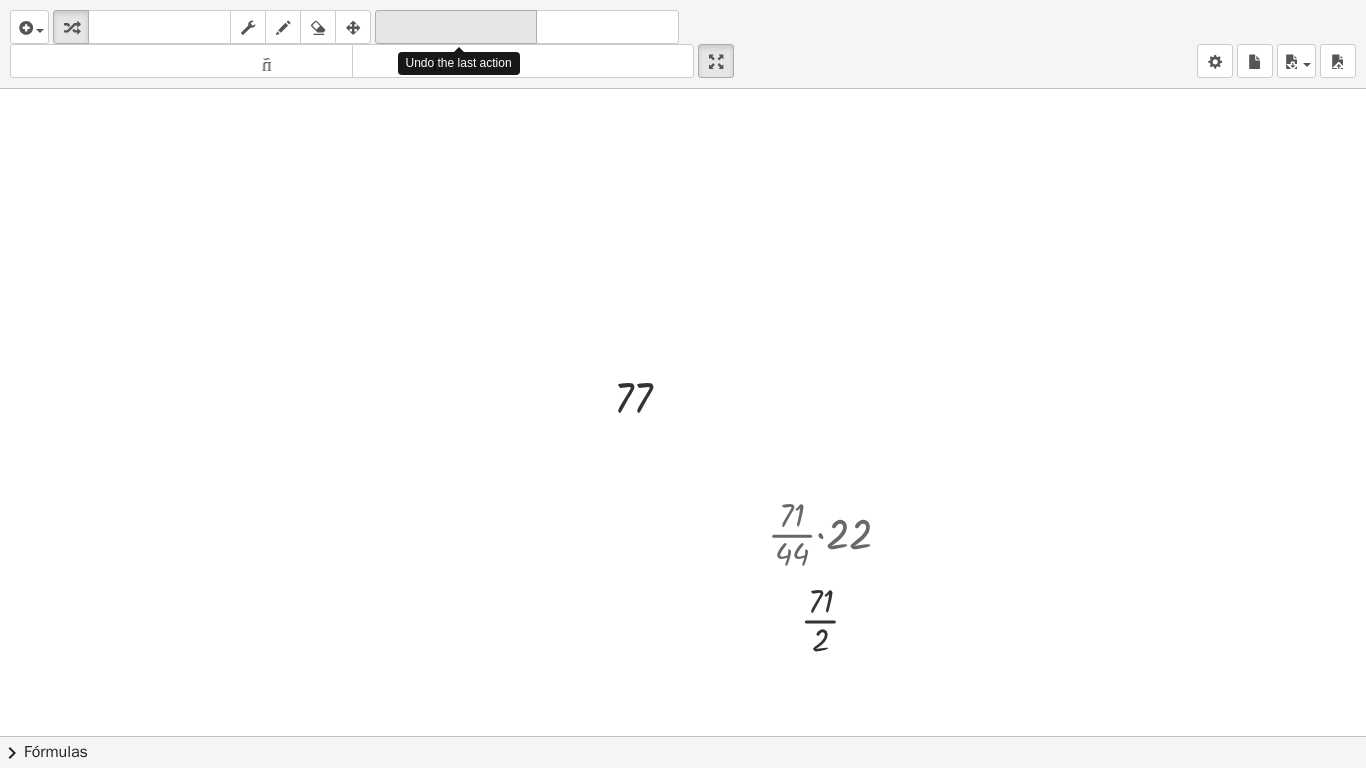 click on "deshacer" at bounding box center (456, 27) 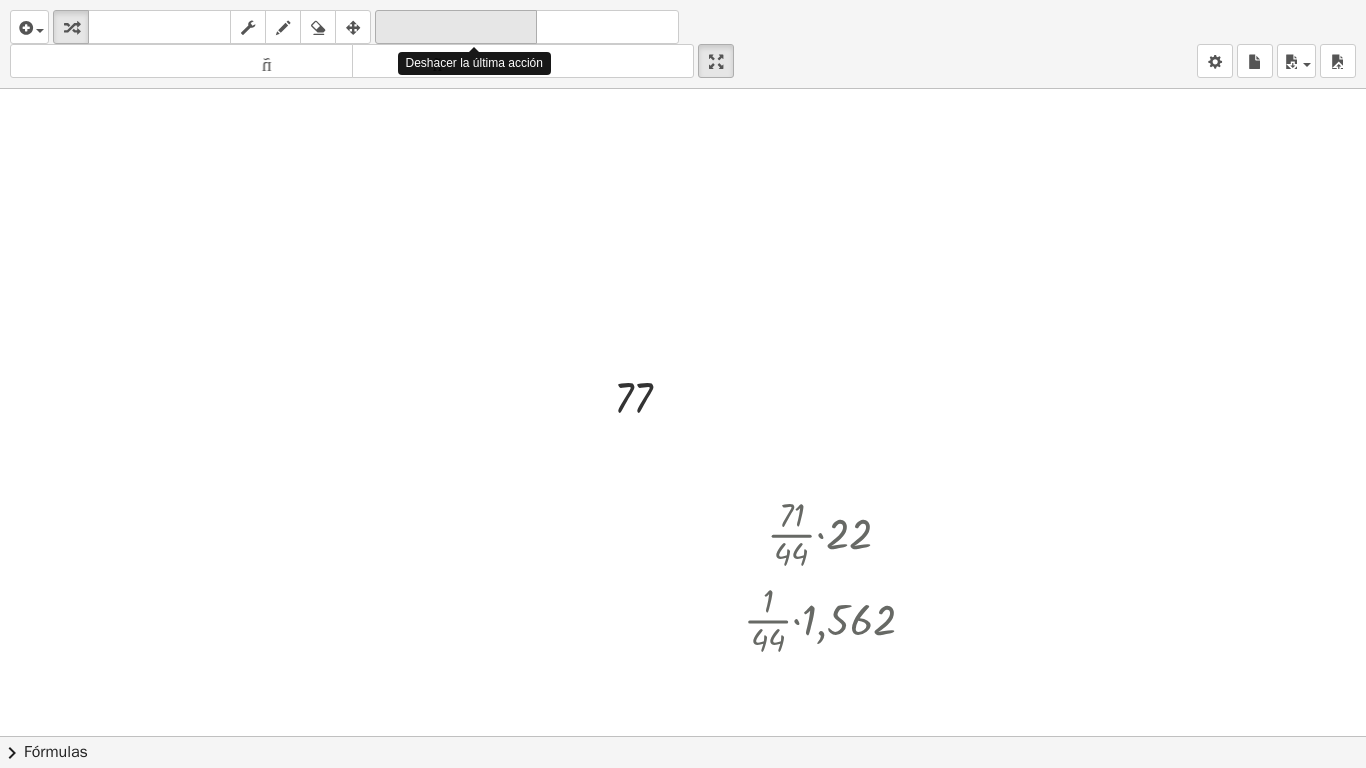 click on "deshacer" at bounding box center (456, 27) 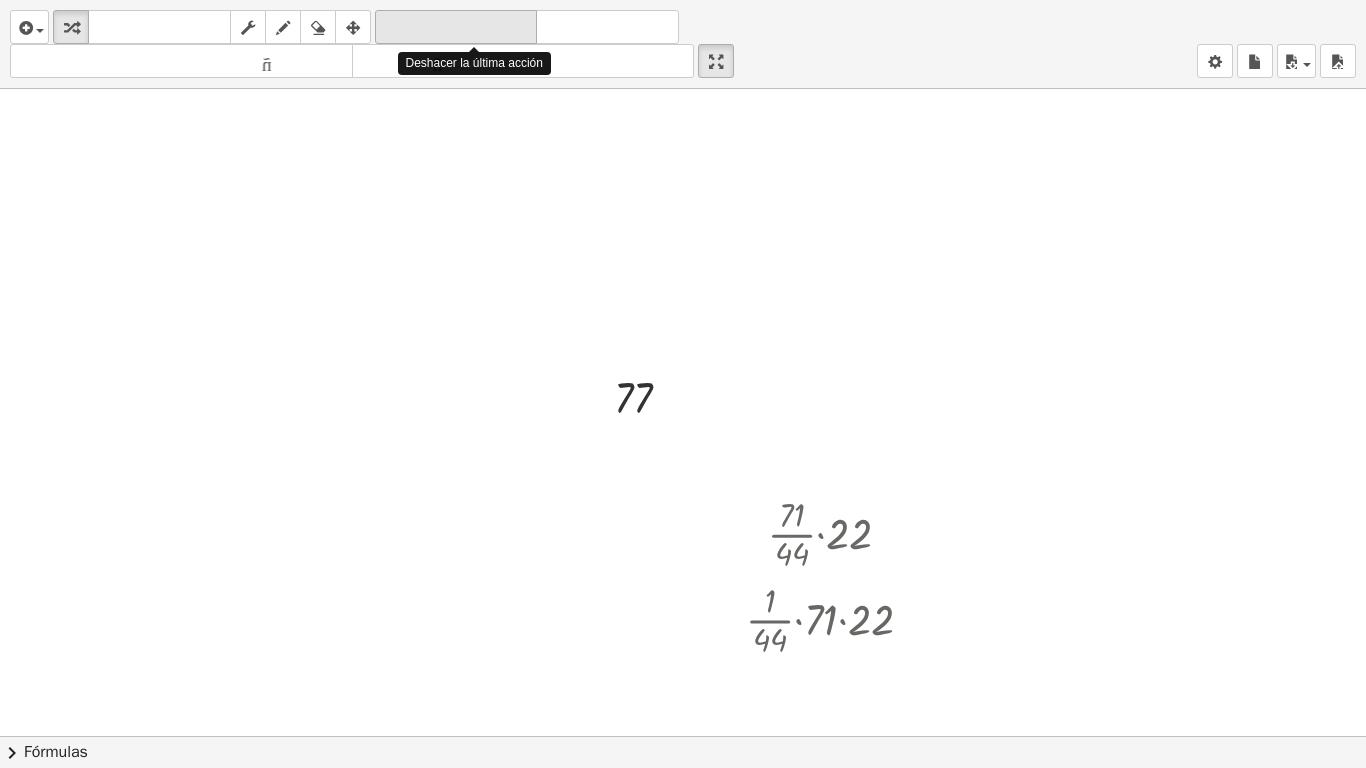 click on "deshacer" at bounding box center [456, 27] 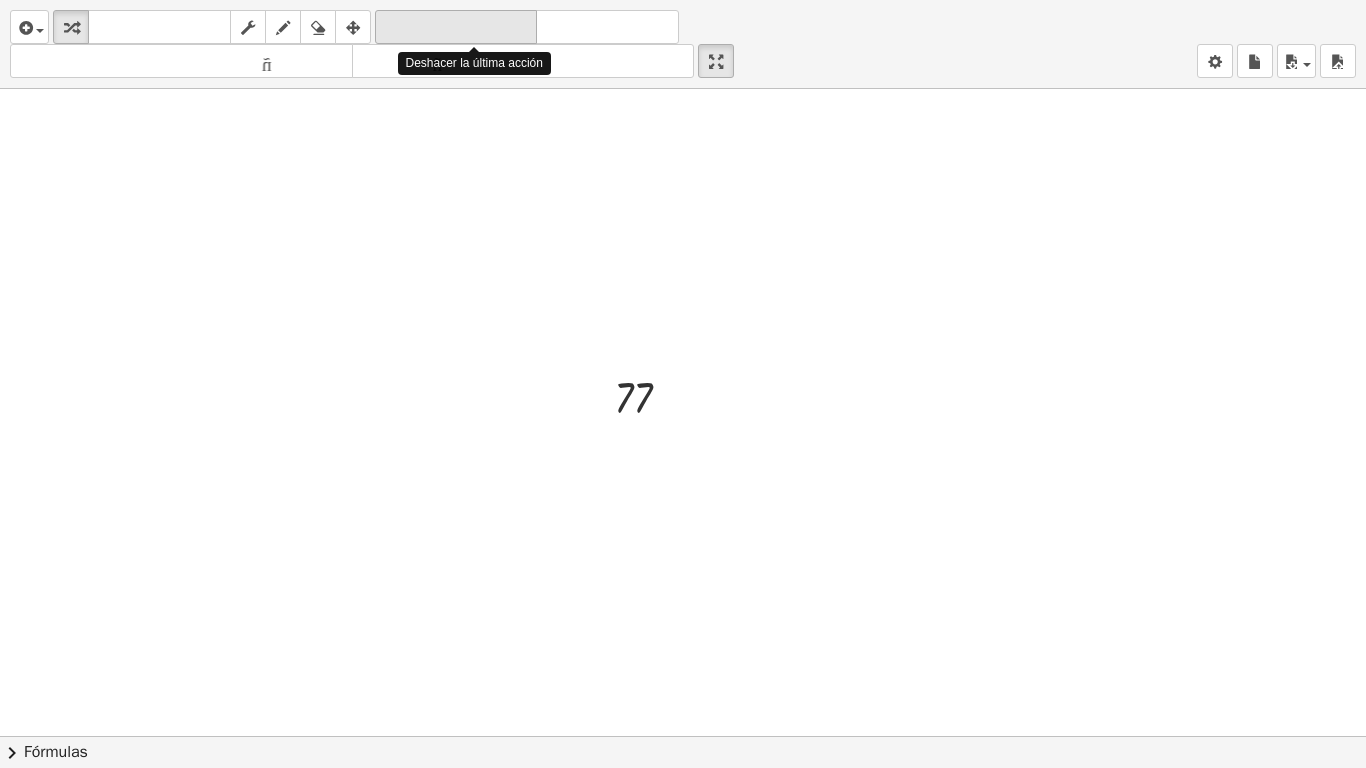 click on "deshacer" at bounding box center (456, 27) 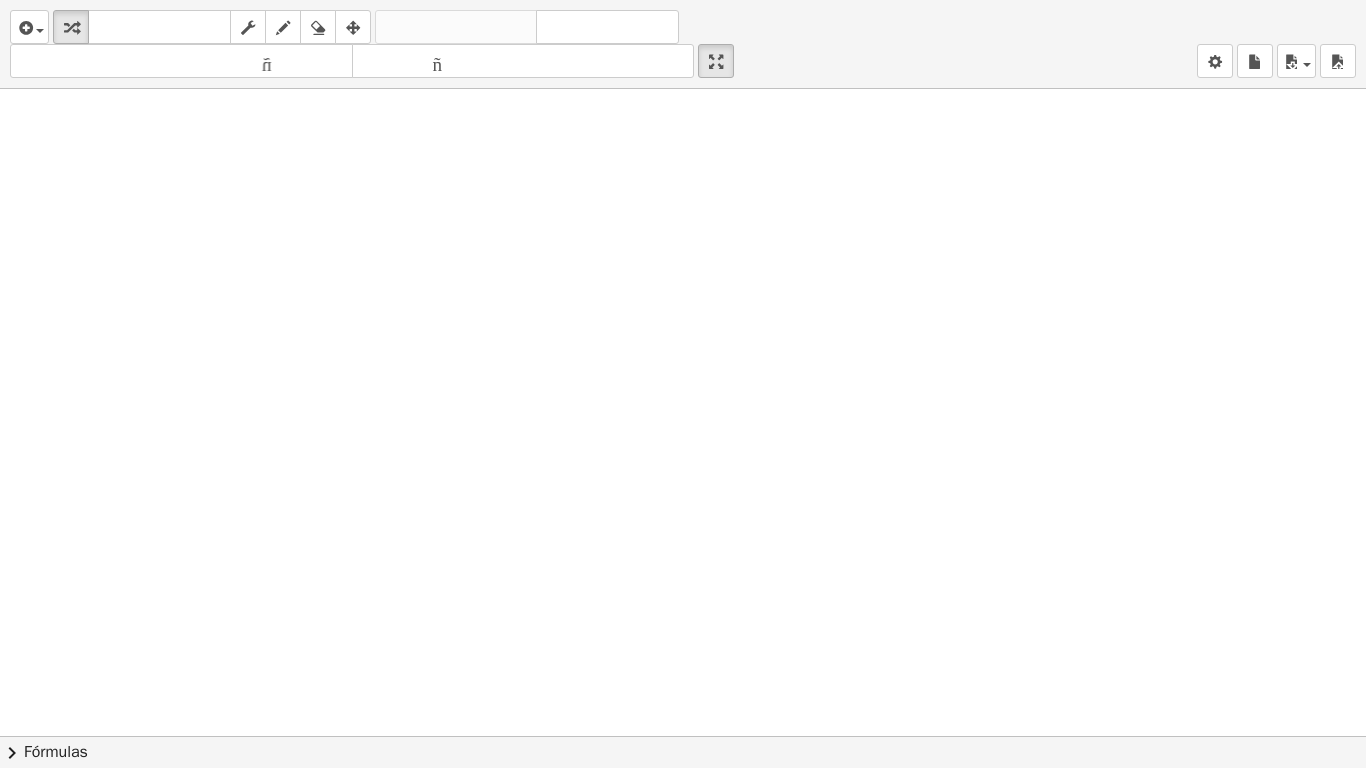 click at bounding box center (683, 557) 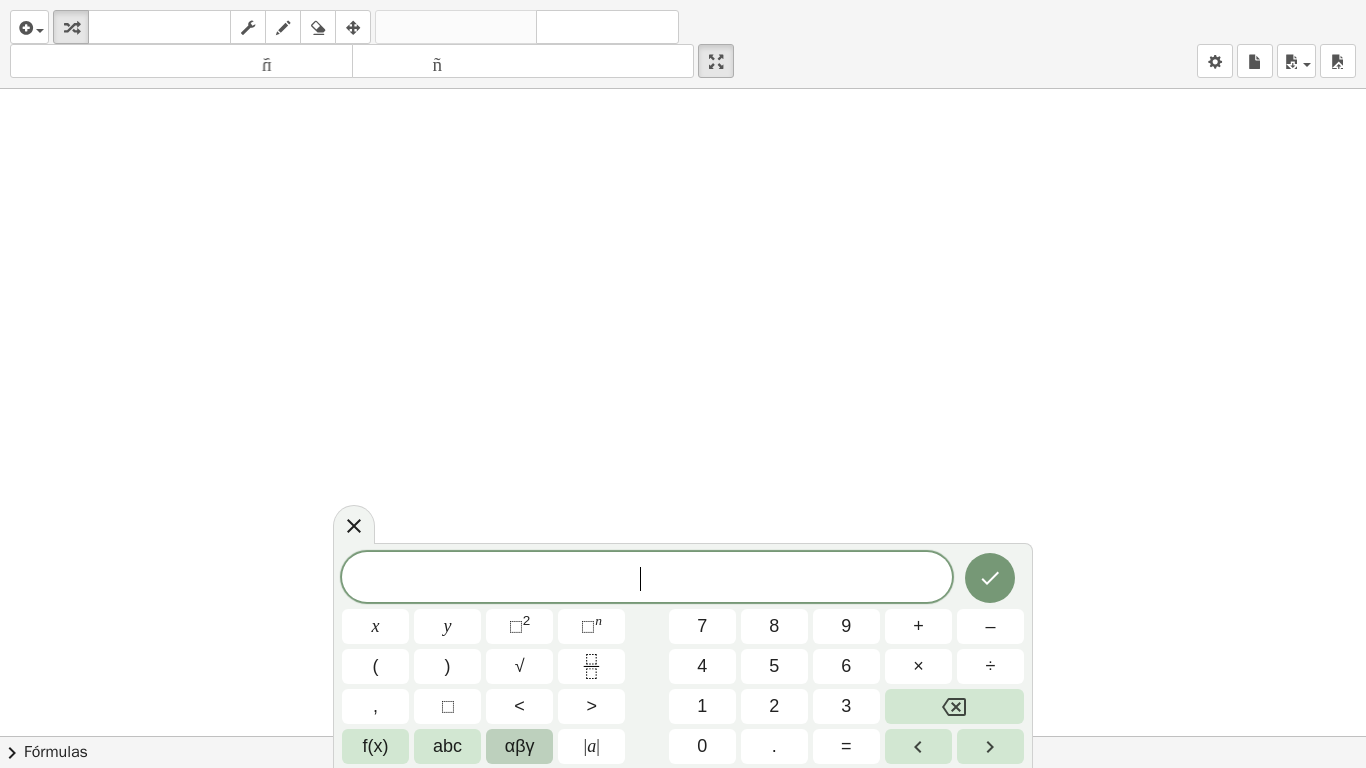click on "αβγ" at bounding box center [520, 746] 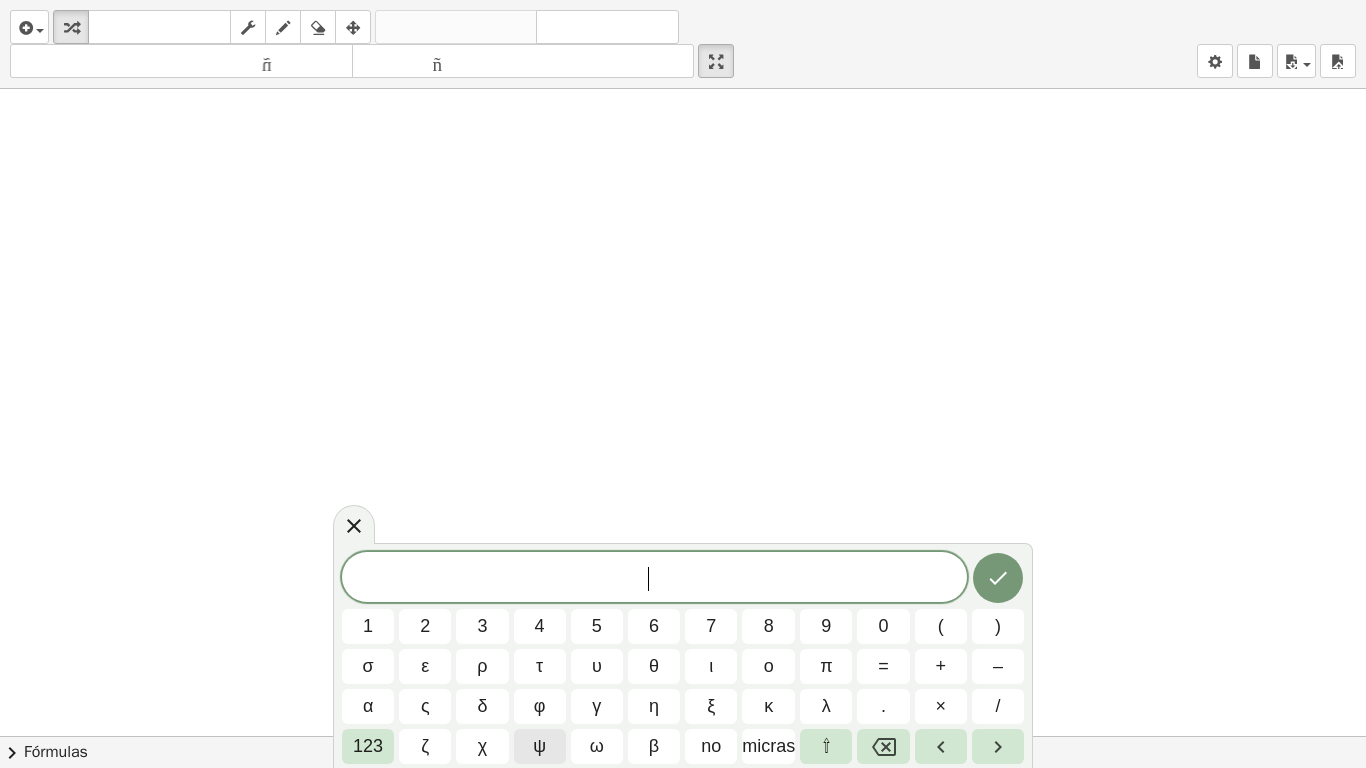 click on "ψ" at bounding box center [540, 746] 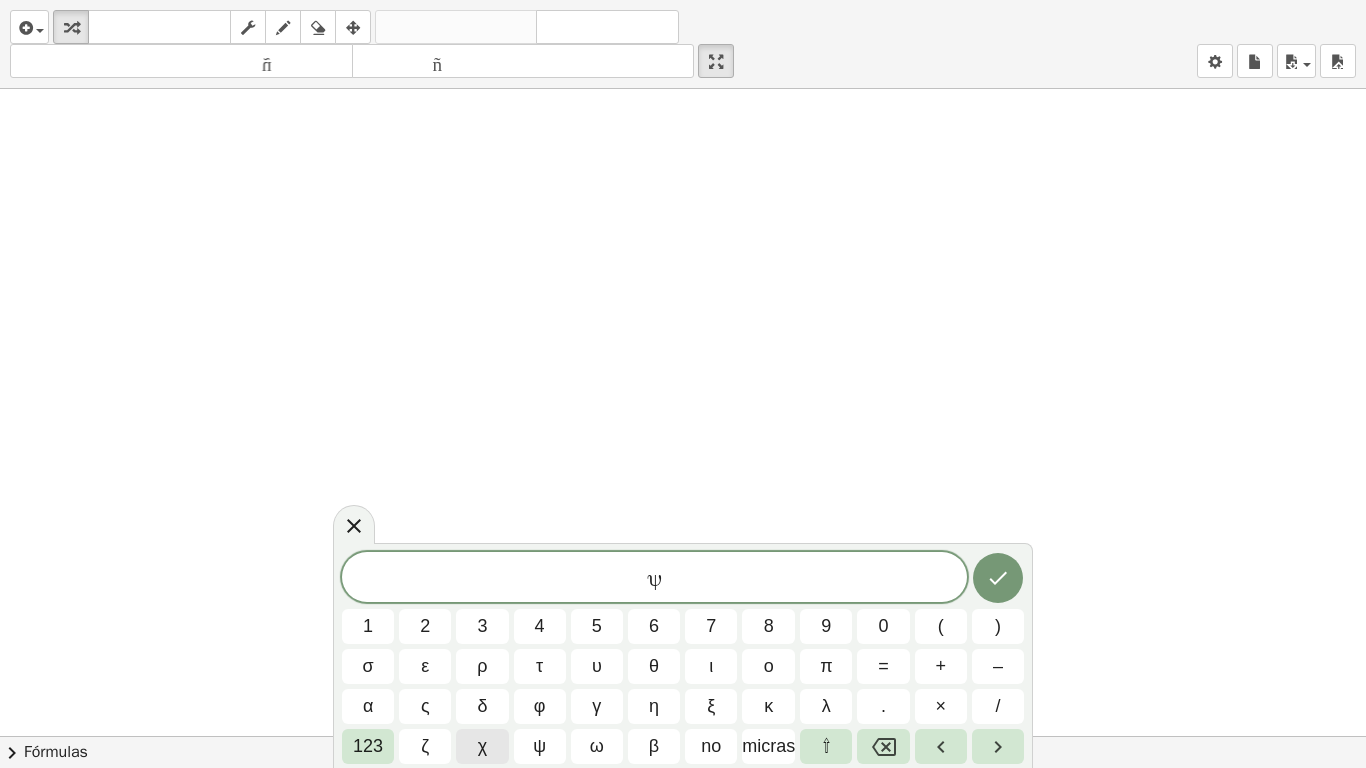 click on "χ" at bounding box center (482, 746) 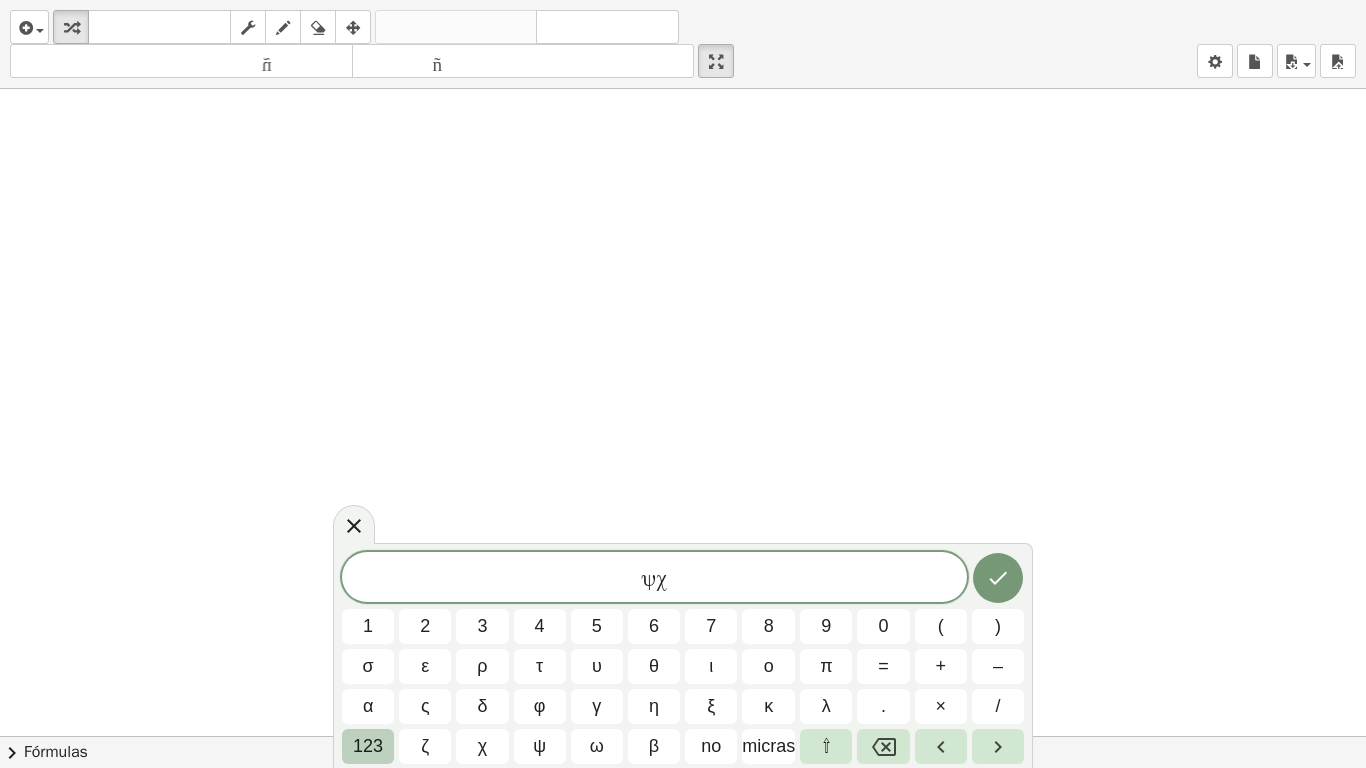 click on "123" at bounding box center [368, 746] 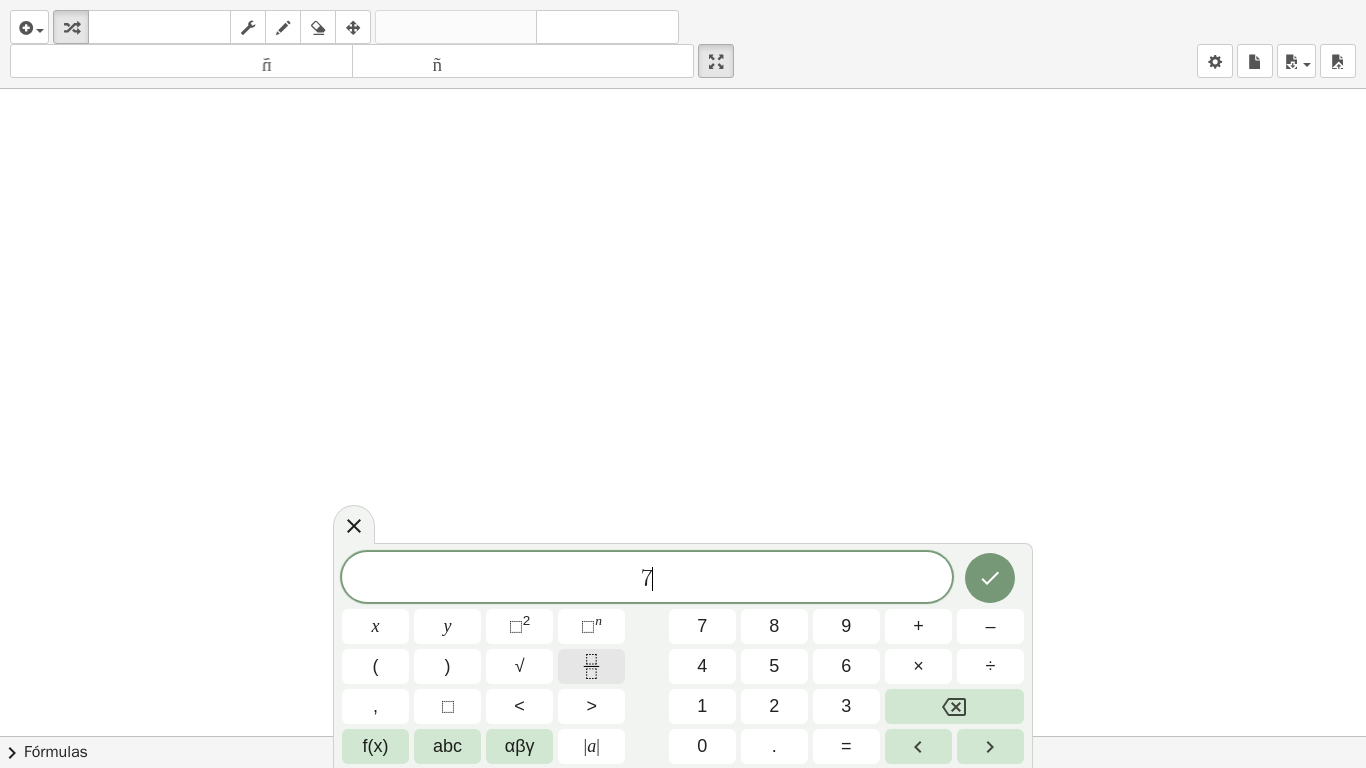 click 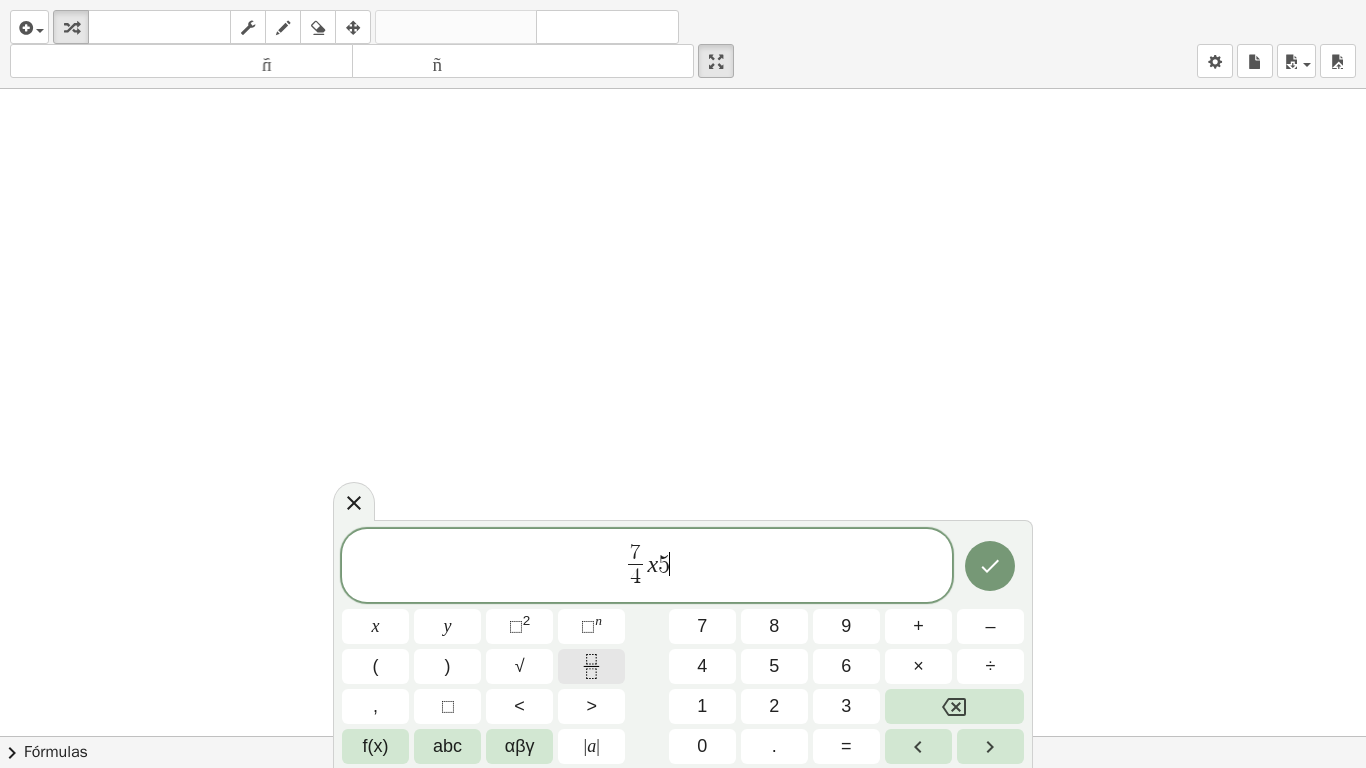 click 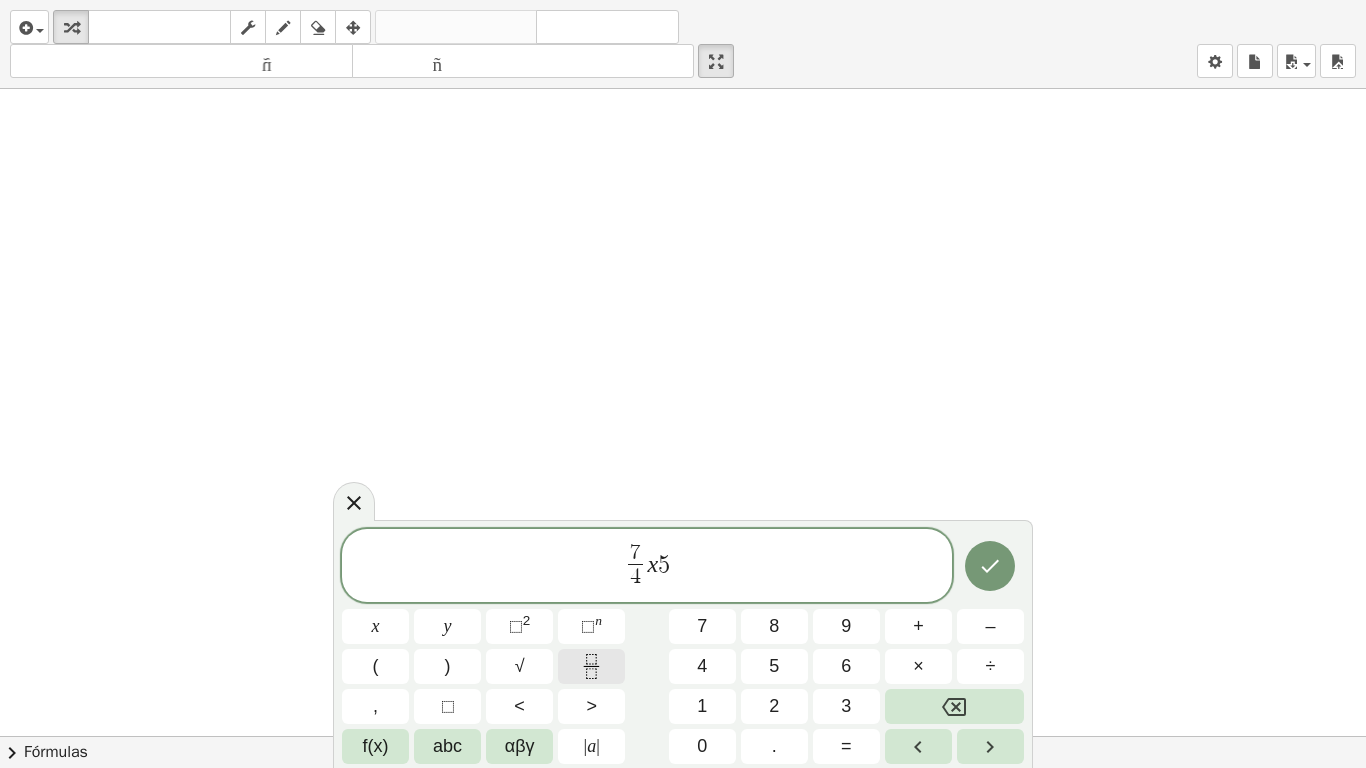 click at bounding box center (591, 666) 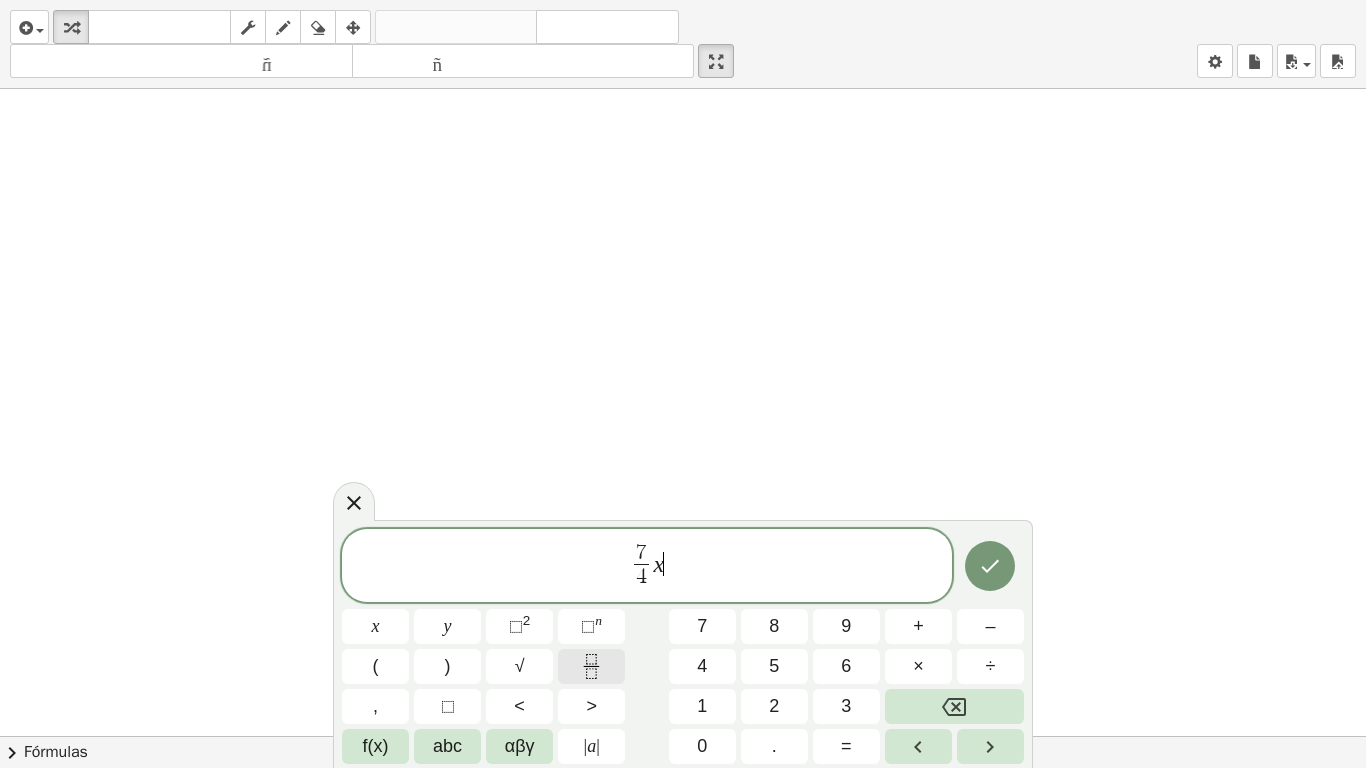 click 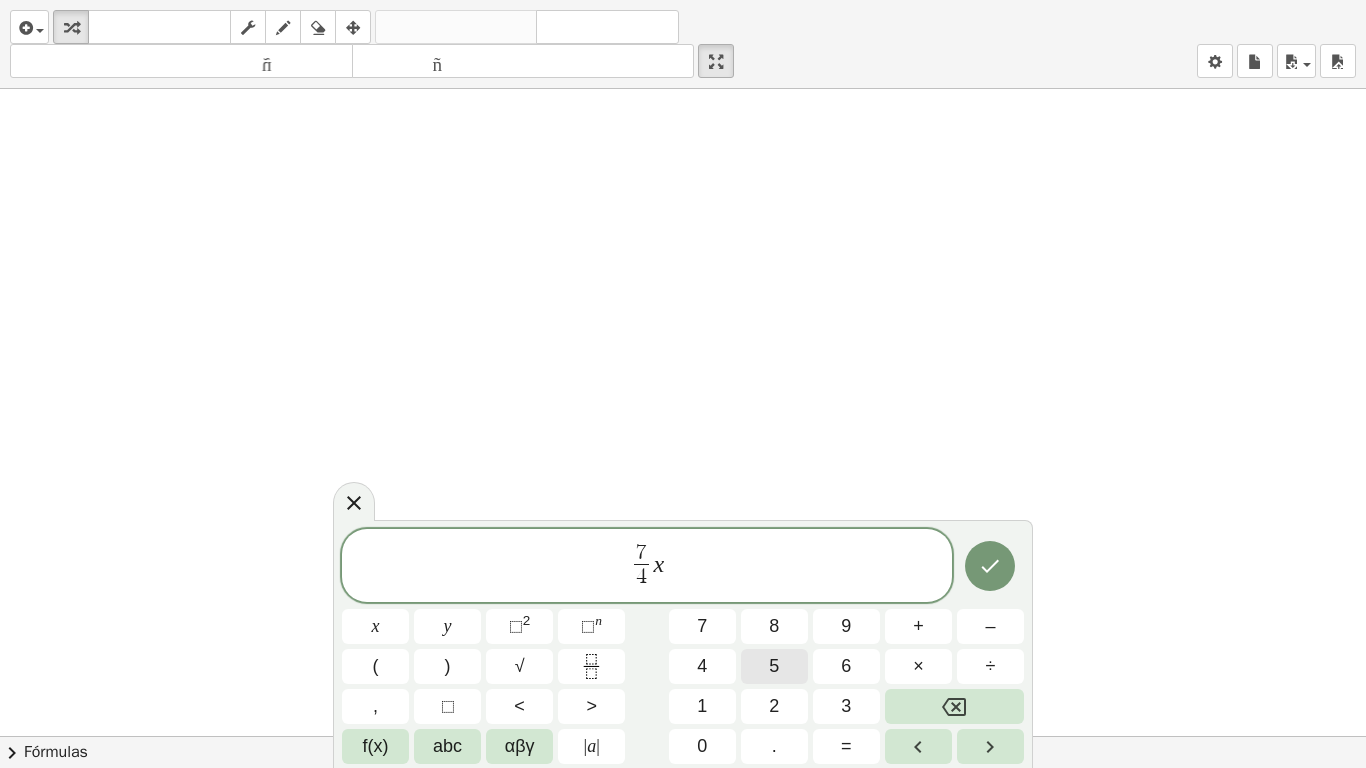 click on "5" at bounding box center (774, 666) 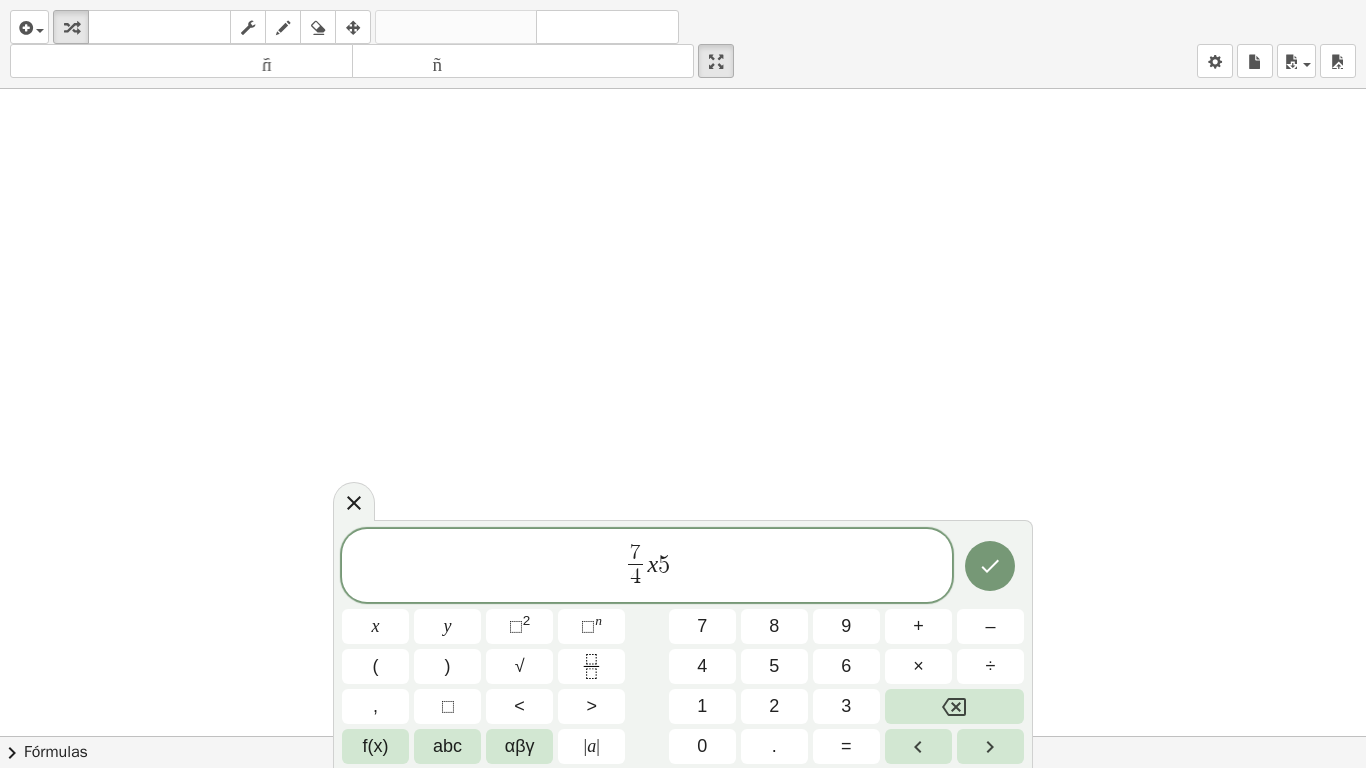 click on "5" at bounding box center [664, 564] 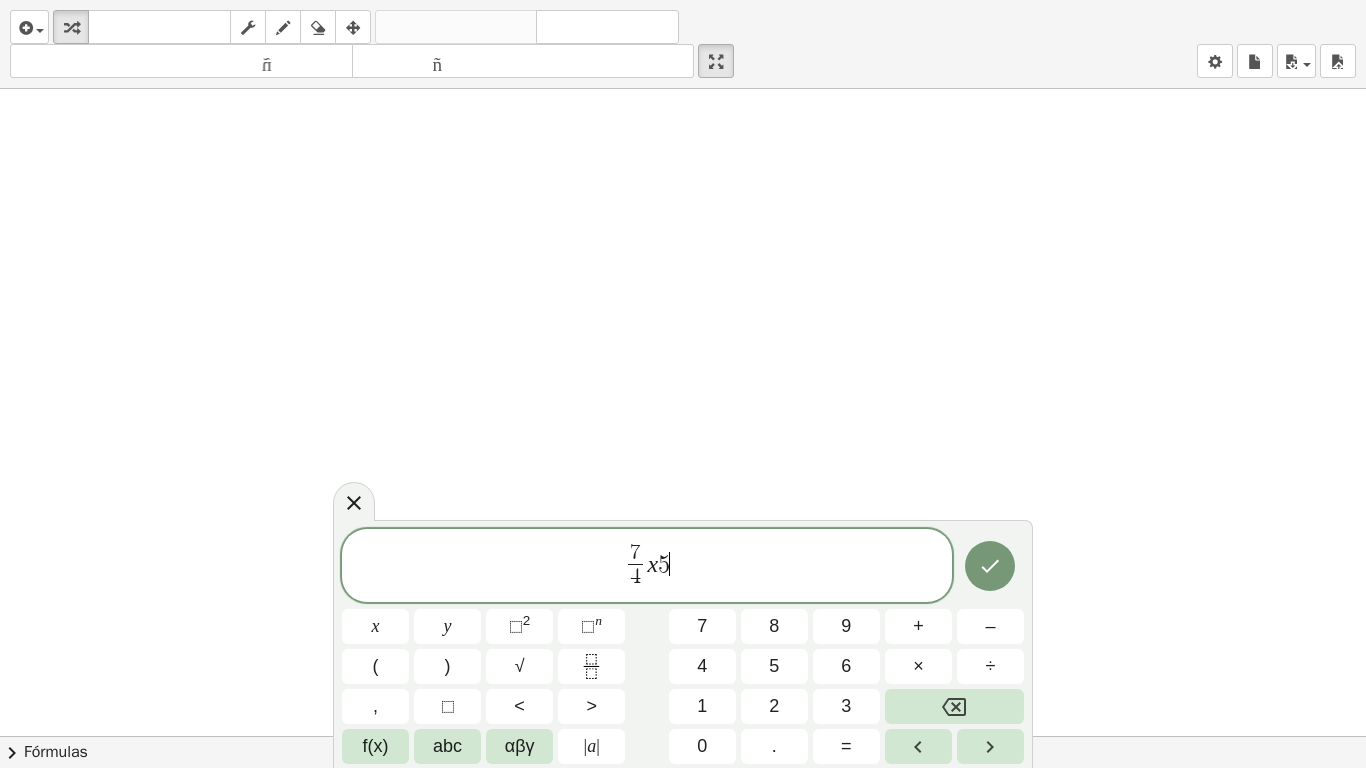 click on "5" at bounding box center (664, 564) 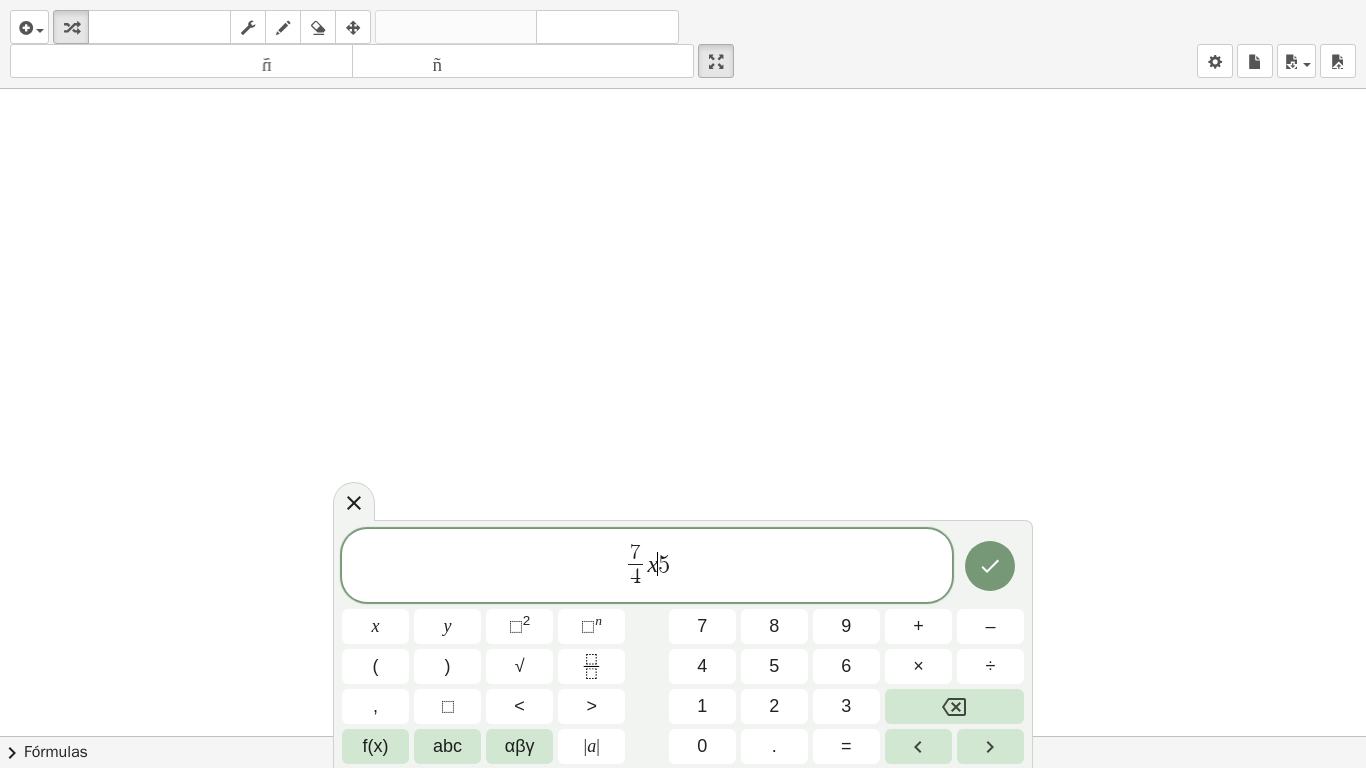 click on "5" at bounding box center [664, 564] 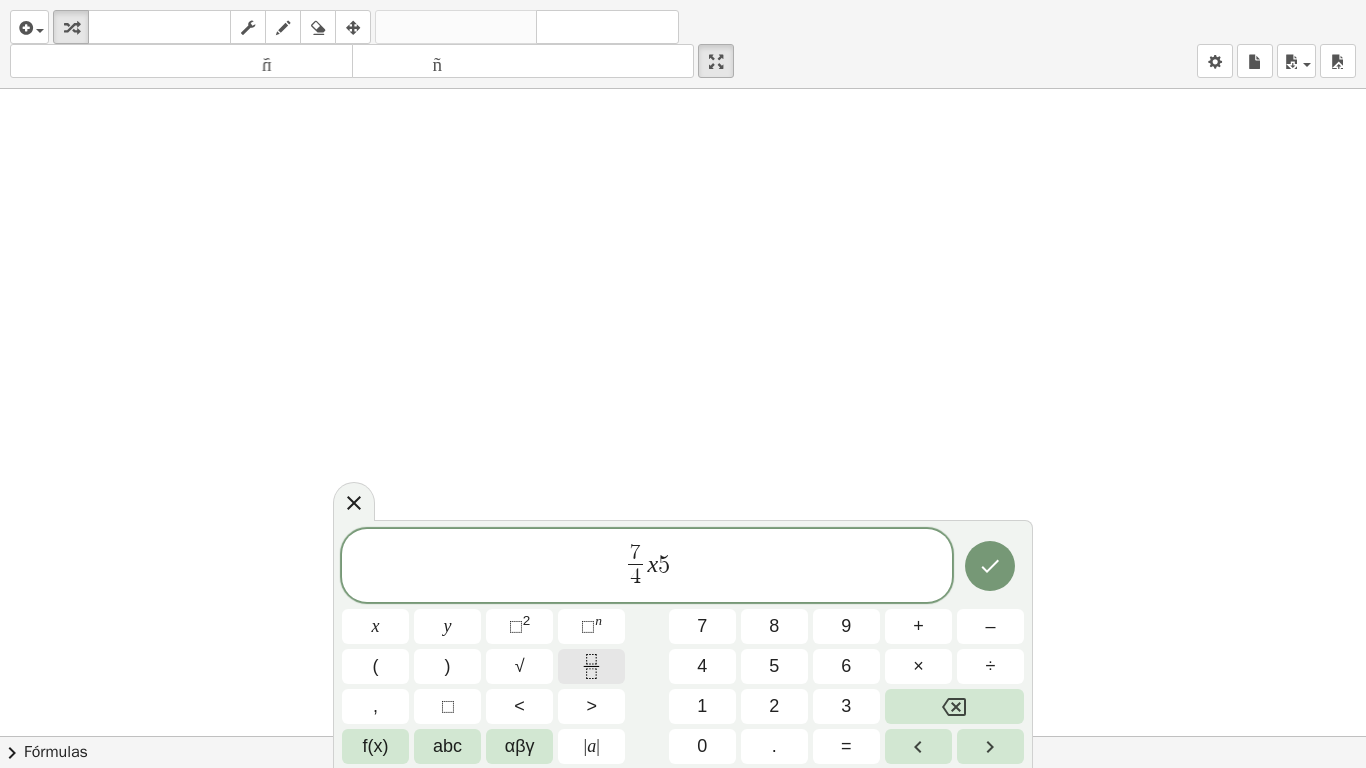 click at bounding box center [591, 666] 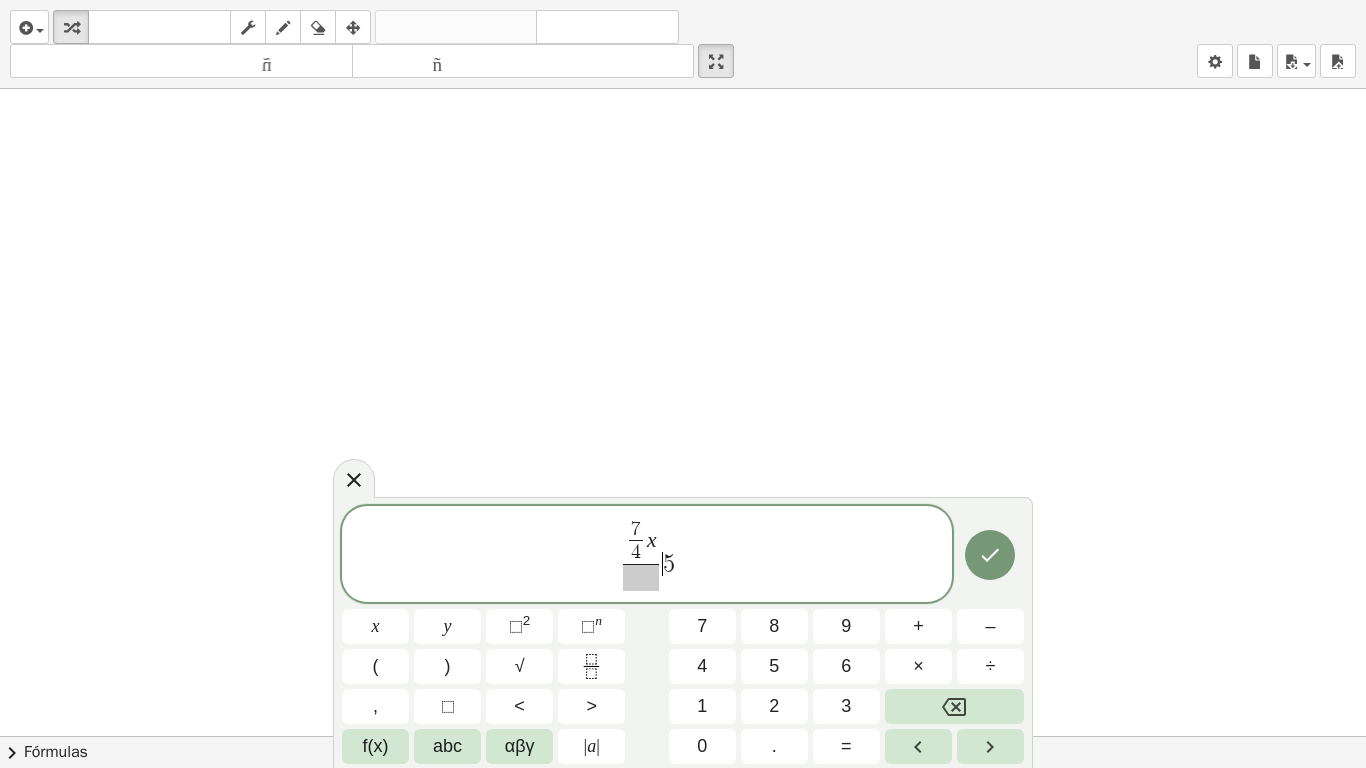 click on "5" at bounding box center [669, 564] 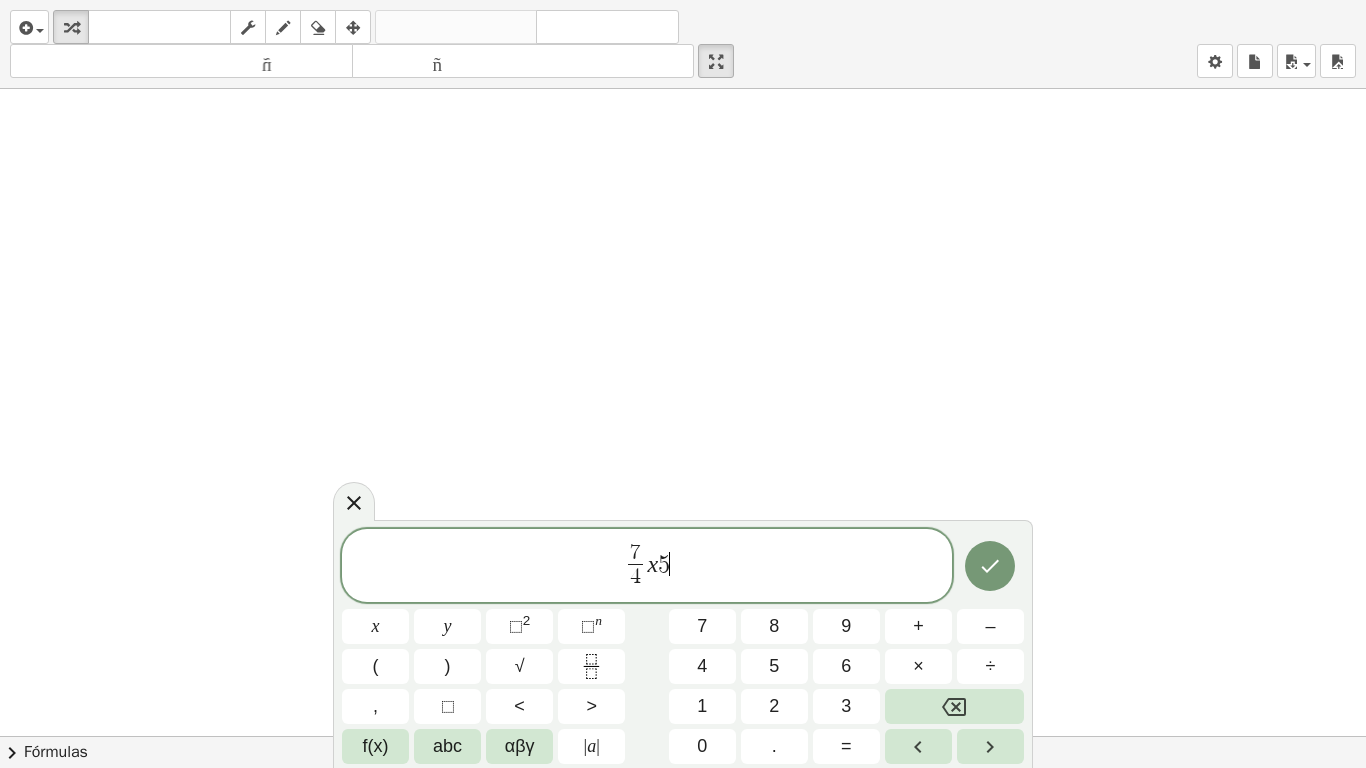 click on "7 4 ​ x 5 ​" at bounding box center [647, 567] 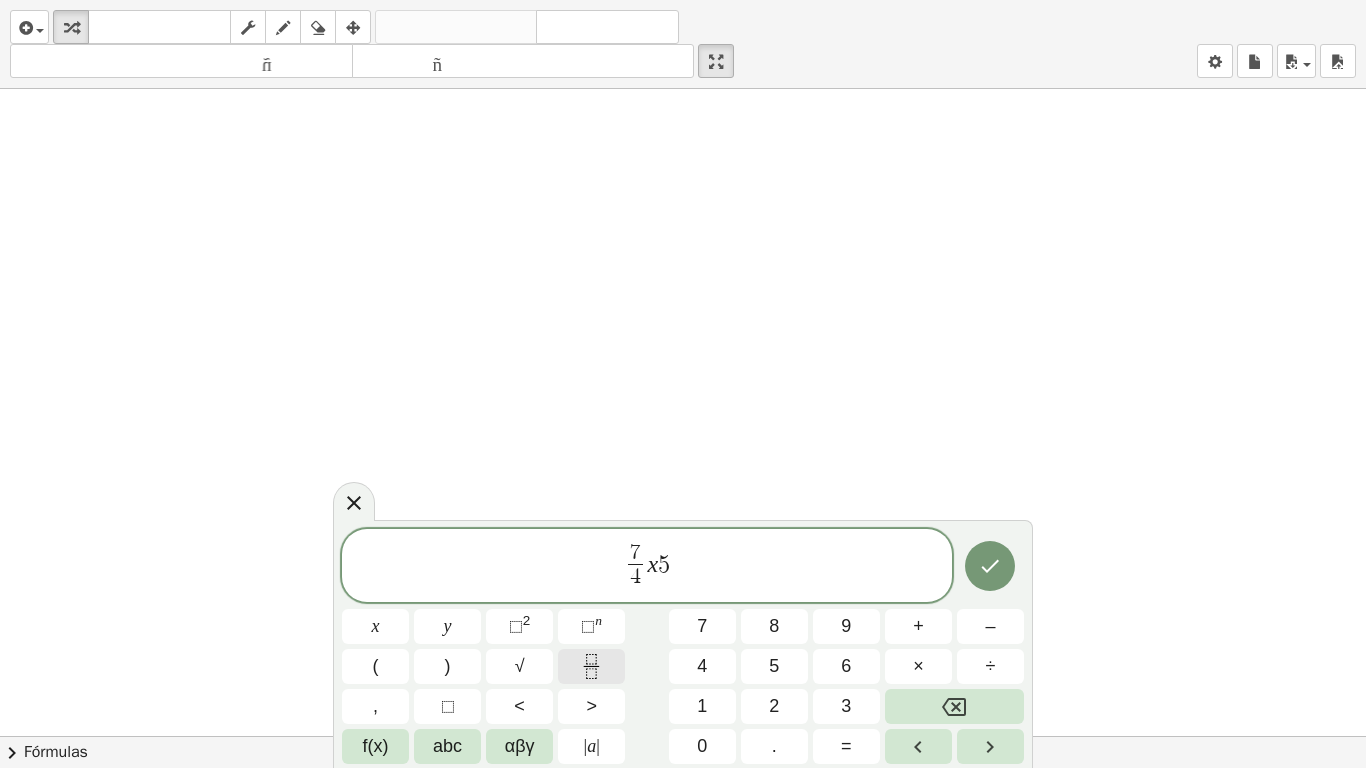 click 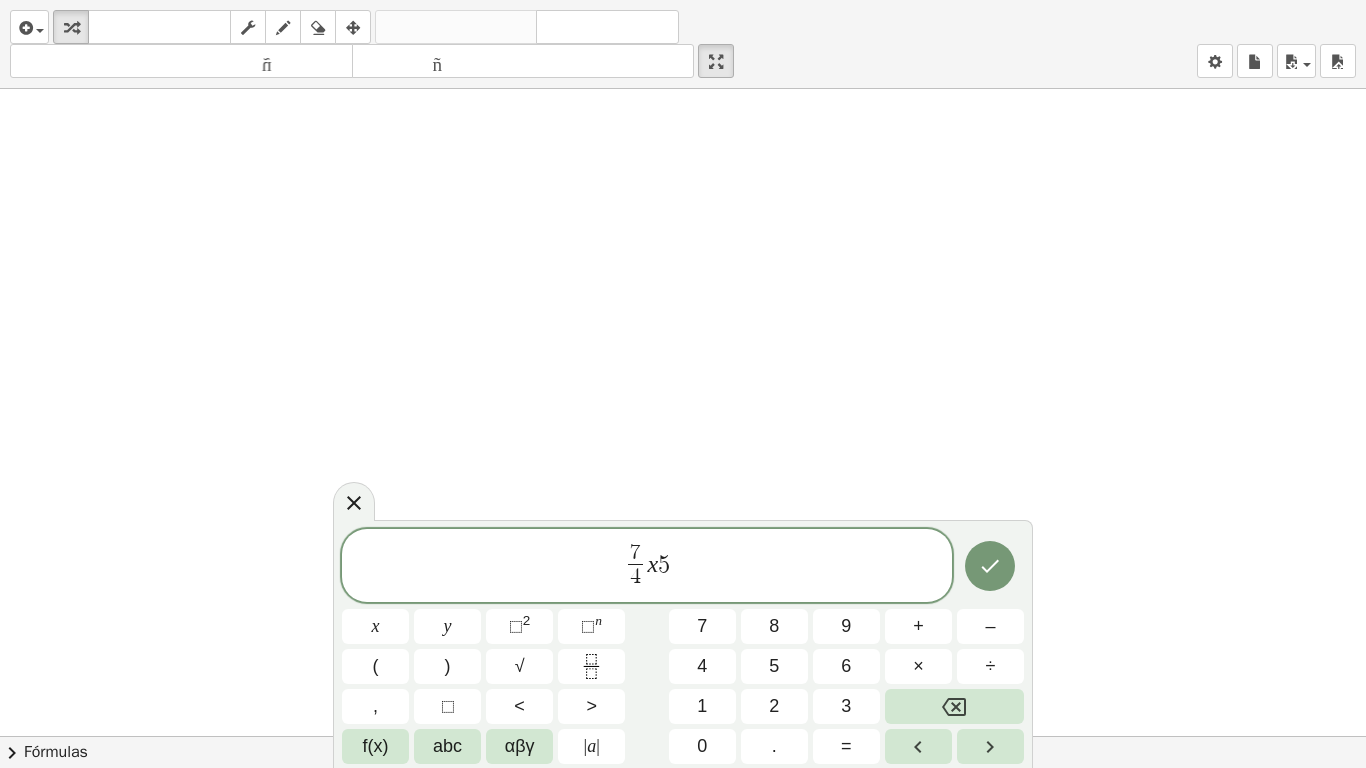 click on "5" at bounding box center [664, 564] 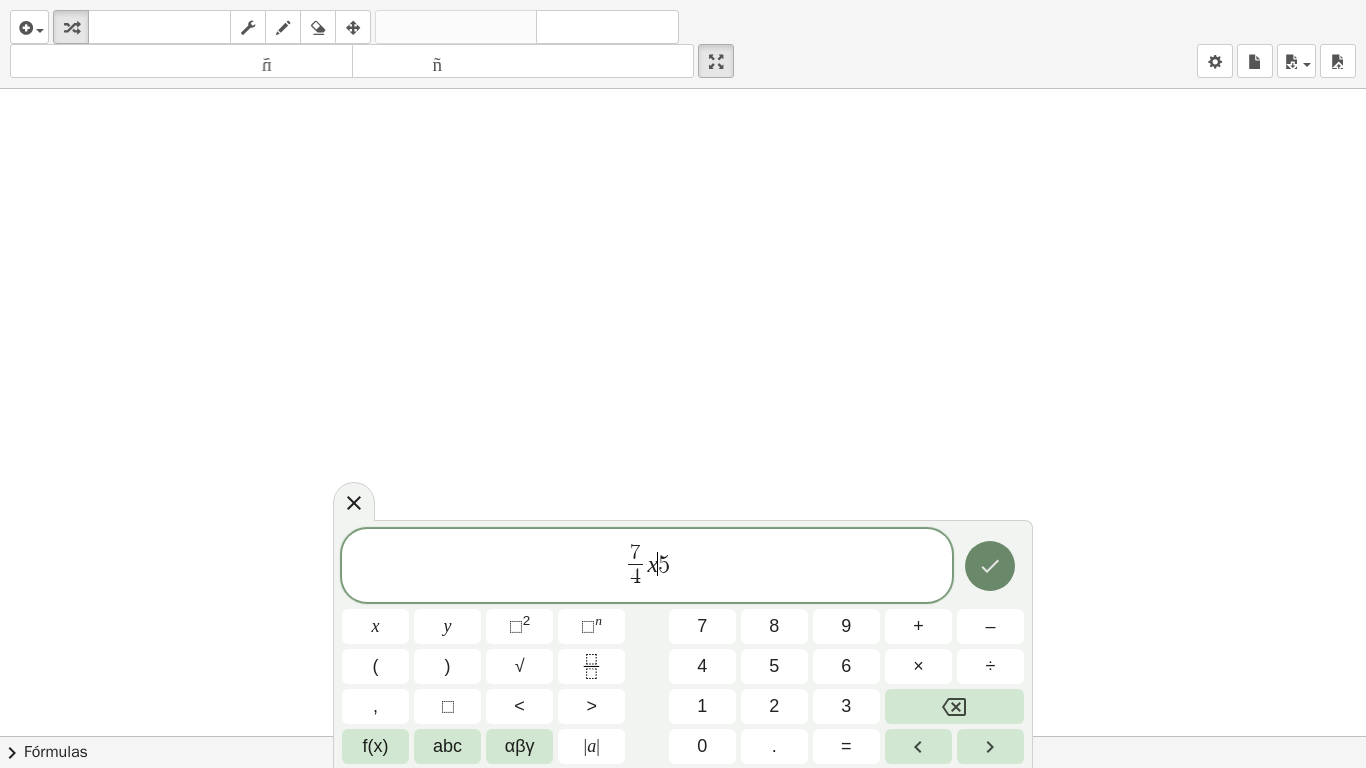 click 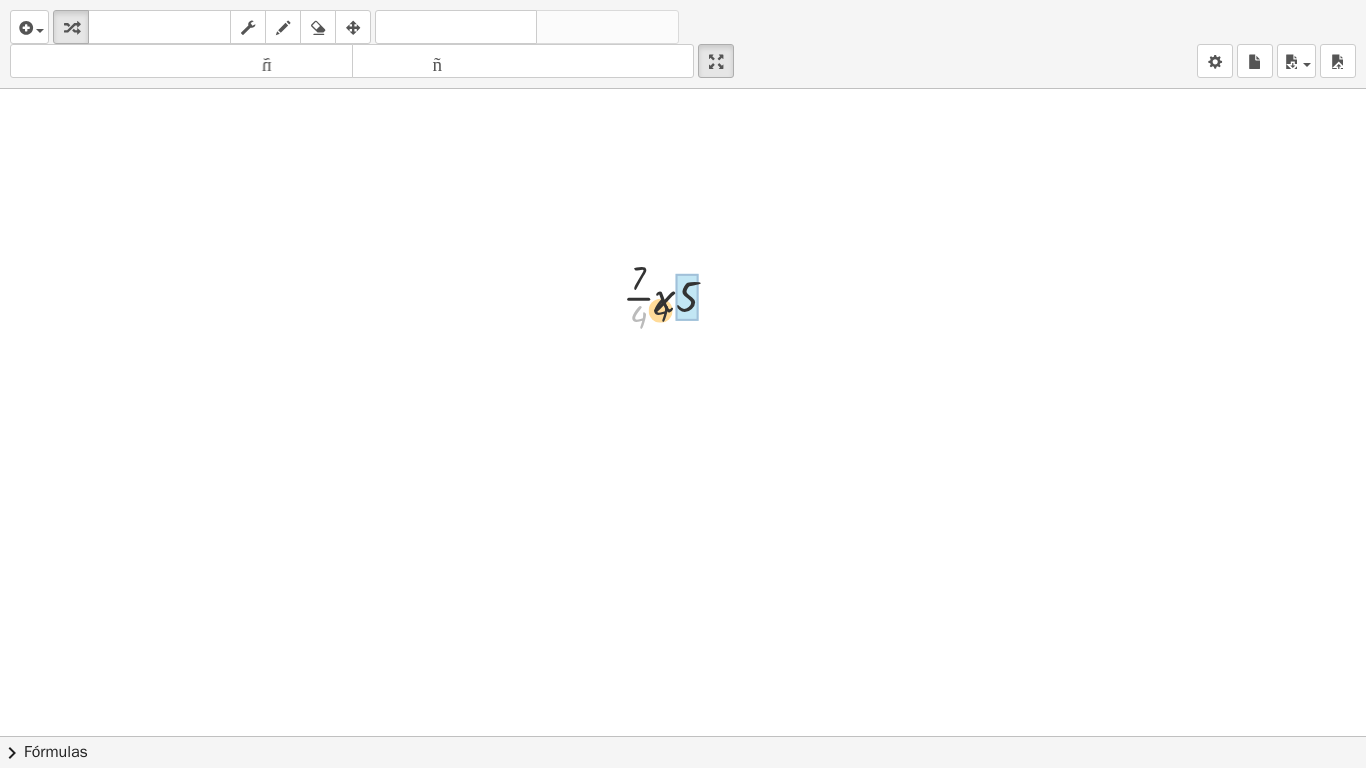 drag, startPoint x: 646, startPoint y: 319, endPoint x: 691, endPoint y: 302, distance: 48.104053 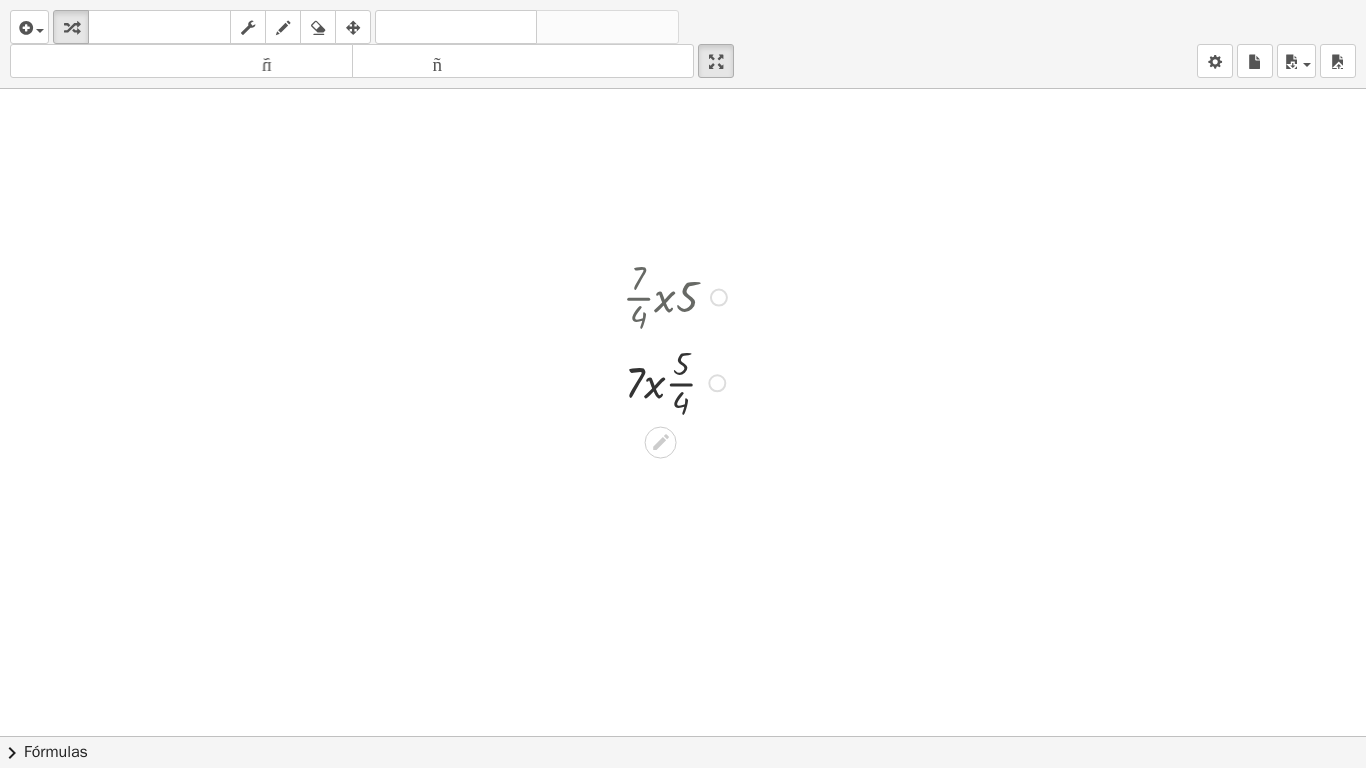 drag, startPoint x: 691, startPoint y: 310, endPoint x: 664, endPoint y: 312, distance: 27.073973 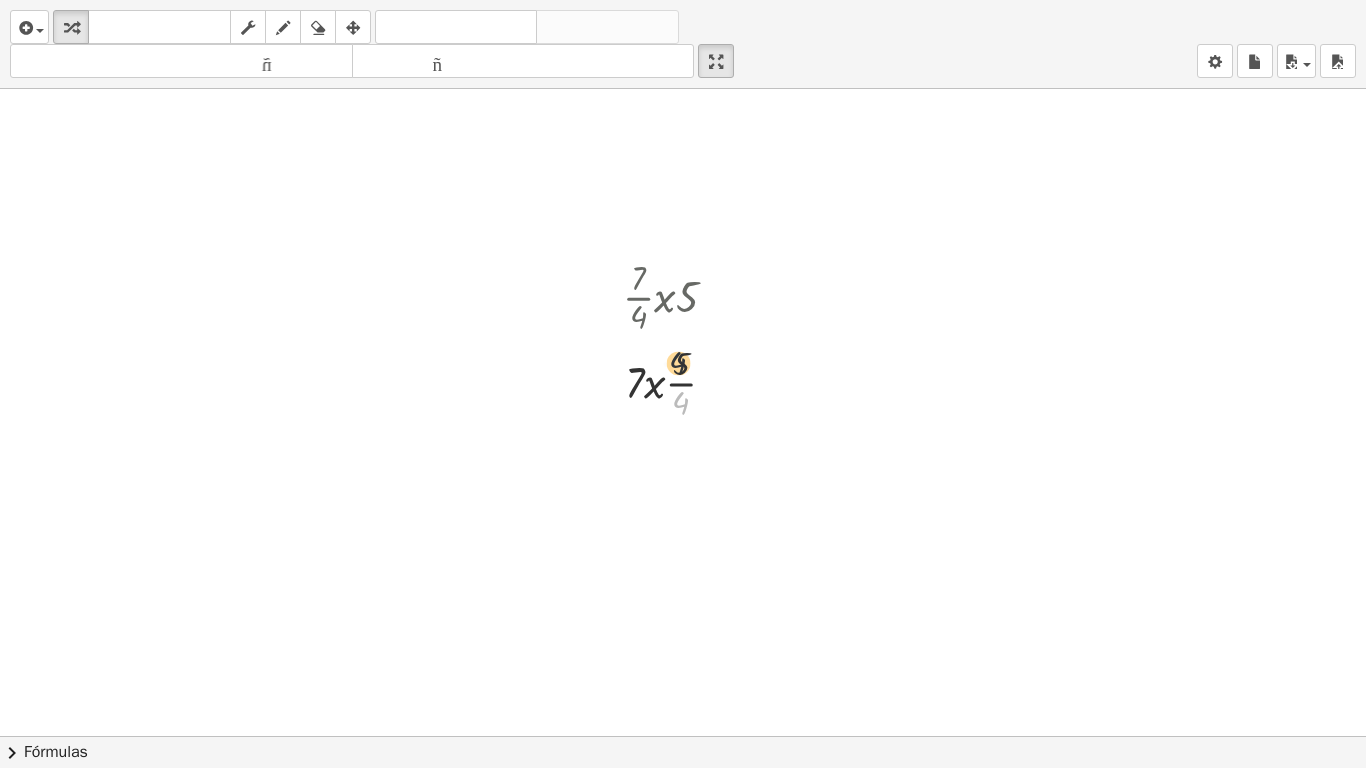 drag, startPoint x: 682, startPoint y: 406, endPoint x: 678, endPoint y: 355, distance: 51.156624 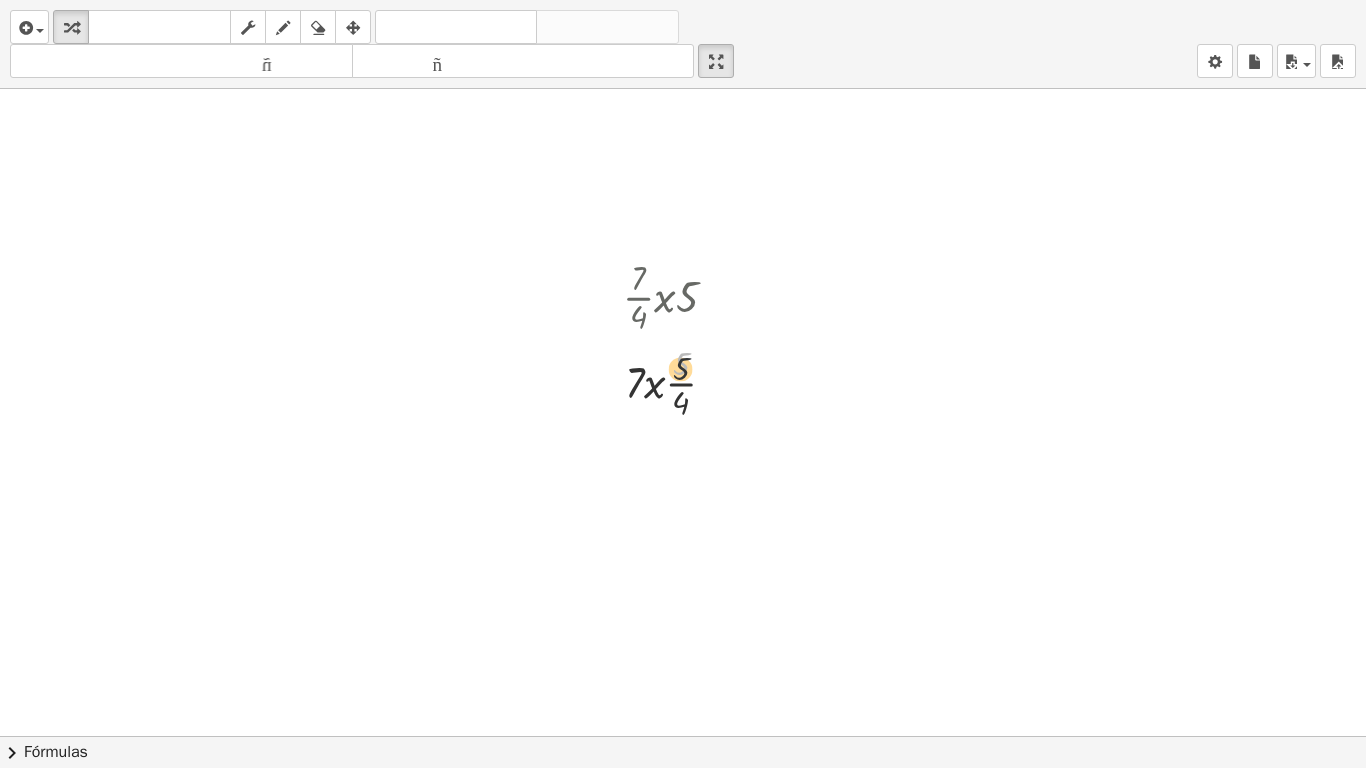 drag, startPoint x: 678, startPoint y: 352, endPoint x: 679, endPoint y: 396, distance: 44.011364 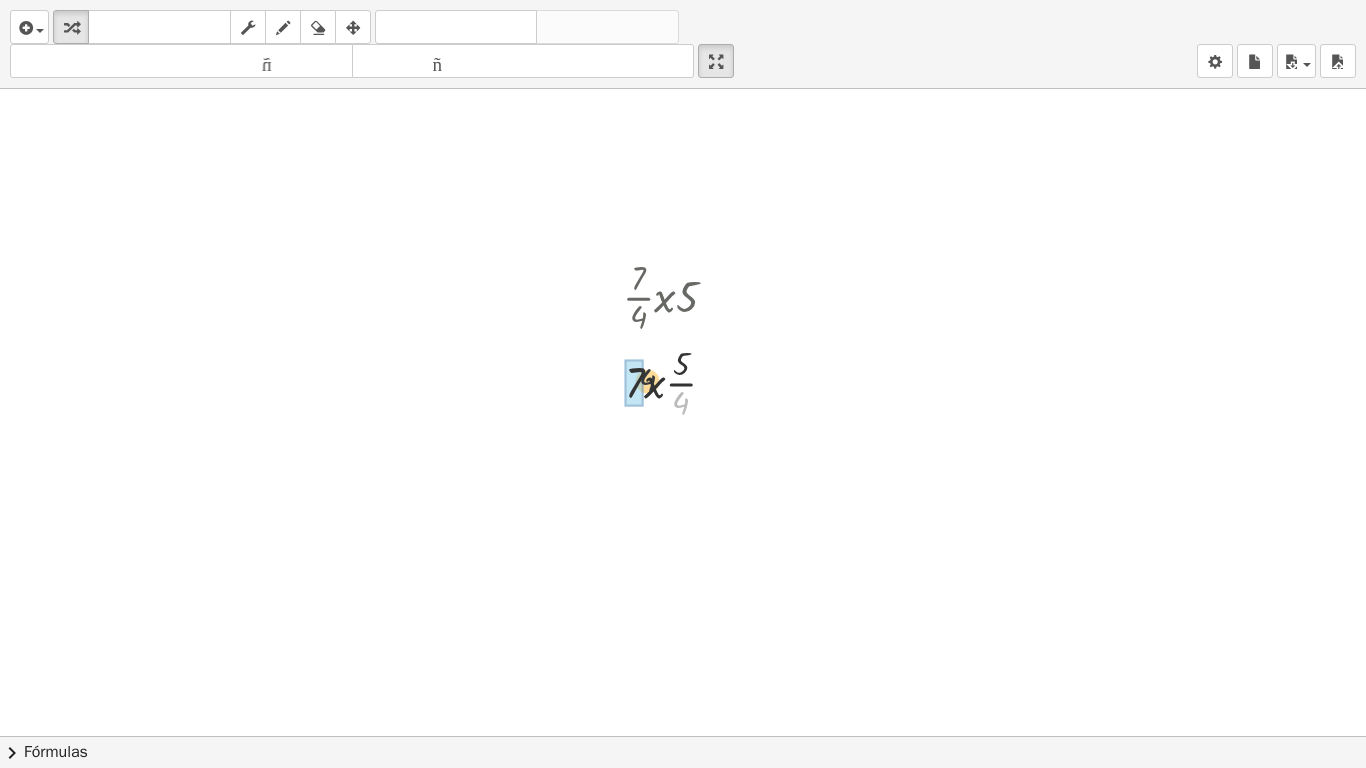 drag, startPoint x: 680, startPoint y: 397, endPoint x: 632, endPoint y: 370, distance: 55.072678 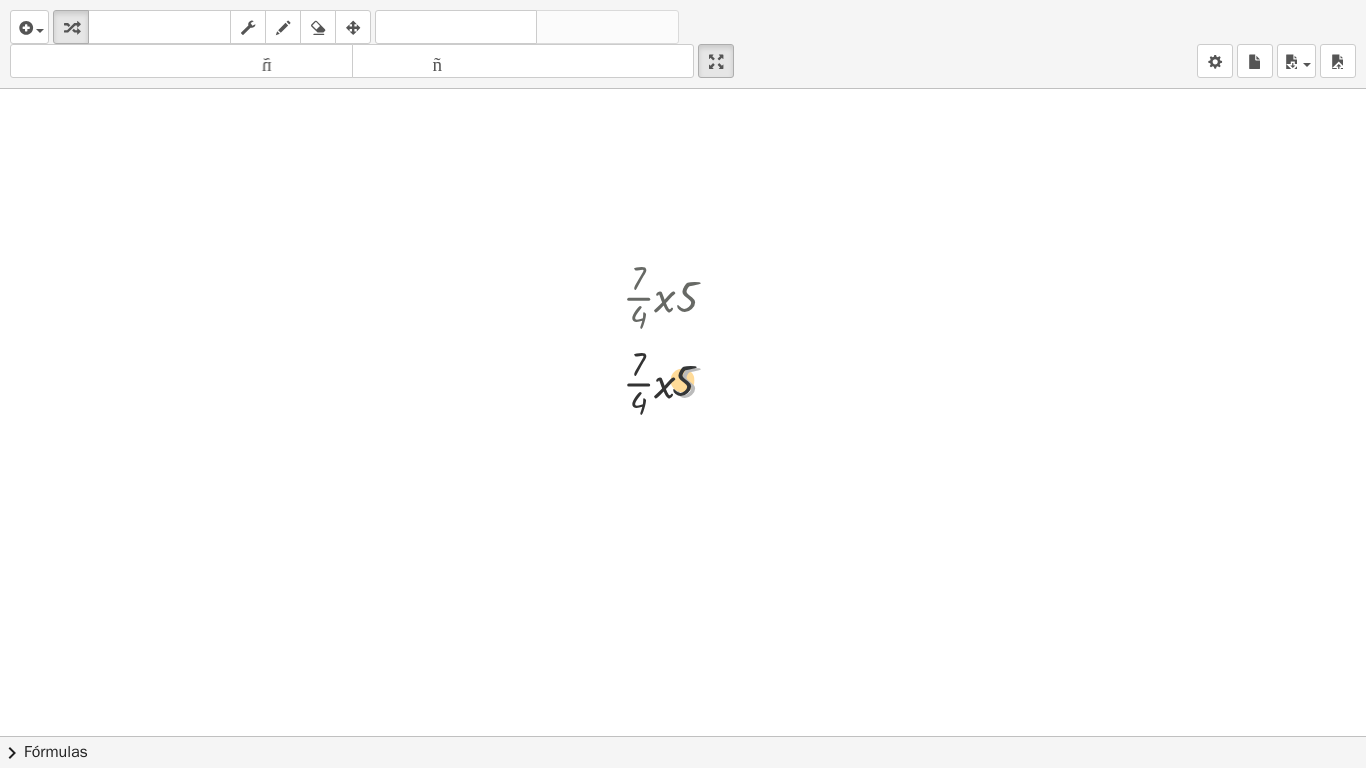 drag, startPoint x: 704, startPoint y: 389, endPoint x: 692, endPoint y: 383, distance: 13.416408 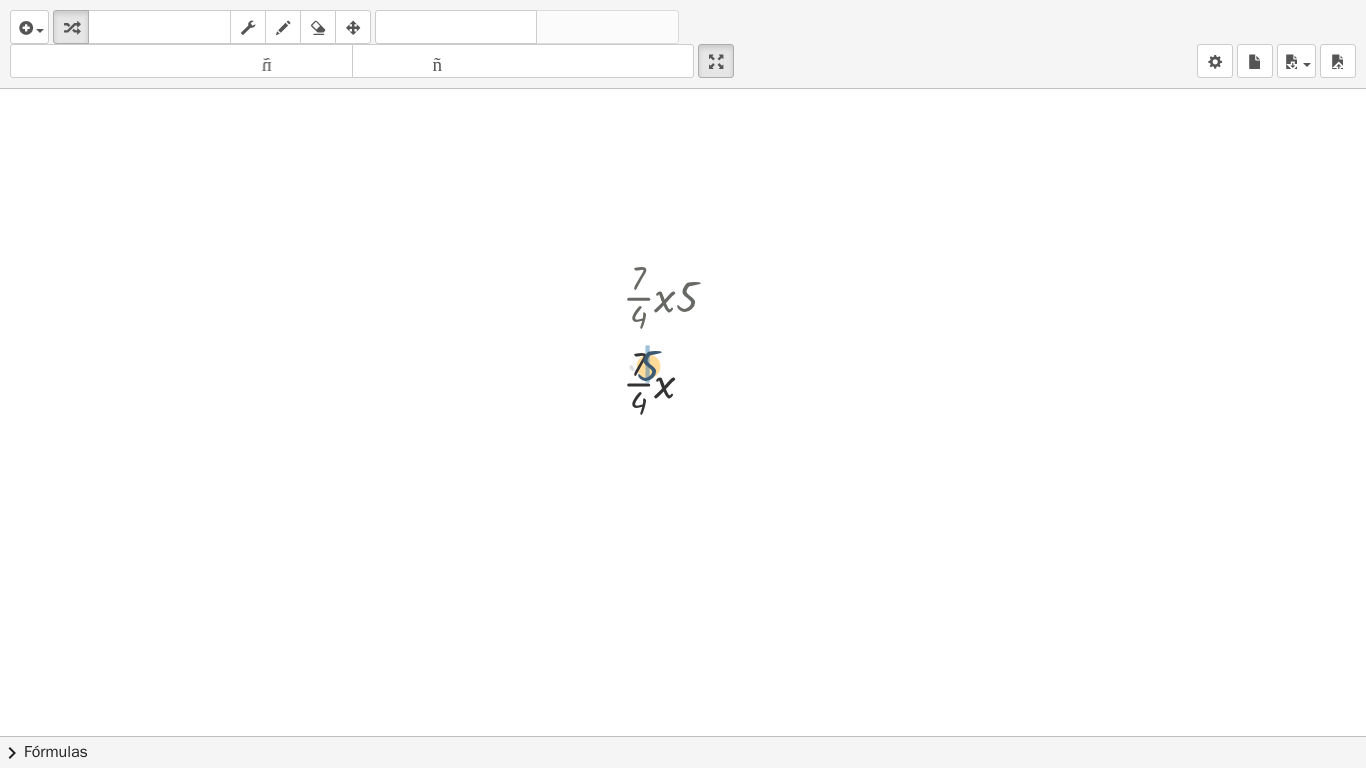 drag, startPoint x: 692, startPoint y: 383, endPoint x: 634, endPoint y: 359, distance: 62.76942 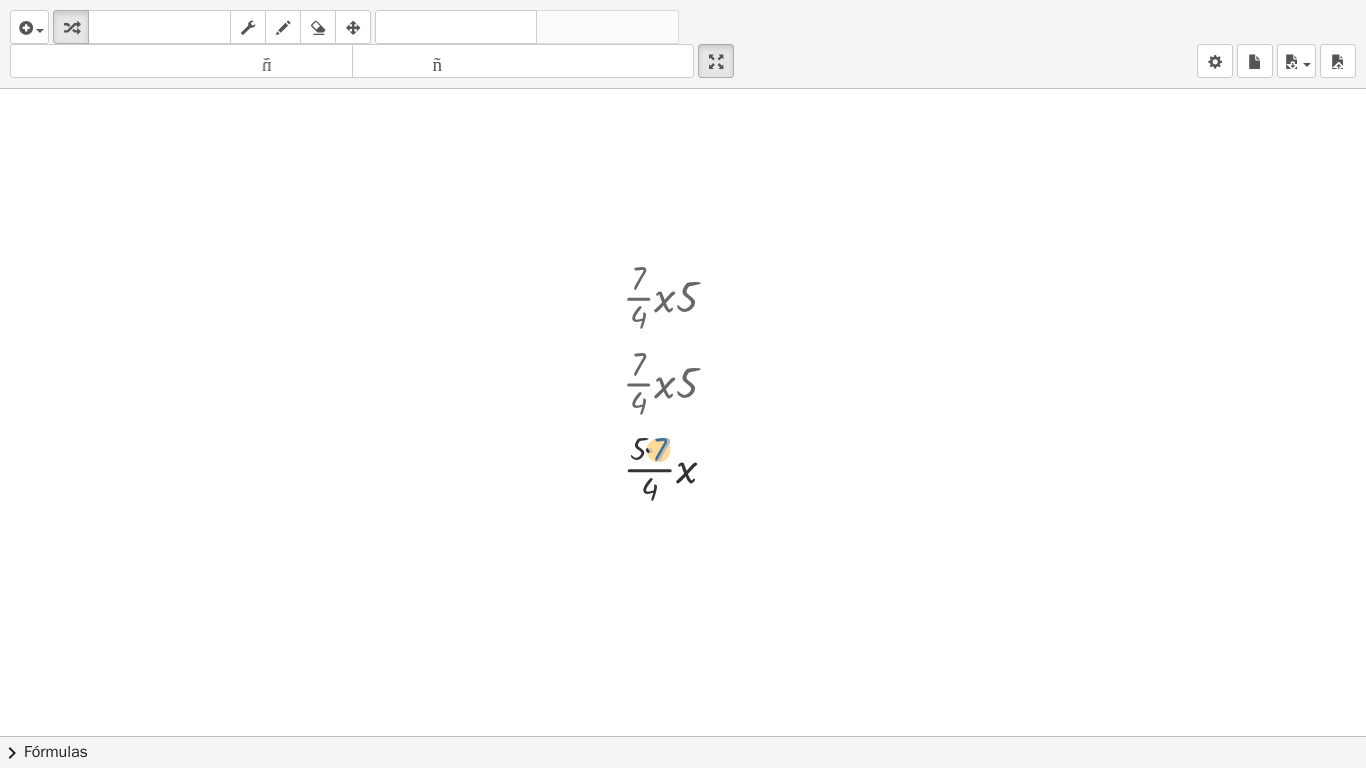 click at bounding box center (678, 467) 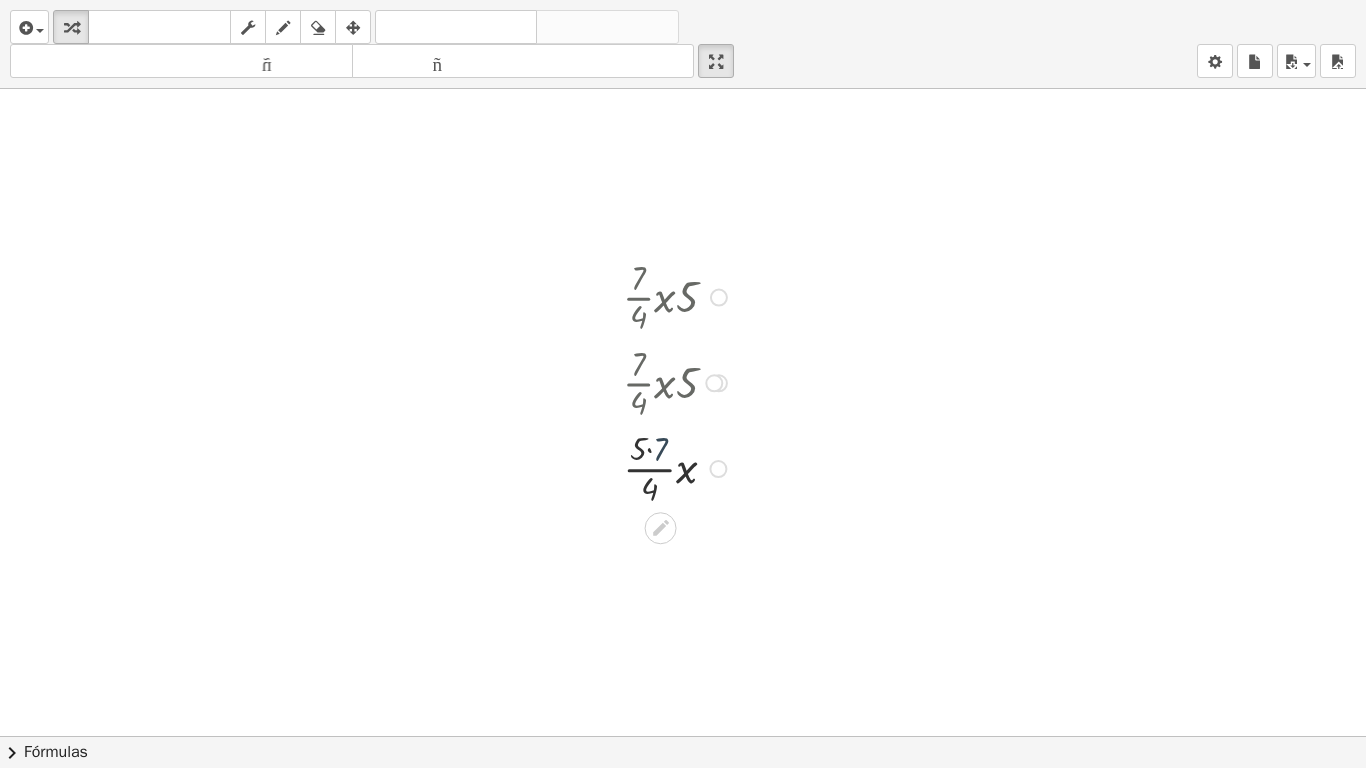 click at bounding box center (678, 467) 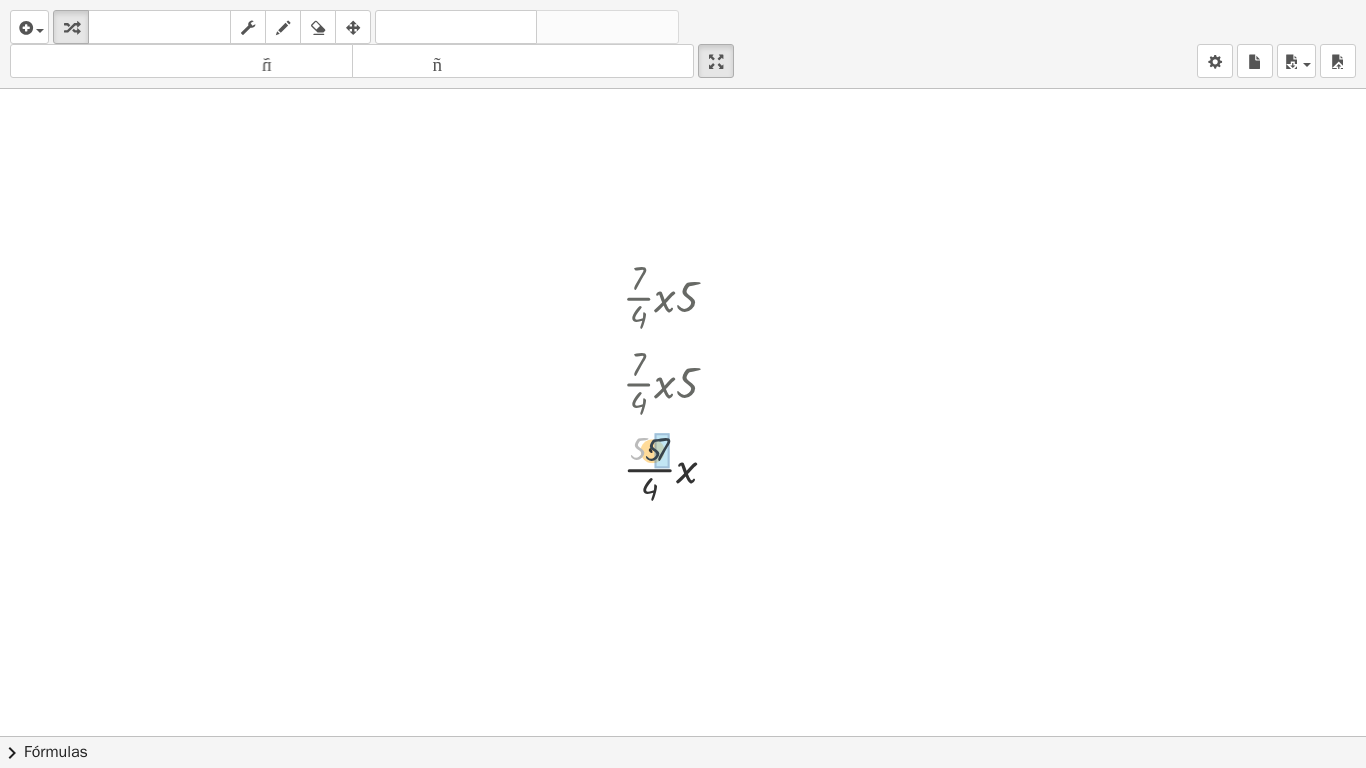 drag, startPoint x: 641, startPoint y: 452, endPoint x: 663, endPoint y: 451, distance: 22.022715 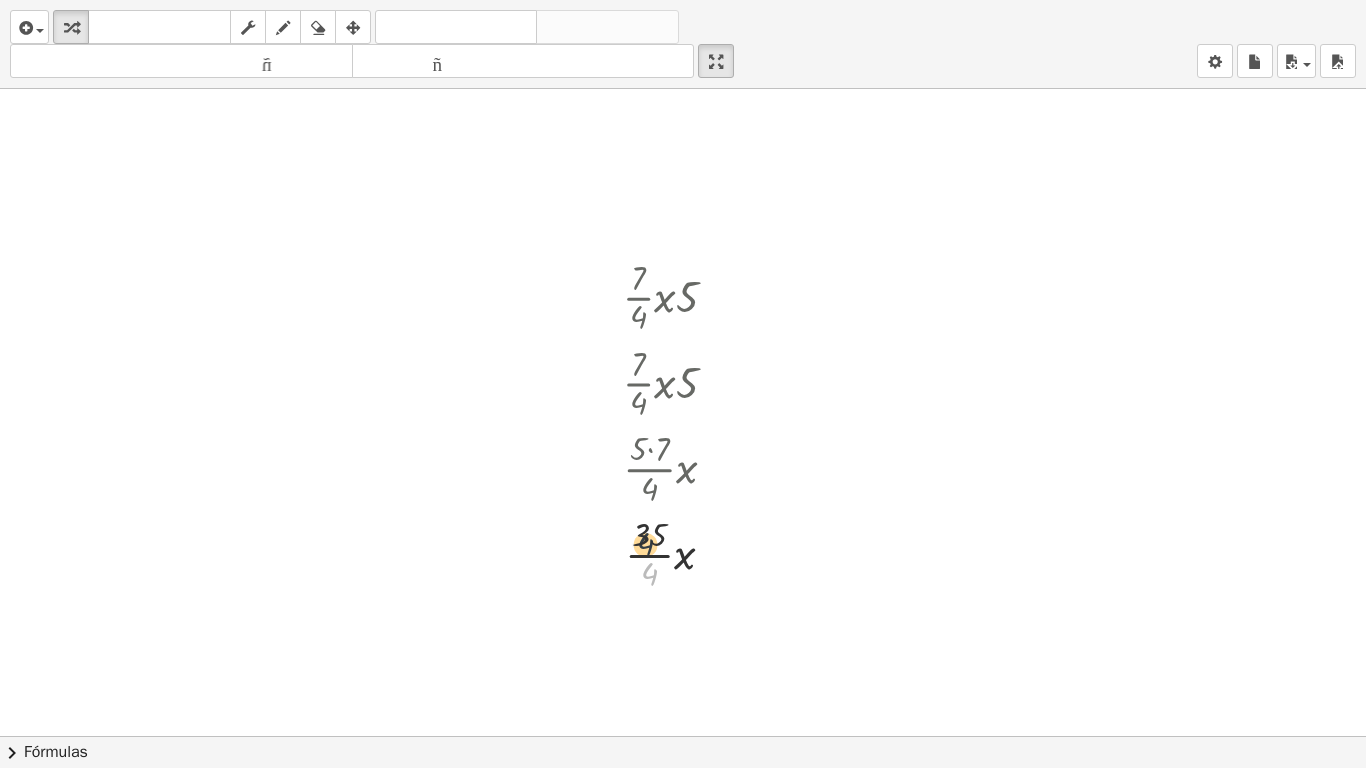 drag, startPoint x: 654, startPoint y: 572, endPoint x: 650, endPoint y: 518, distance: 54.147945 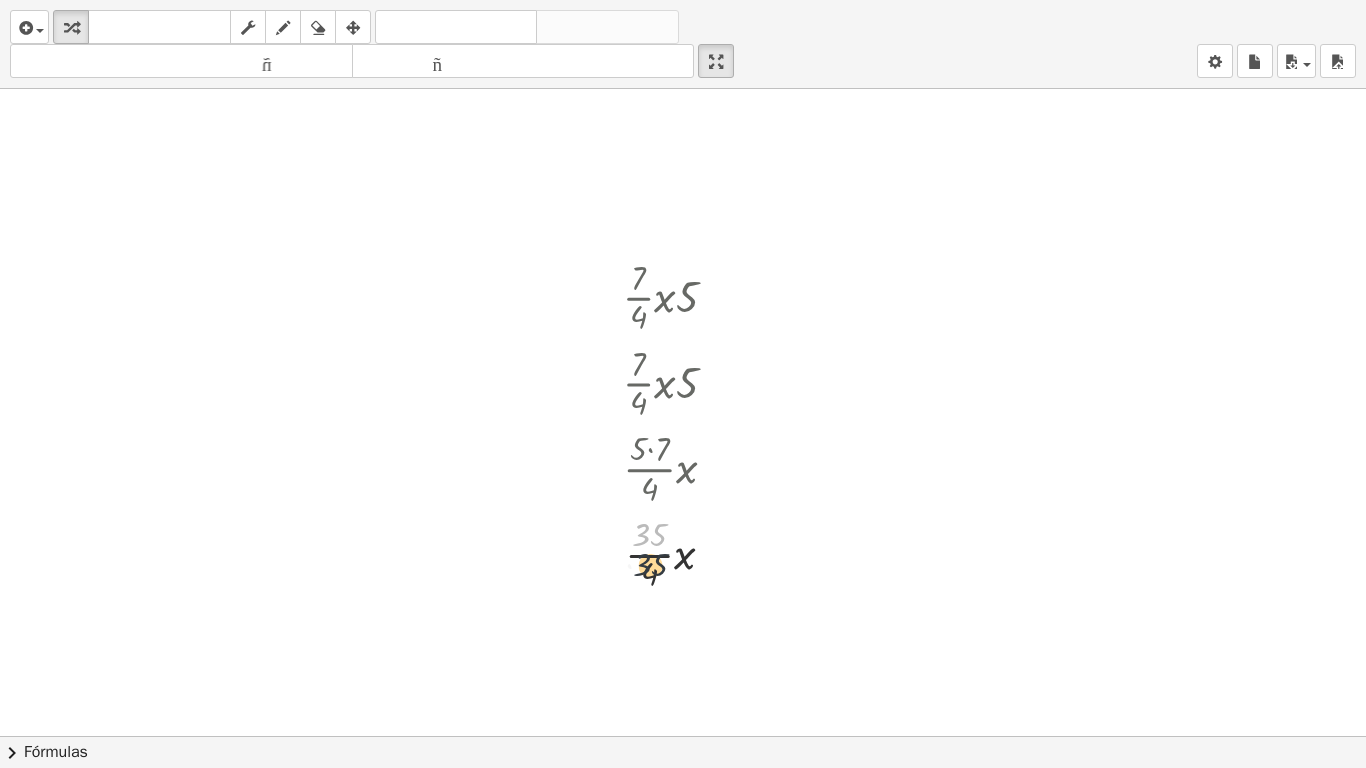 drag, startPoint x: 647, startPoint y: 528, endPoint x: 649, endPoint y: 569, distance: 41.04875 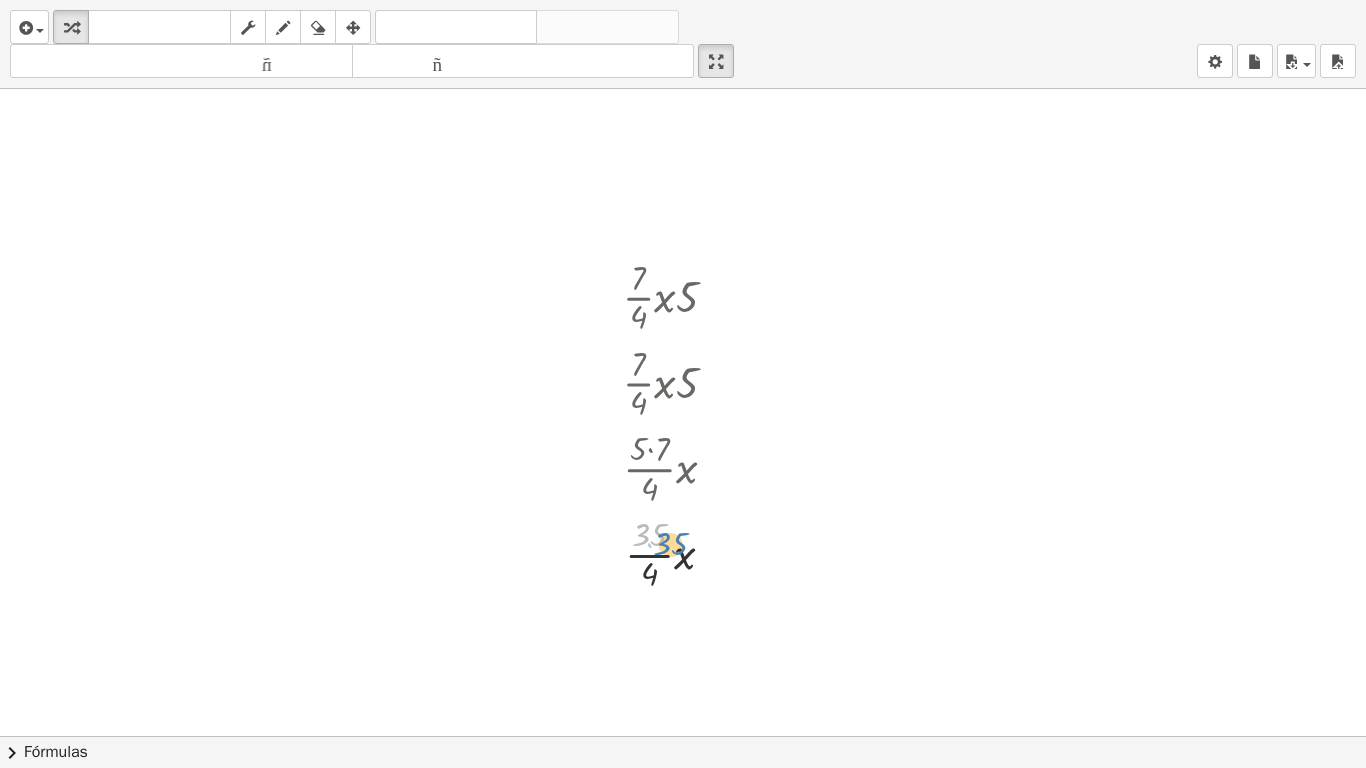 drag, startPoint x: 634, startPoint y: 522, endPoint x: 623, endPoint y: 523, distance: 11.045361 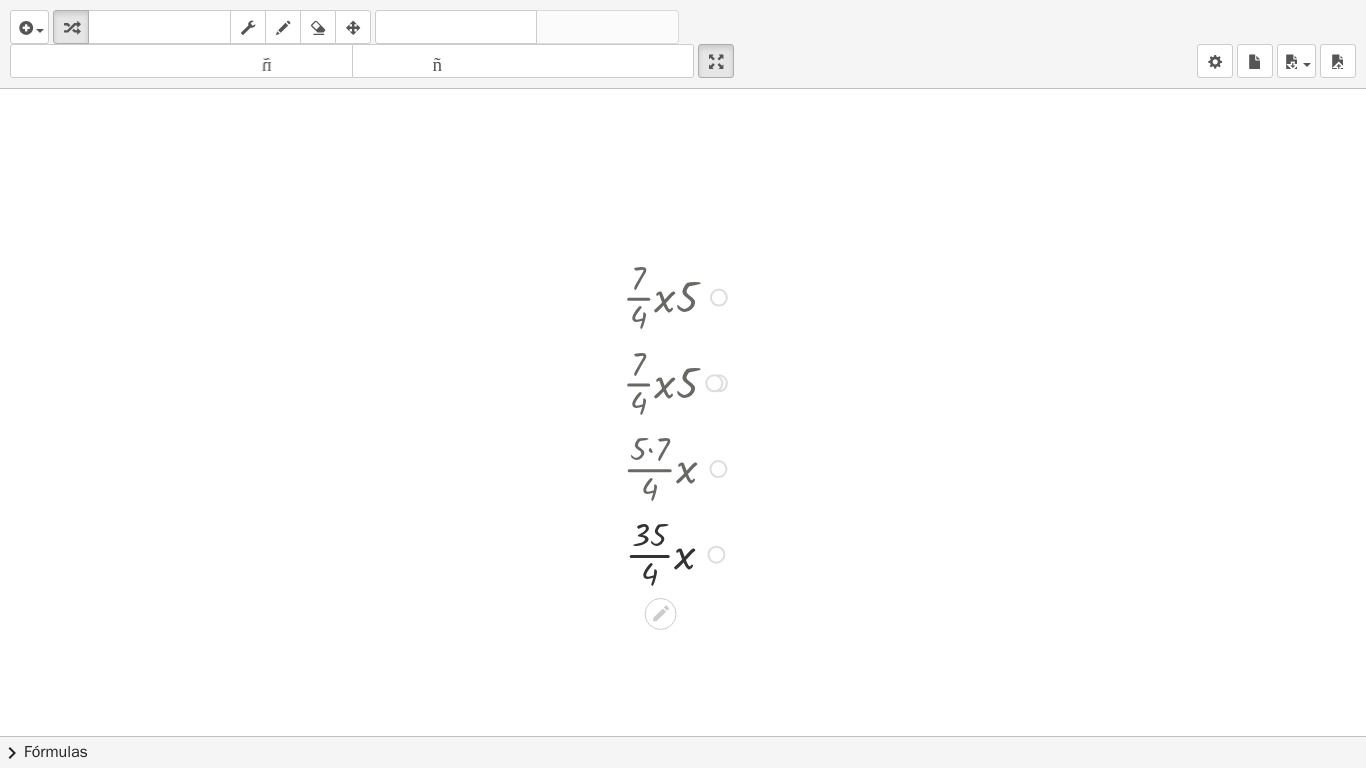 drag, startPoint x: 637, startPoint y: 449, endPoint x: 648, endPoint y: 503, distance: 55.108982 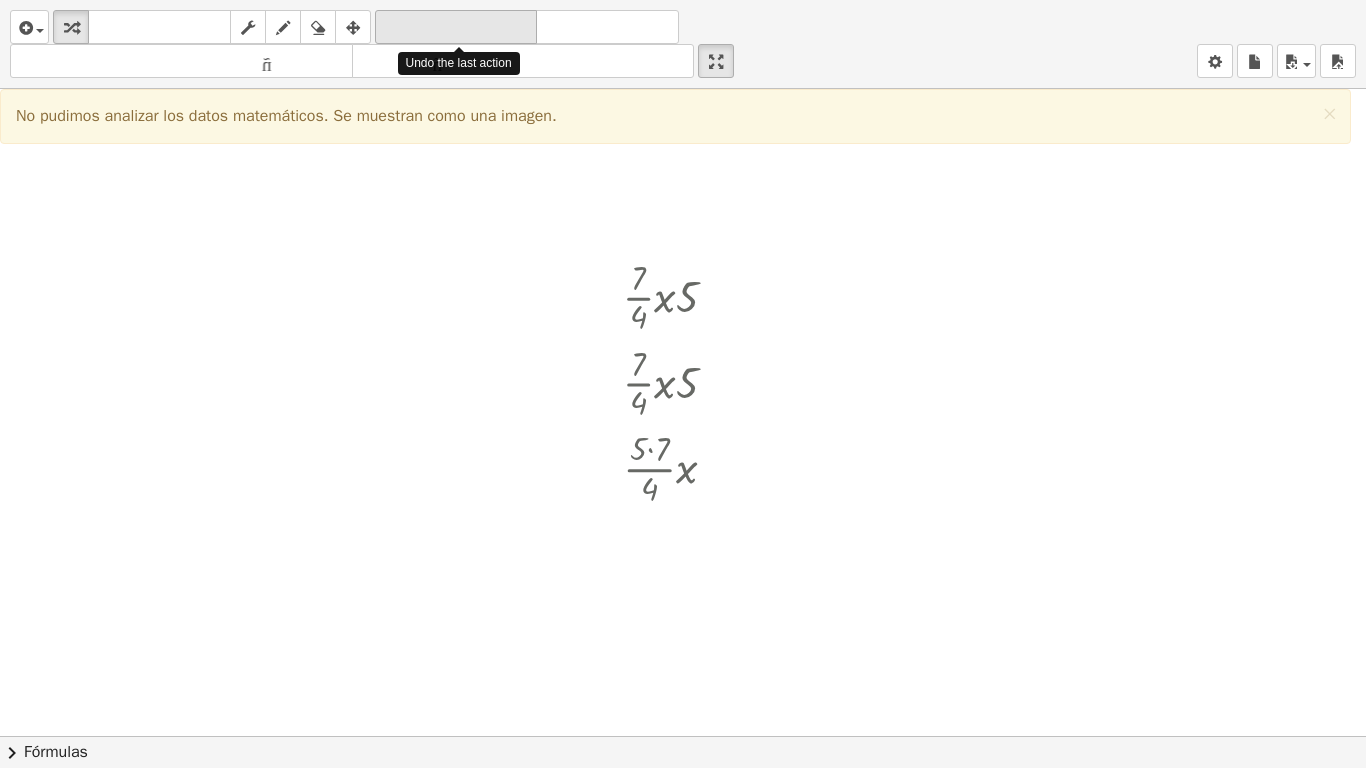 click on "deshacer" at bounding box center (456, 27) 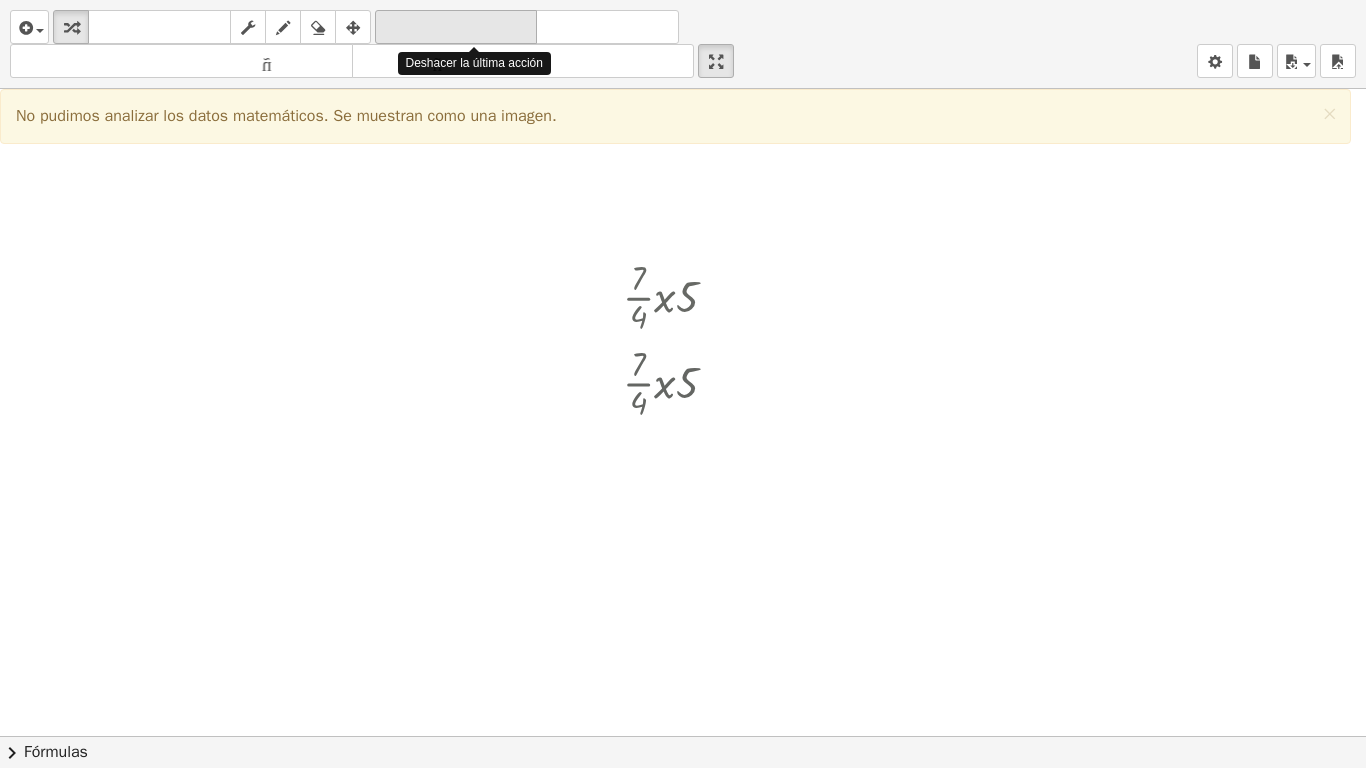 click on "deshacer" at bounding box center [456, 27] 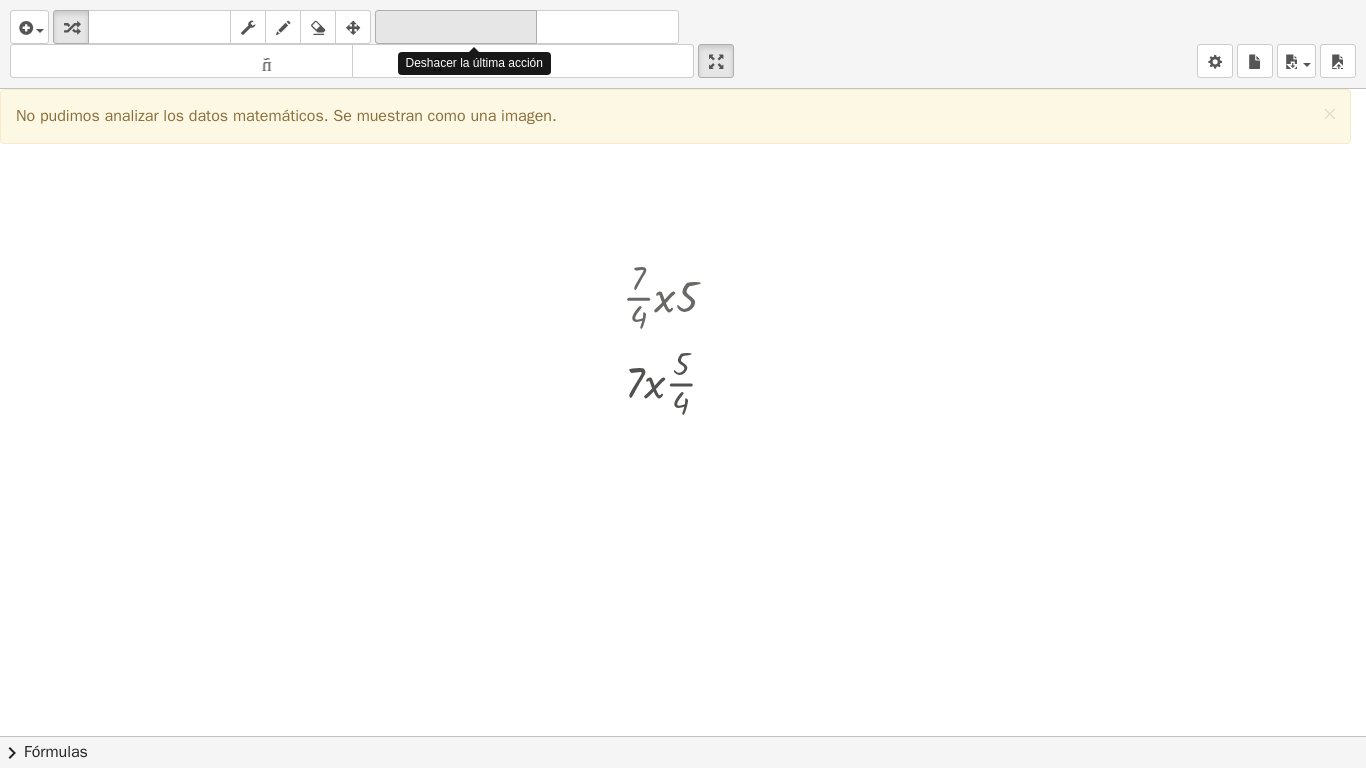 click on "deshacer" at bounding box center [456, 27] 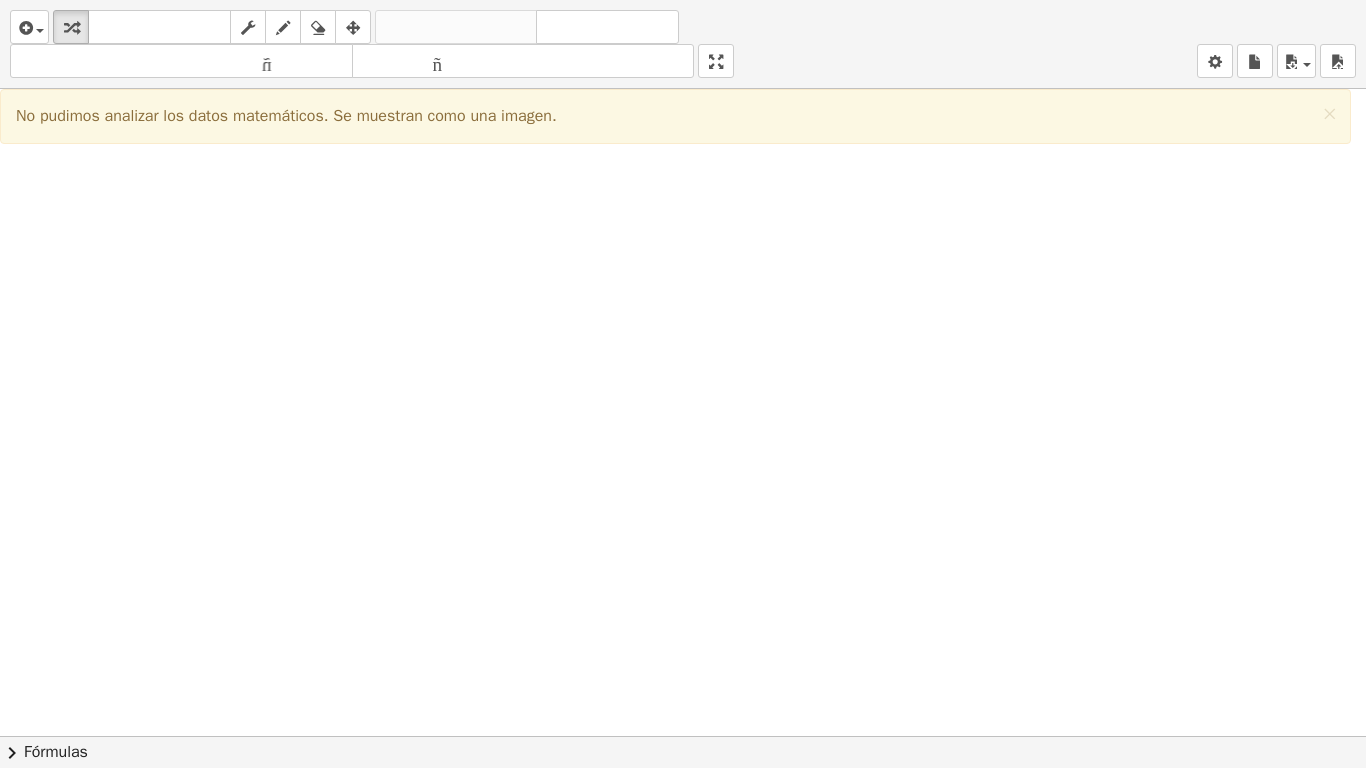 click on "Actividades  matemáticas fáciles de comprender Pizarras blancas Clases Cuenta versión 1.28.3 | Política de privacidad © 2025 | Graspable, Inc. Pizarras blancas Pizarra sin título Colaborar en vivo [FIRST] [LAST]   insertar Seleccione uno: Expresión matemática Función Texto Vídeo de YouTube Graficando Geometría Geometría 3D transformar teclado teclado fregar dibujar borrar arreglar deshacer deshacer rehacer rehacer tamaño_del_formato menor tamaño_del_formato más grande pantalla completa carga   ahorrar nuevo ajustes No pudimos analizar los datos matemáticos. Se muestran como una imagen. × chevron_right Fórmulas
Arrastre un lado de una fórmula sobre una expresión resaltada en el lienzo para aplicarla.
Fórmula cuadrática
+ · a · x 2 + · b · x + c = 0
⇔
x = · ( − b ± 2 √ ( + b 2 − · 4 · a · c ) ) · 2 · a + x 2" at bounding box center [683, 384] 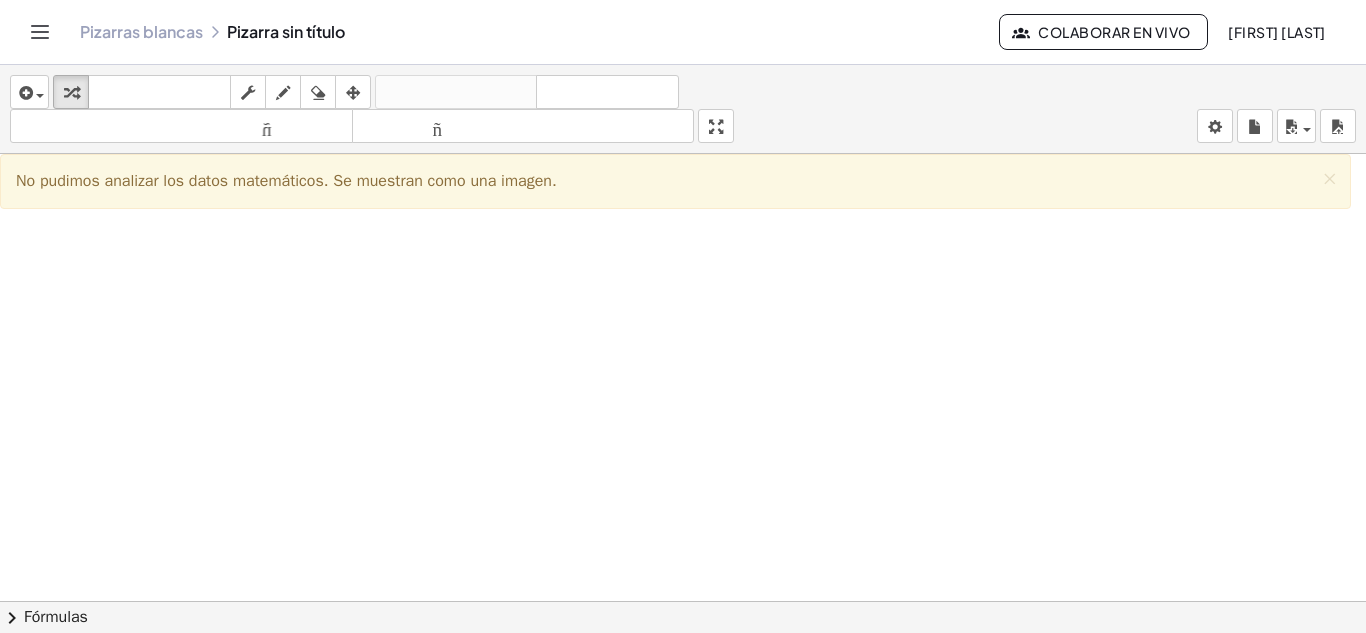 click at bounding box center (683, 501) 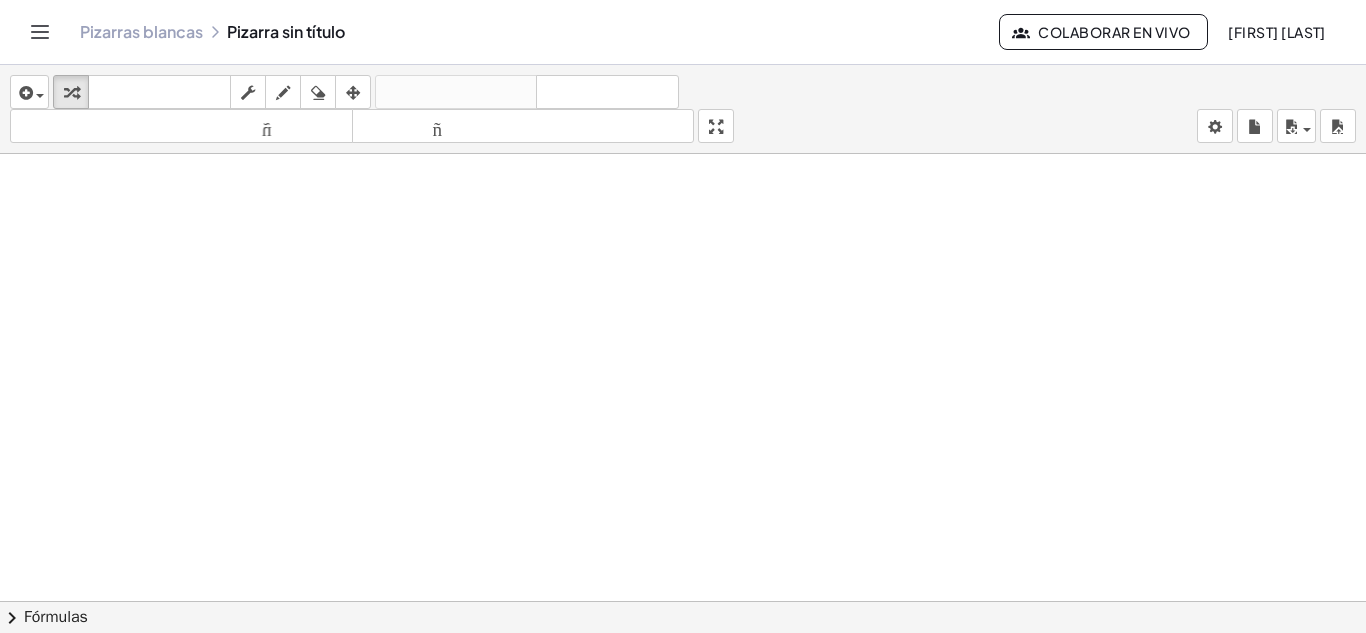 click at bounding box center [683, 501] 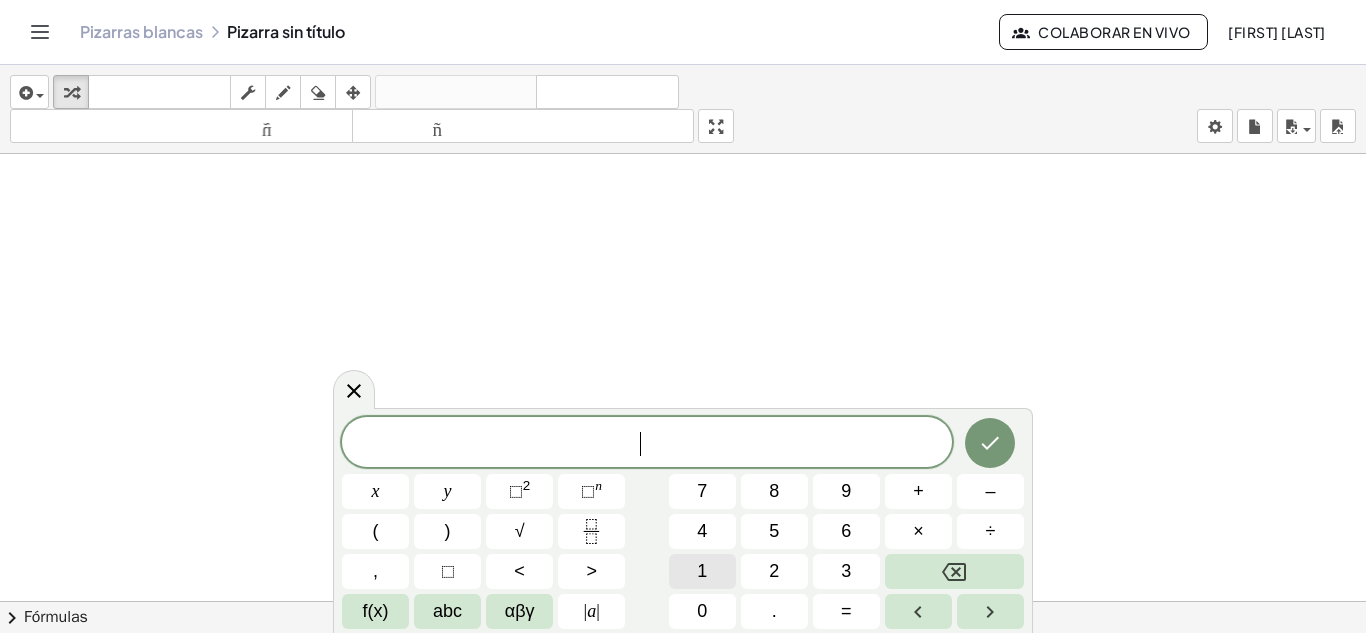 click on "1" at bounding box center (702, 571) 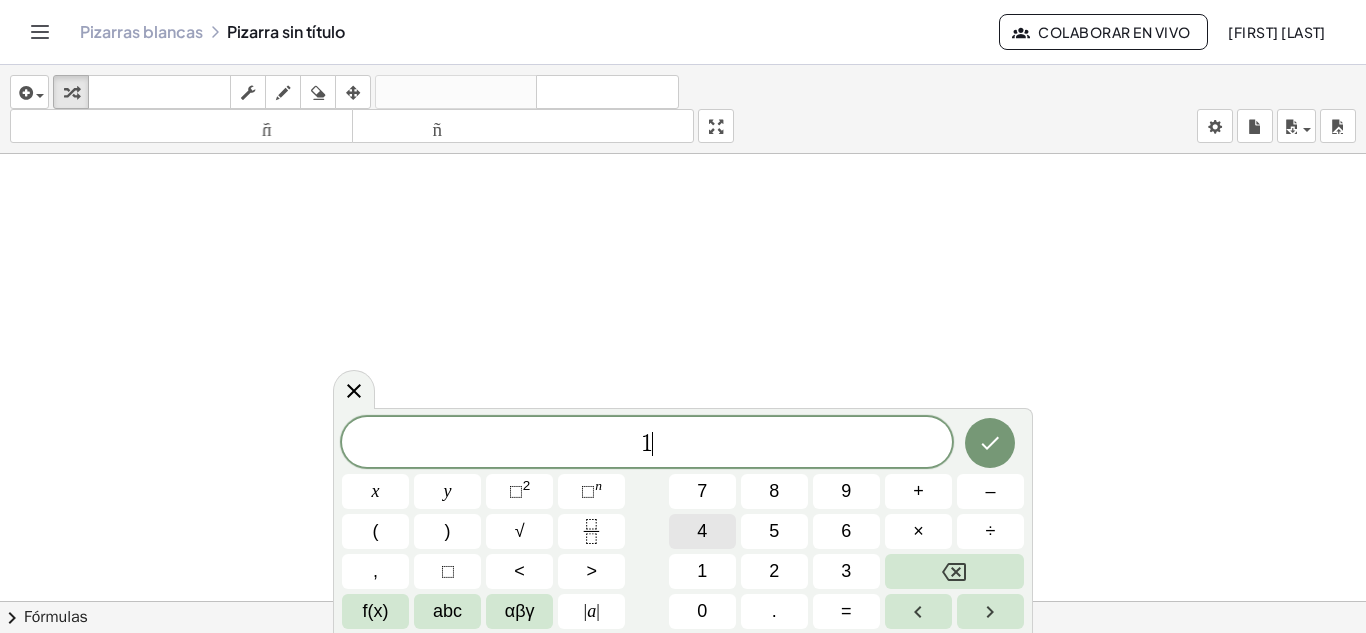 click on "4" at bounding box center (702, 531) 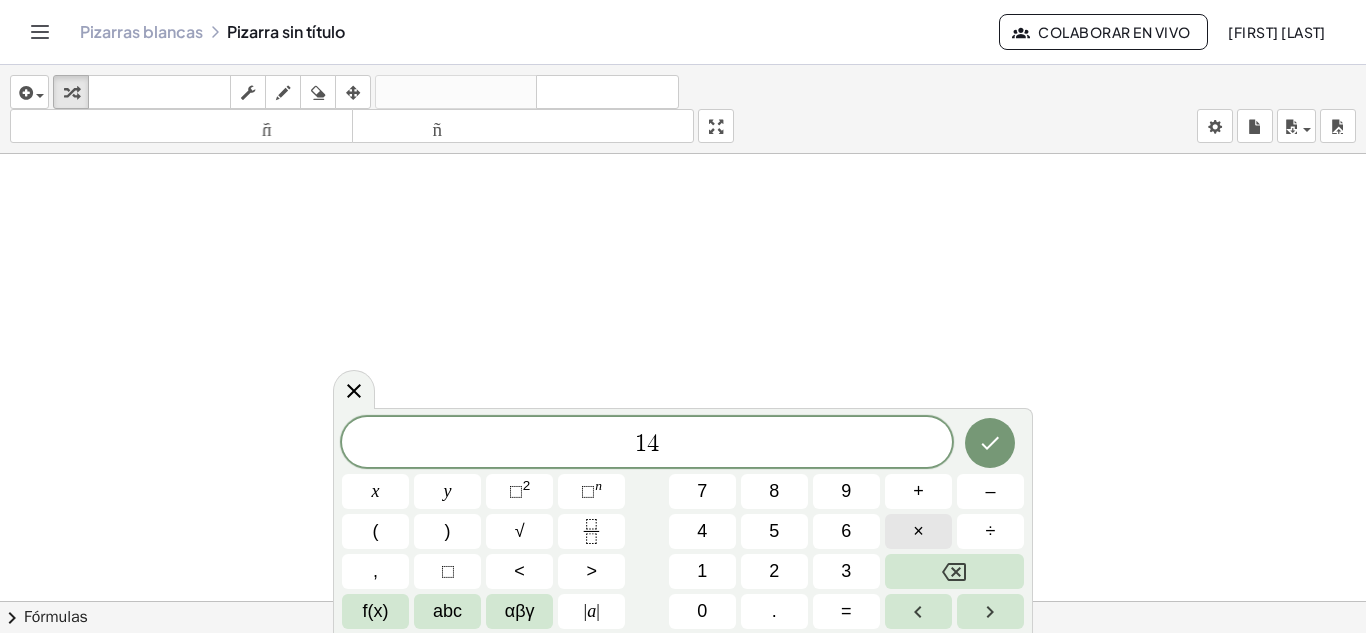 click on "×" at bounding box center [918, 531] 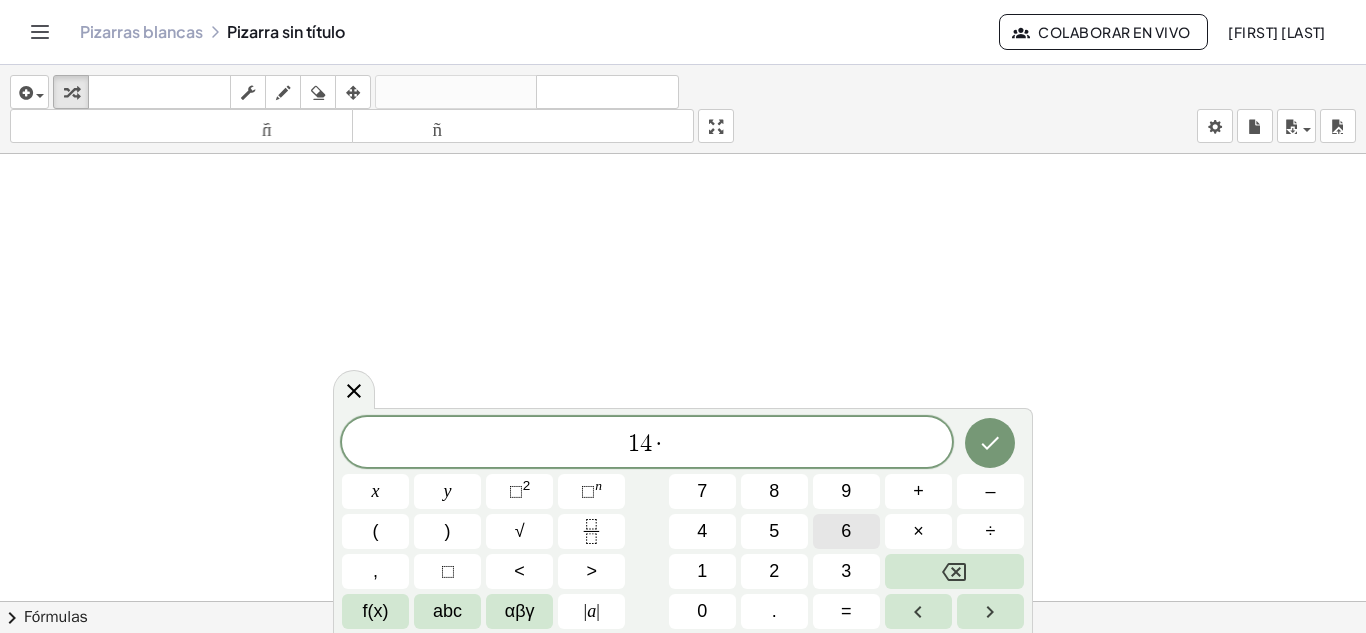 click on "6" at bounding box center [846, 531] 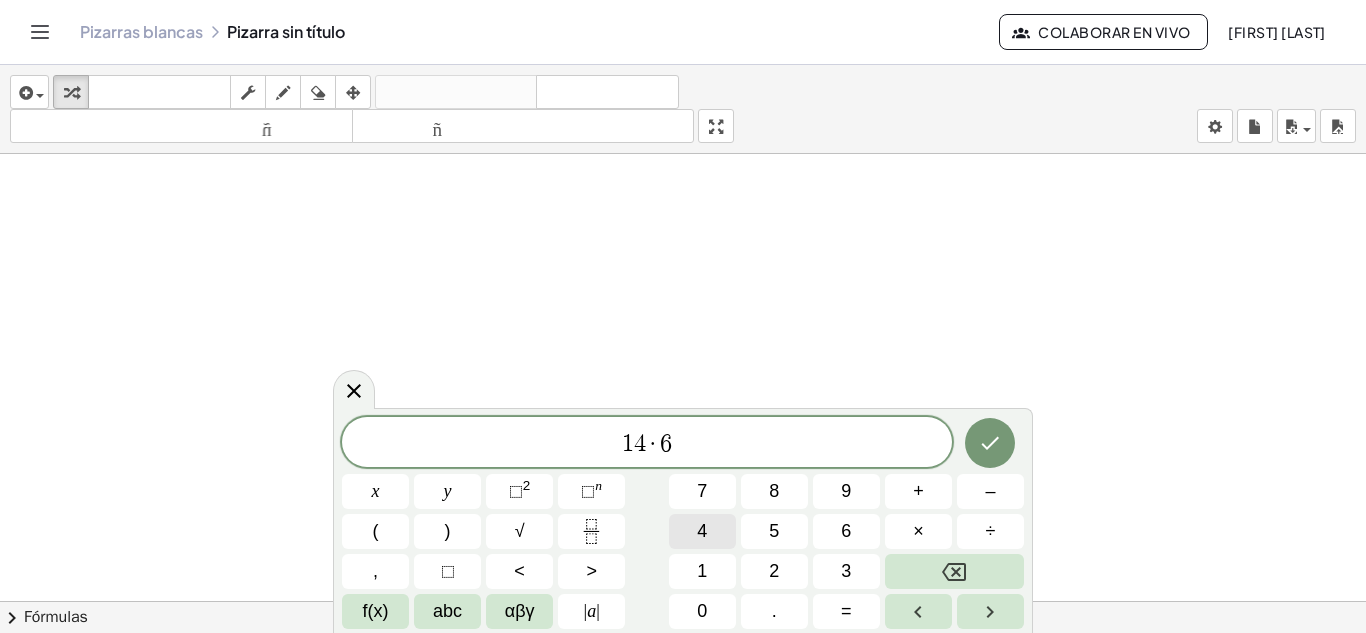 click on "4" at bounding box center [702, 531] 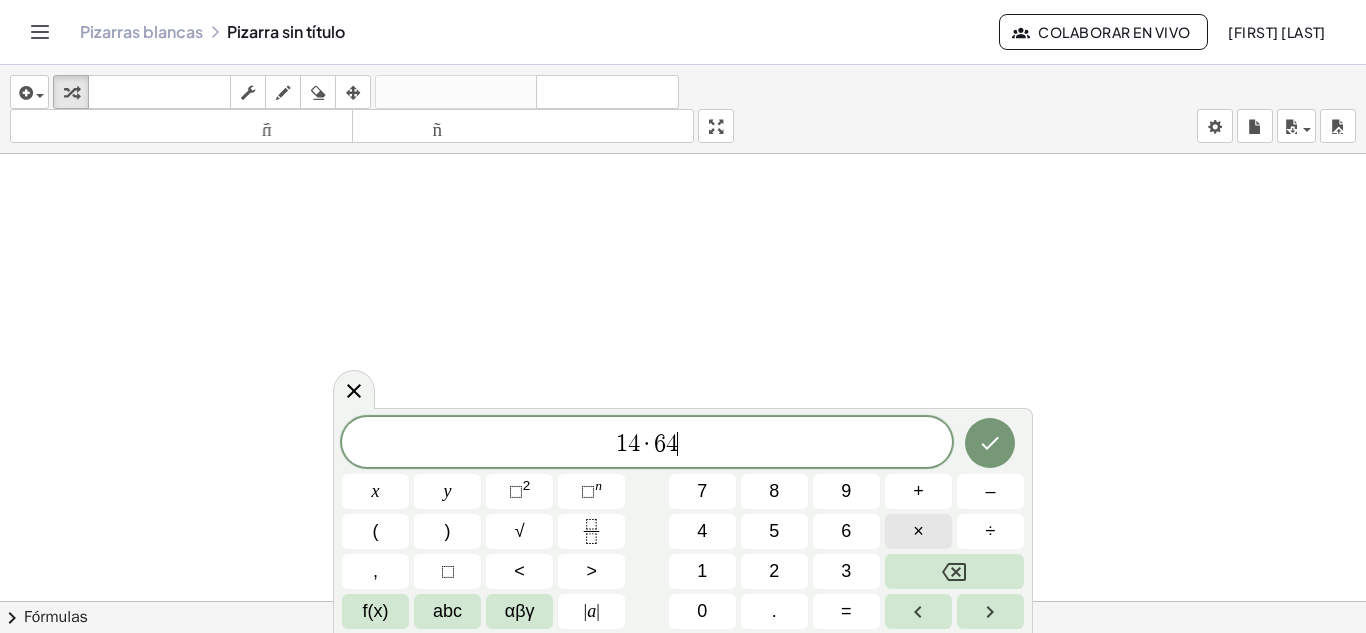 click on "×" at bounding box center (918, 531) 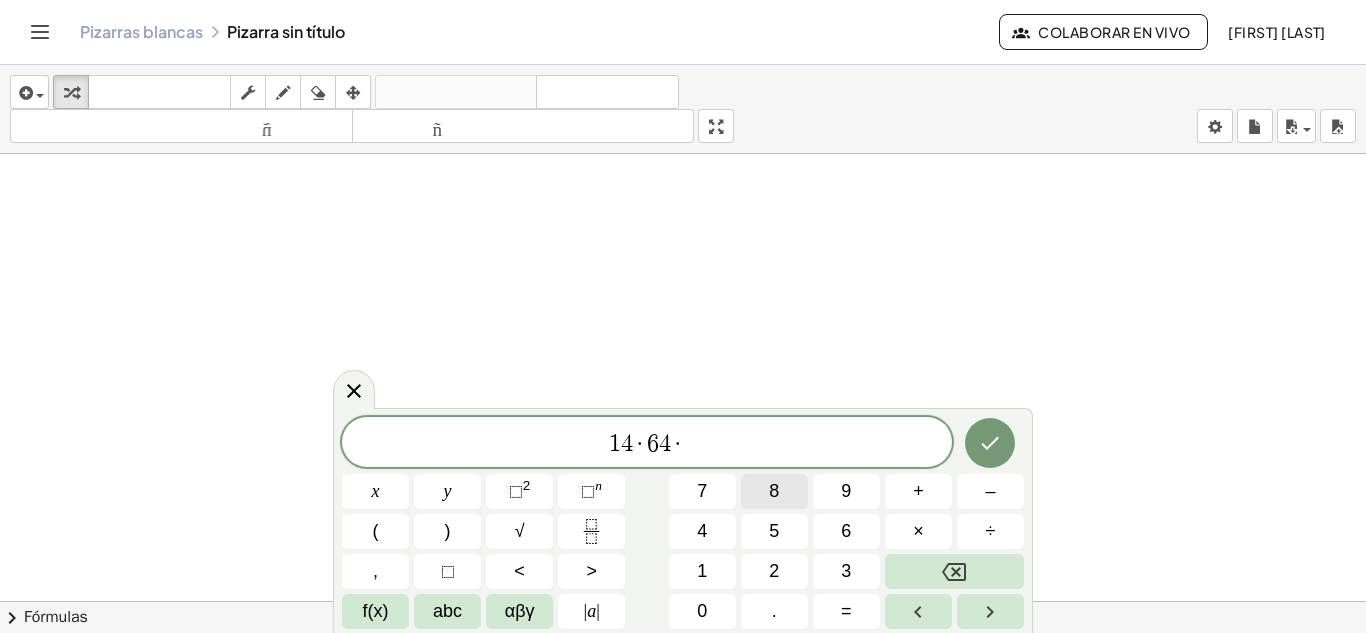 click on "8" at bounding box center (774, 491) 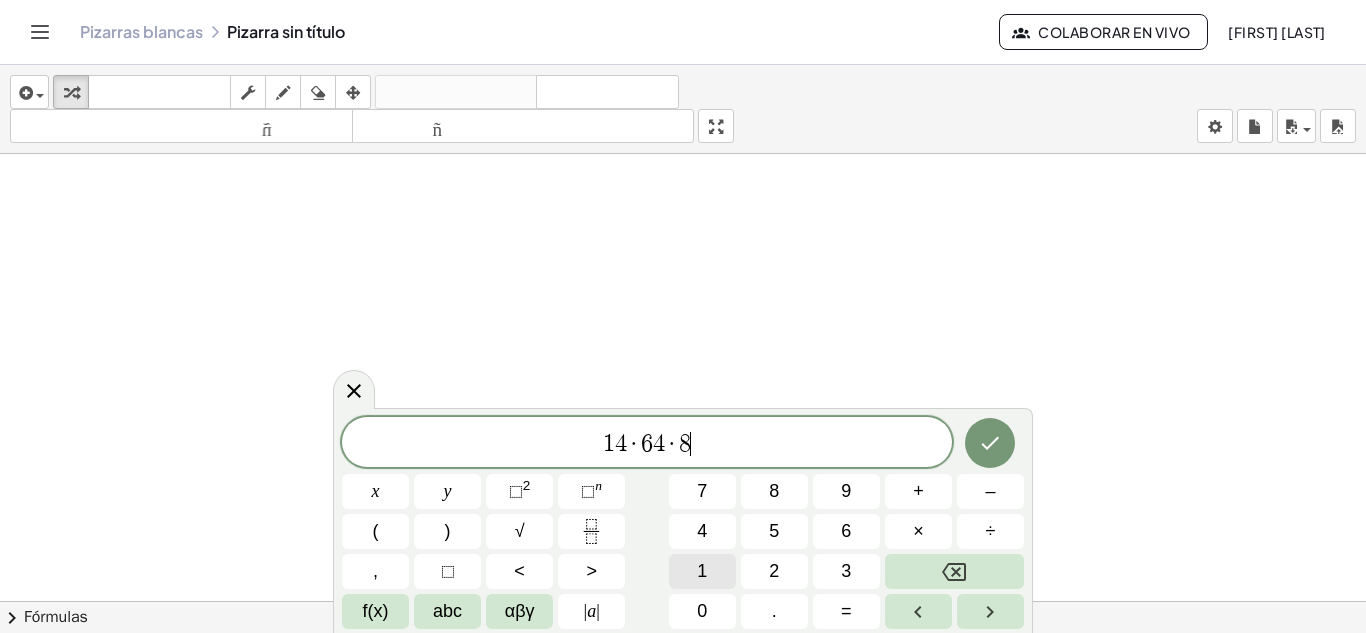 click on "1" at bounding box center [702, 571] 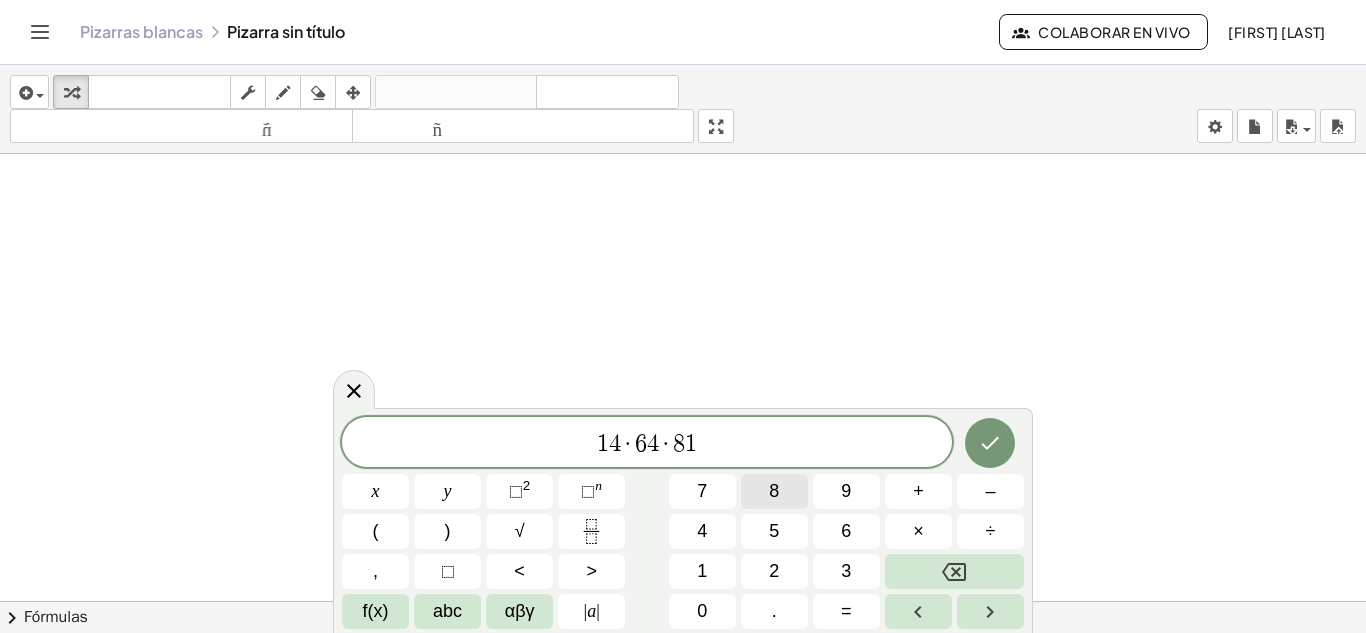 click on "8" at bounding box center (774, 491) 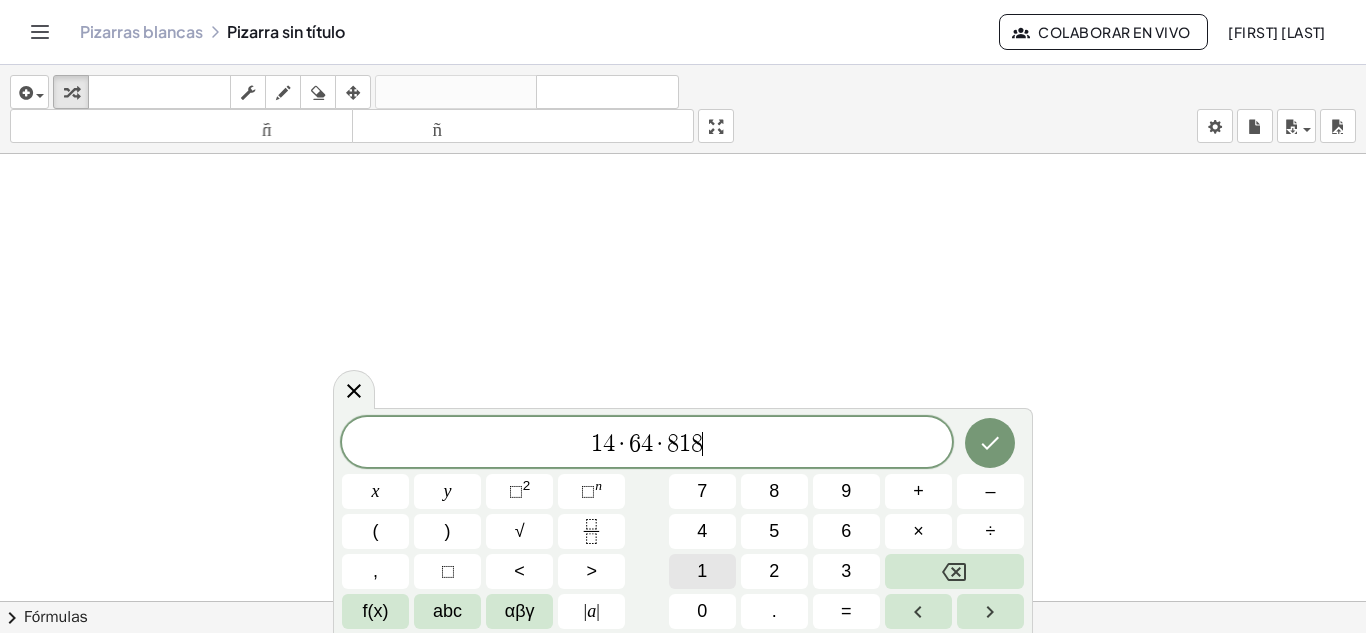 click on "1" at bounding box center [702, 571] 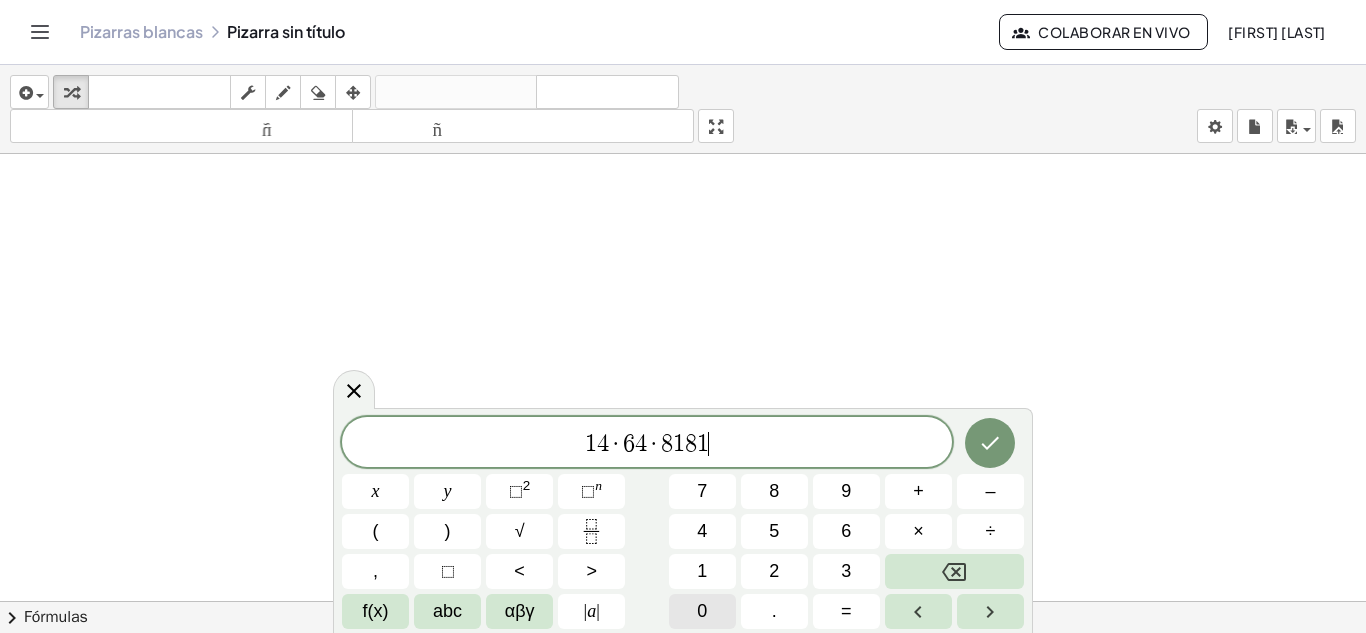 click on "0" at bounding box center (702, 611) 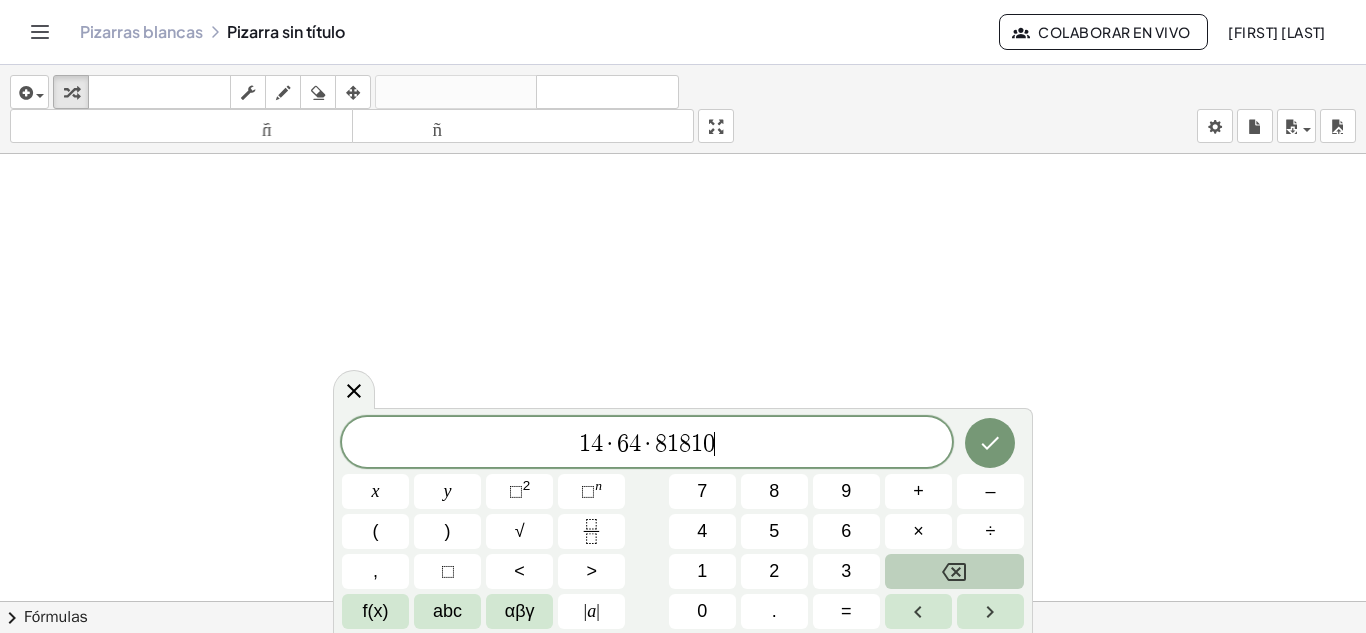 click 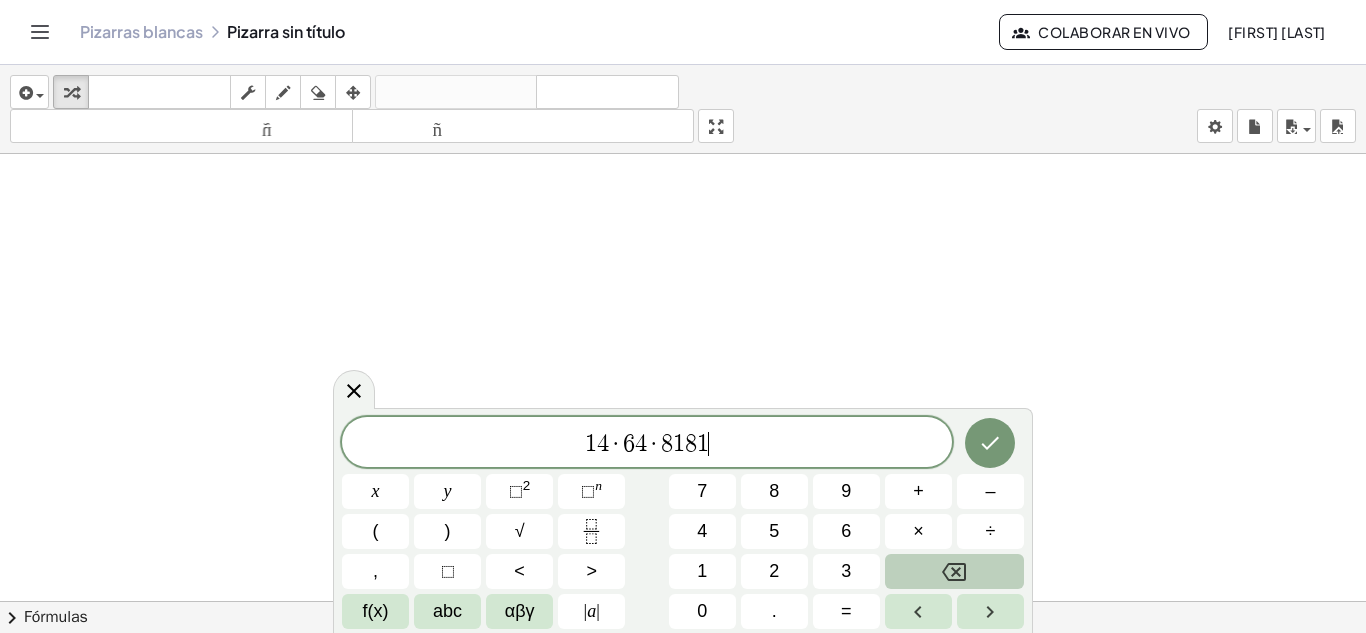 click 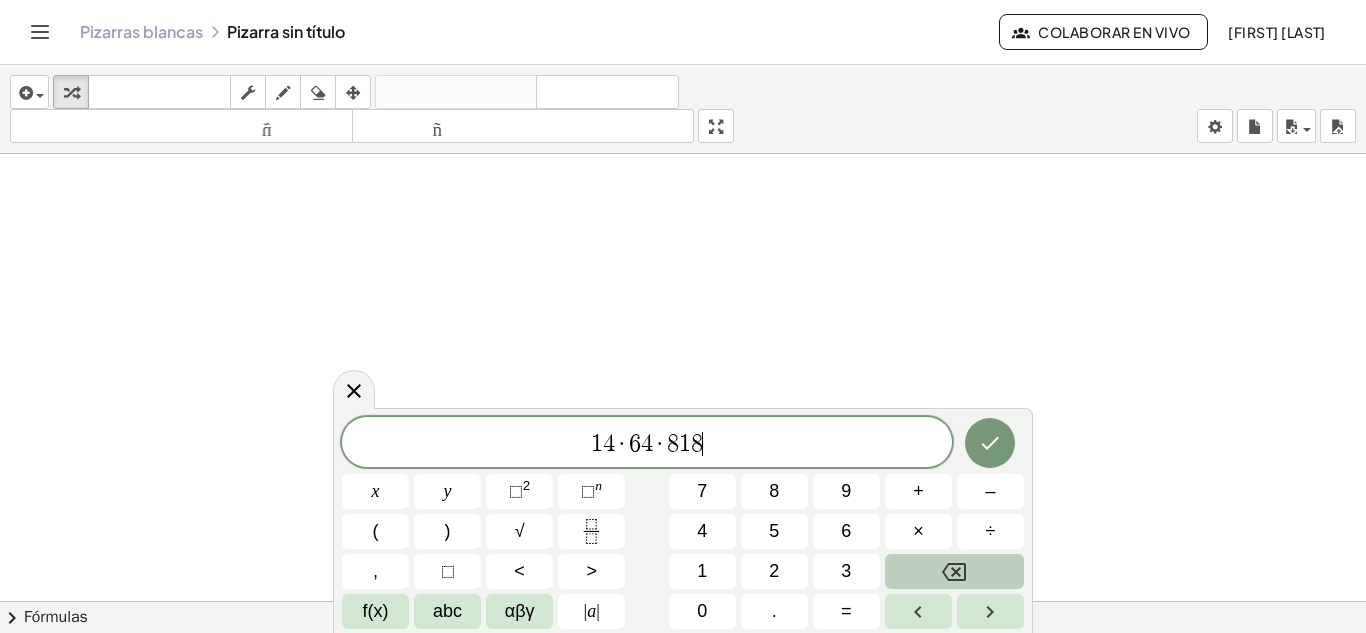 click 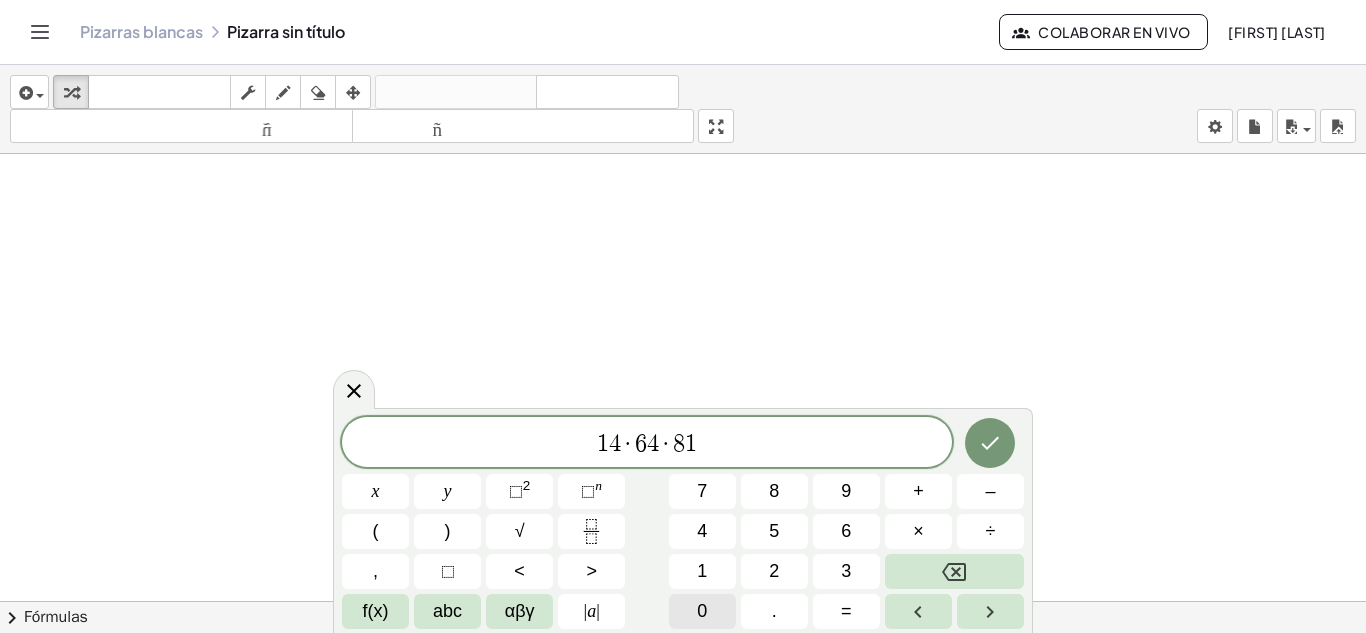 click on "0" at bounding box center (702, 611) 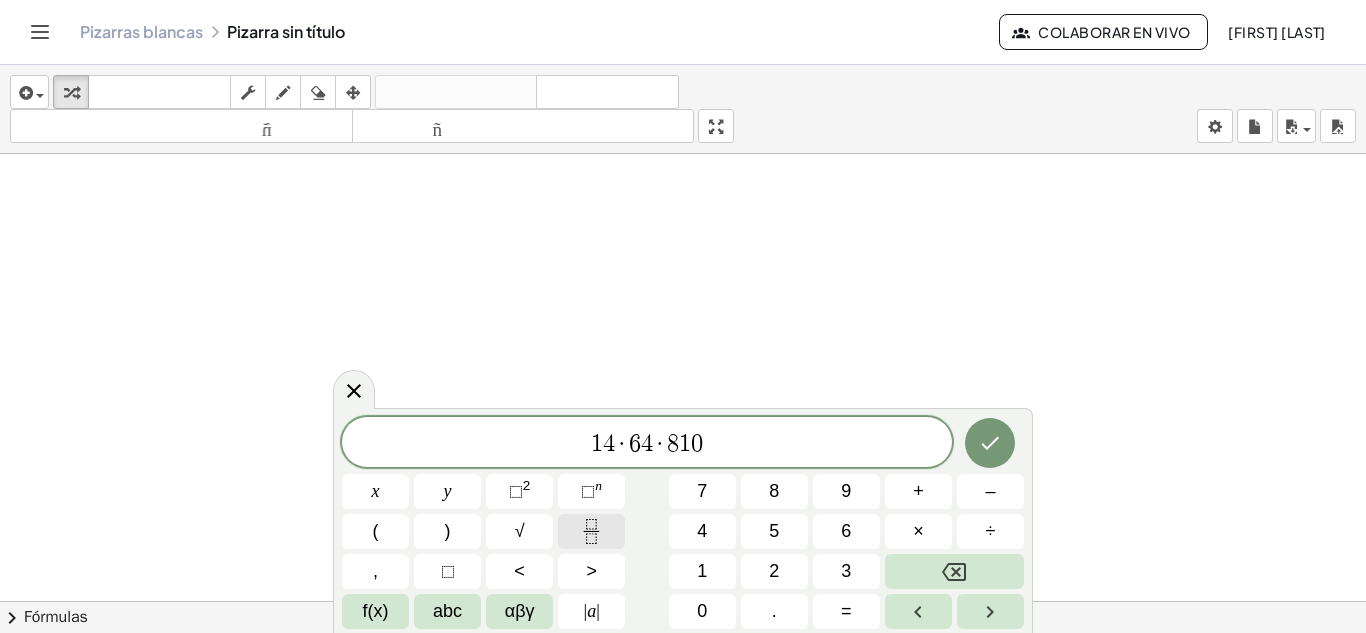 click 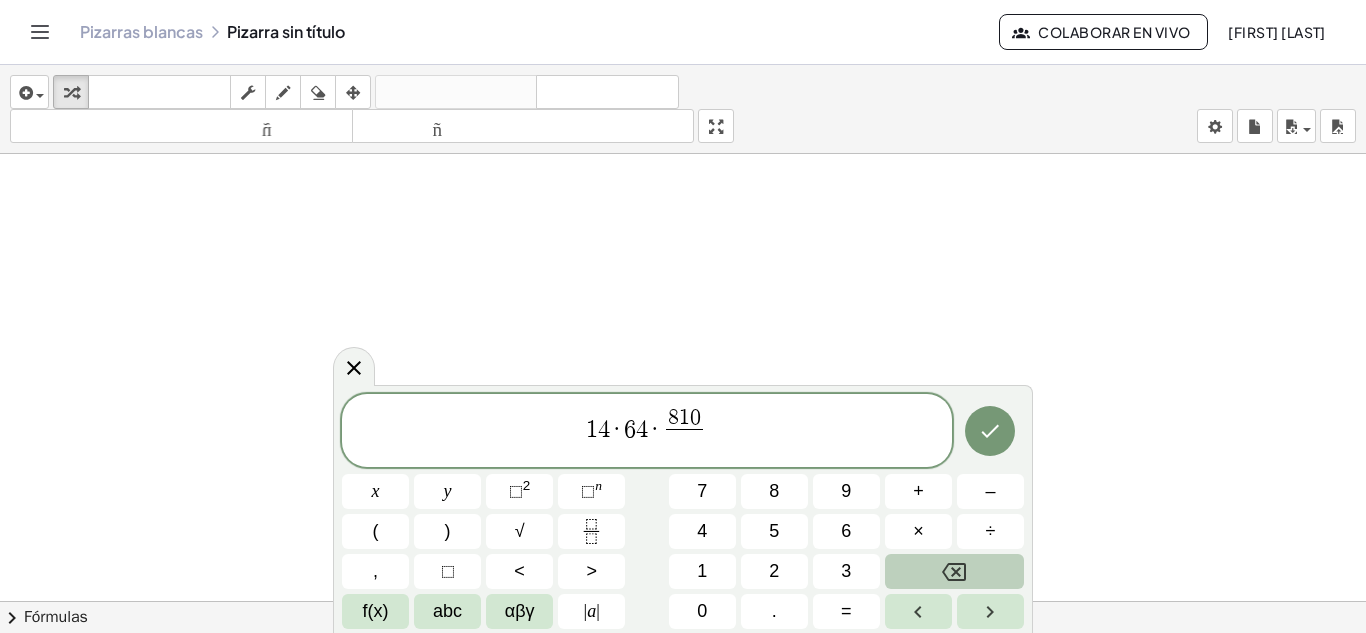 click 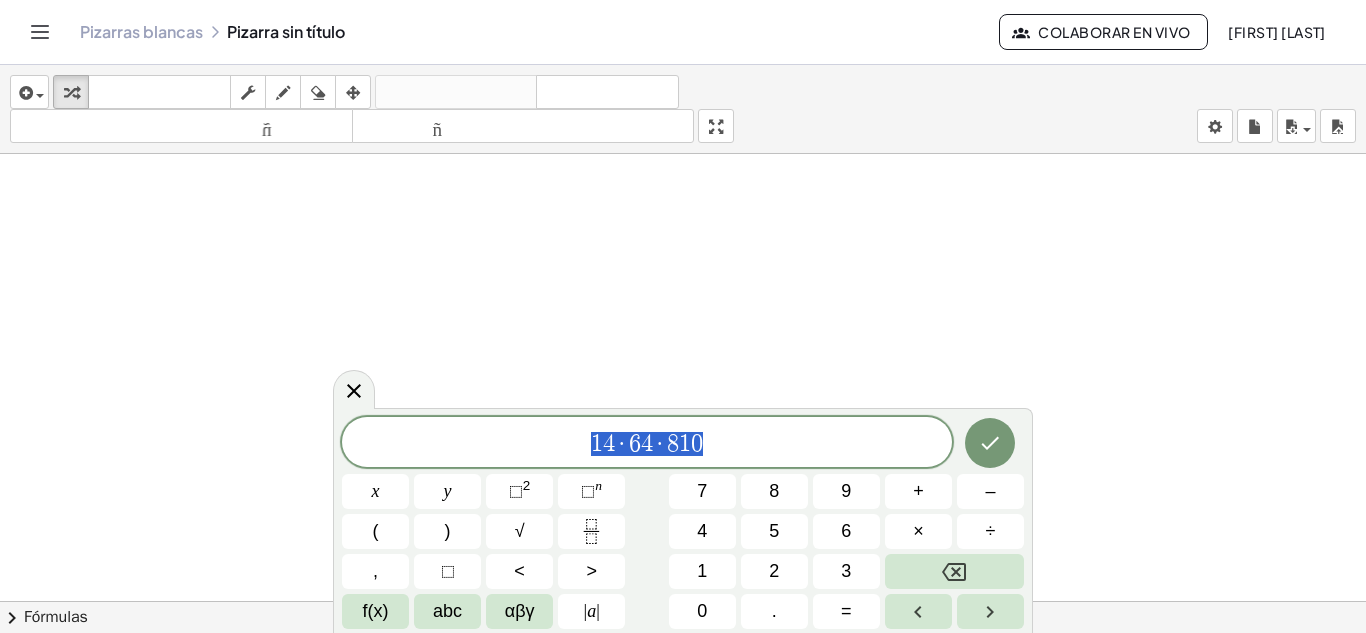 drag, startPoint x: 591, startPoint y: 450, endPoint x: 703, endPoint y: 451, distance: 112.00446 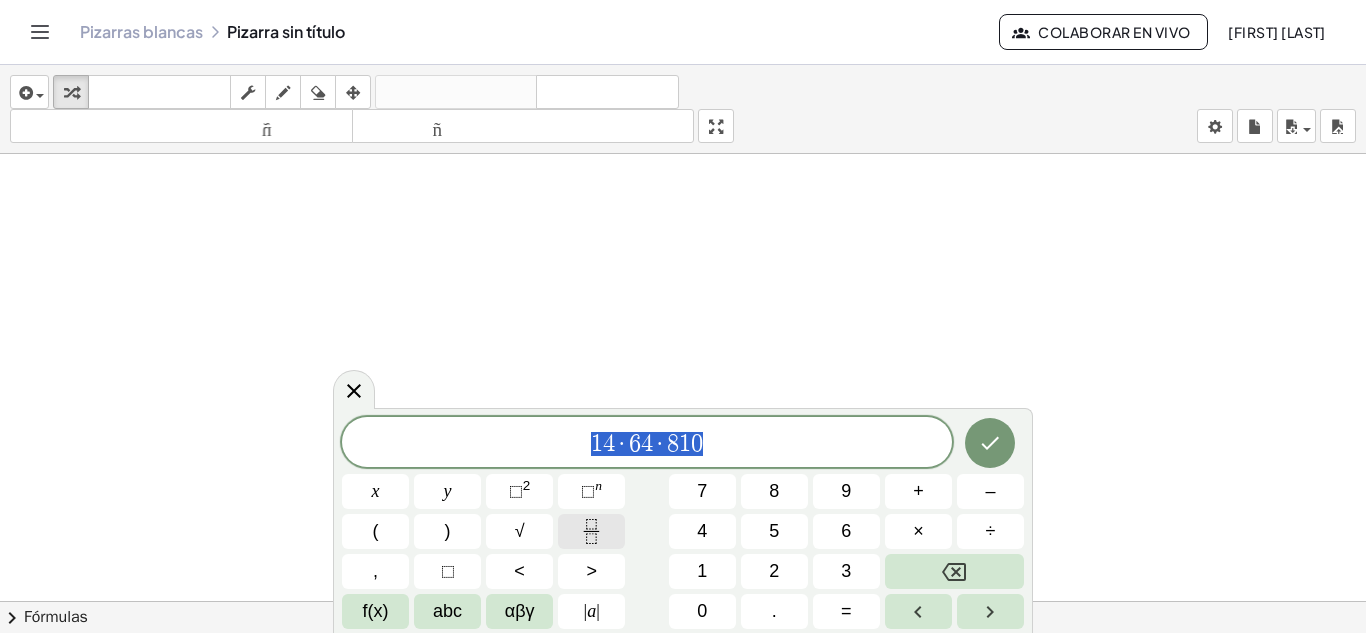 click 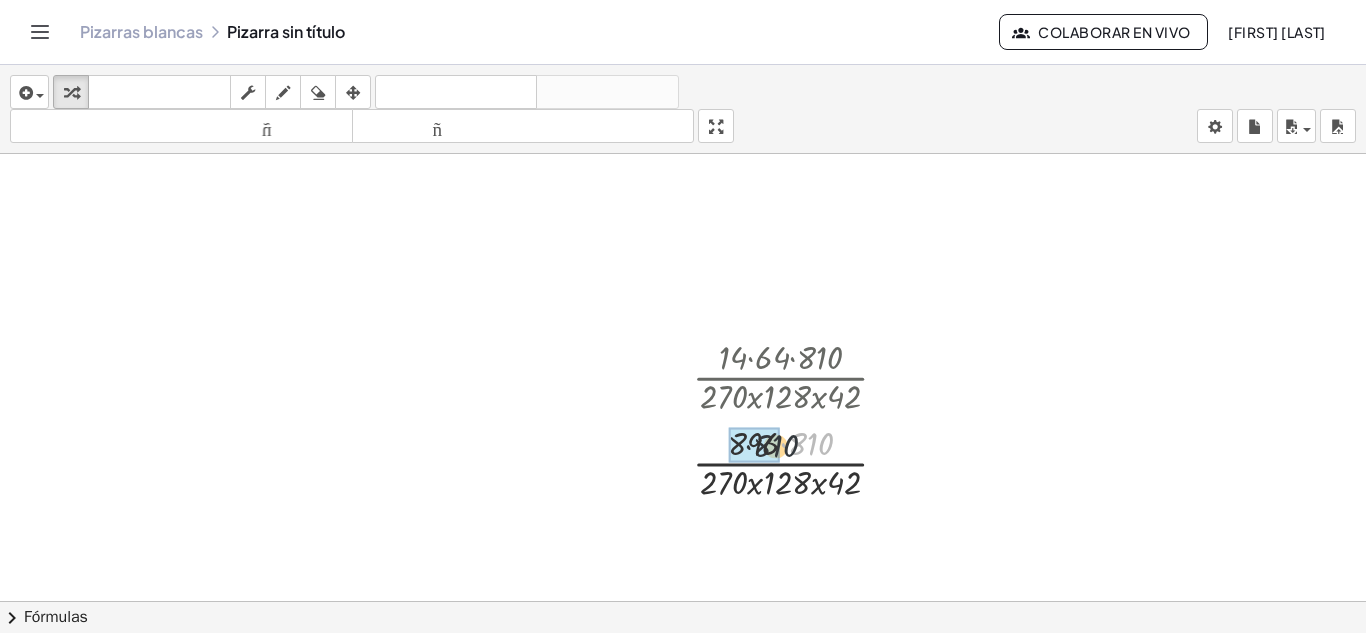 drag, startPoint x: 811, startPoint y: 354, endPoint x: 765, endPoint y: 356, distance: 46.043457 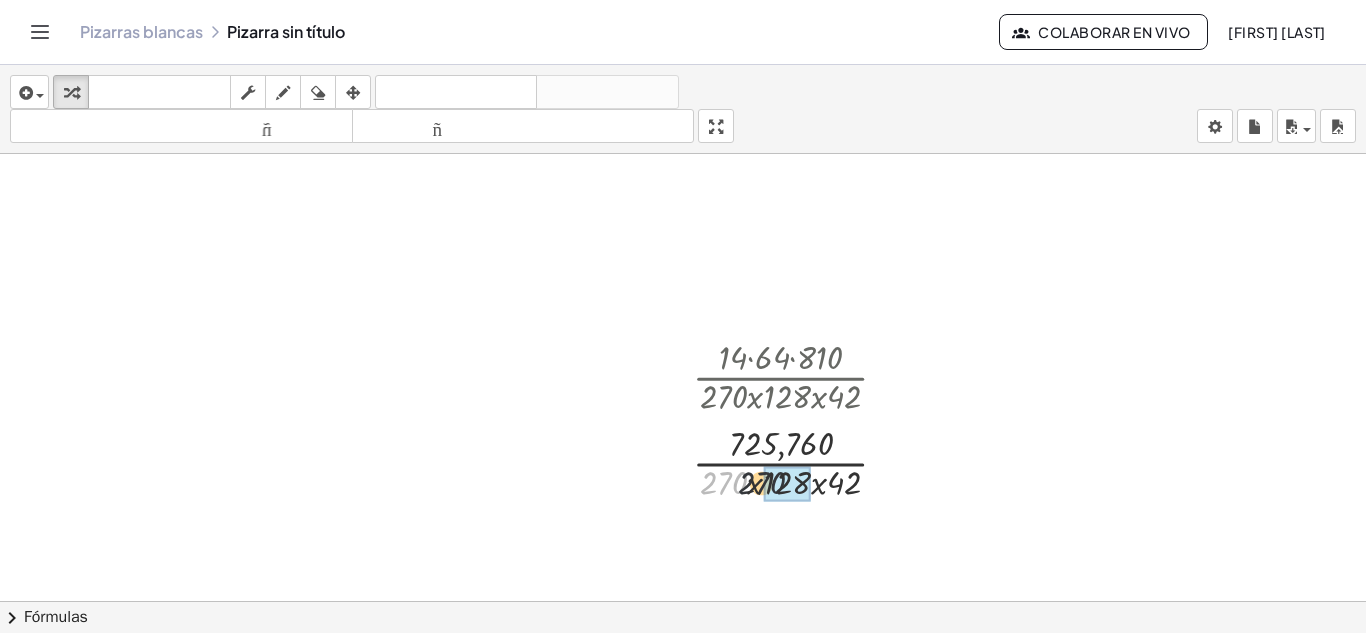 drag, startPoint x: 727, startPoint y: 479, endPoint x: 761, endPoint y: 479, distance: 34 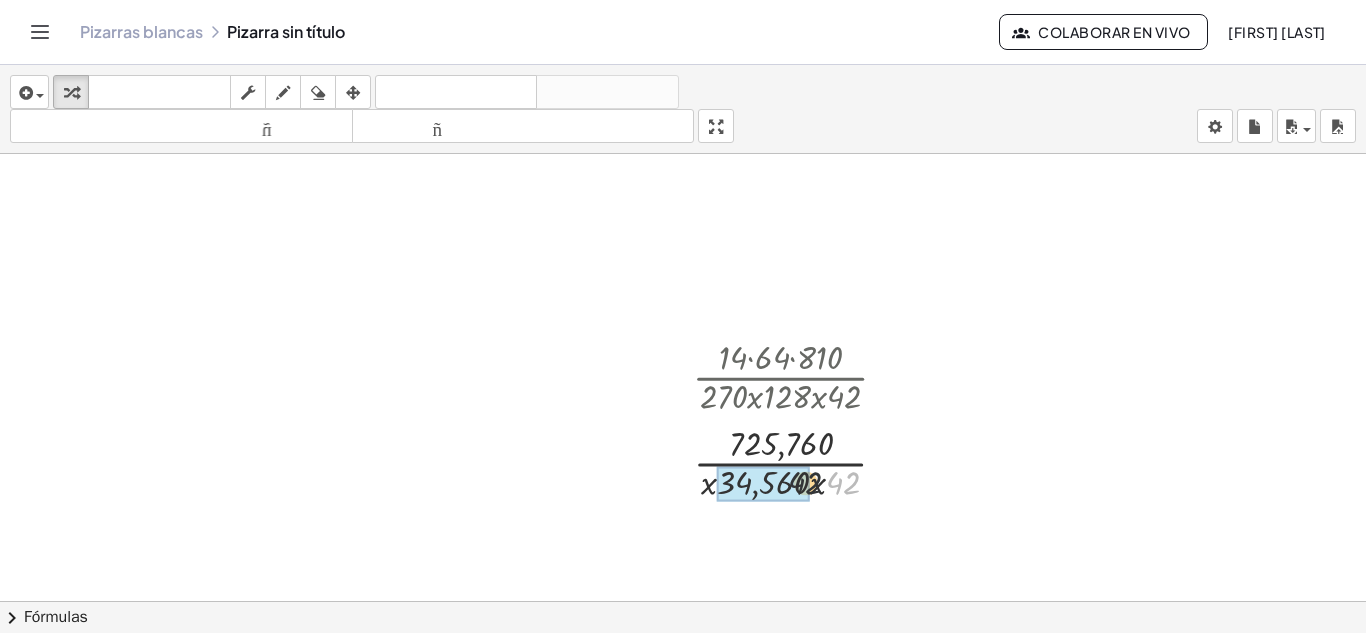 drag, startPoint x: 851, startPoint y: 487, endPoint x: 776, endPoint y: 487, distance: 75 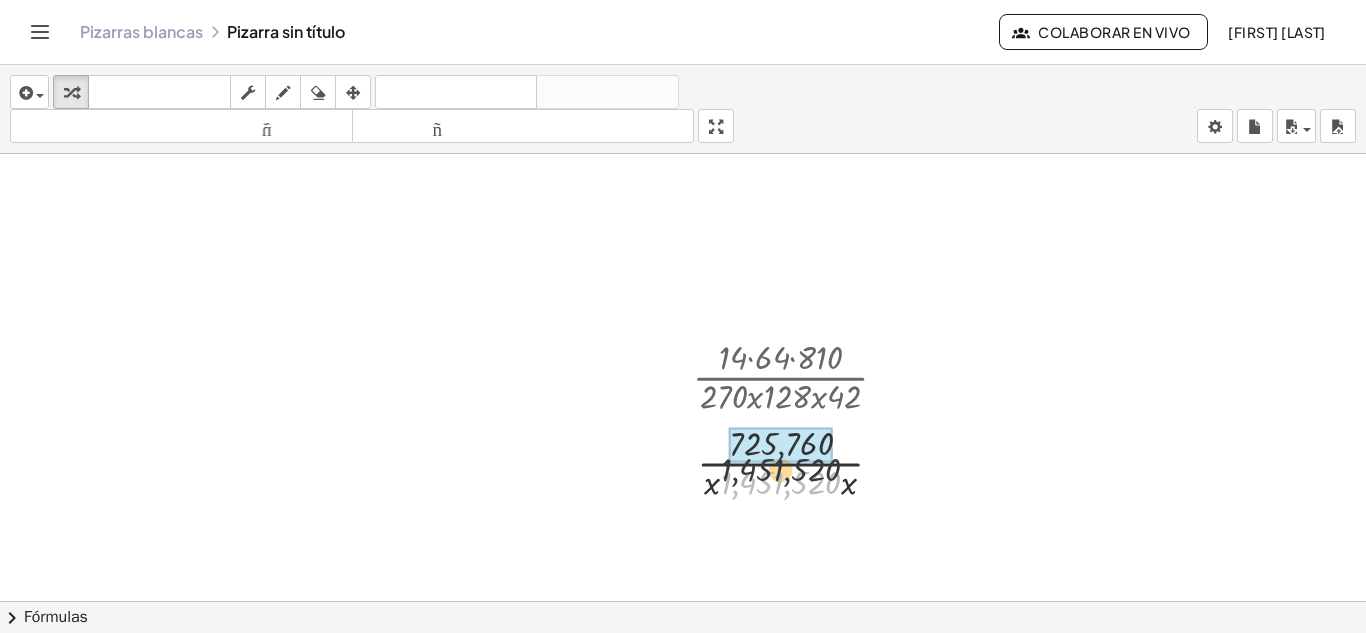 drag, startPoint x: 777, startPoint y: 482, endPoint x: 777, endPoint y: 440, distance: 42 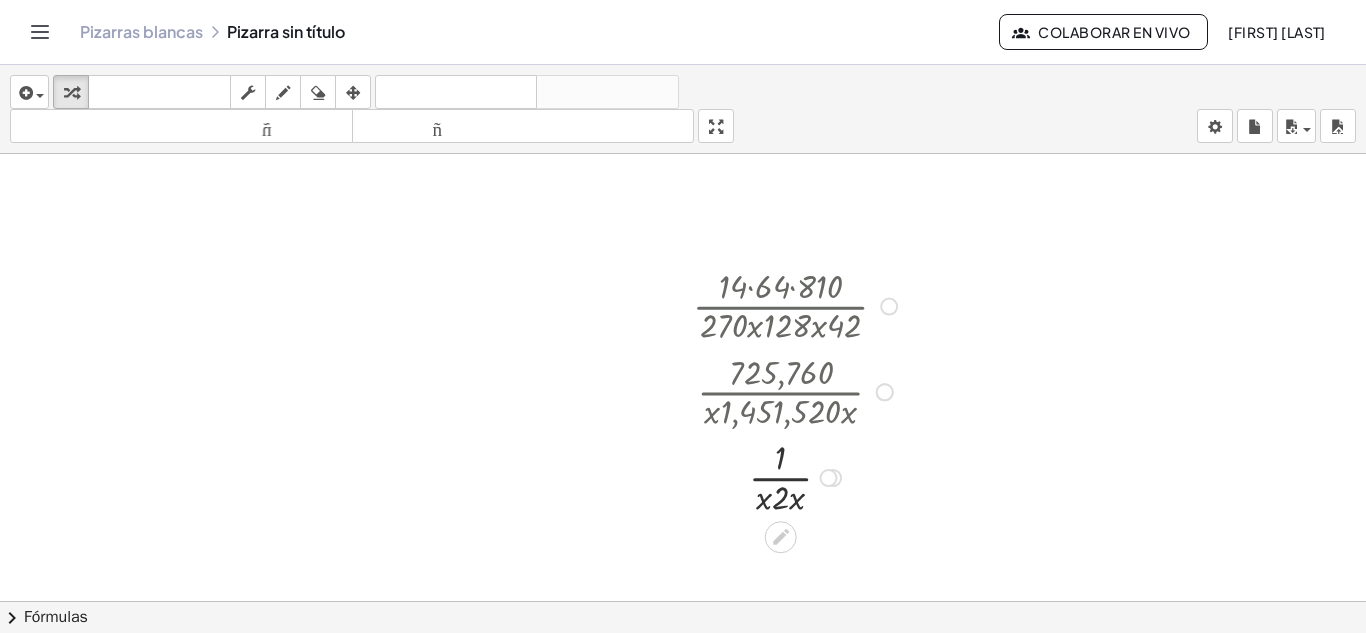 scroll, scrollTop: 279, scrollLeft: 0, axis: vertical 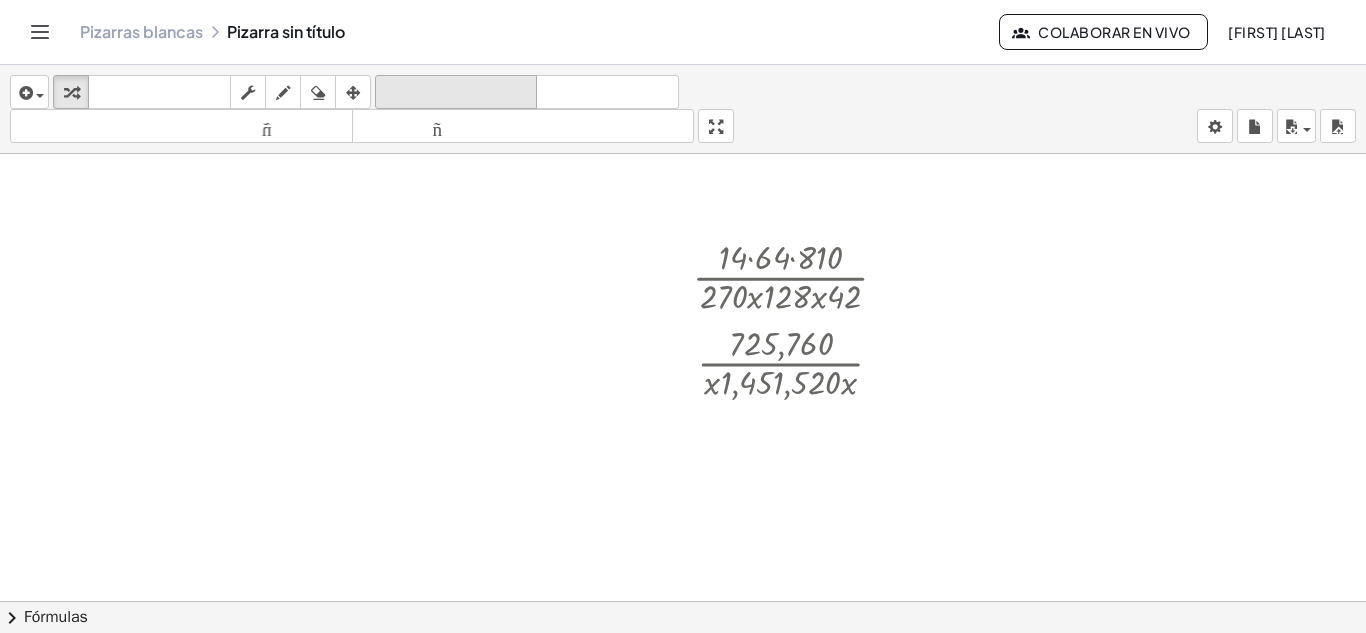 click on "deshacer" at bounding box center [456, 92] 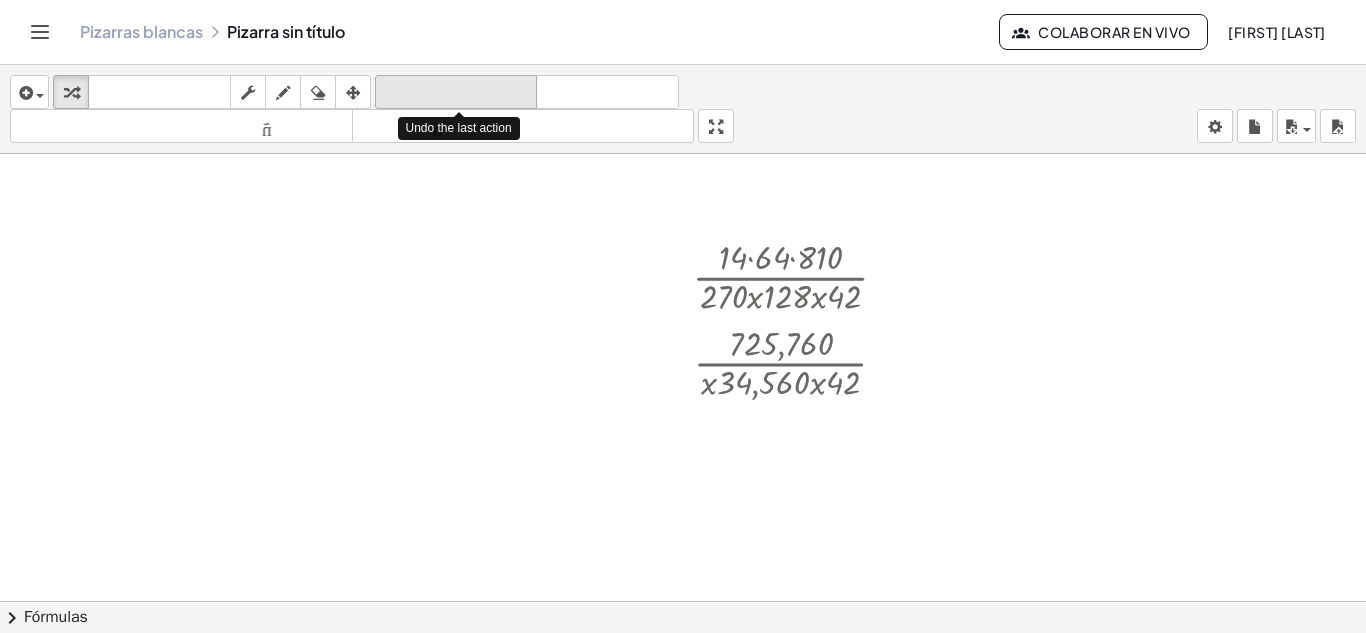 click on "deshacer" at bounding box center [456, 92] 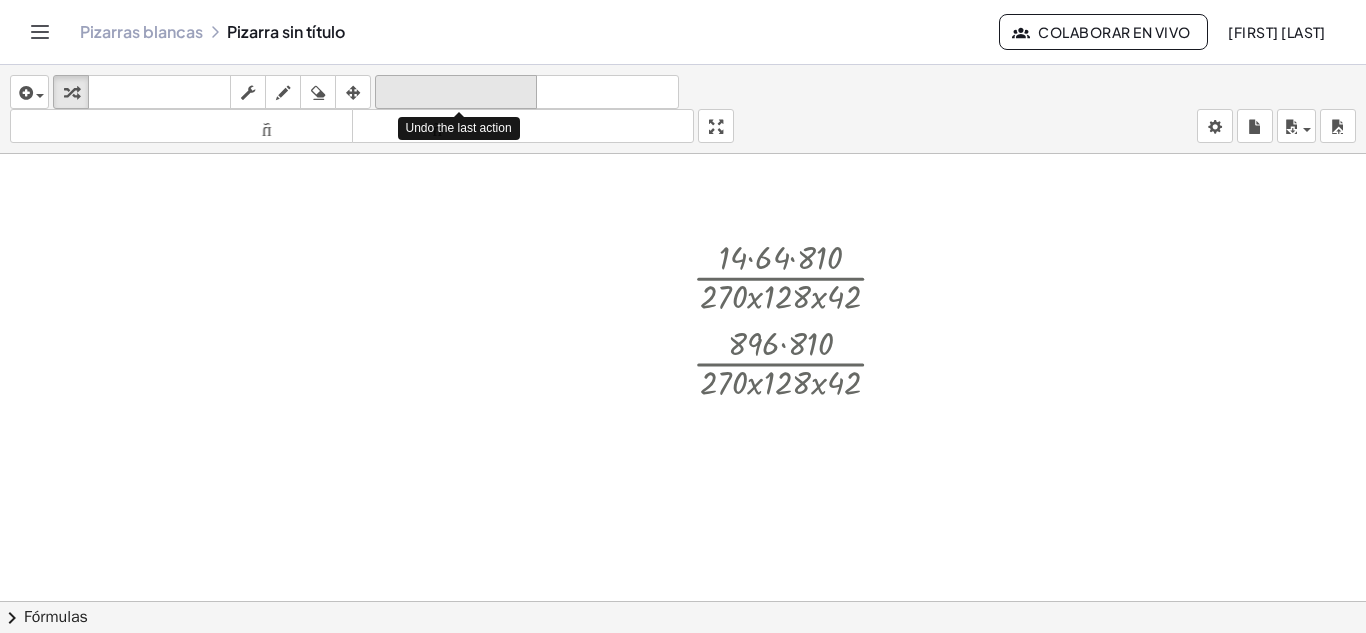click on "deshacer" at bounding box center (456, 92) 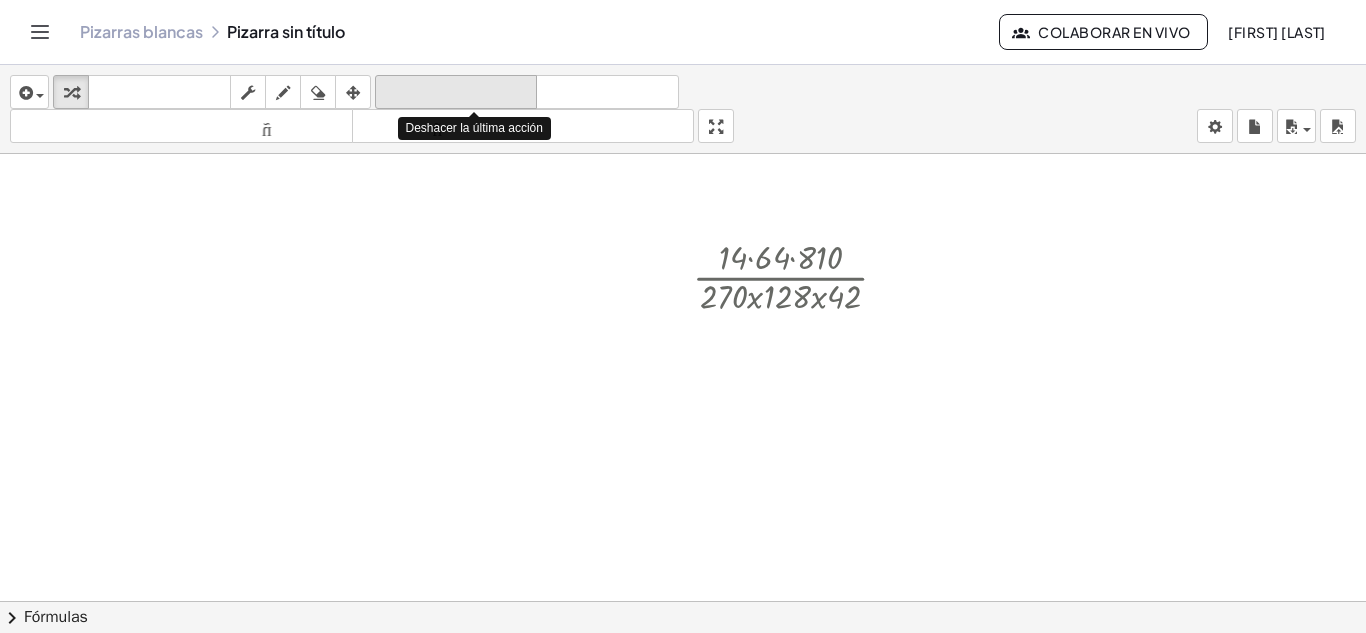 click on "deshacer" at bounding box center [456, 92] 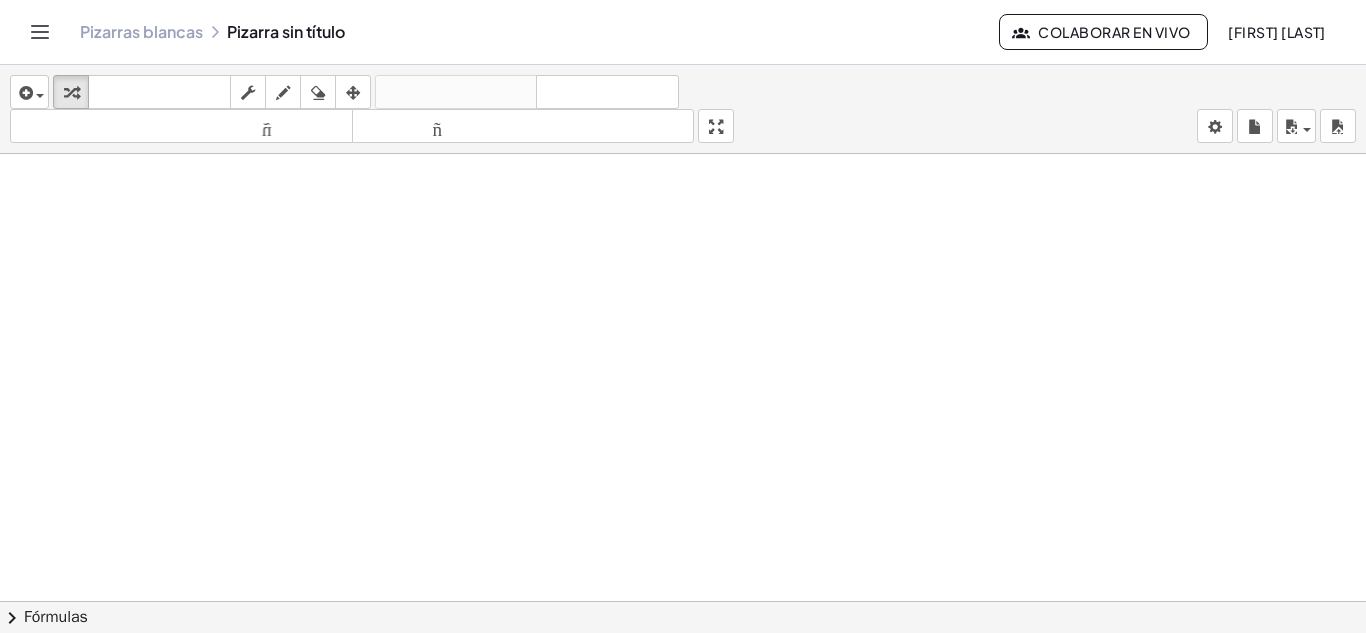 click at bounding box center [683, 401] 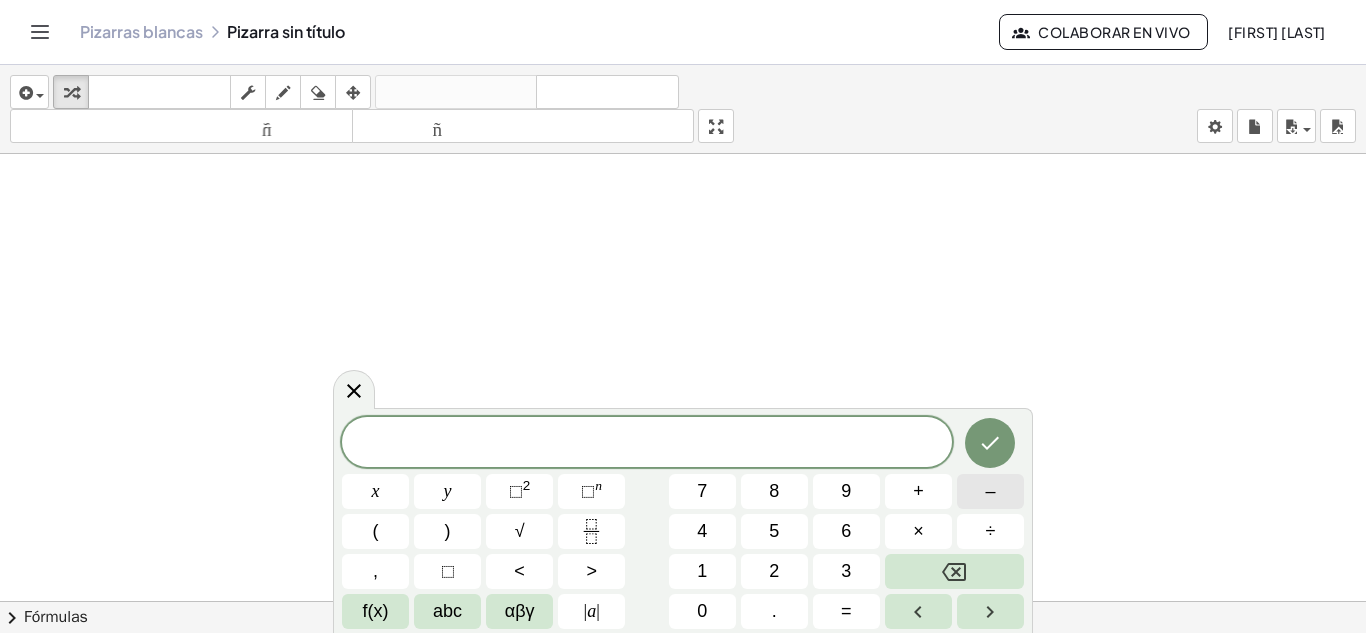 click on "–" at bounding box center (990, 491) 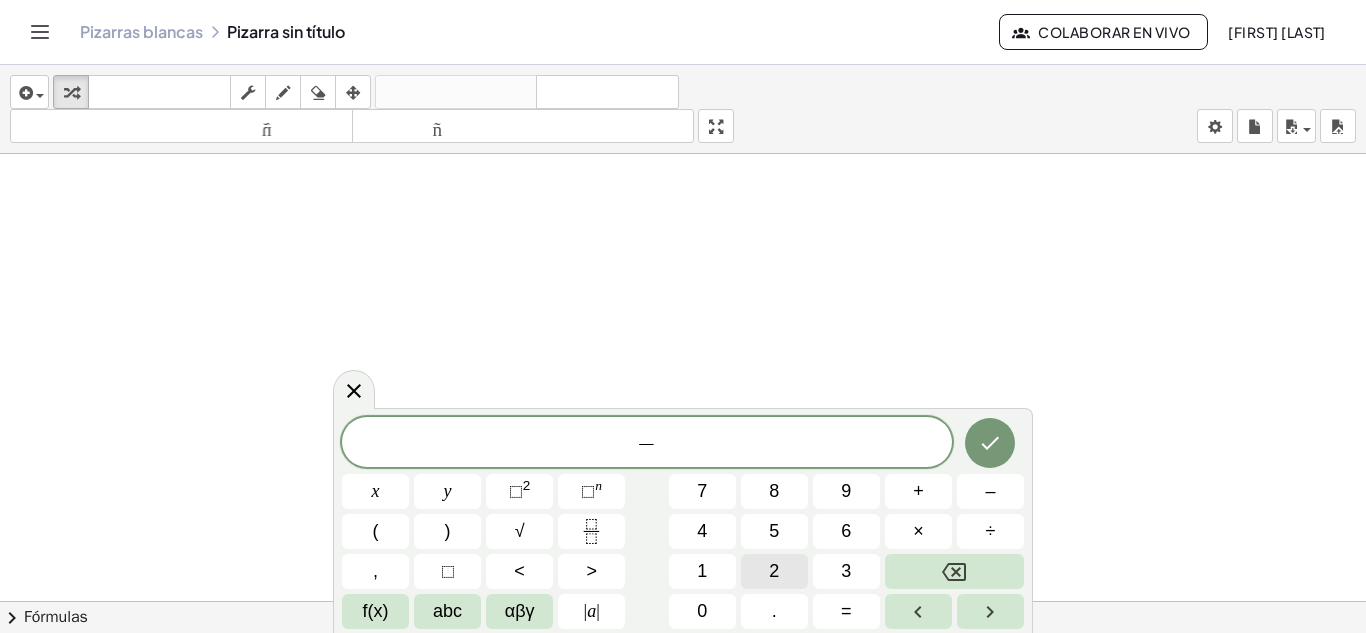 click on "2" at bounding box center (774, 571) 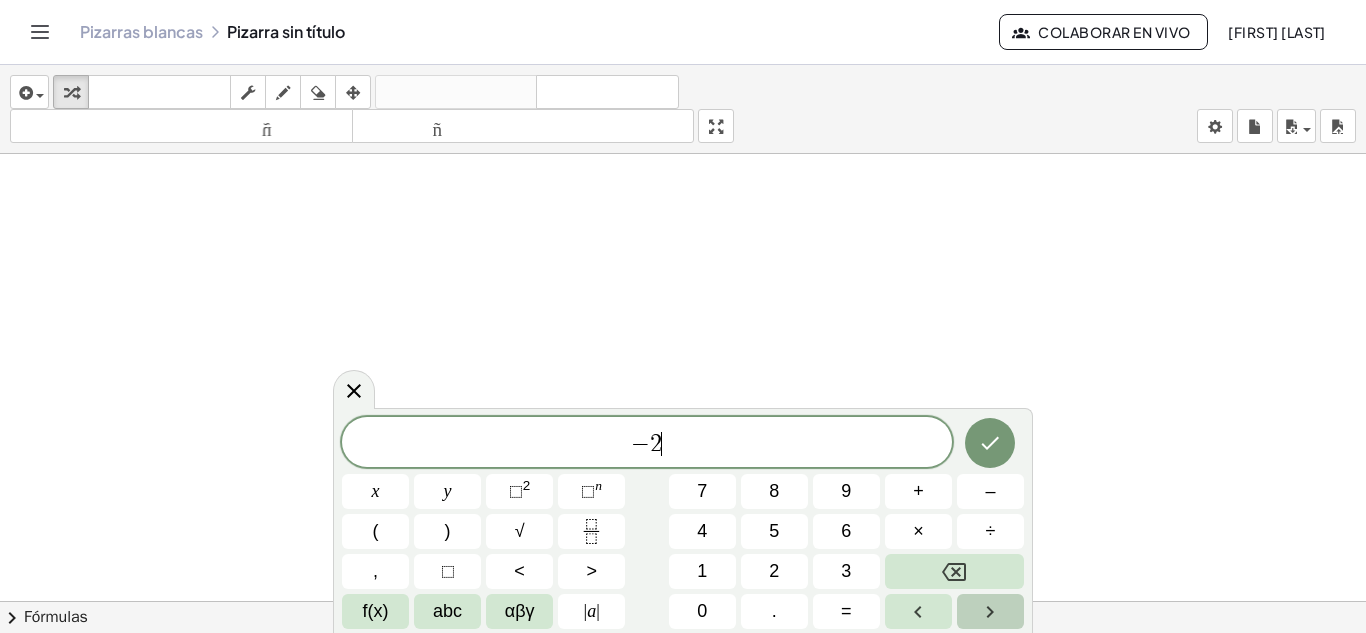 click 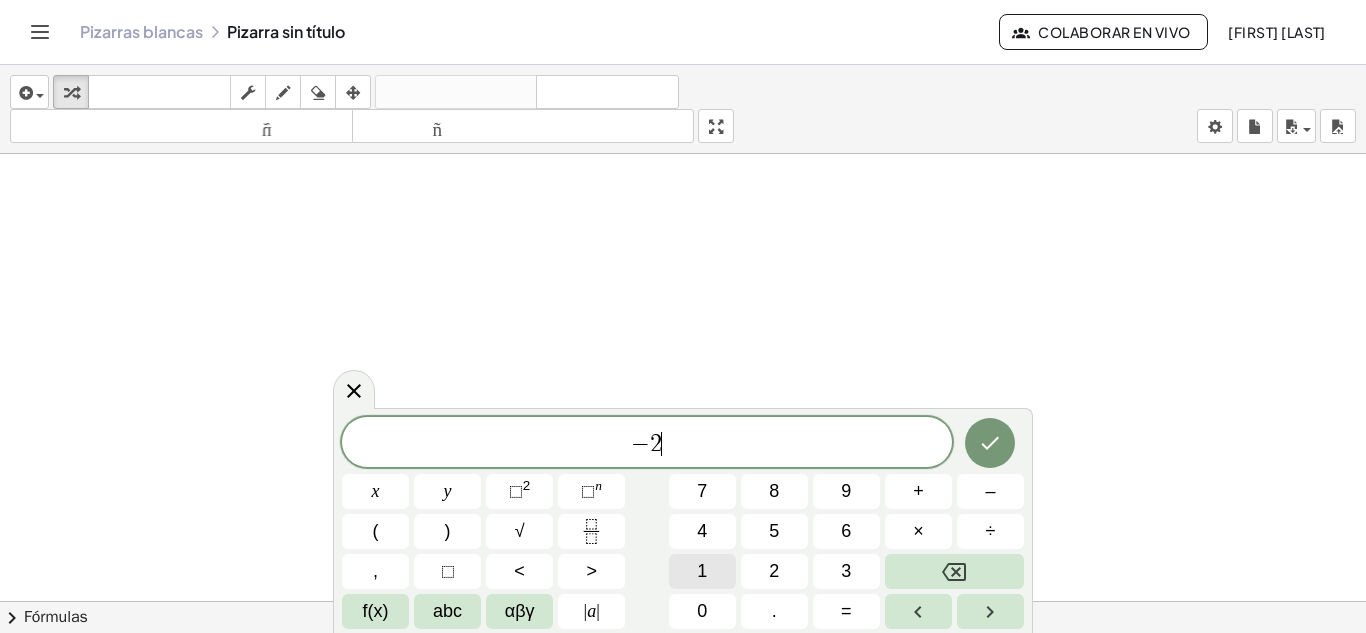 click on "1" at bounding box center (702, 571) 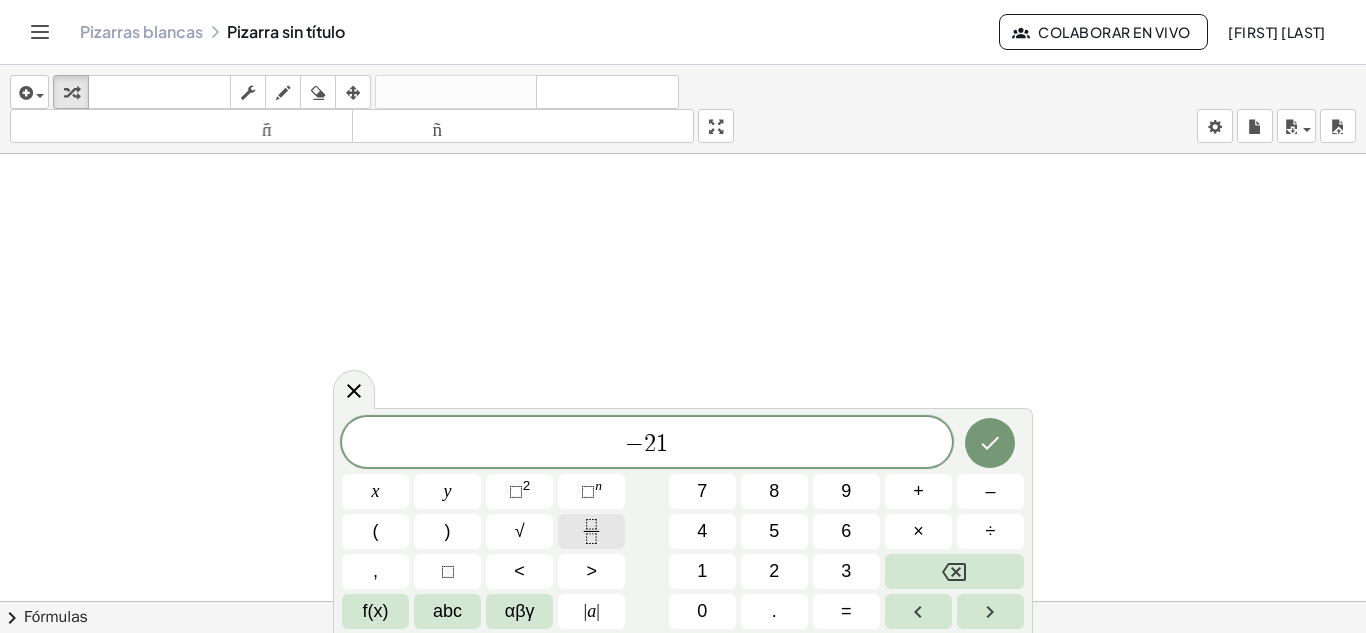 click at bounding box center (591, 531) 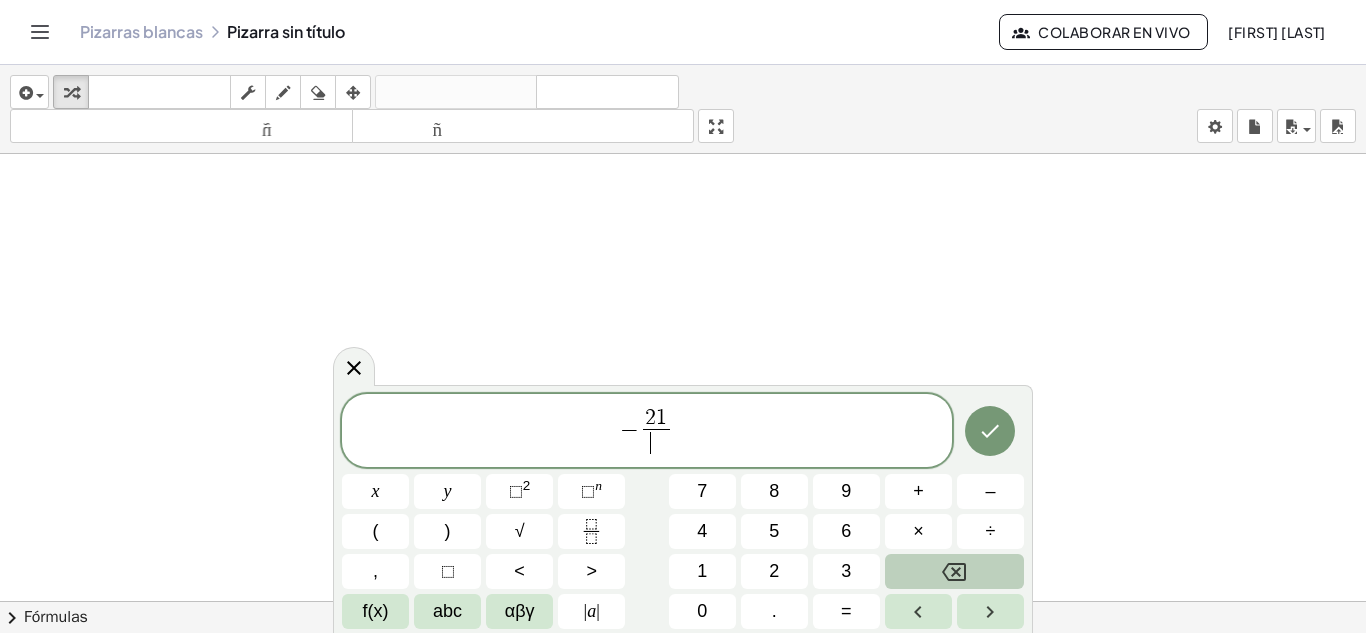 click 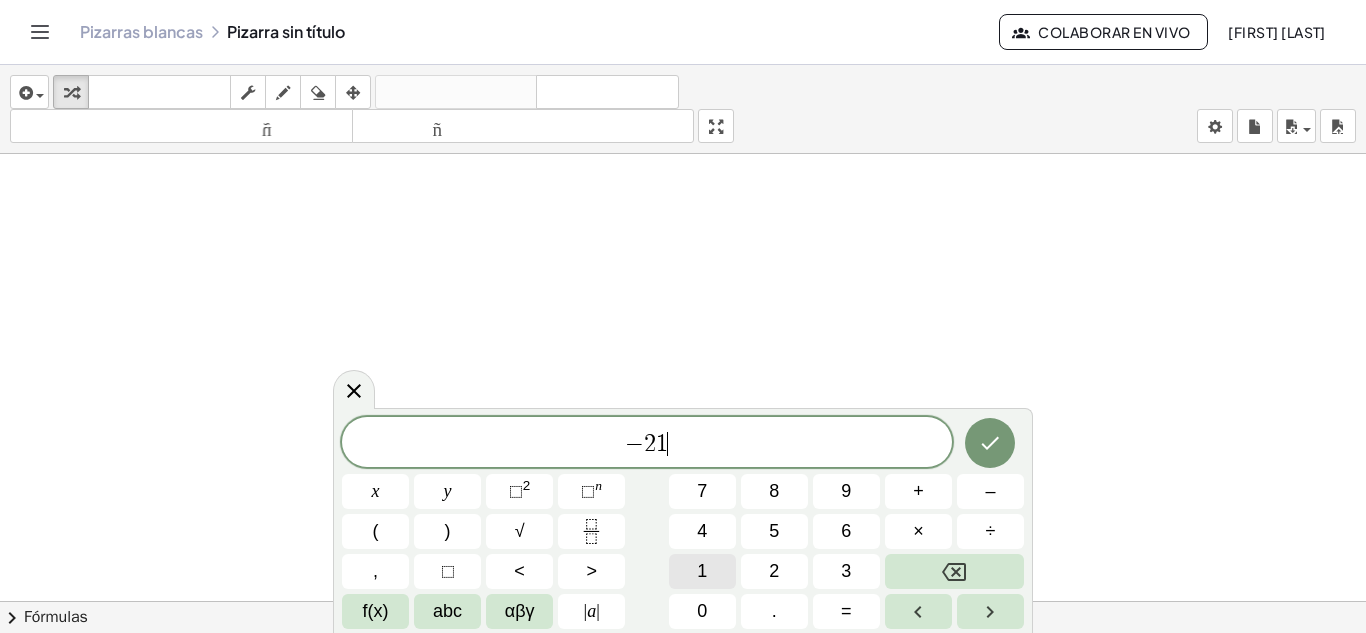 click on "1" at bounding box center [702, 571] 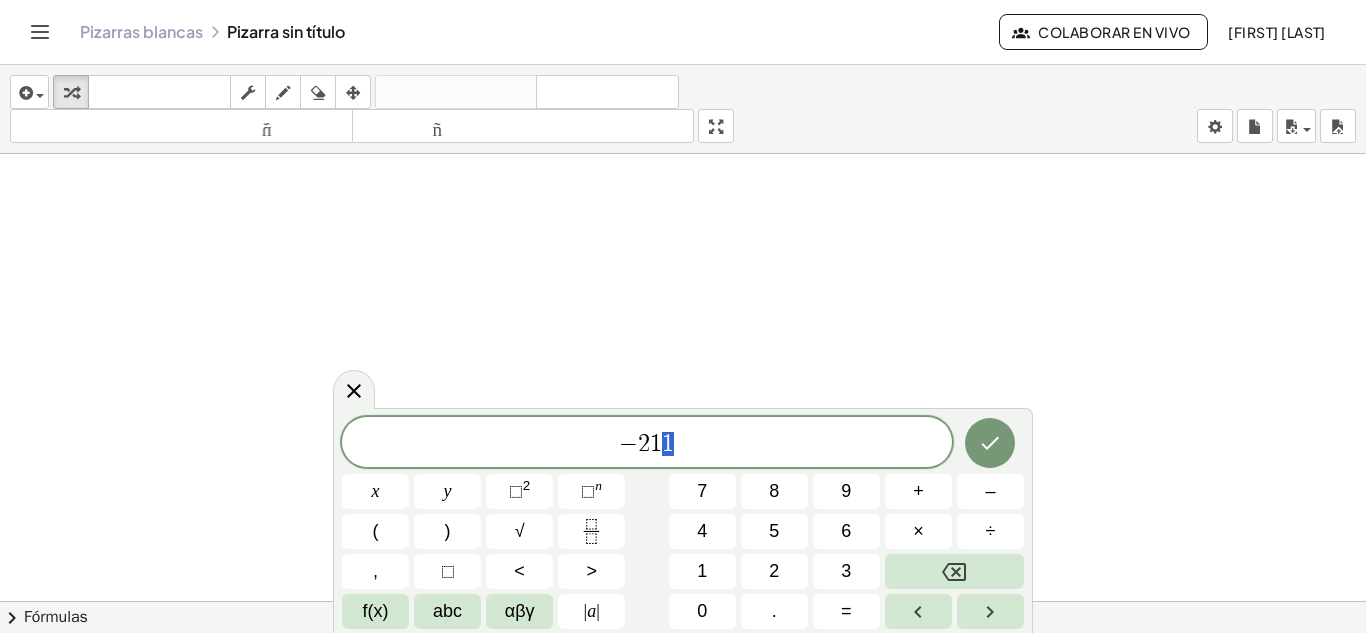 drag, startPoint x: 664, startPoint y: 442, endPoint x: 675, endPoint y: 438, distance: 11.7046995 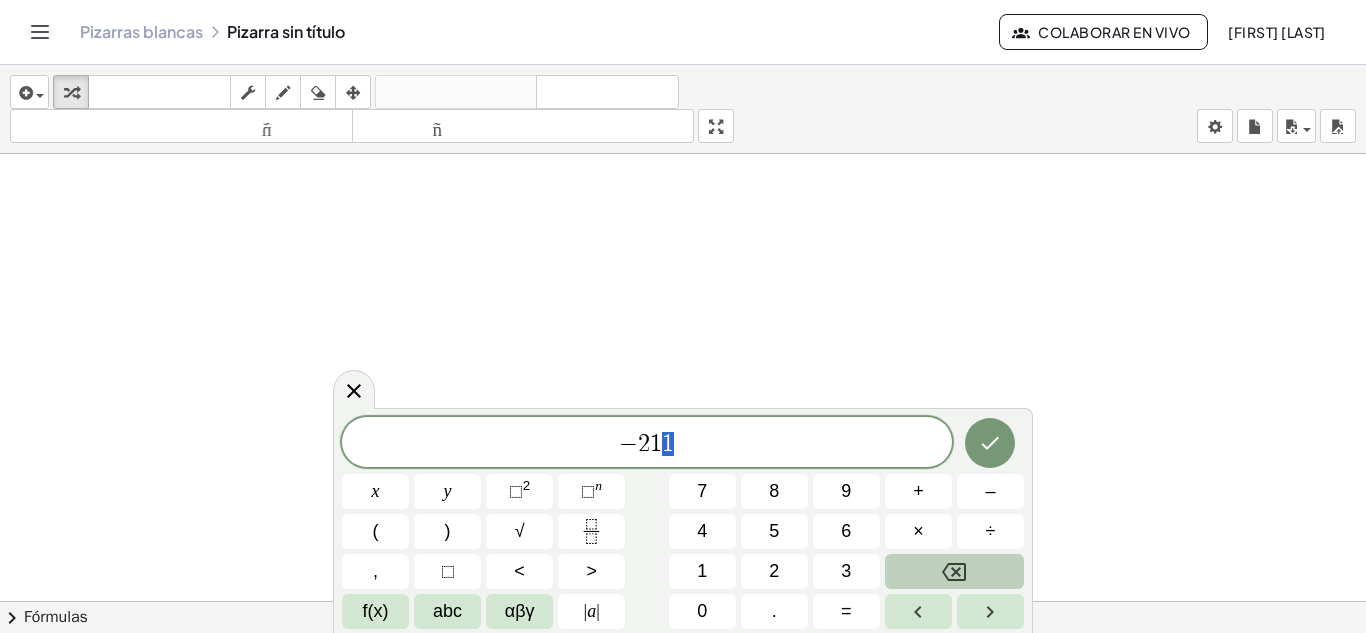 click at bounding box center [954, 571] 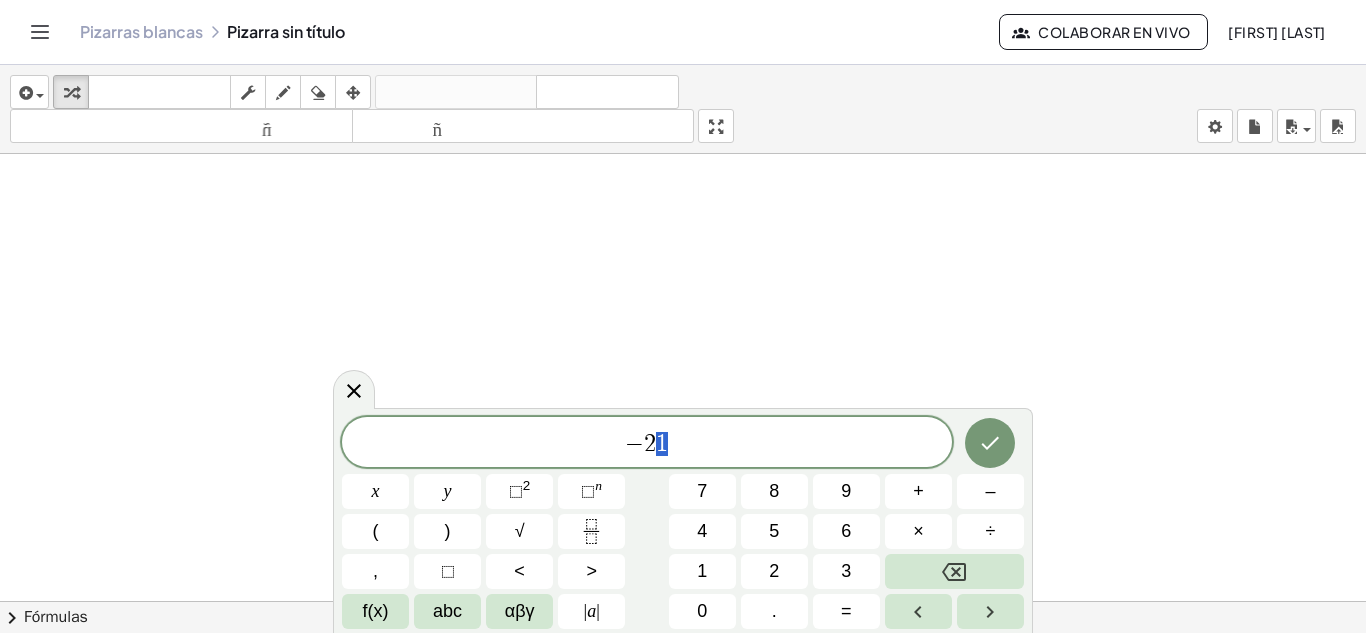 drag, startPoint x: 653, startPoint y: 441, endPoint x: 664, endPoint y: 443, distance: 11.18034 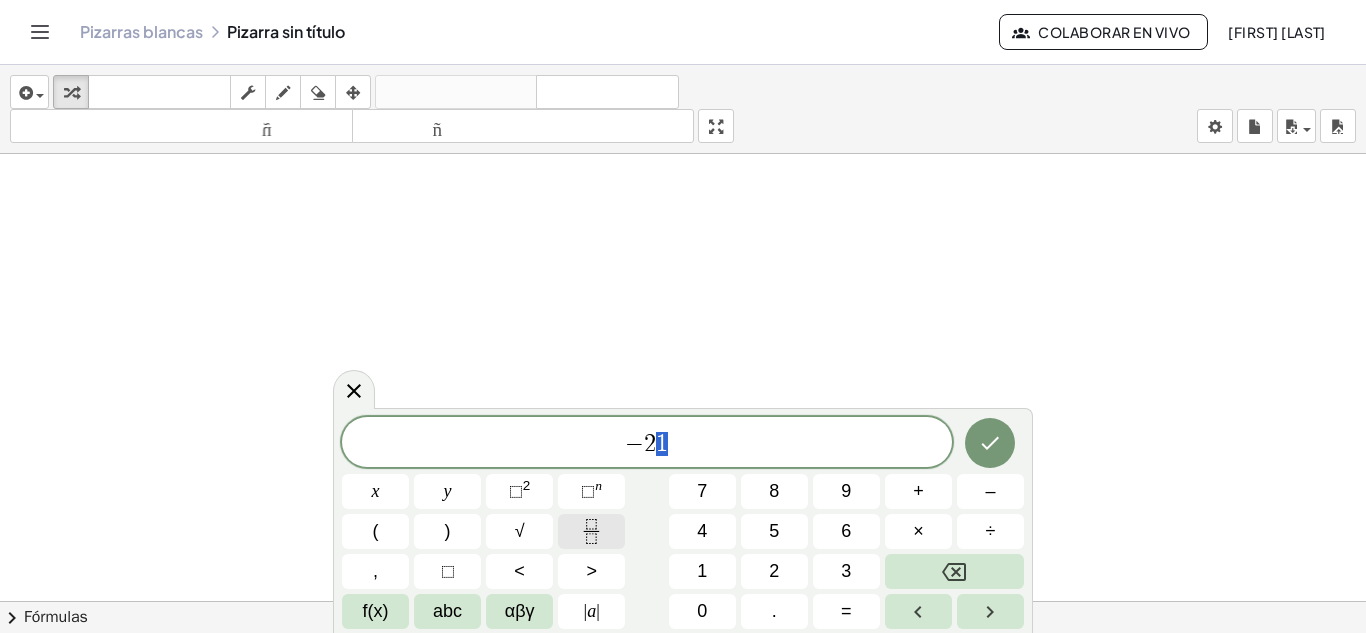 click 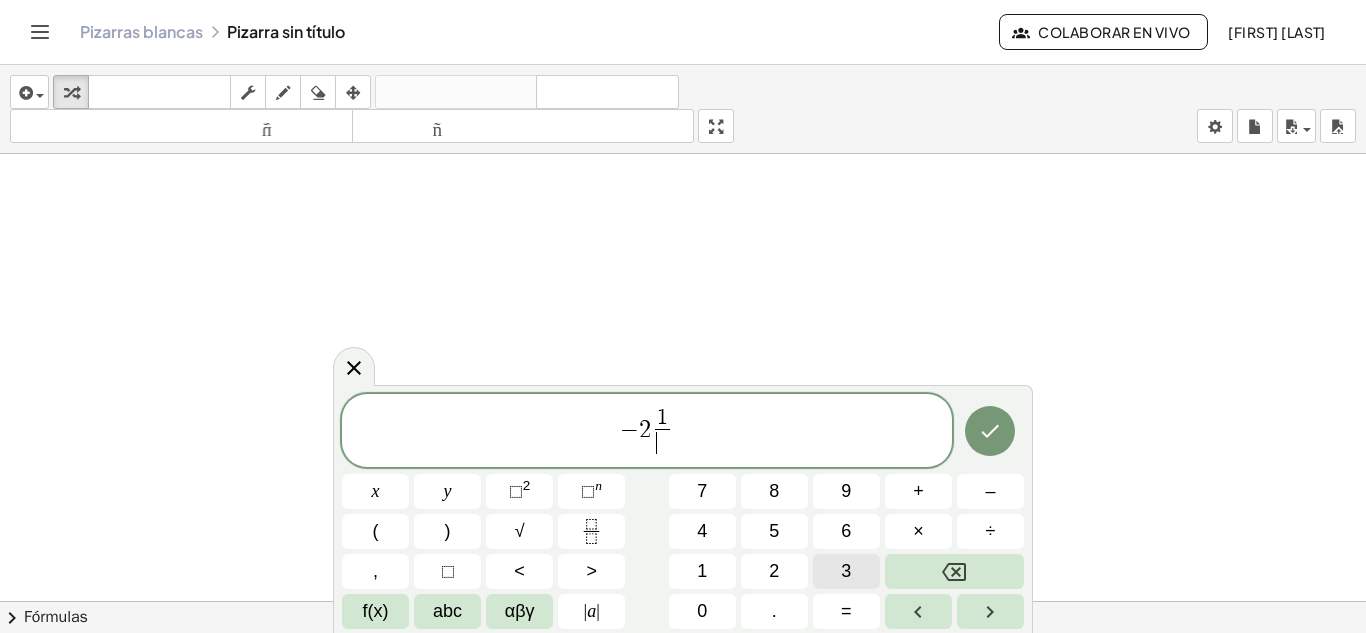 click on "3" at bounding box center [846, 571] 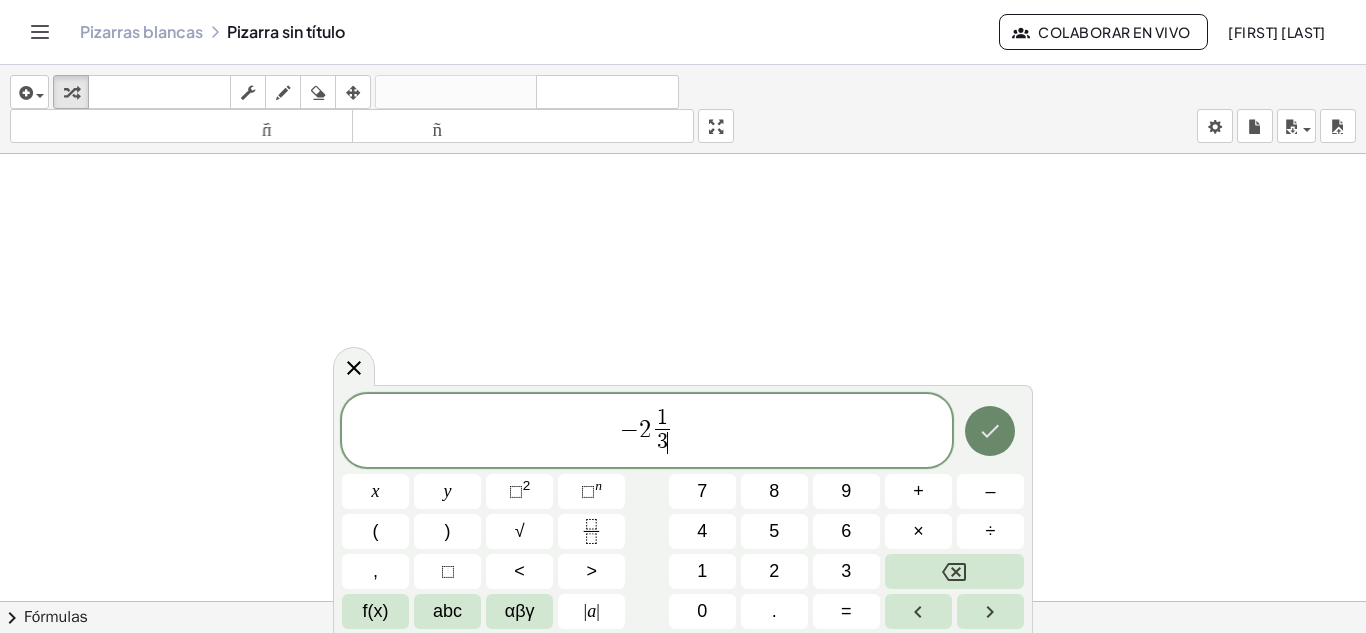 click at bounding box center (990, 431) 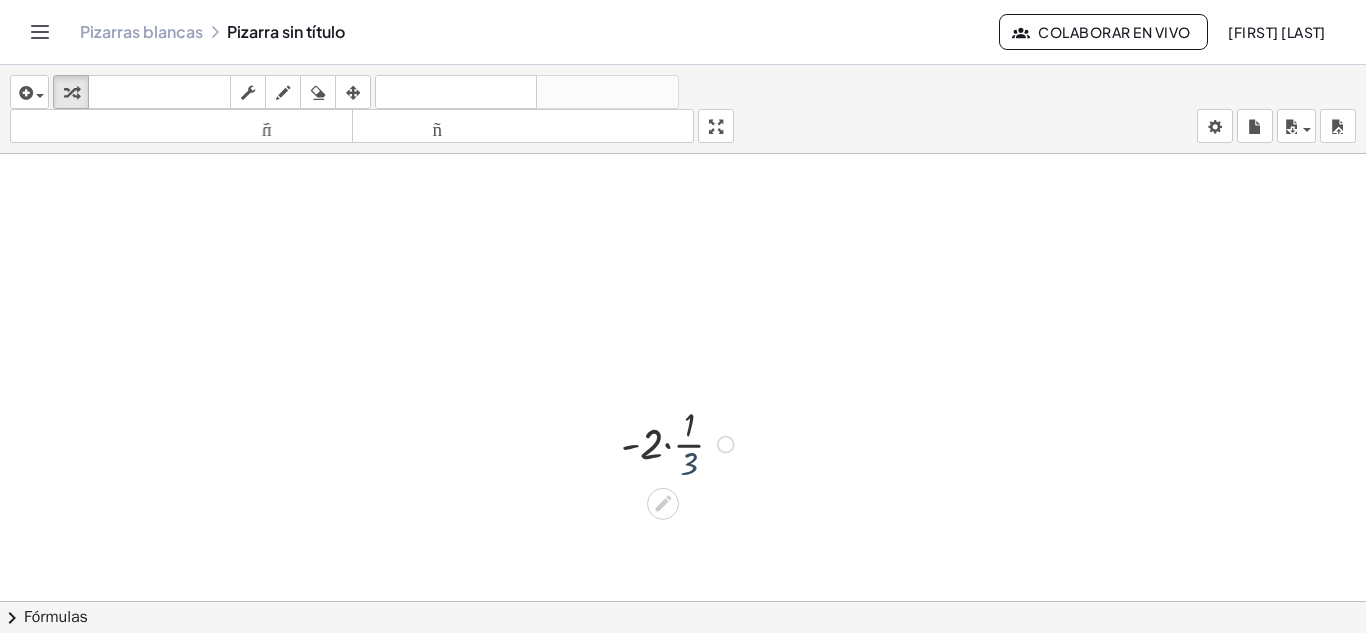 drag, startPoint x: 700, startPoint y: 464, endPoint x: 682, endPoint y: 455, distance: 20.12461 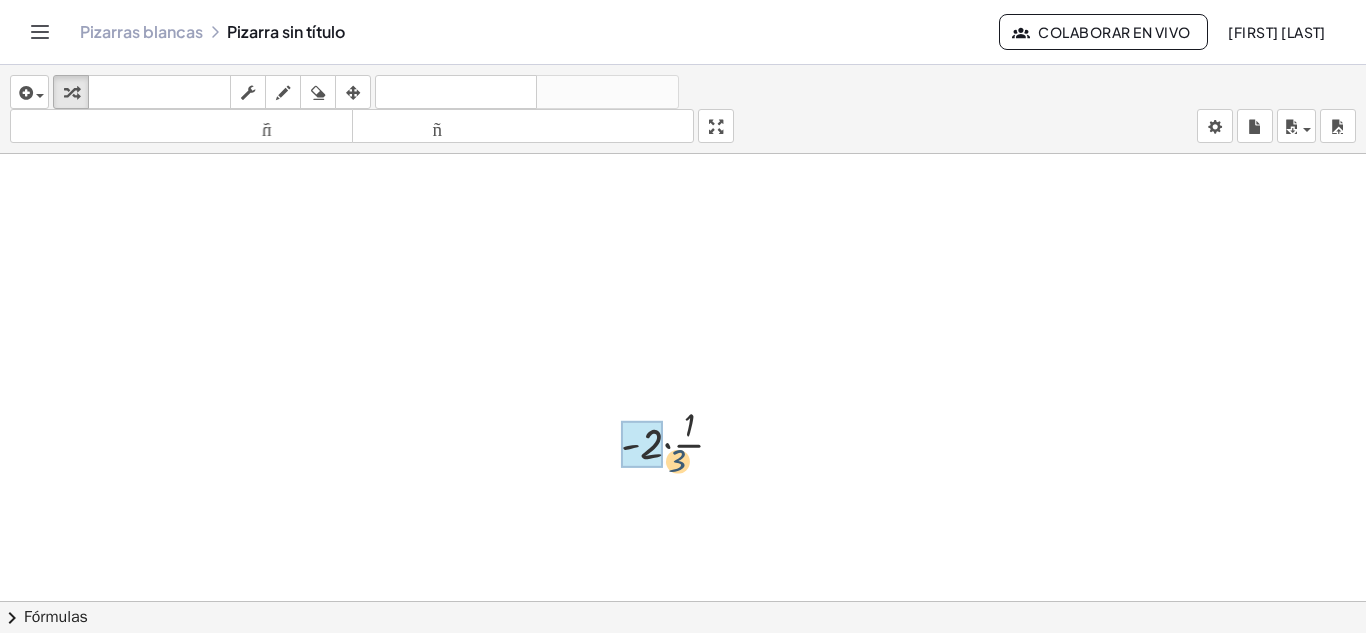 drag, startPoint x: 689, startPoint y: 456, endPoint x: 652, endPoint y: 443, distance: 39.217342 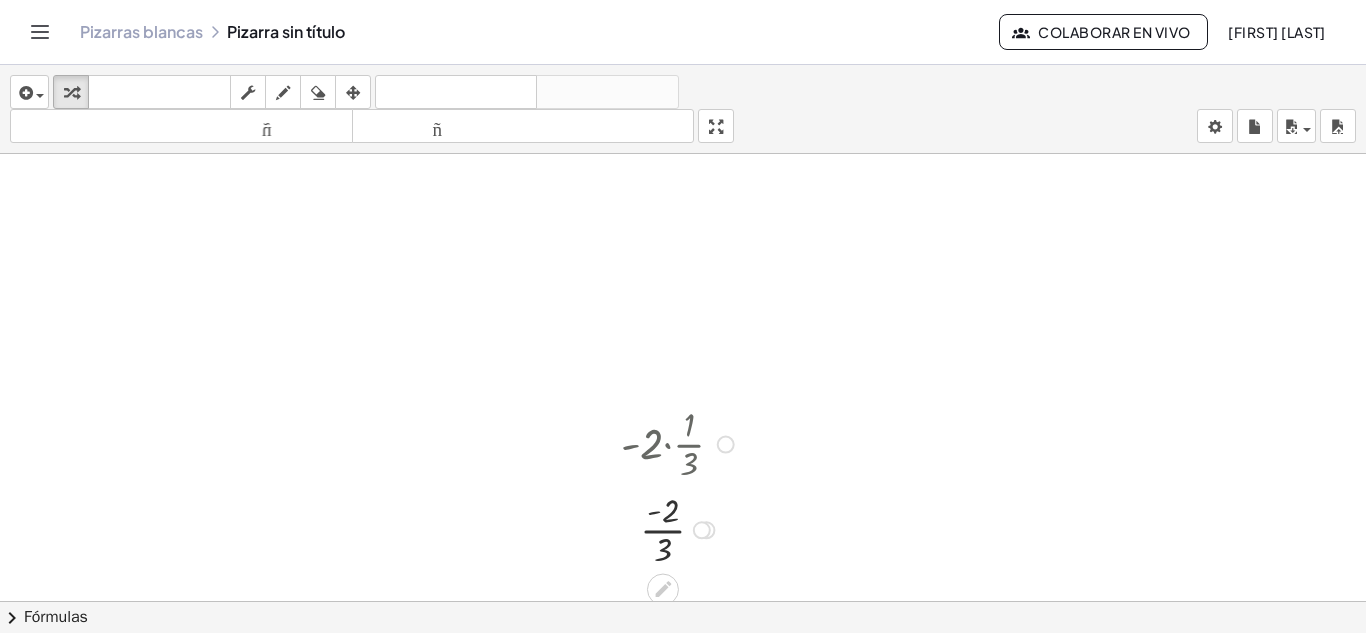 click at bounding box center (680, 529) 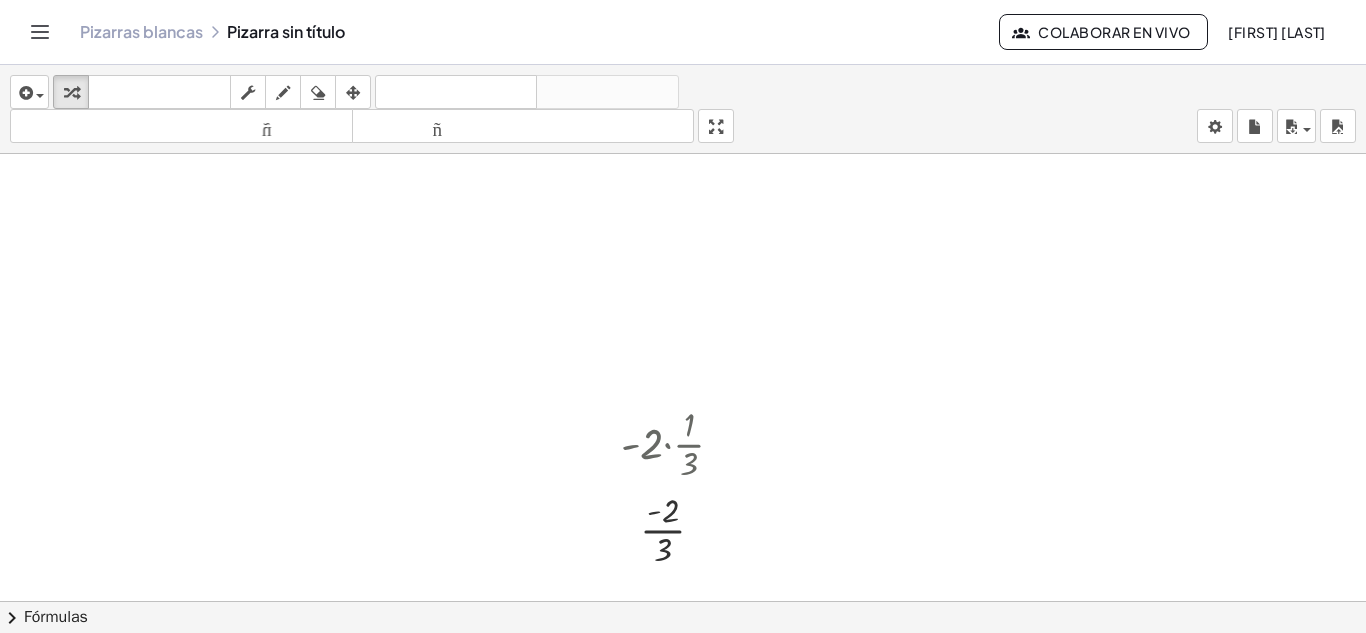 drag, startPoint x: 390, startPoint y: 391, endPoint x: 382, endPoint y: 380, distance: 13.601471 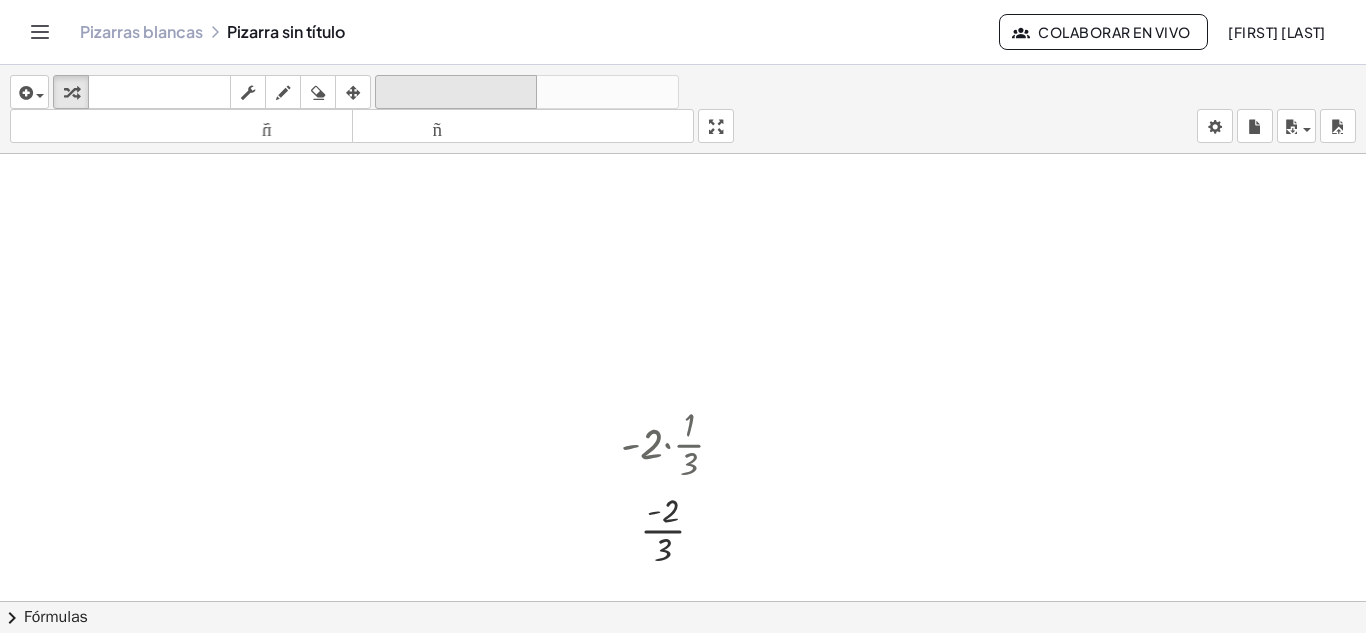 click on "deshacer deshacer" at bounding box center (456, 92) 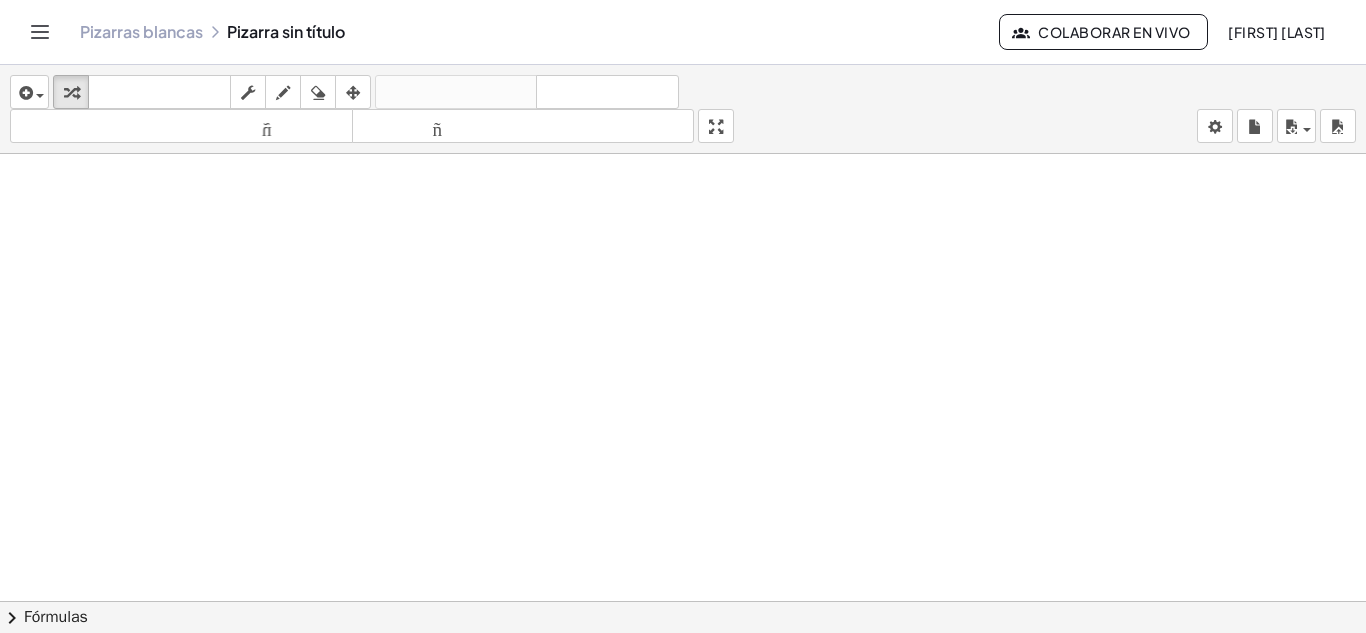 click at bounding box center [683, 401] 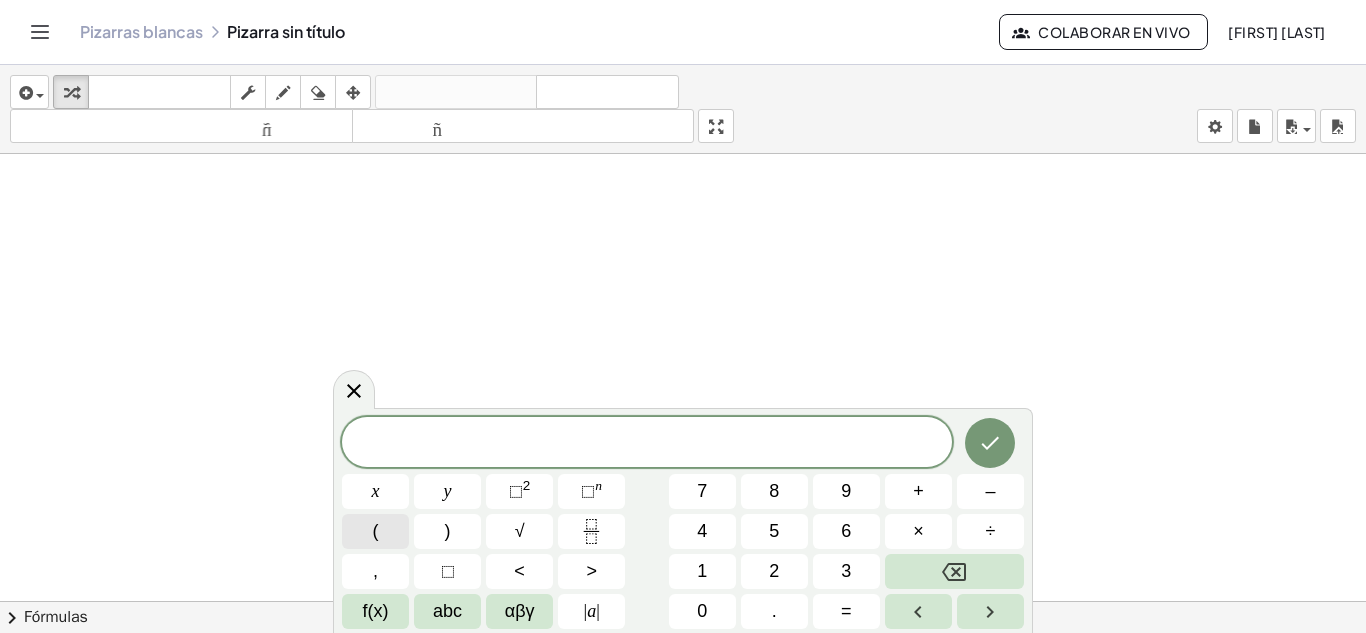click on "(" at bounding box center [375, 531] 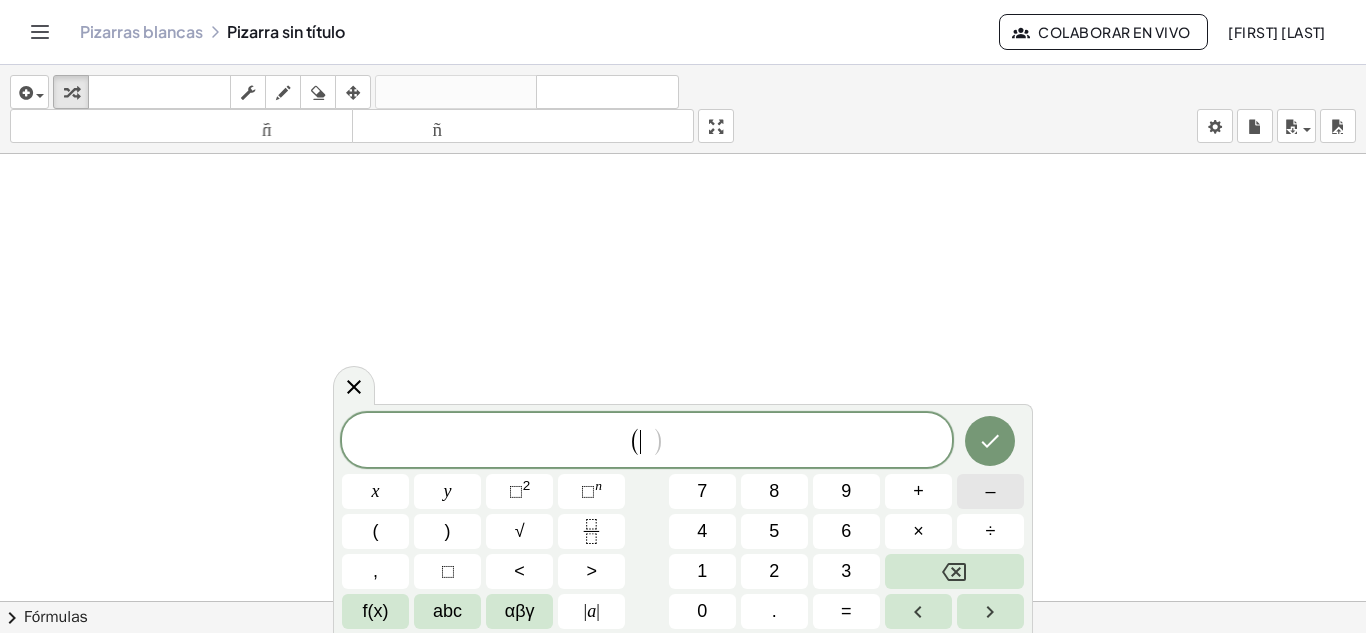 click on "–" at bounding box center [990, 491] 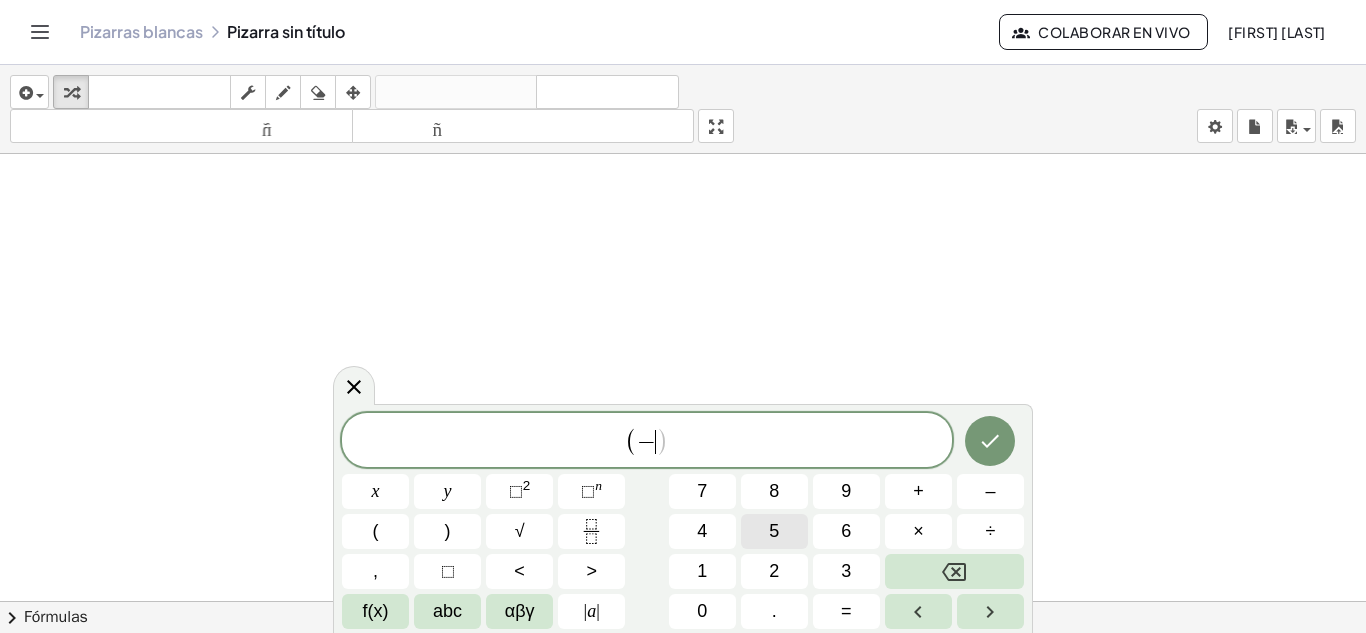 click on "5" at bounding box center (774, 531) 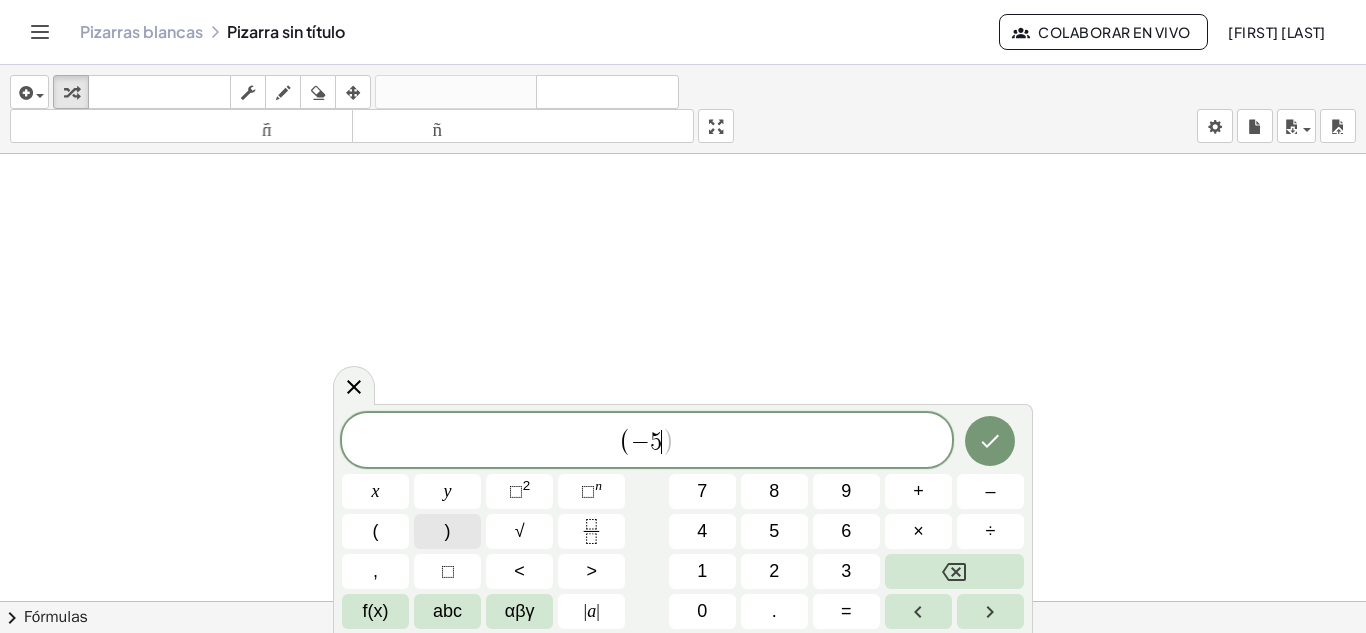 click on ")" at bounding box center (447, 531) 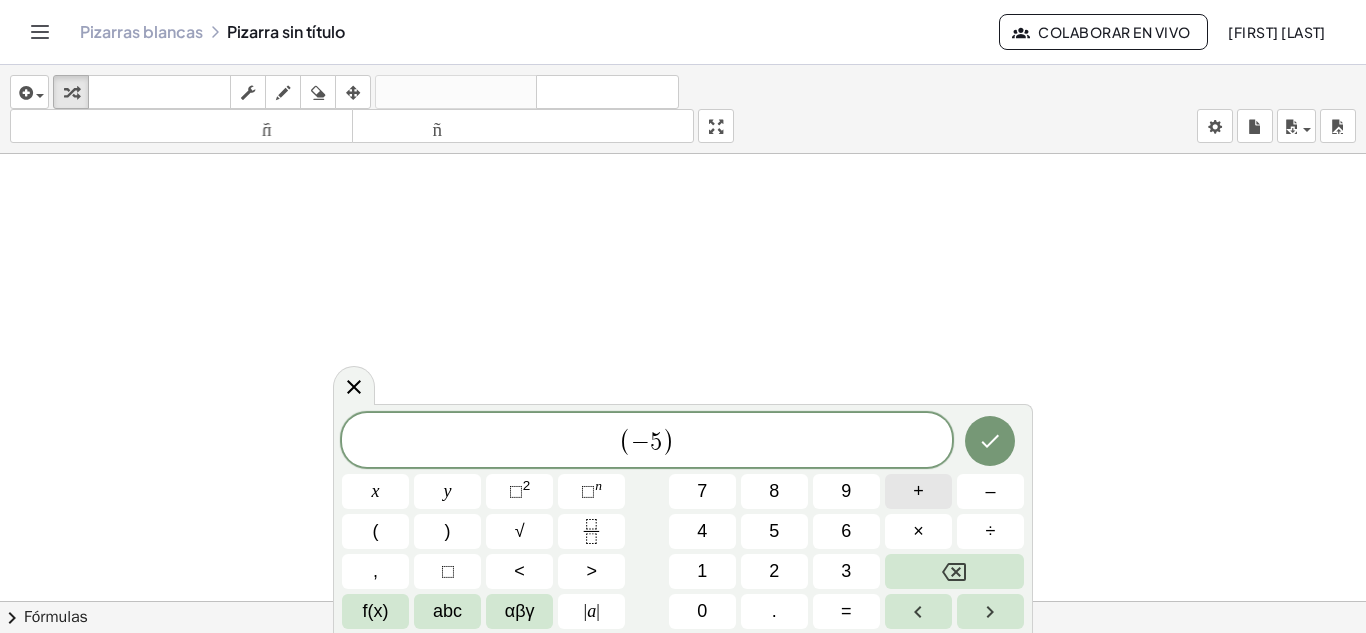 click on "+" at bounding box center [918, 491] 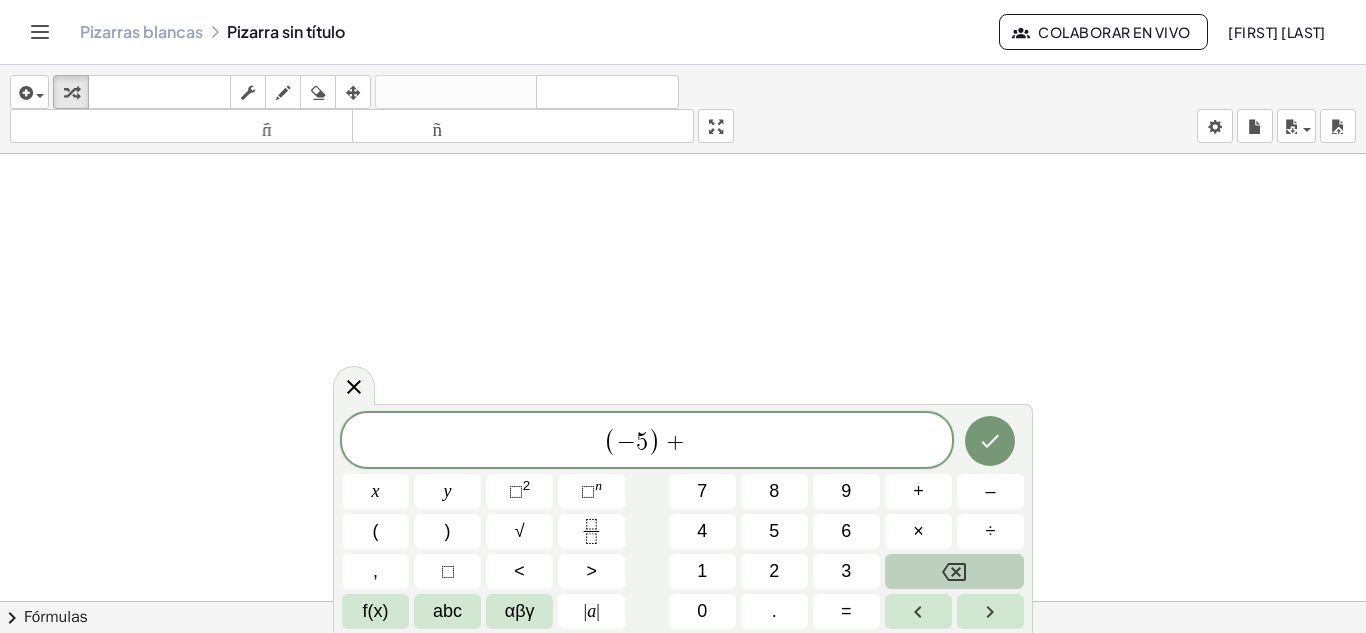 click 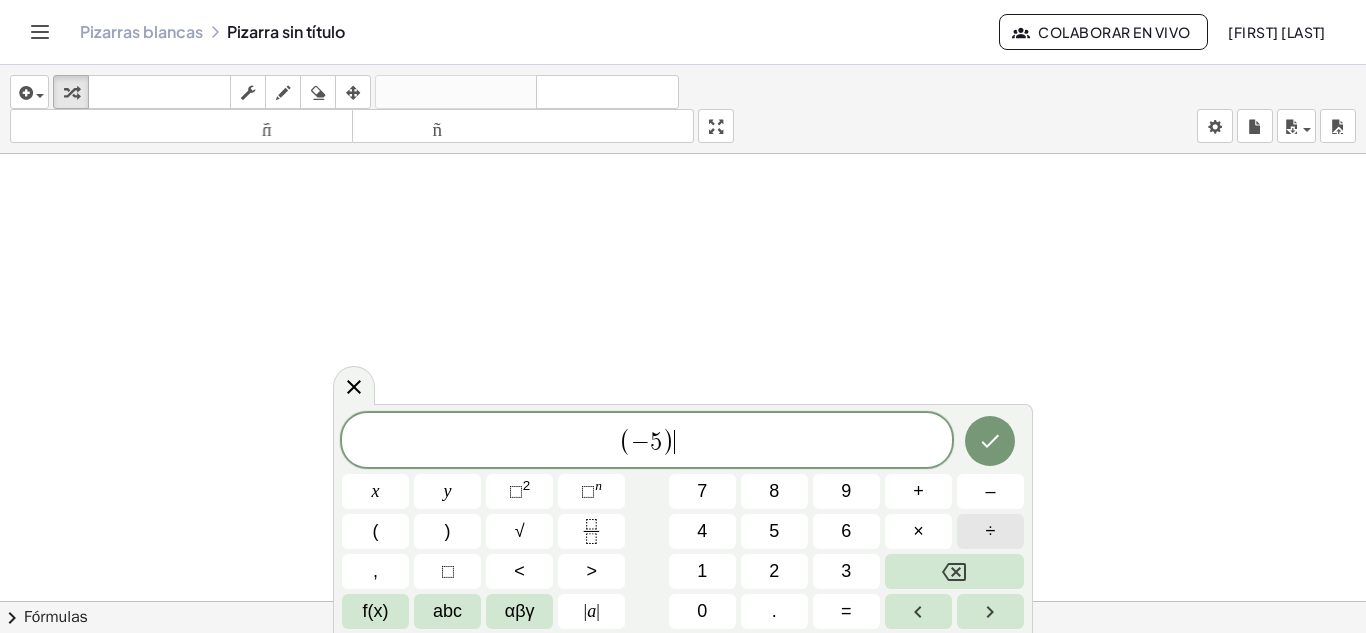 click on "÷" at bounding box center (990, 531) 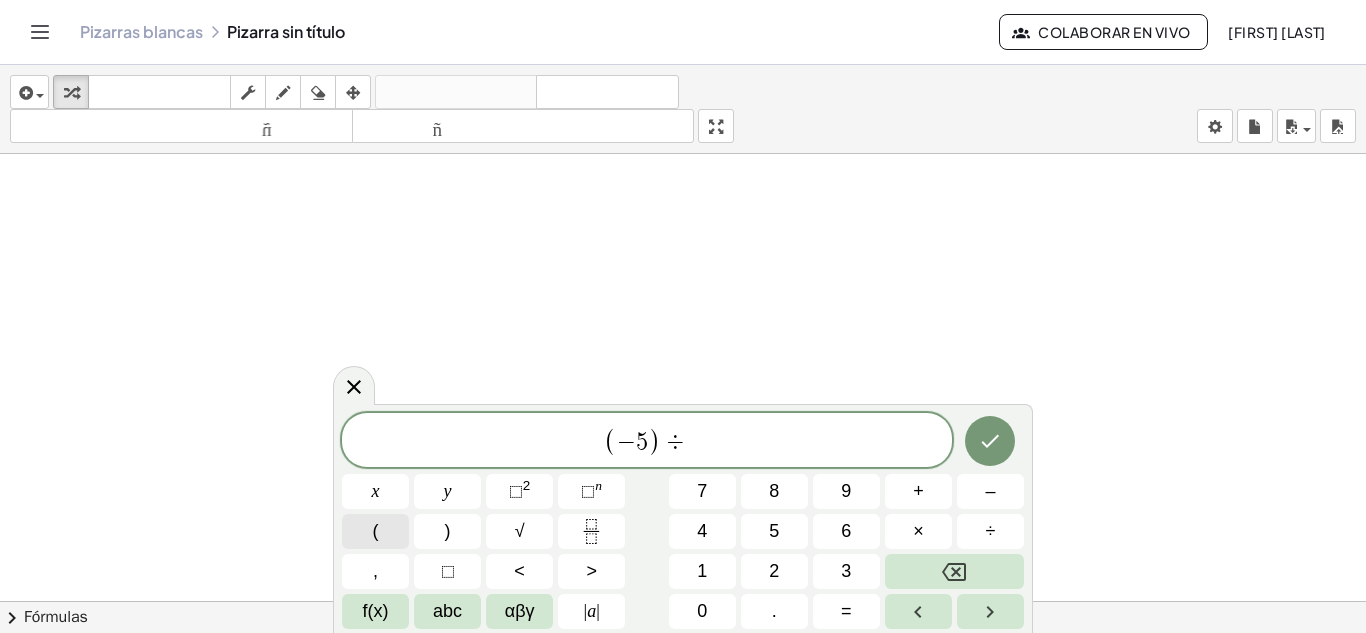 click on "(" at bounding box center [375, 531] 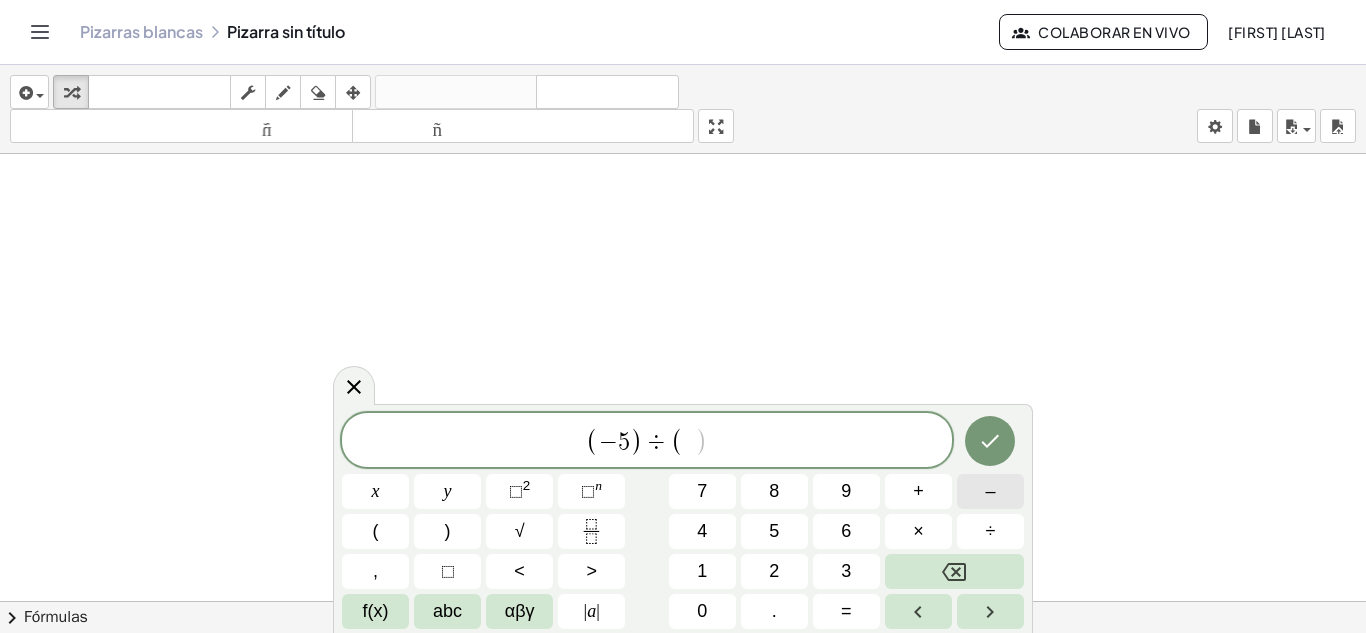 click on "–" at bounding box center [990, 491] 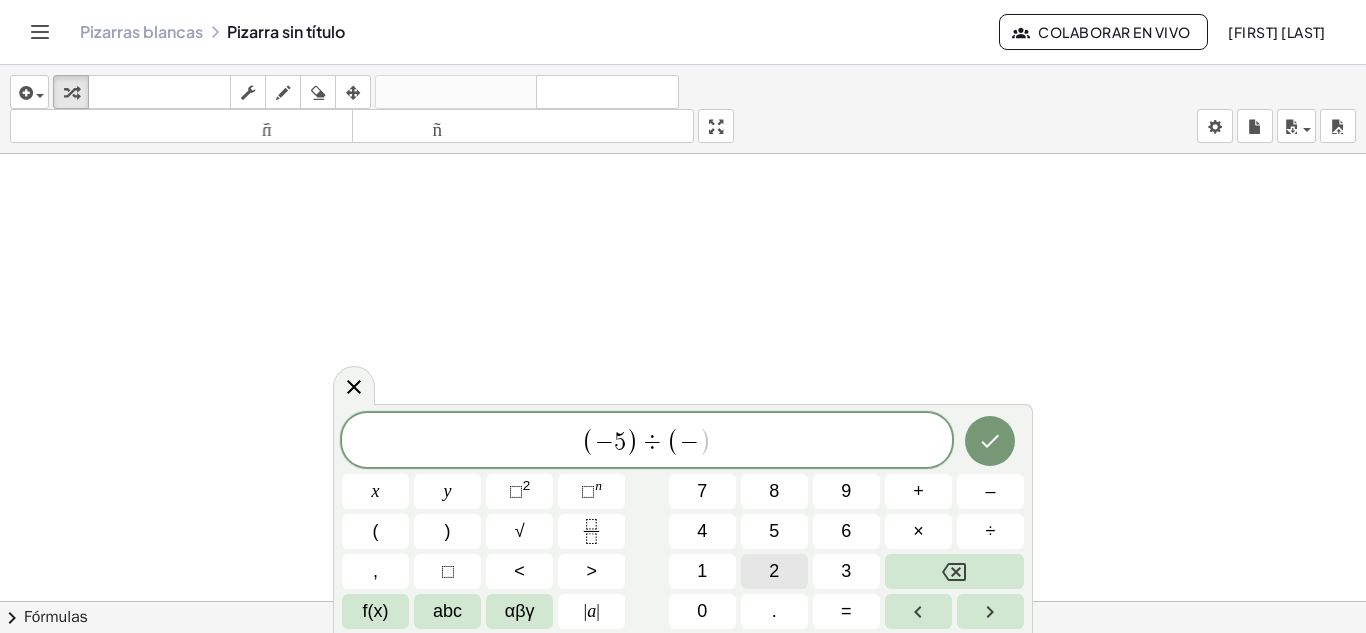 click on "2" at bounding box center (774, 571) 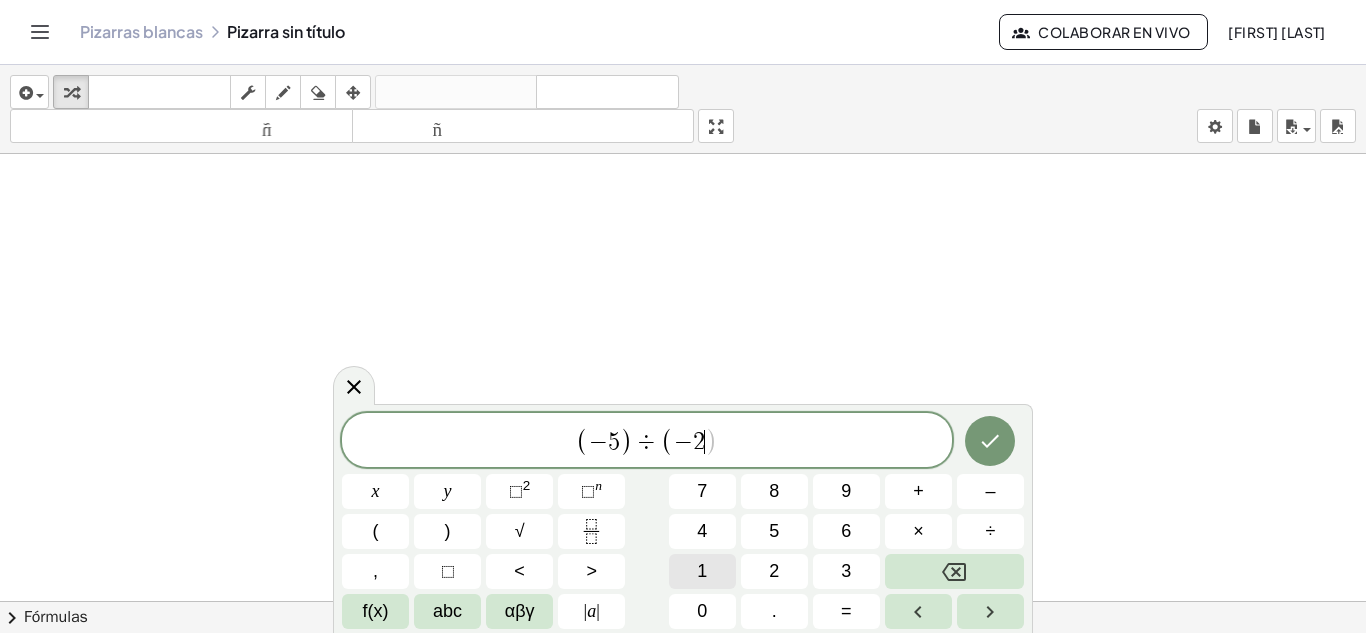 click on "1" at bounding box center (702, 571) 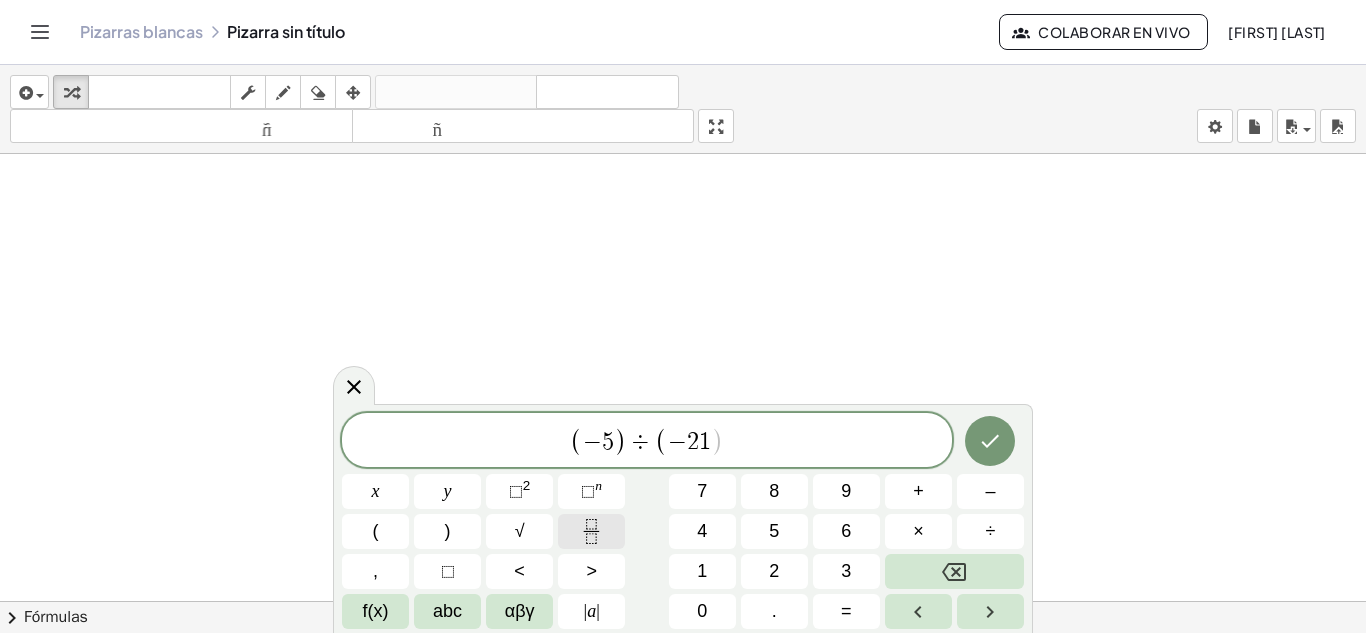 click at bounding box center (591, 531) 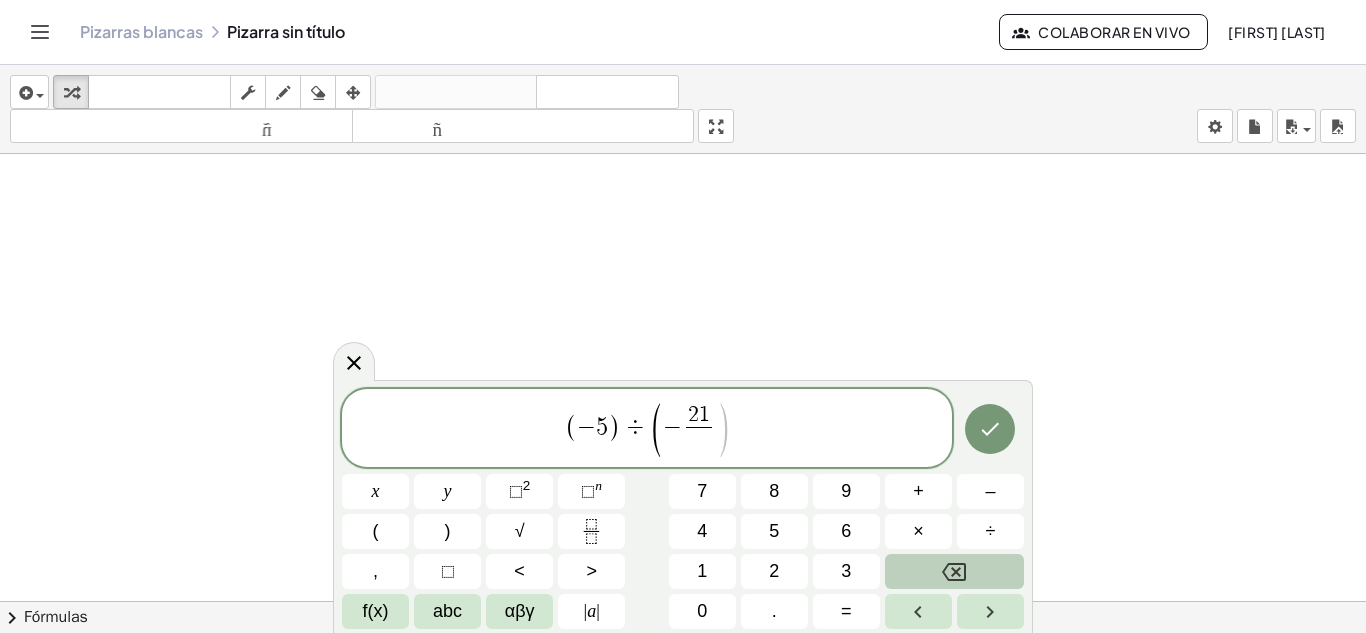 click at bounding box center (954, 571) 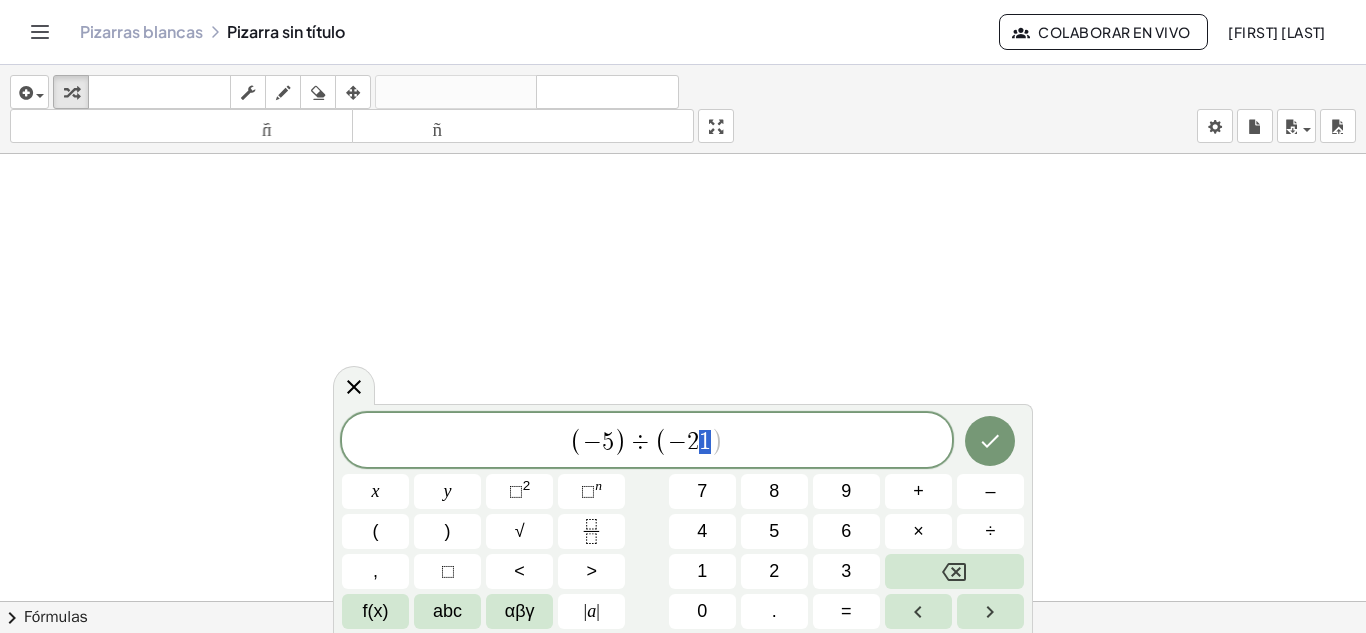 drag, startPoint x: 698, startPoint y: 435, endPoint x: 714, endPoint y: 437, distance: 16.124516 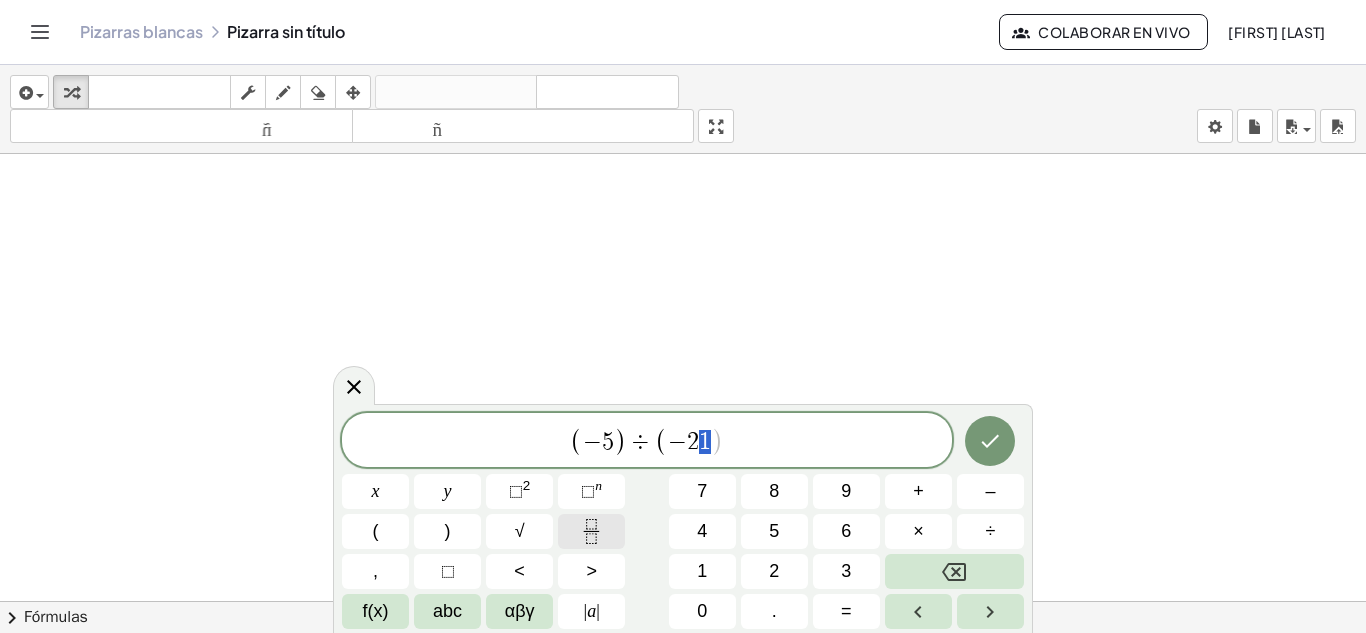 click 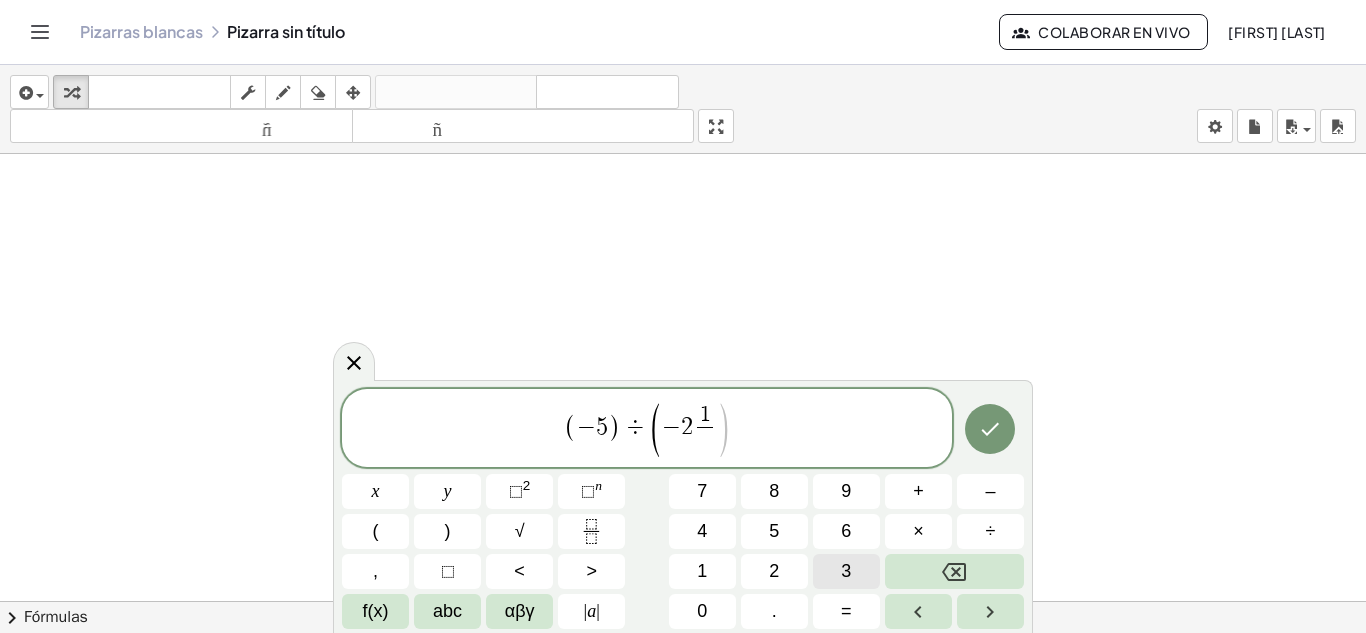 click on "3" at bounding box center [846, 571] 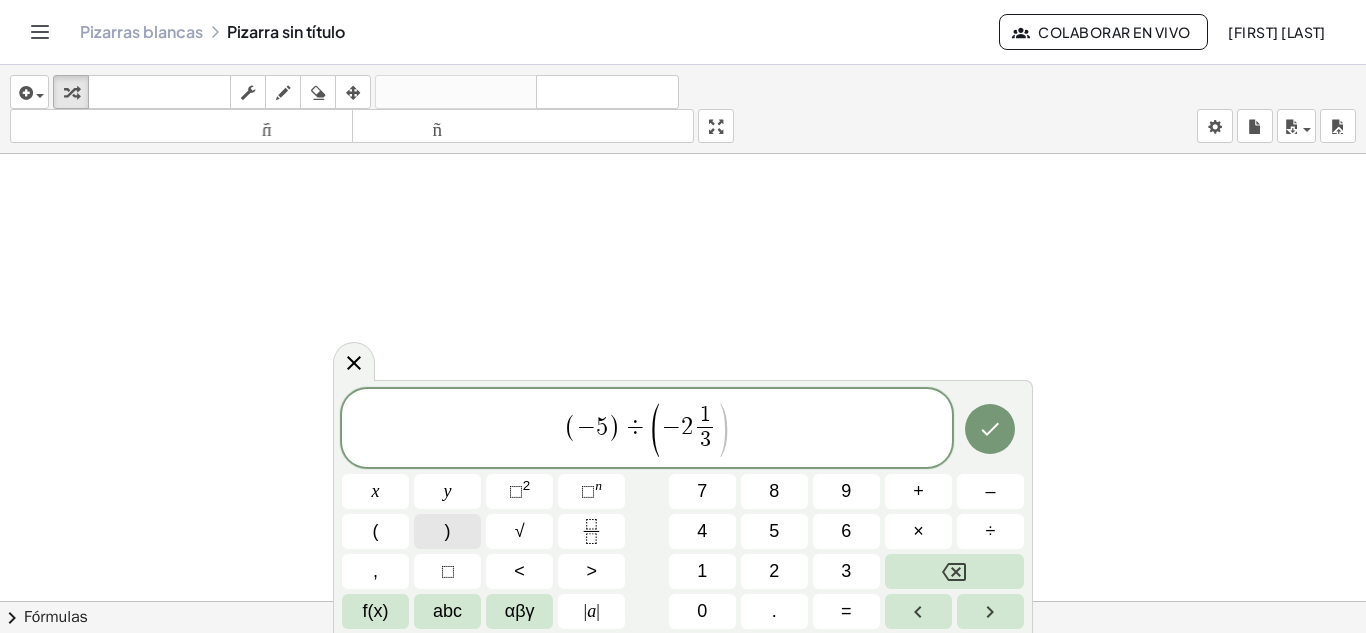 click on ")" at bounding box center [447, 531] 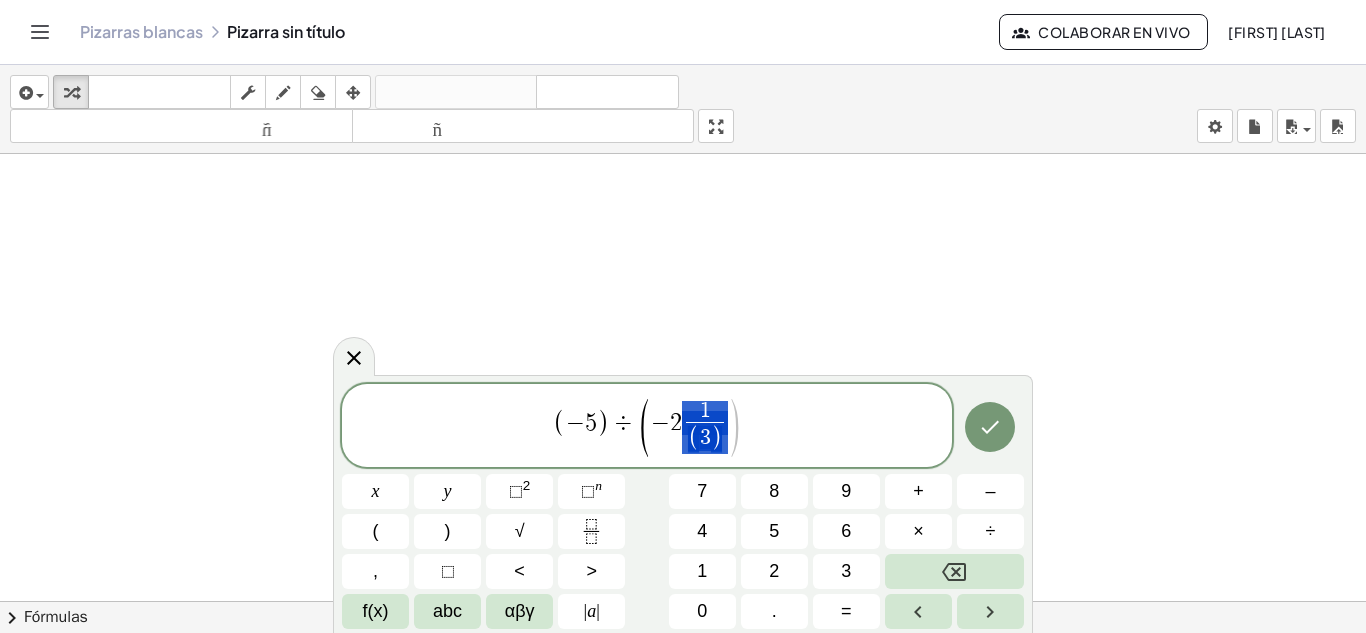 drag, startPoint x: 702, startPoint y: 415, endPoint x: 715, endPoint y: 436, distance: 24.698177 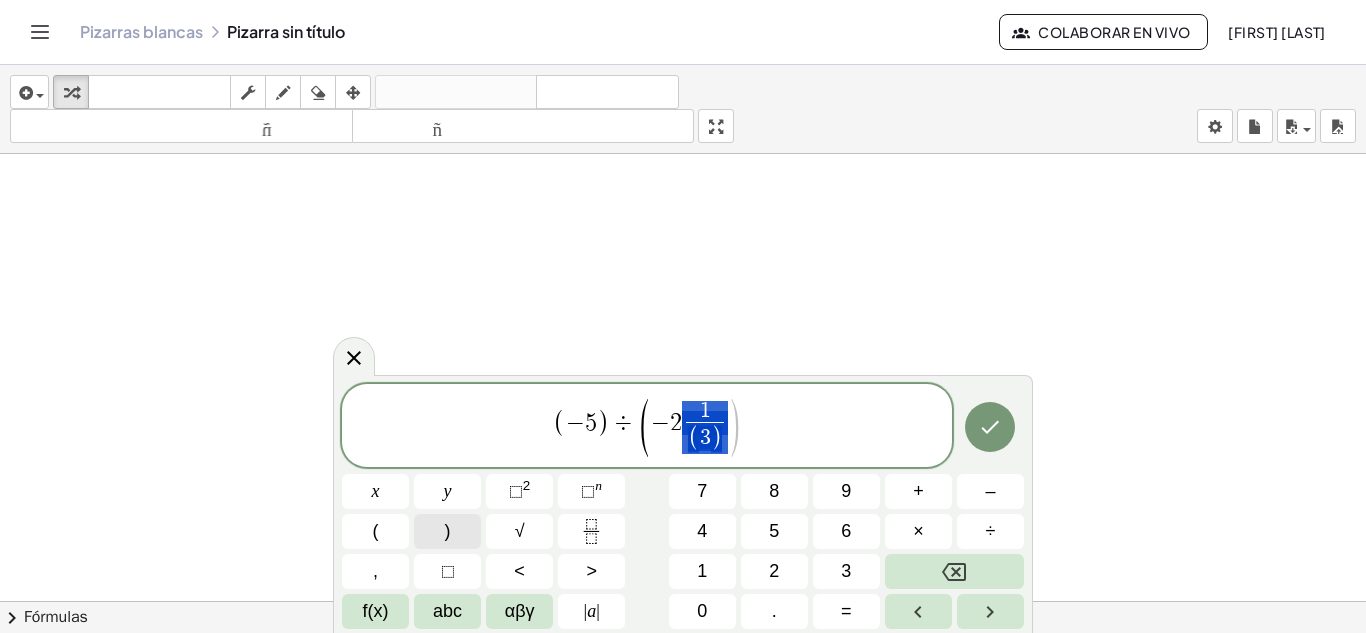click on ")" at bounding box center [447, 531] 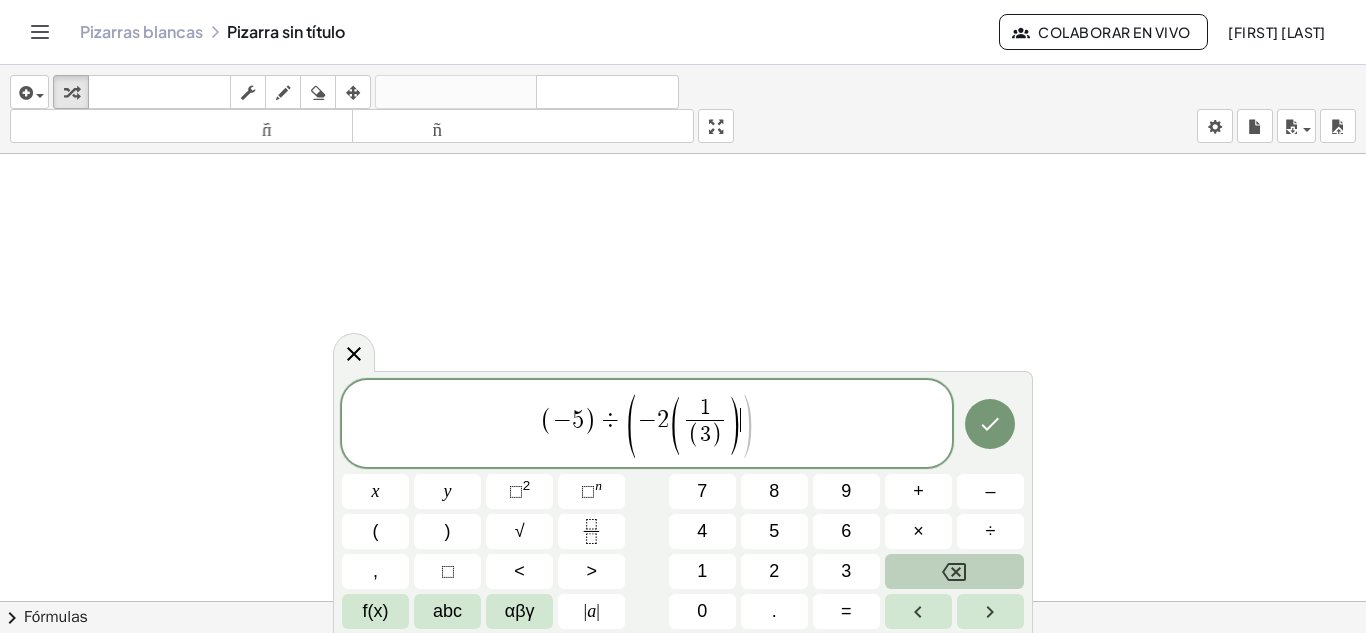 click 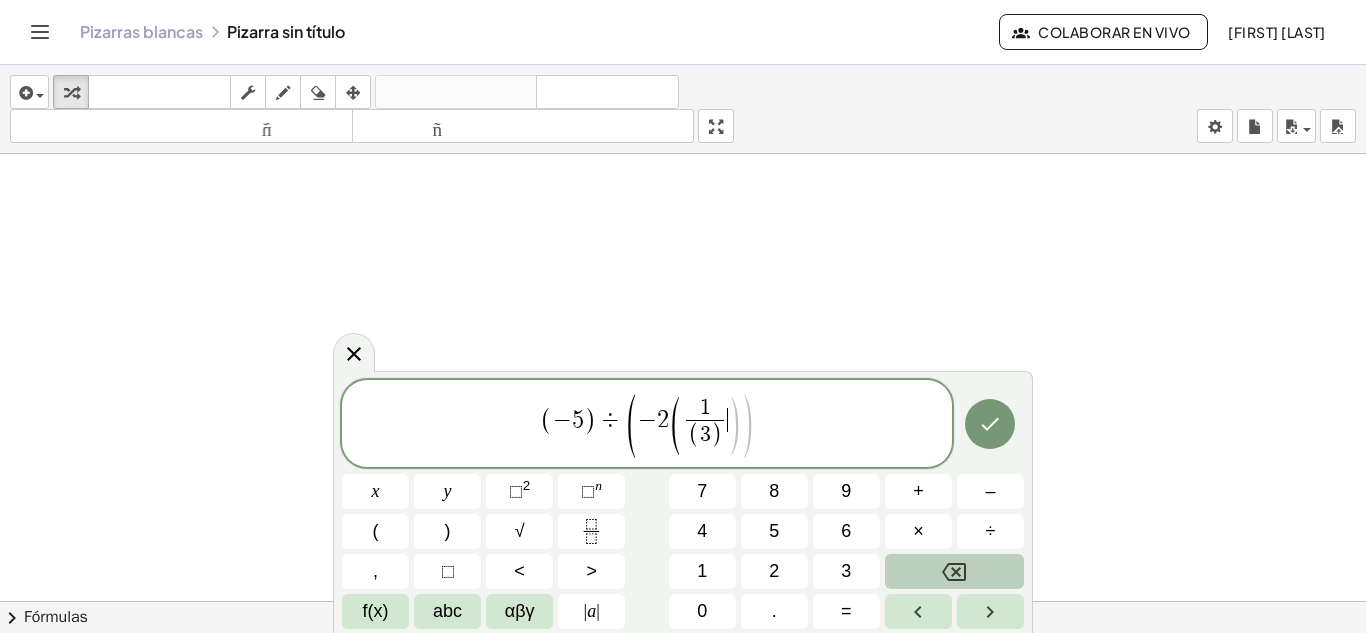 click 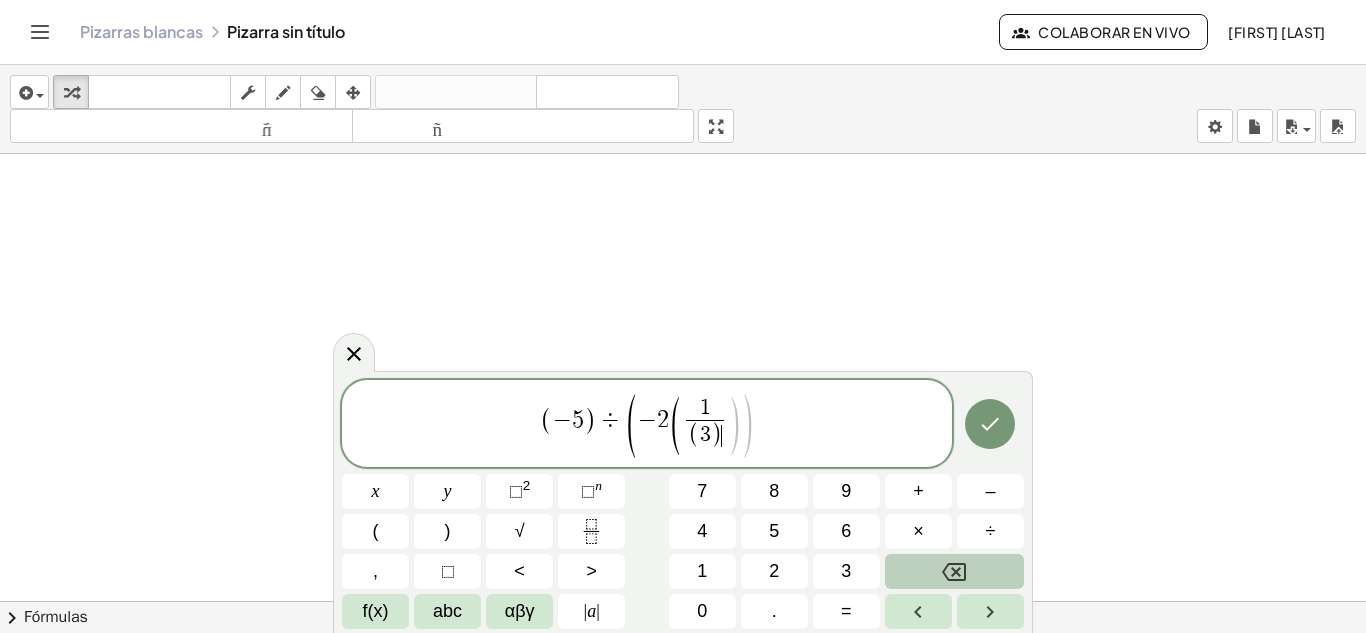 click 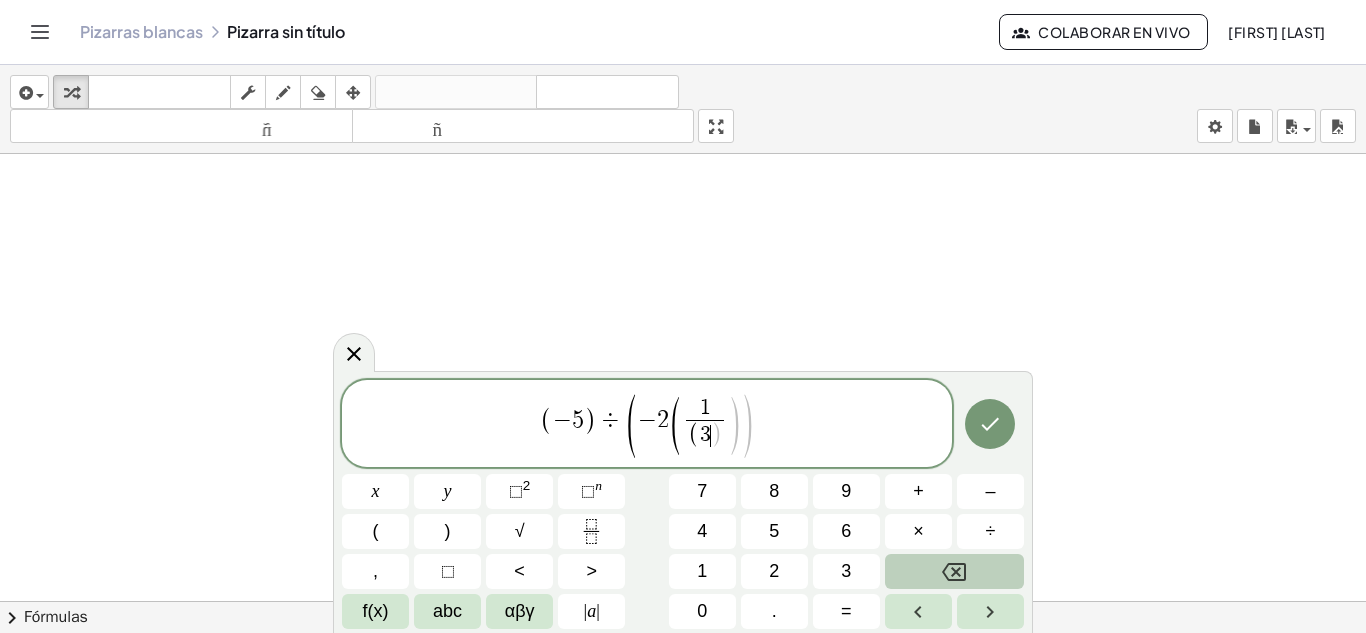 click 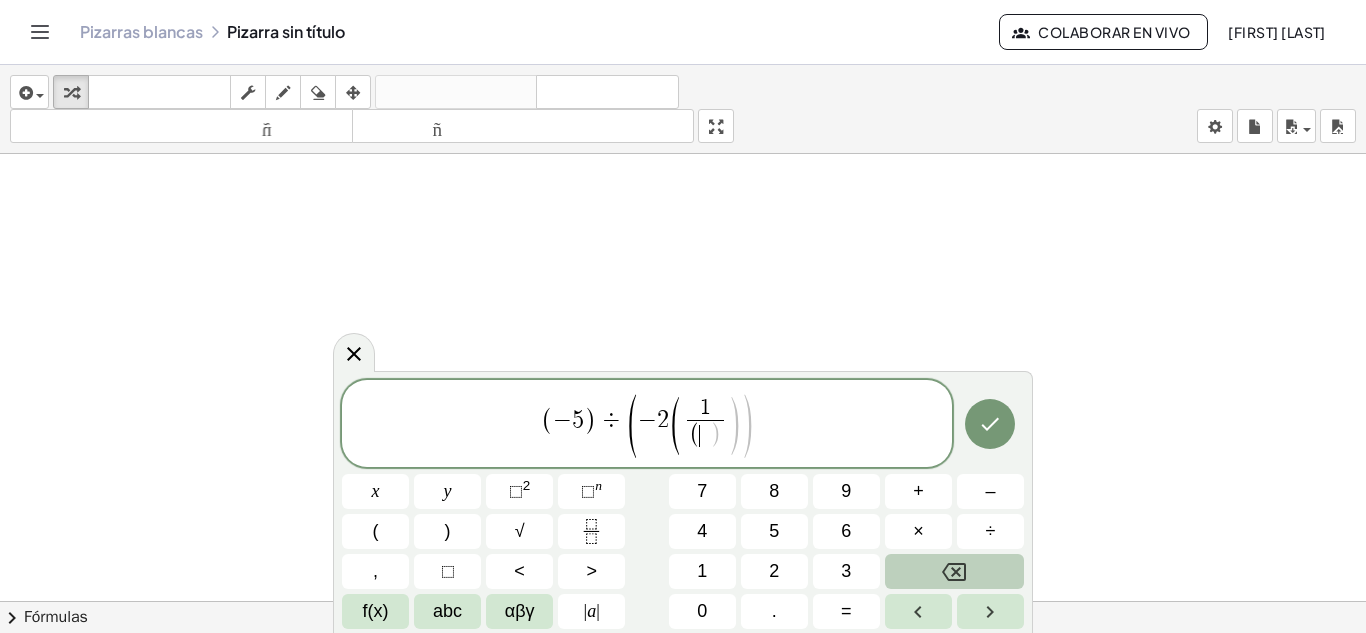 click 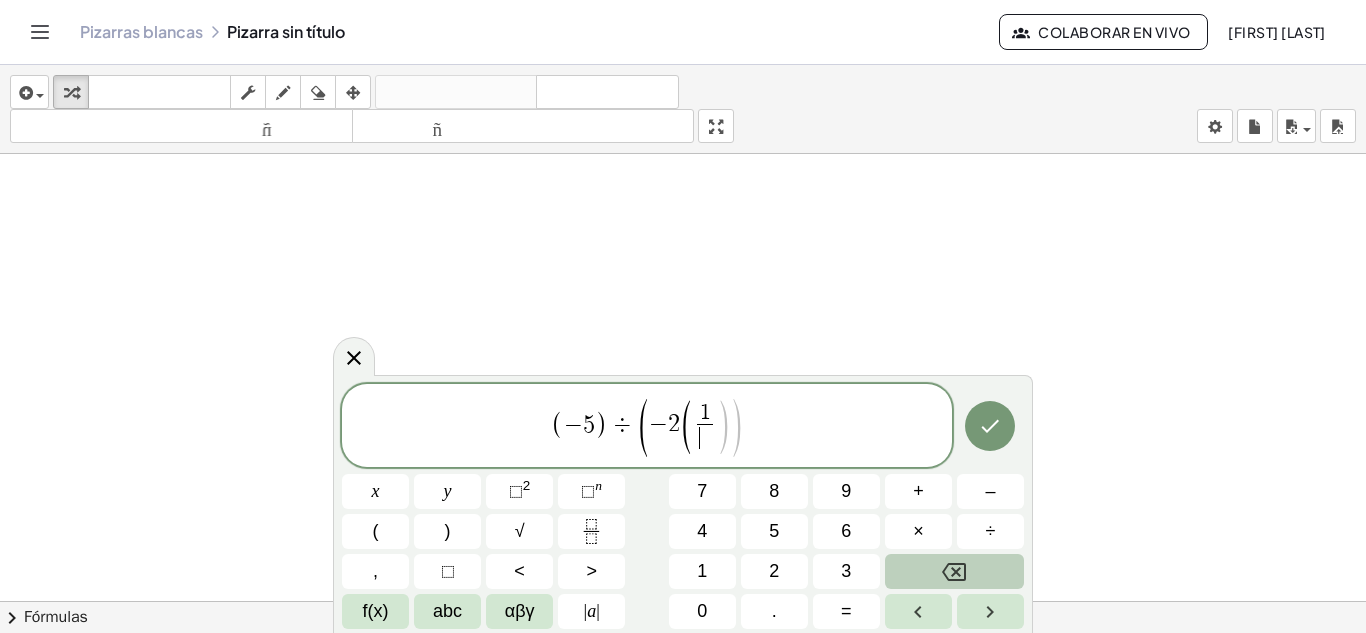 click 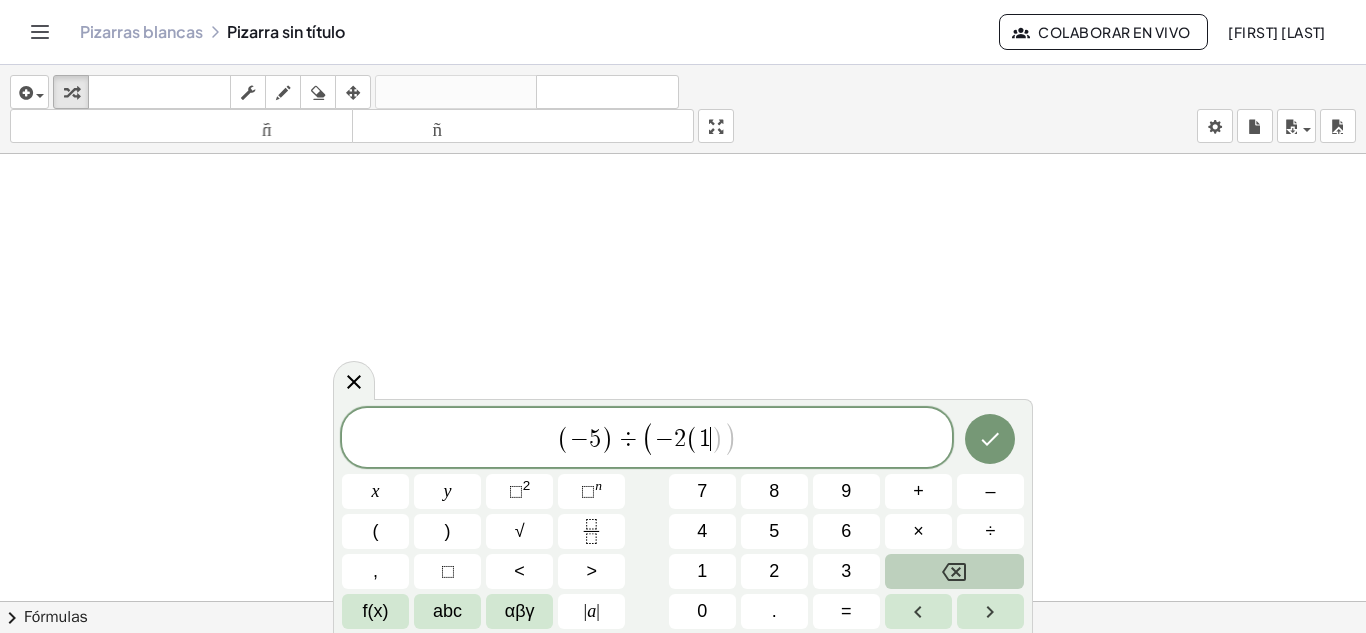 click 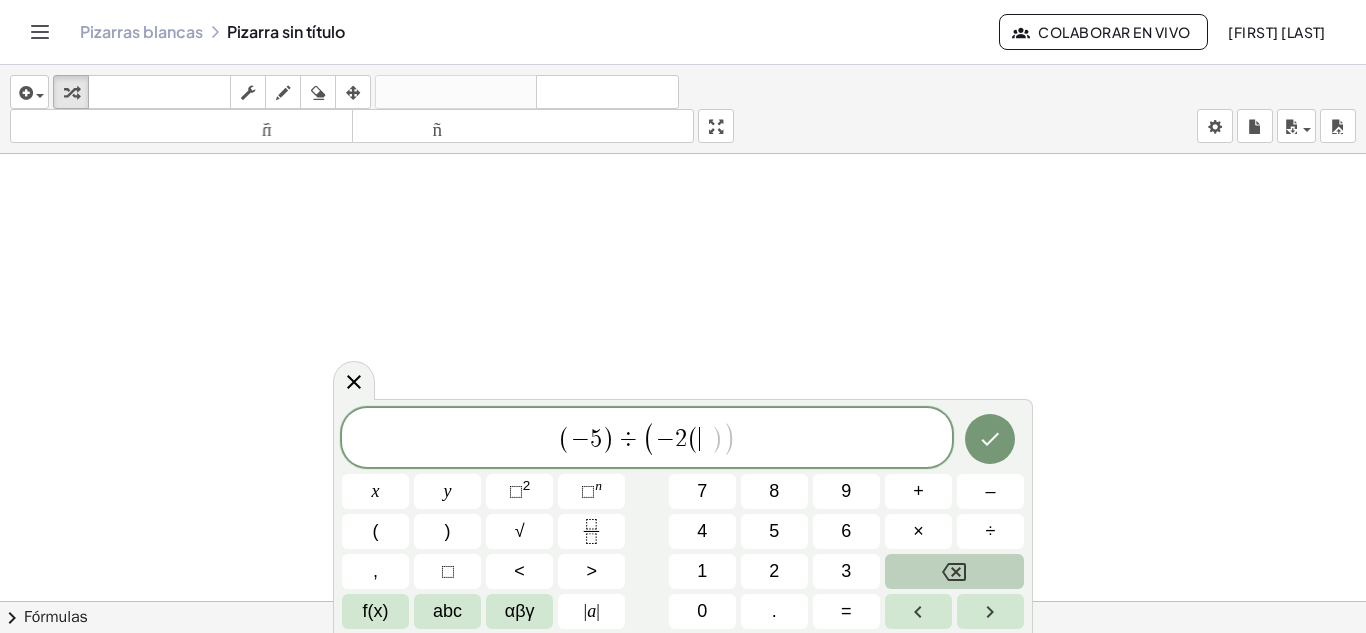 click 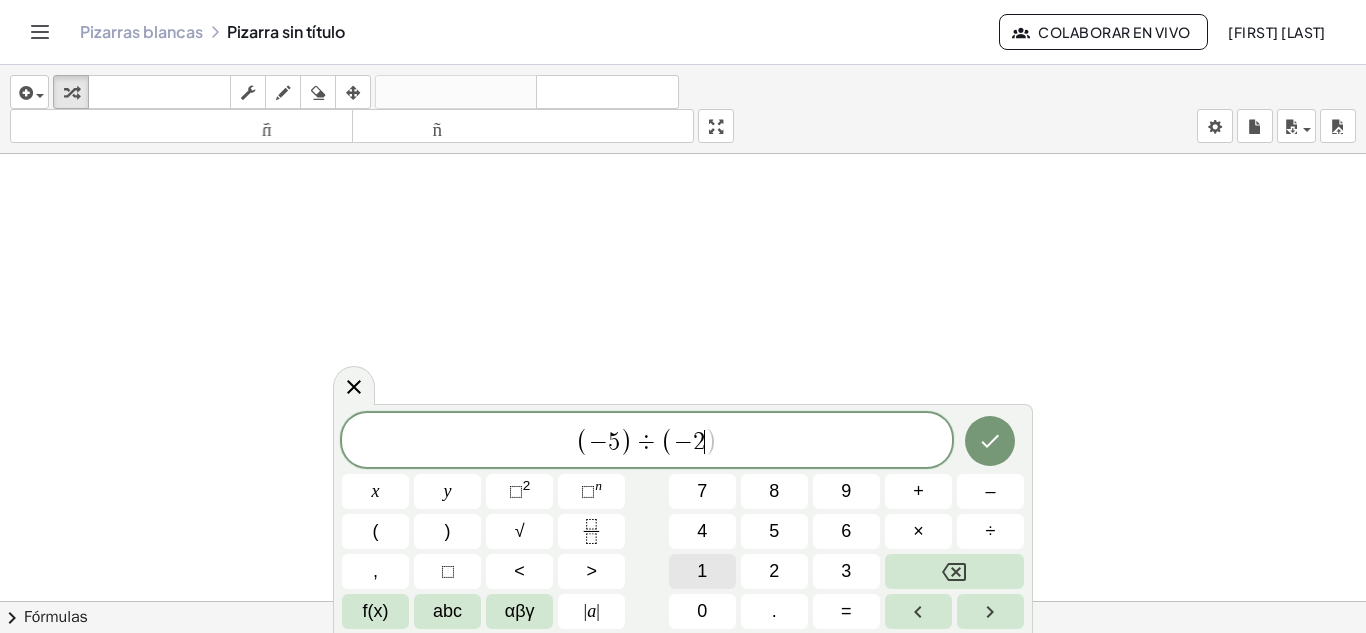 click on "1" at bounding box center (702, 571) 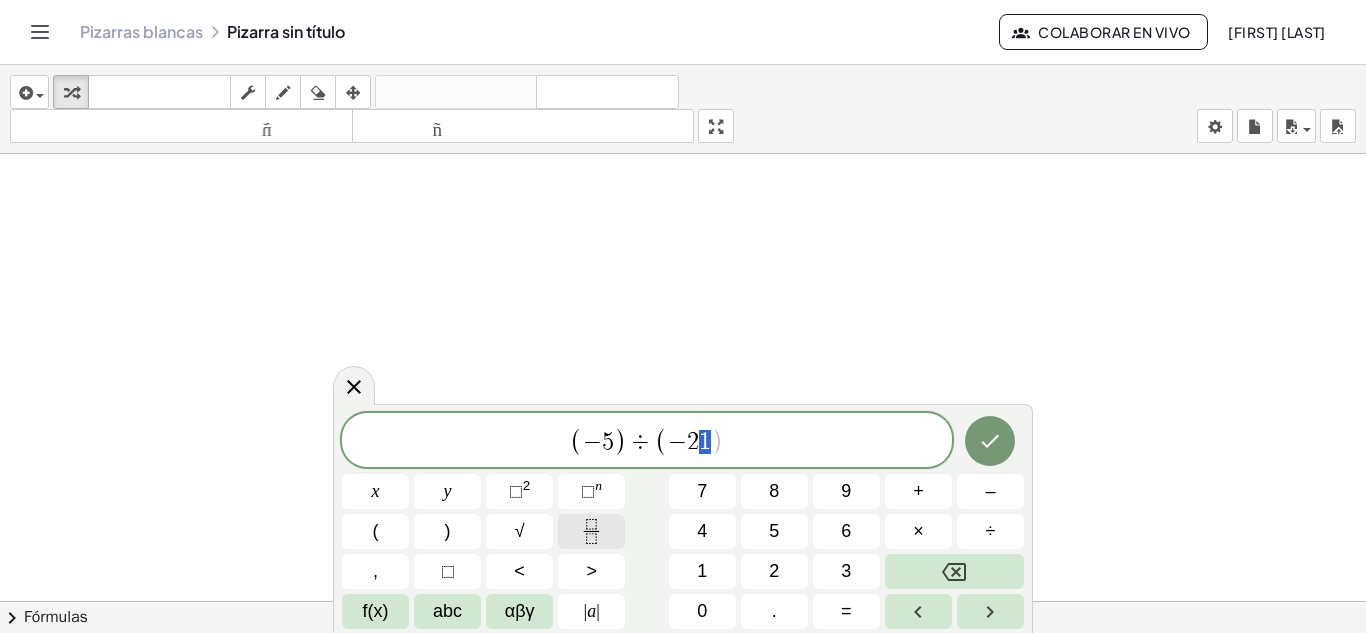 click 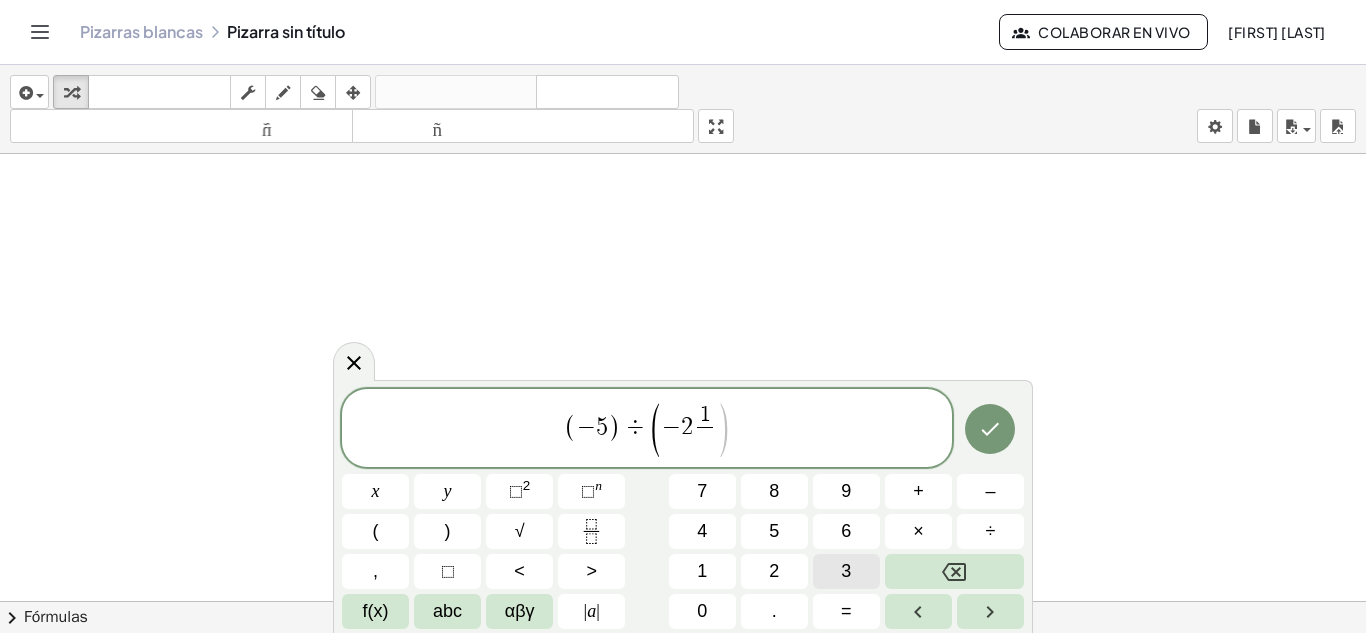 click on "3" at bounding box center [846, 571] 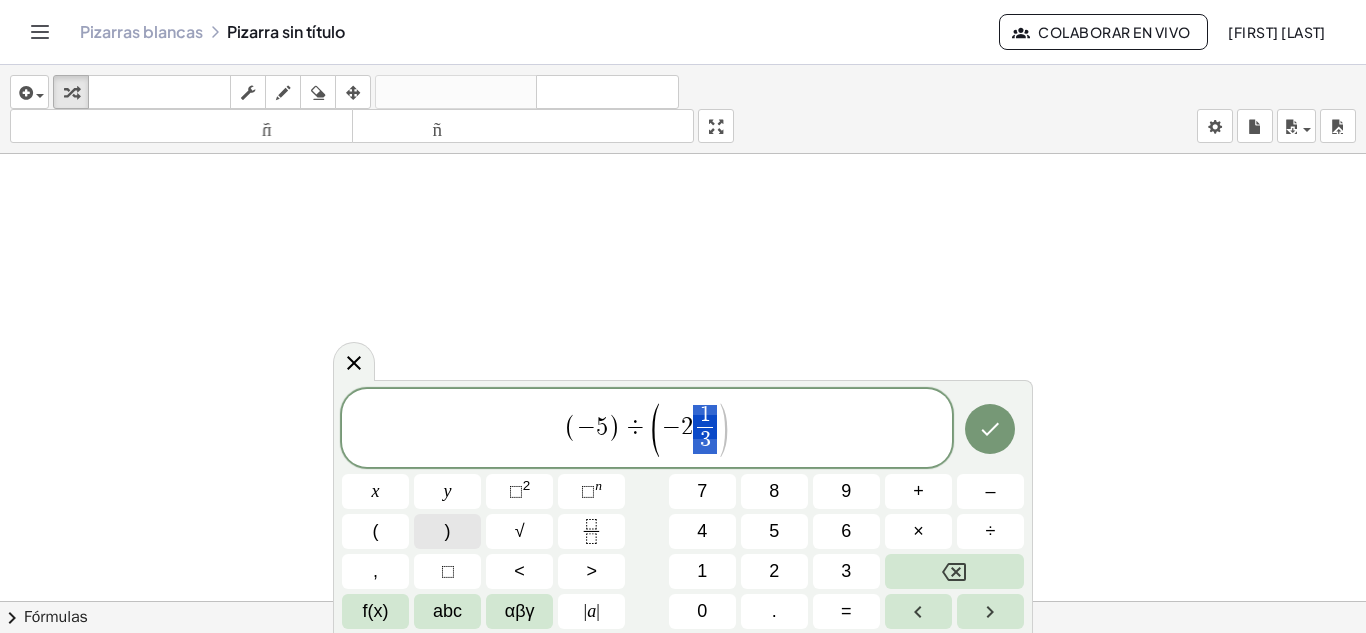 click on ")" at bounding box center (447, 531) 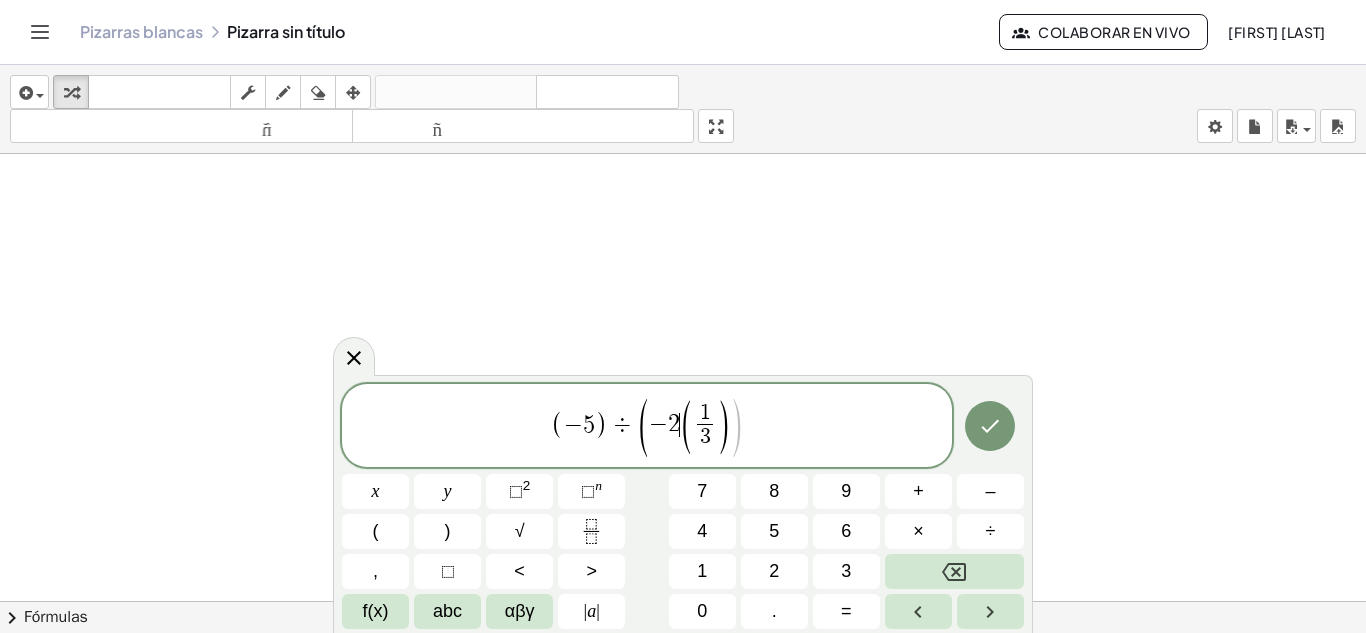 click on "(" at bounding box center [686, 427] 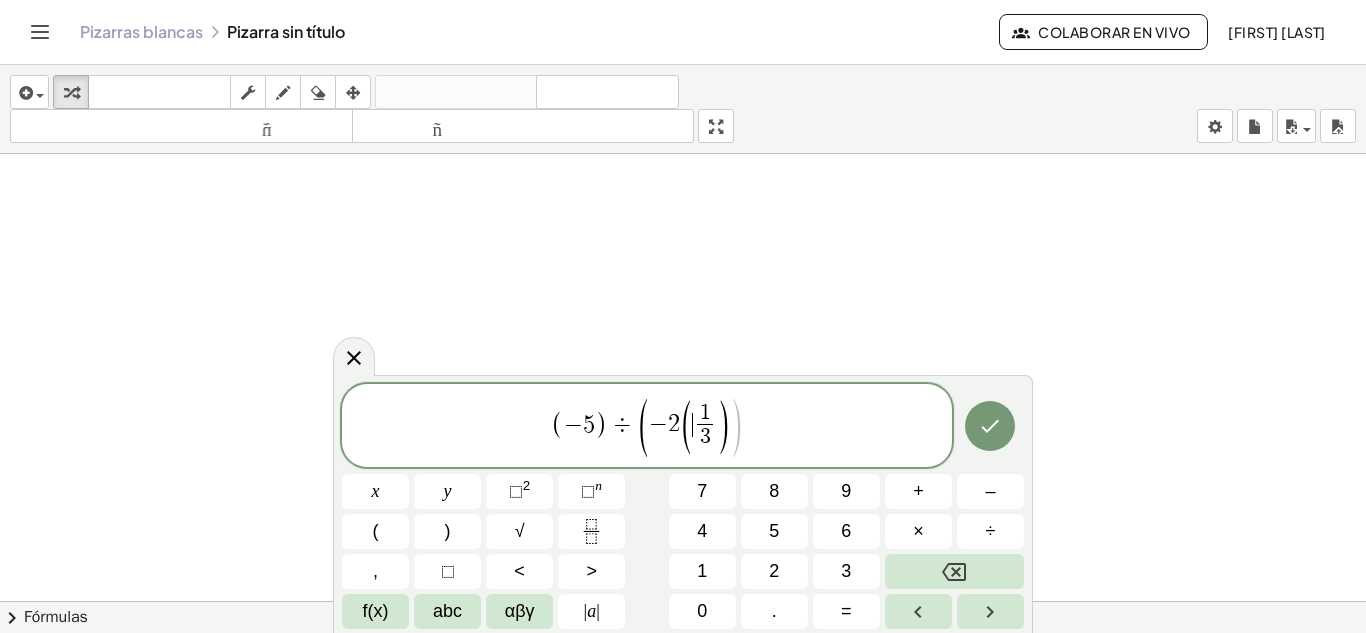click on "(" at bounding box center (686, 427) 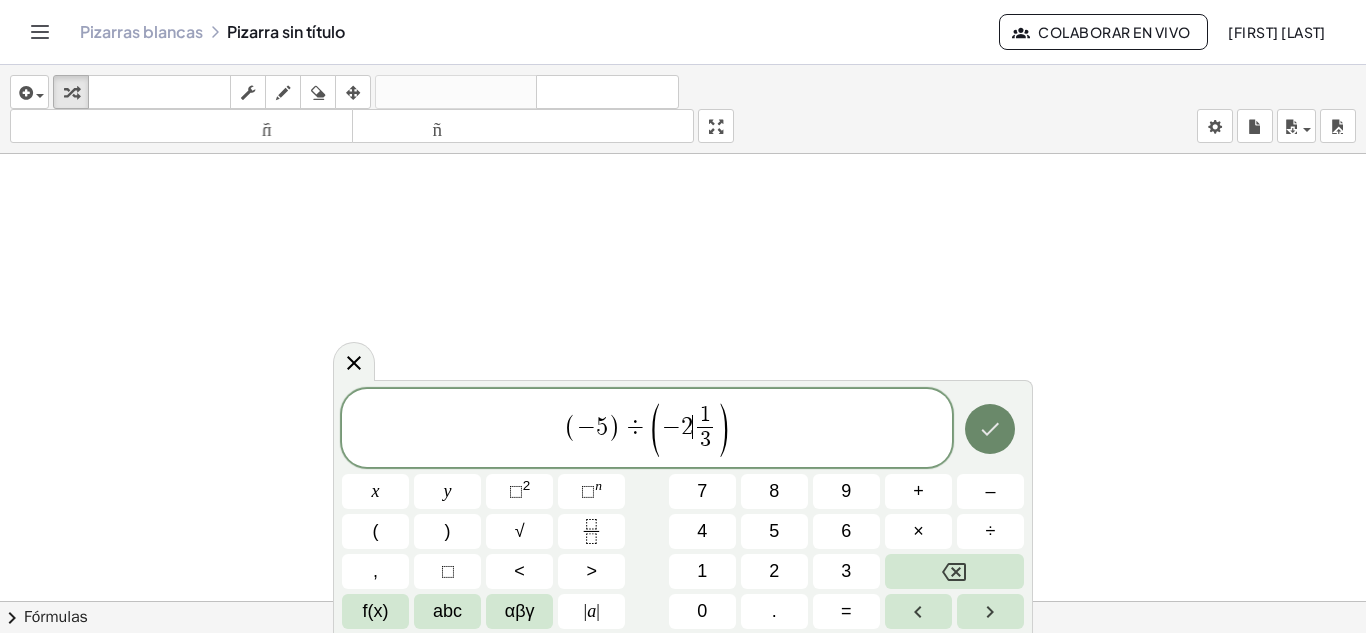 click 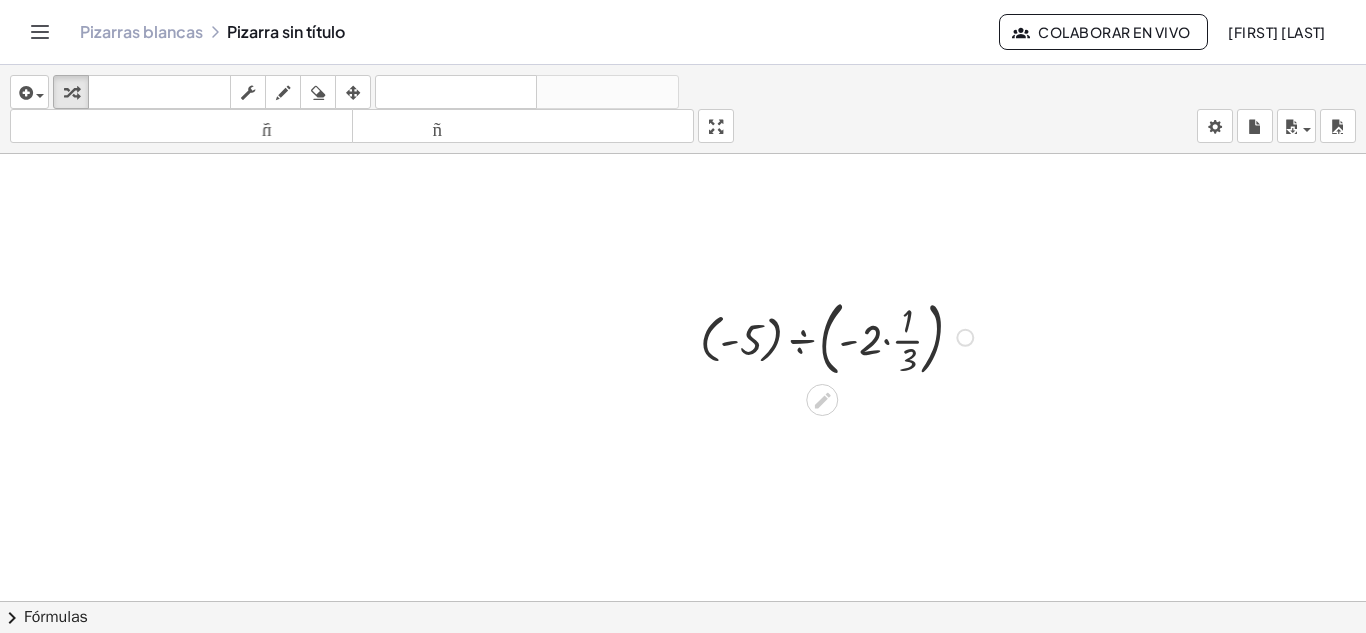 scroll, scrollTop: 579, scrollLeft: 0, axis: vertical 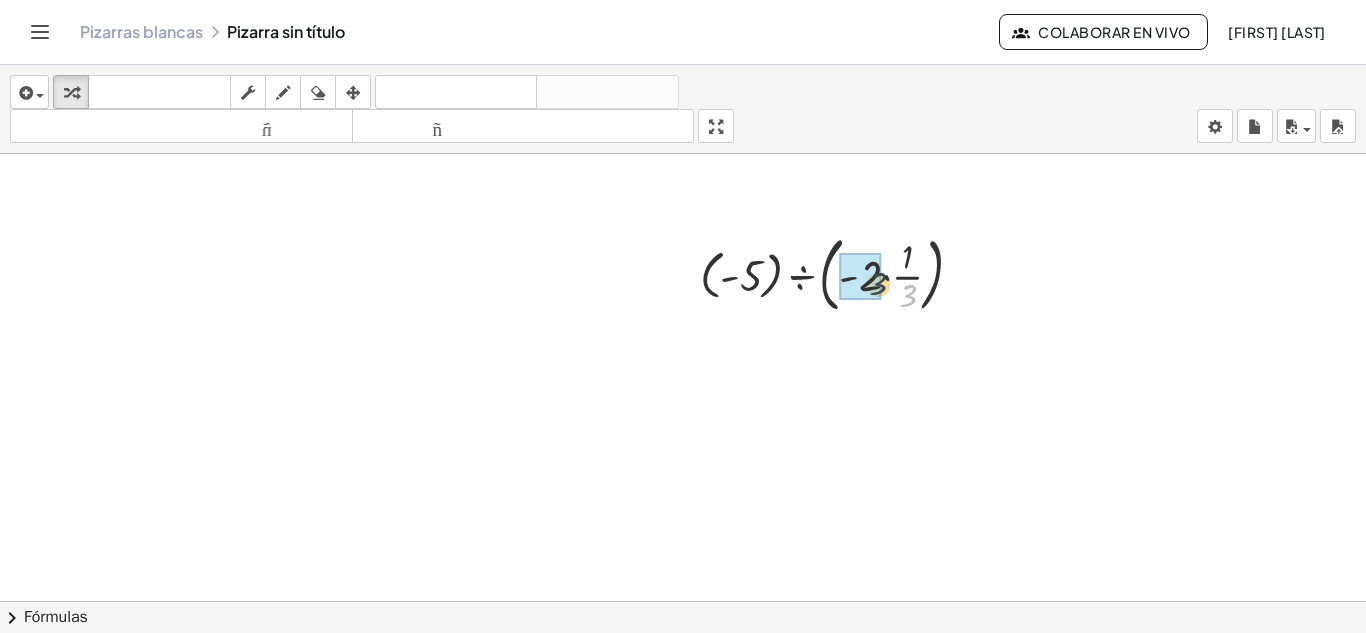 drag, startPoint x: 907, startPoint y: 303, endPoint x: 874, endPoint y: 289, distance: 35.846897 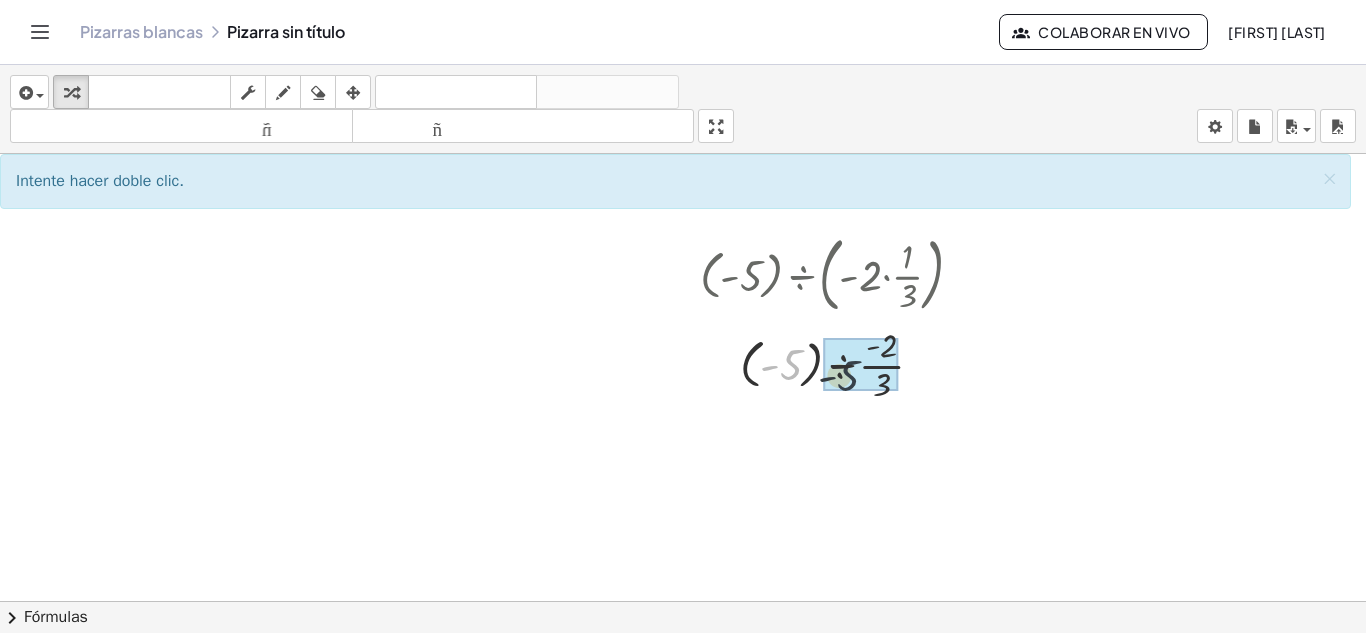 drag, startPoint x: 782, startPoint y: 363, endPoint x: 880, endPoint y: 382, distance: 99.824844 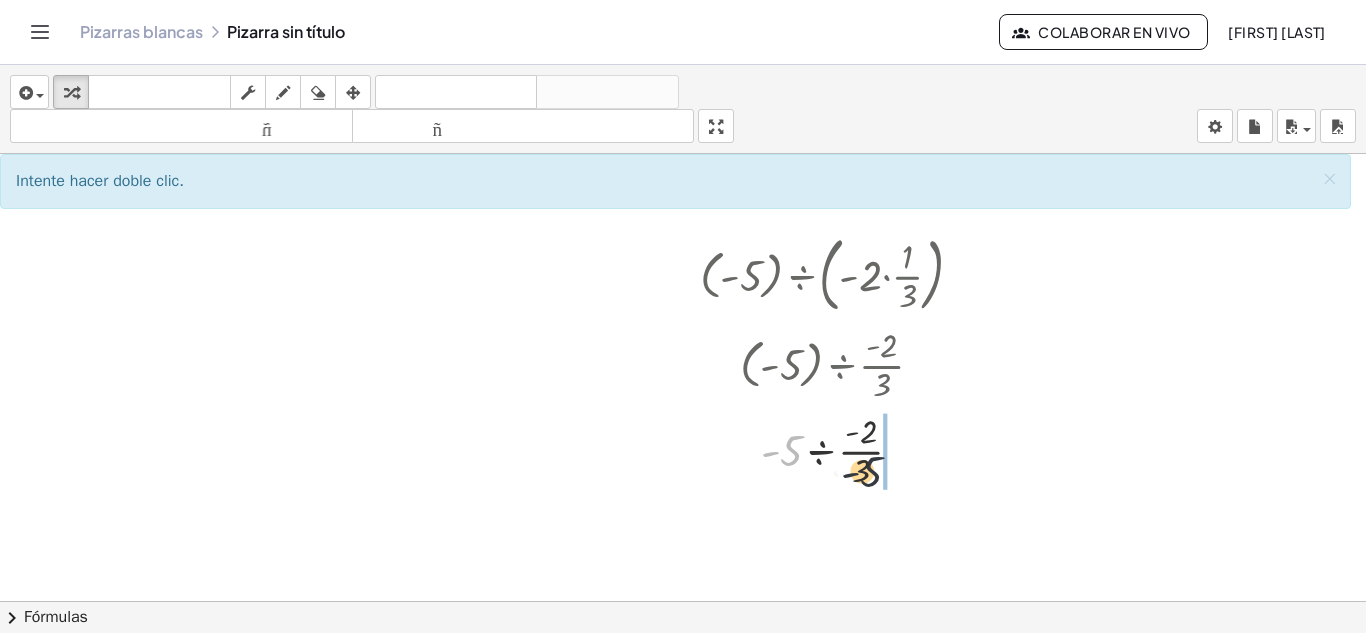 drag, startPoint x: 796, startPoint y: 453, endPoint x: 882, endPoint y: 475, distance: 88.76936 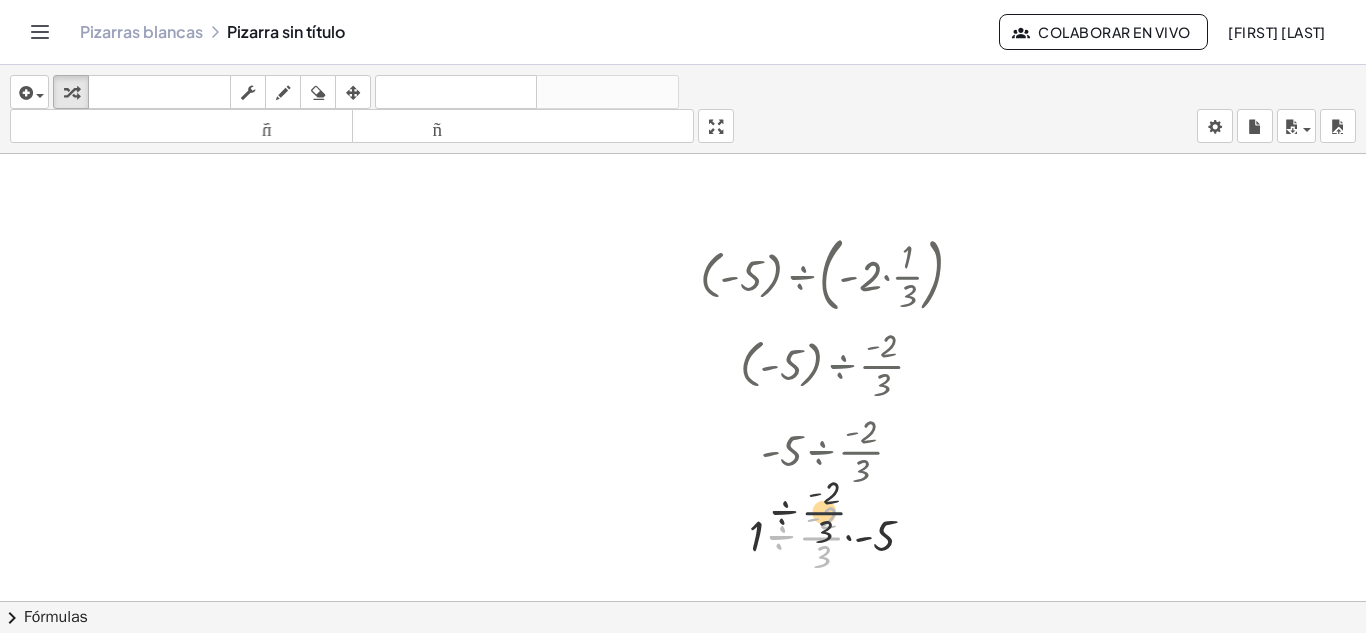 drag, startPoint x: 828, startPoint y: 547, endPoint x: 831, endPoint y: 511, distance: 36.124783 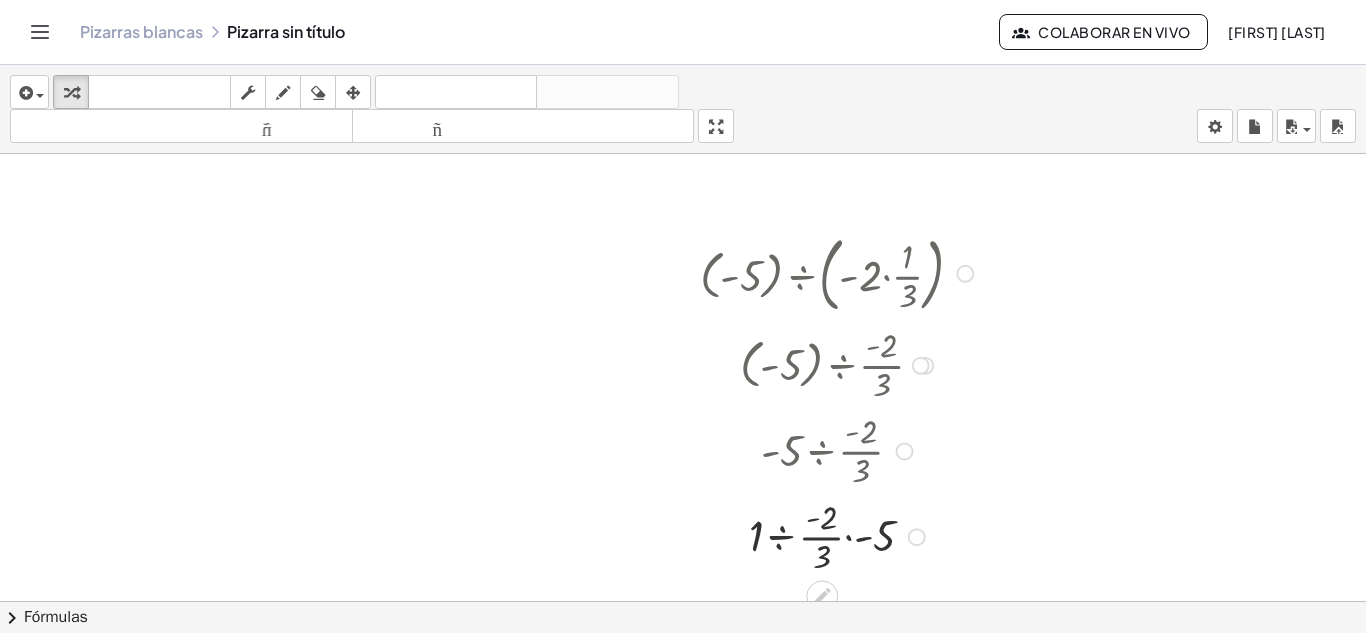drag, startPoint x: 827, startPoint y: 555, endPoint x: 886, endPoint y: 533, distance: 62.968246 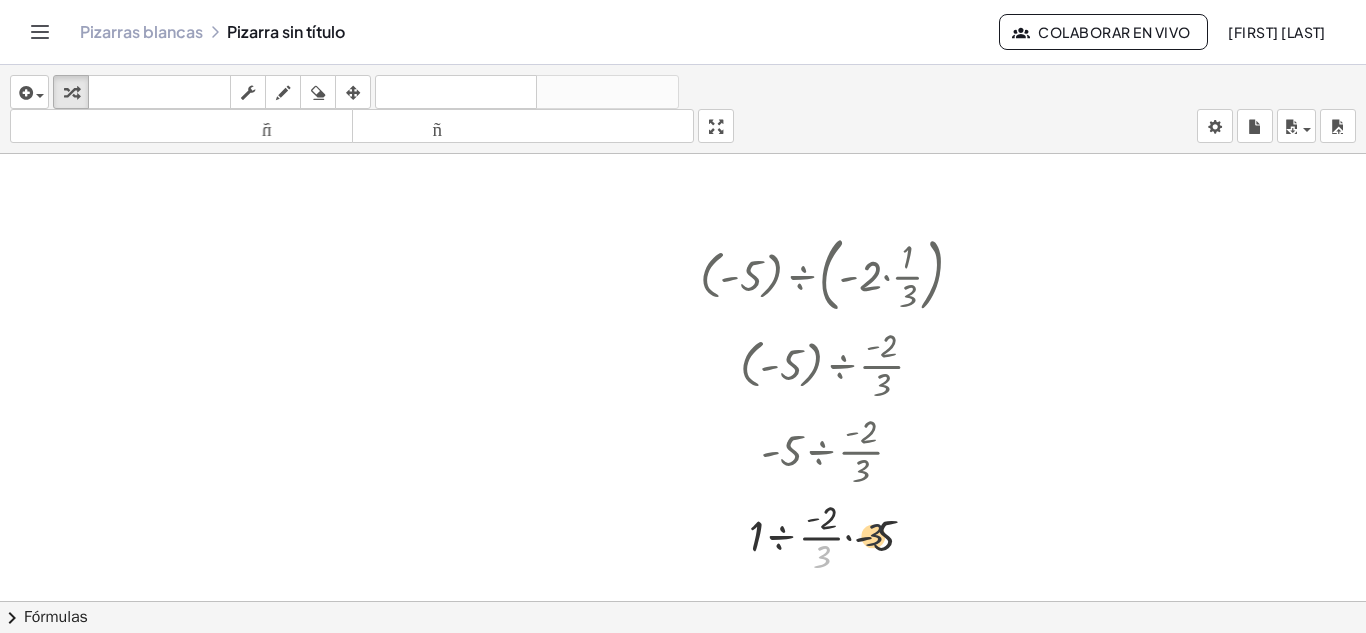 drag, startPoint x: 819, startPoint y: 559, endPoint x: 889, endPoint y: 534, distance: 74.330345 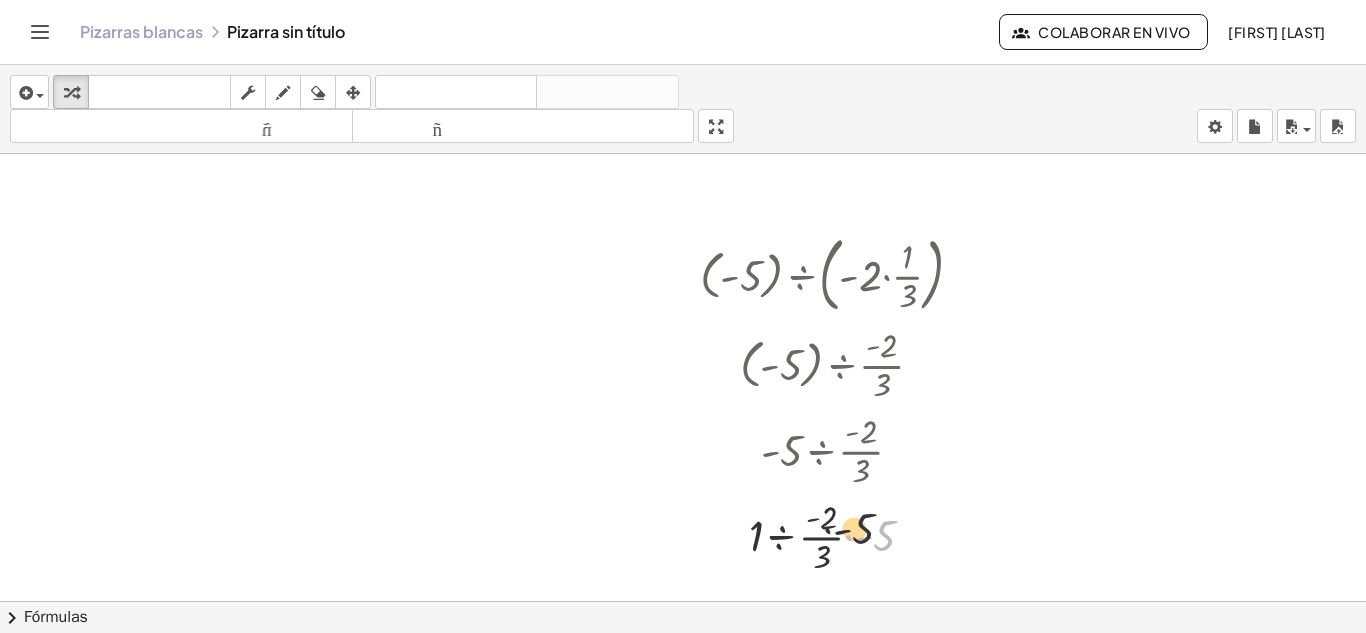 drag, startPoint x: 877, startPoint y: 529, endPoint x: 825, endPoint y: 510, distance: 55.362442 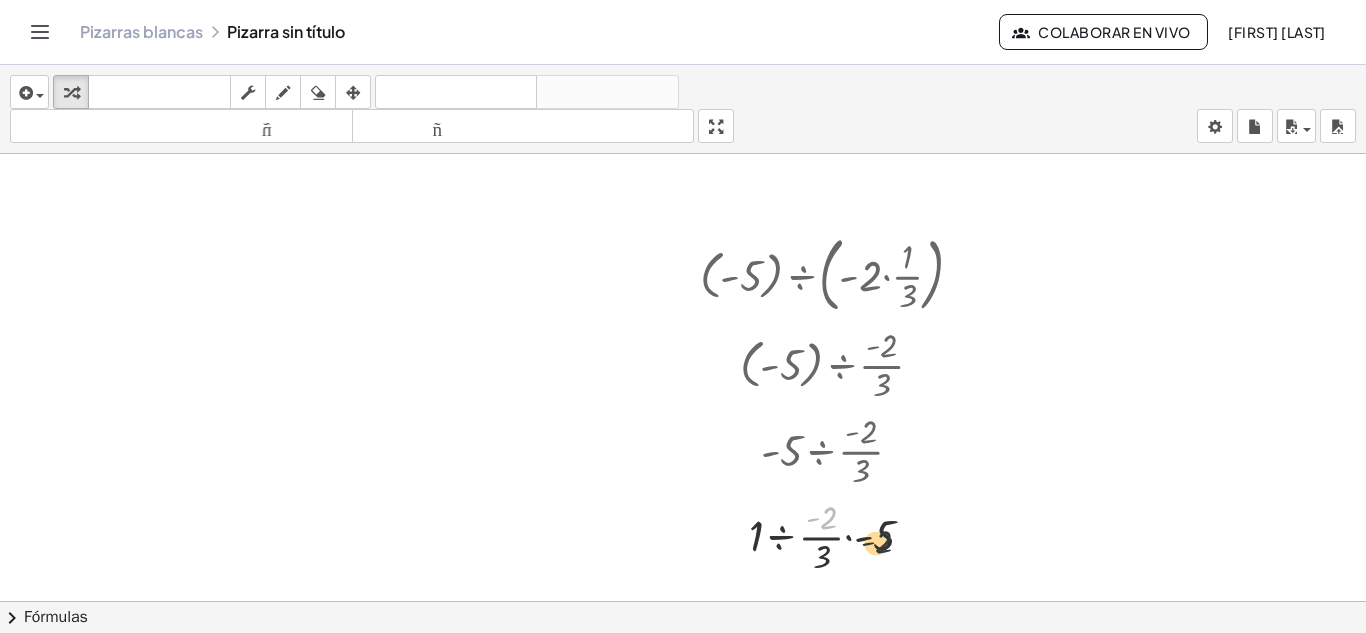 drag, startPoint x: 825, startPoint y: 515, endPoint x: 886, endPoint y: 542, distance: 66.70832 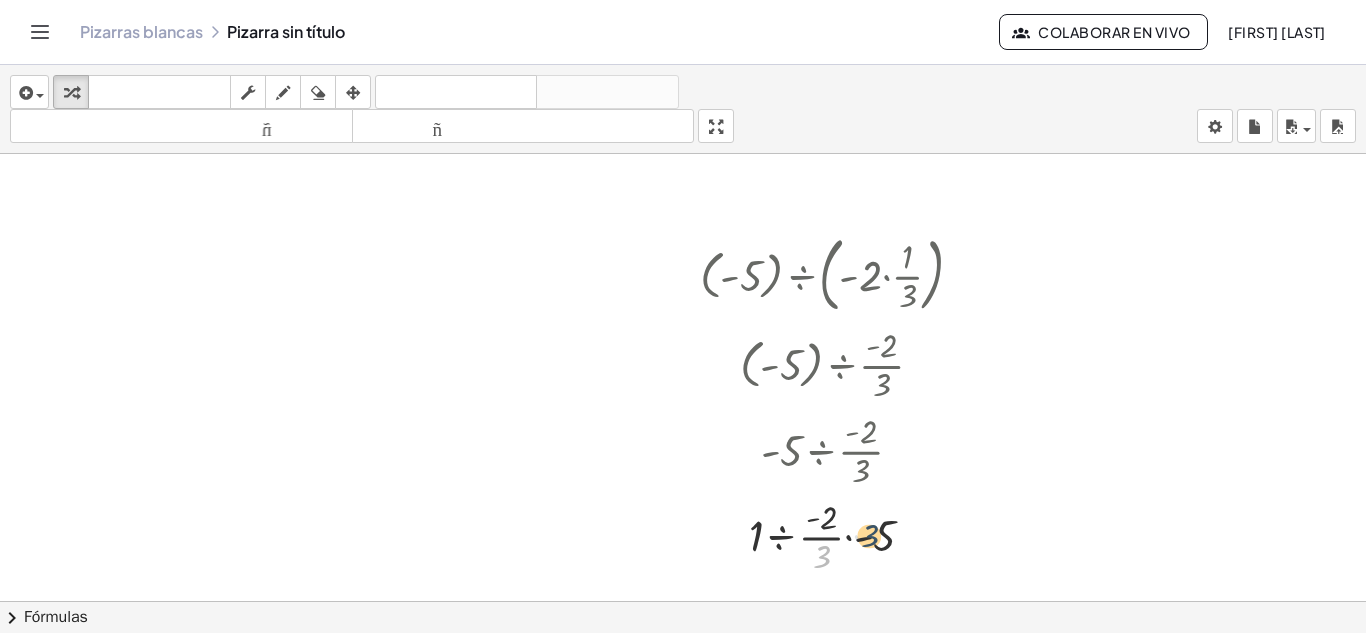 drag, startPoint x: 829, startPoint y: 568, endPoint x: 891, endPoint y: 538, distance: 68.8767 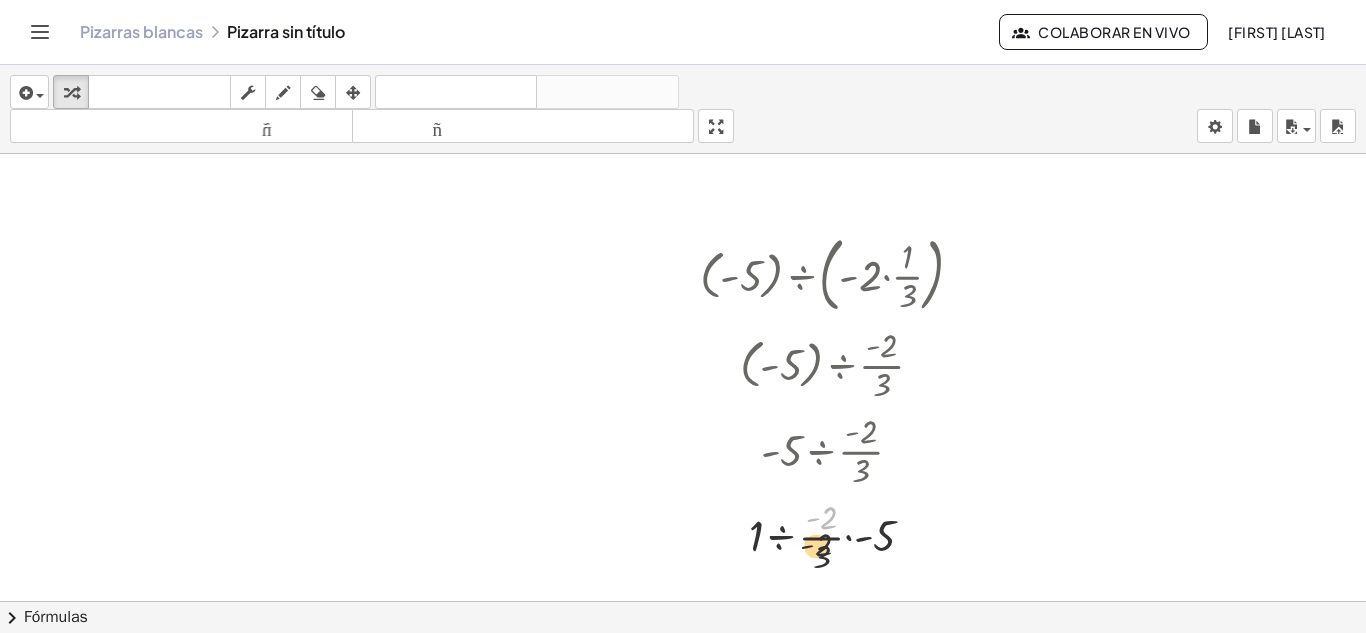 drag, startPoint x: 833, startPoint y: 517, endPoint x: 821, endPoint y: 566, distance: 50.447994 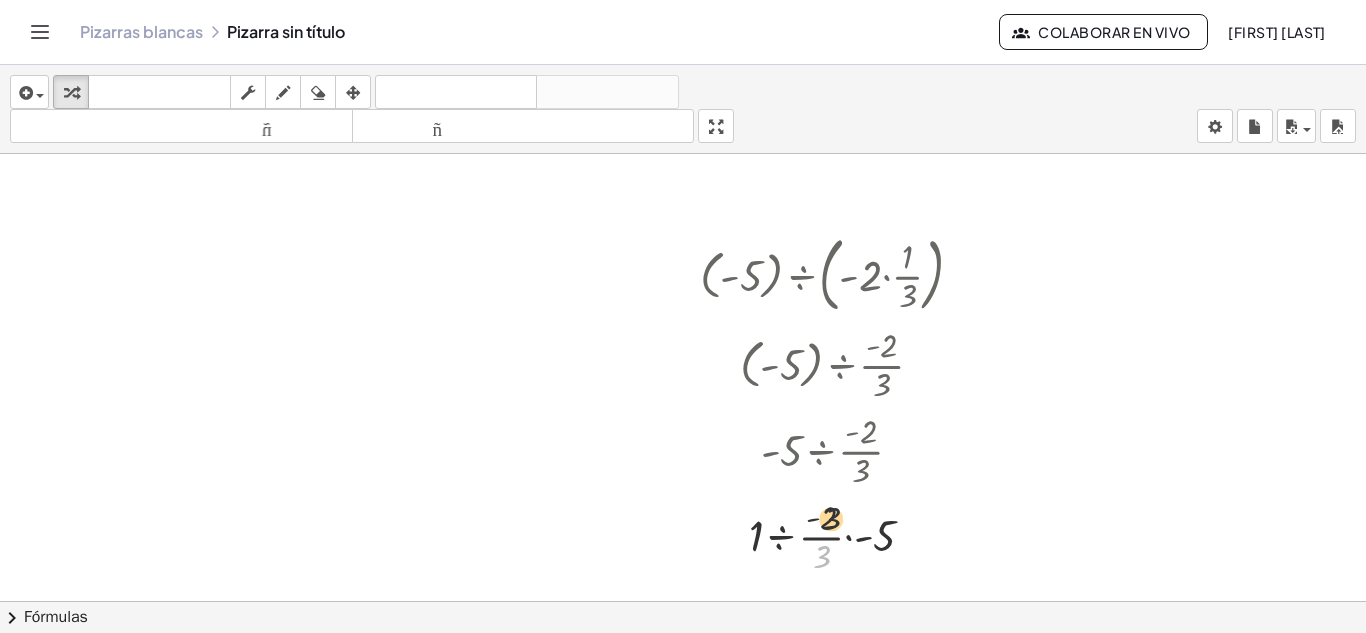 drag, startPoint x: 820, startPoint y: 563, endPoint x: 832, endPoint y: 506, distance: 58.249462 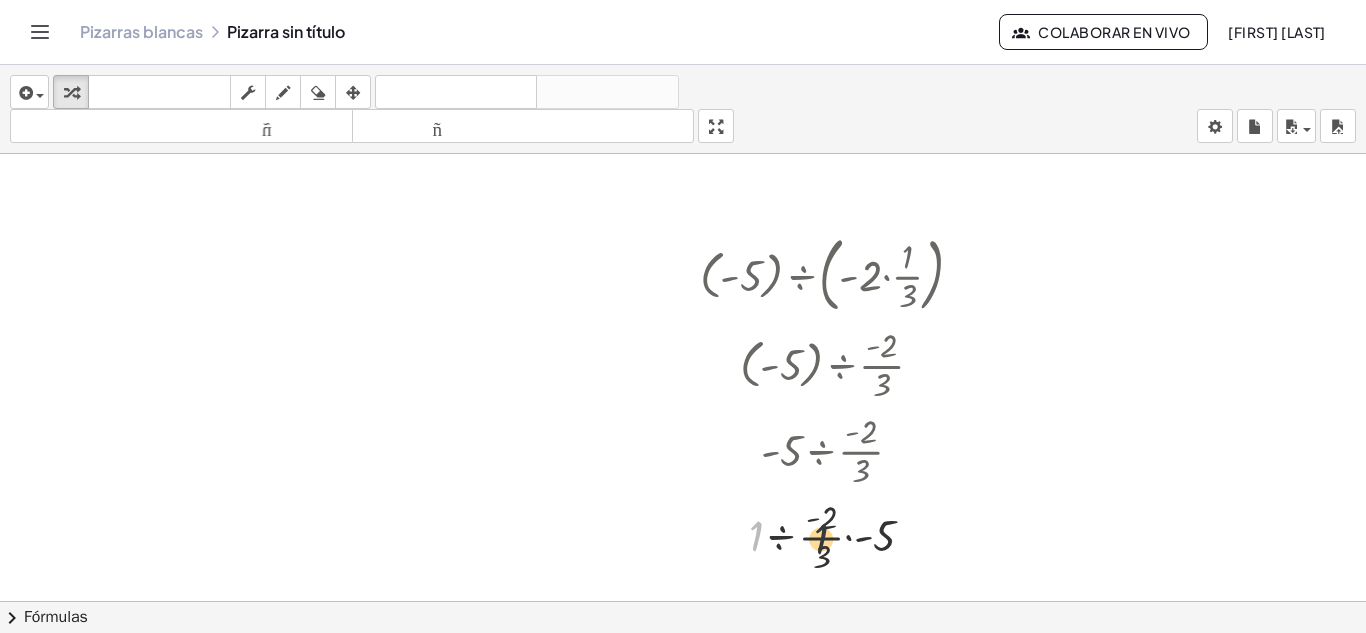drag, startPoint x: 754, startPoint y: 532, endPoint x: 850, endPoint y: 516, distance: 97.3242 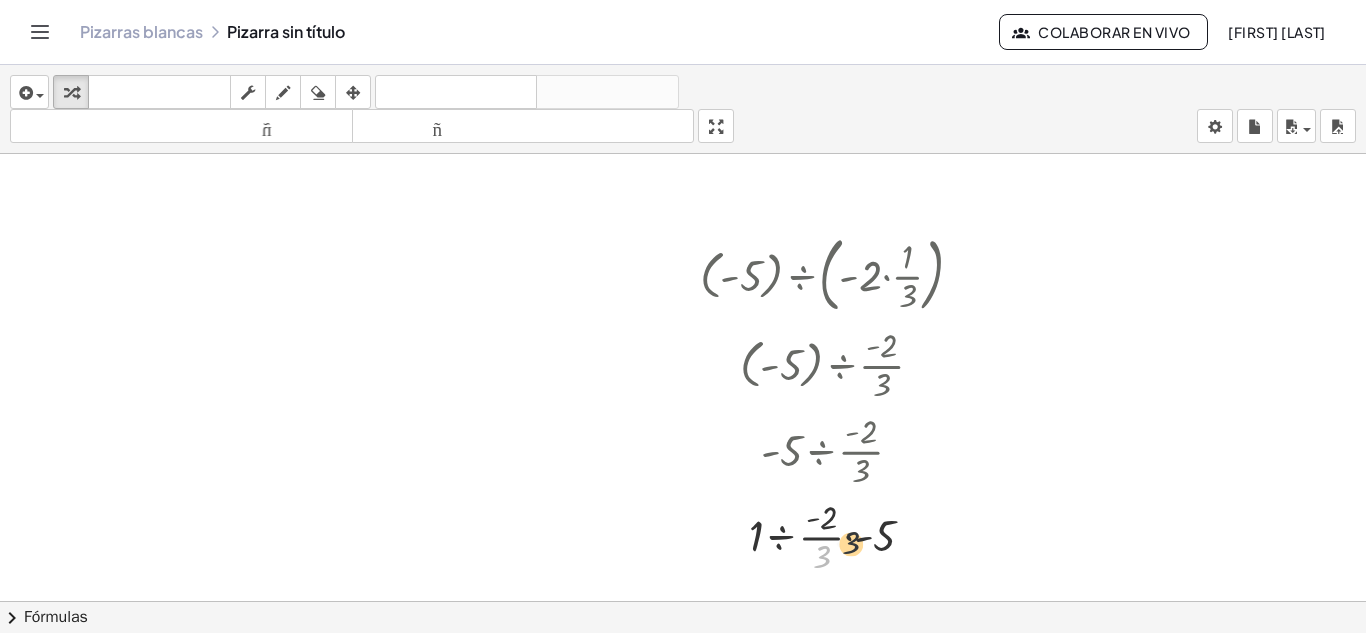 drag, startPoint x: 830, startPoint y: 557, endPoint x: 876, endPoint y: 531, distance: 52.83938 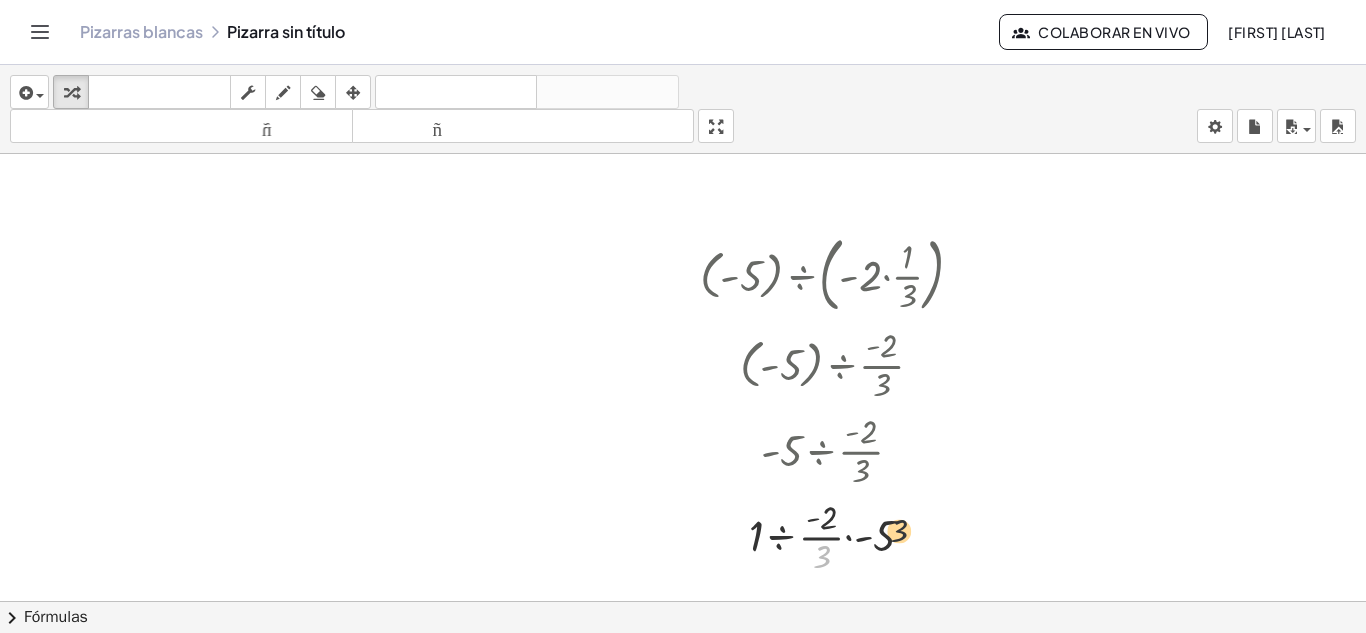 drag, startPoint x: 818, startPoint y: 558, endPoint x: 907, endPoint y: 526, distance: 94.57801 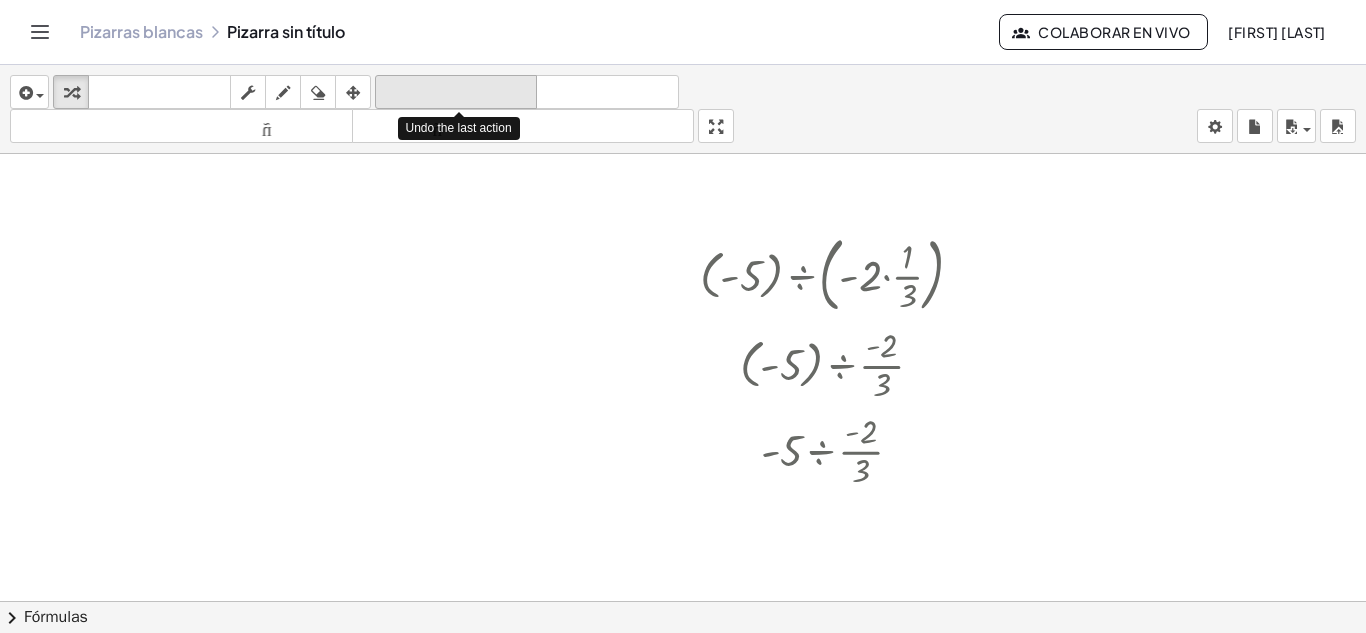 click on "deshacer" at bounding box center (456, 92) 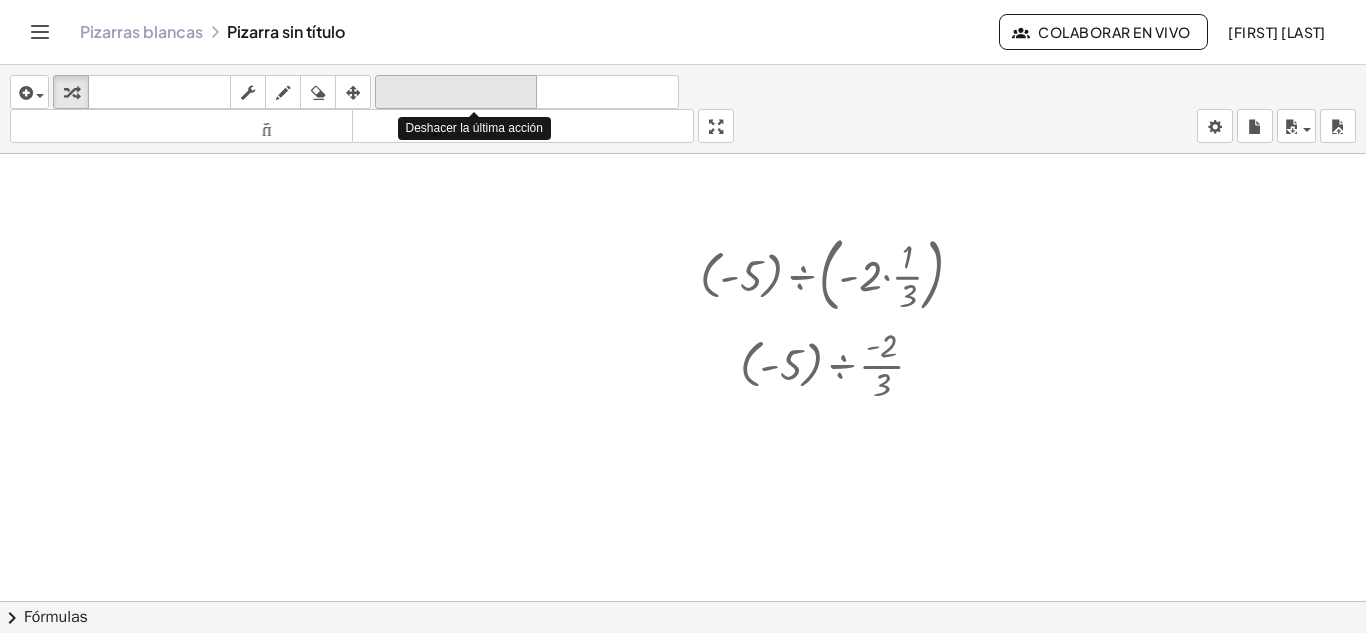 click on "deshacer" at bounding box center [456, 92] 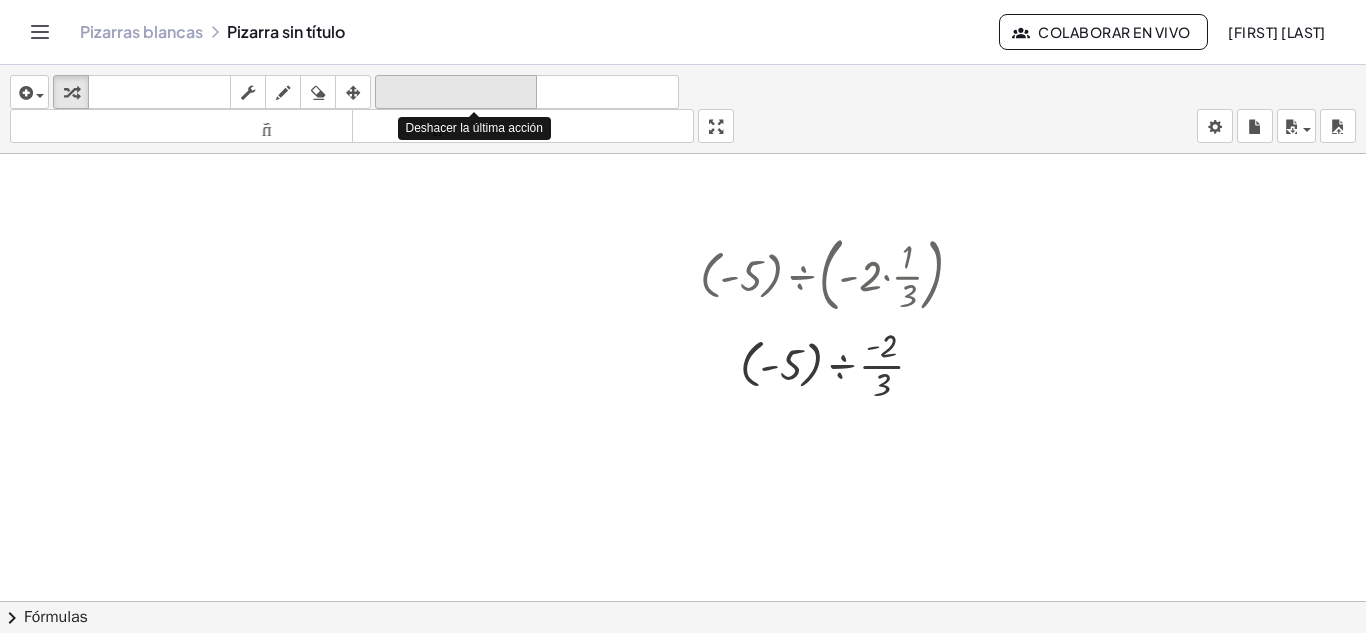 click on "deshacer" at bounding box center [456, 92] 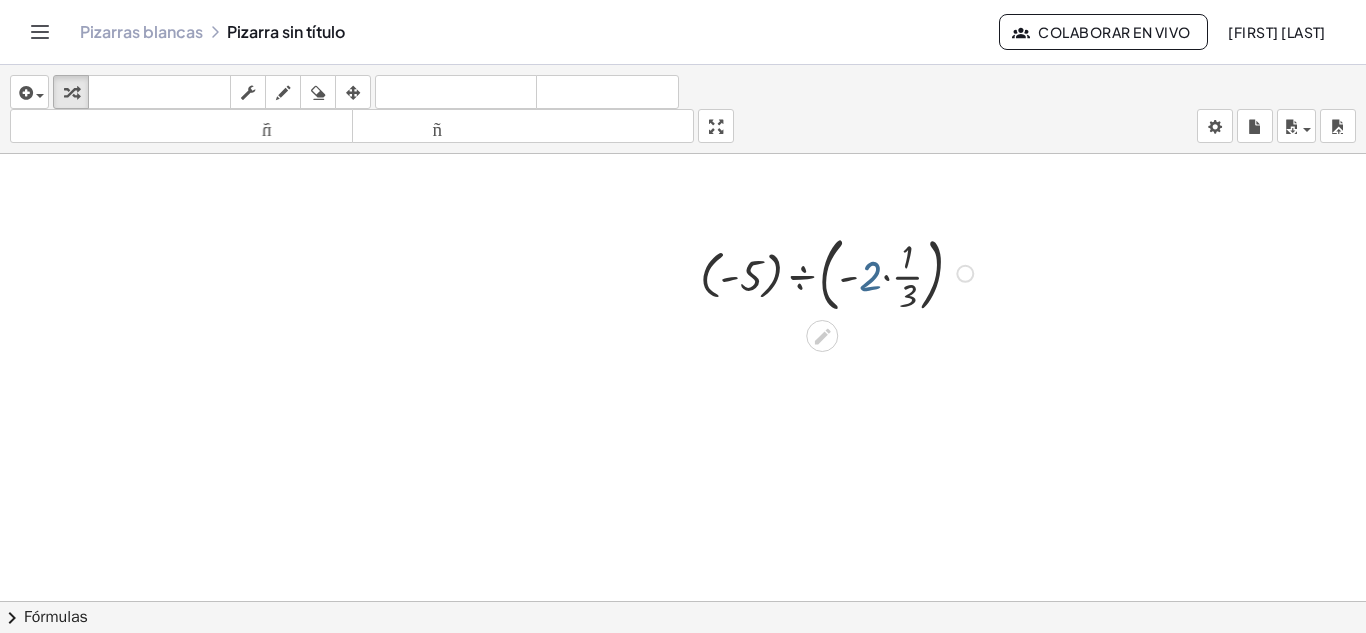 click at bounding box center [840, 272] 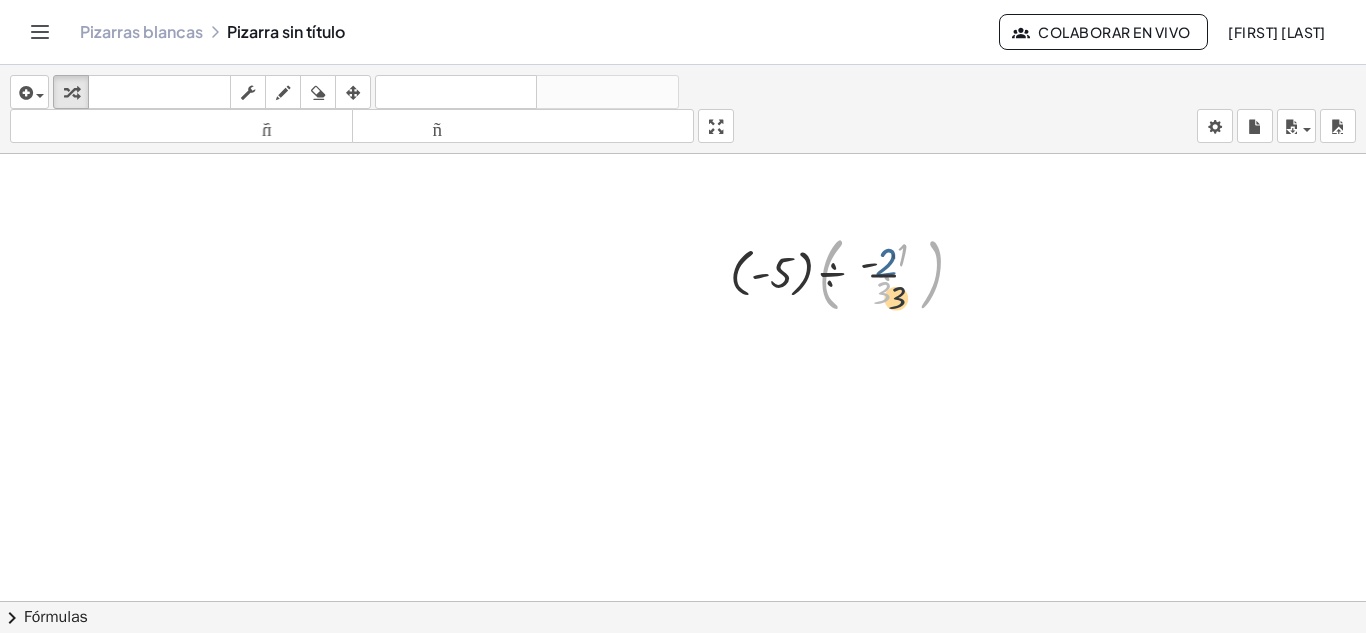 drag, startPoint x: 876, startPoint y: 285, endPoint x: 896, endPoint y: 296, distance: 22.825424 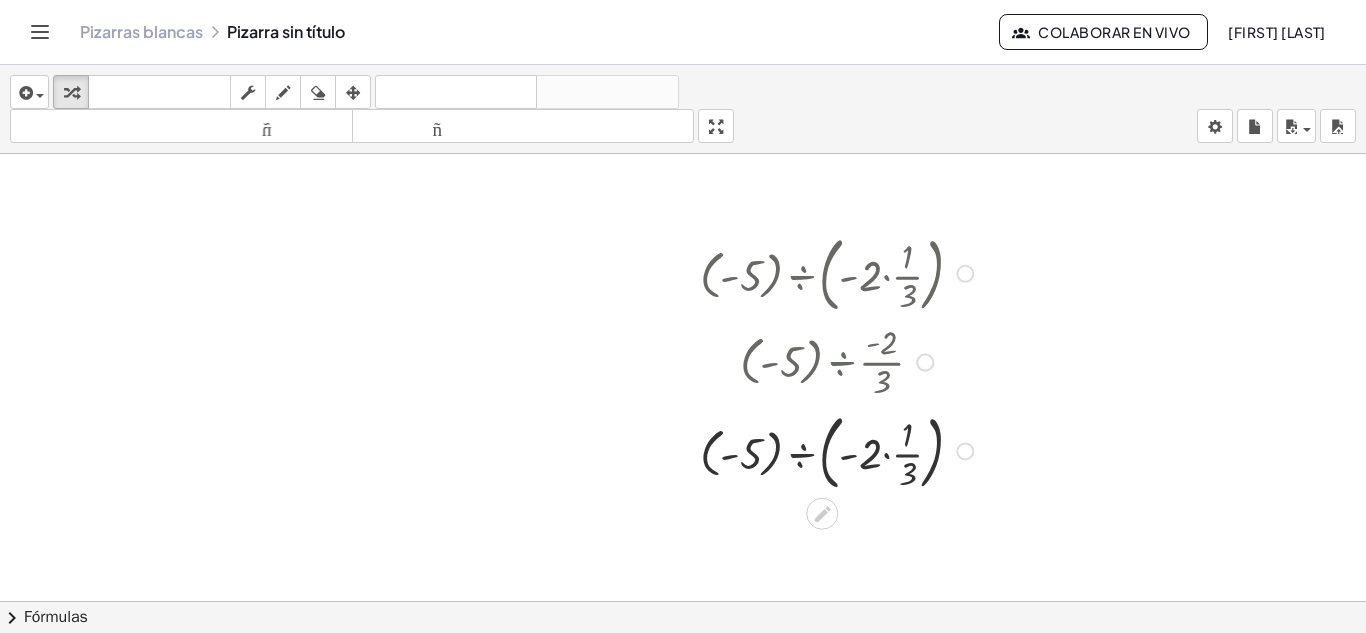 drag, startPoint x: 871, startPoint y: 283, endPoint x: 894, endPoint y: 341, distance: 62.39391 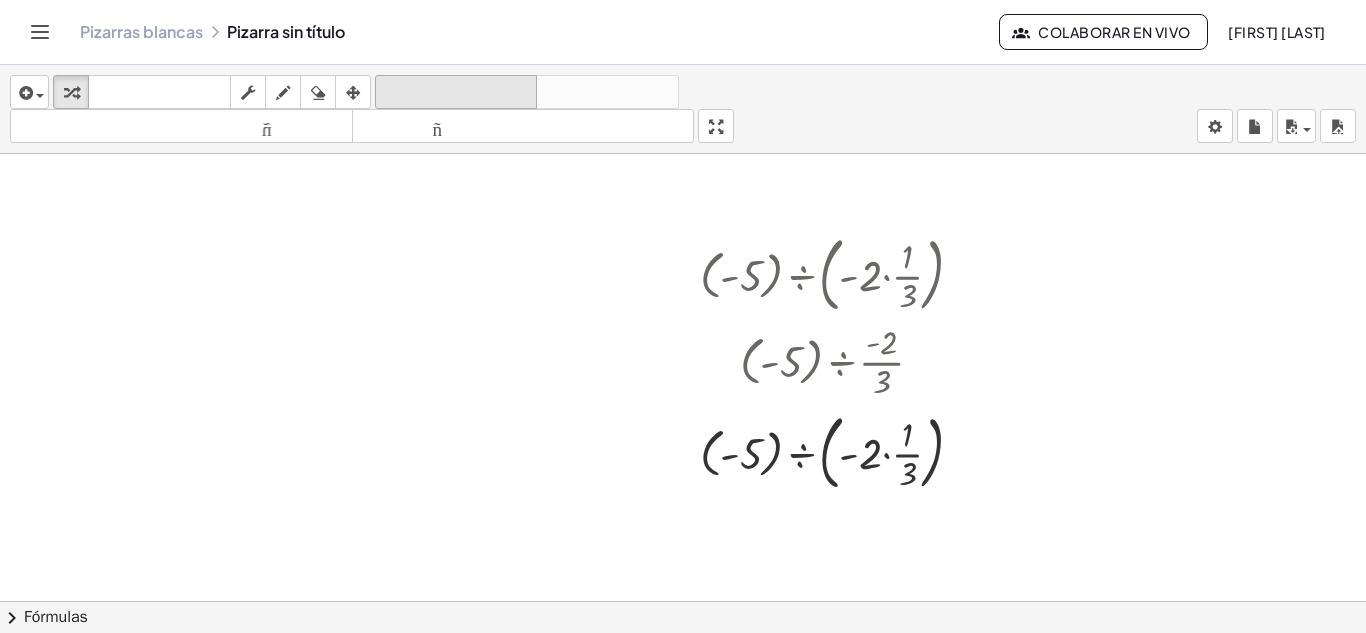 click on "deshacer" at bounding box center (456, 93) 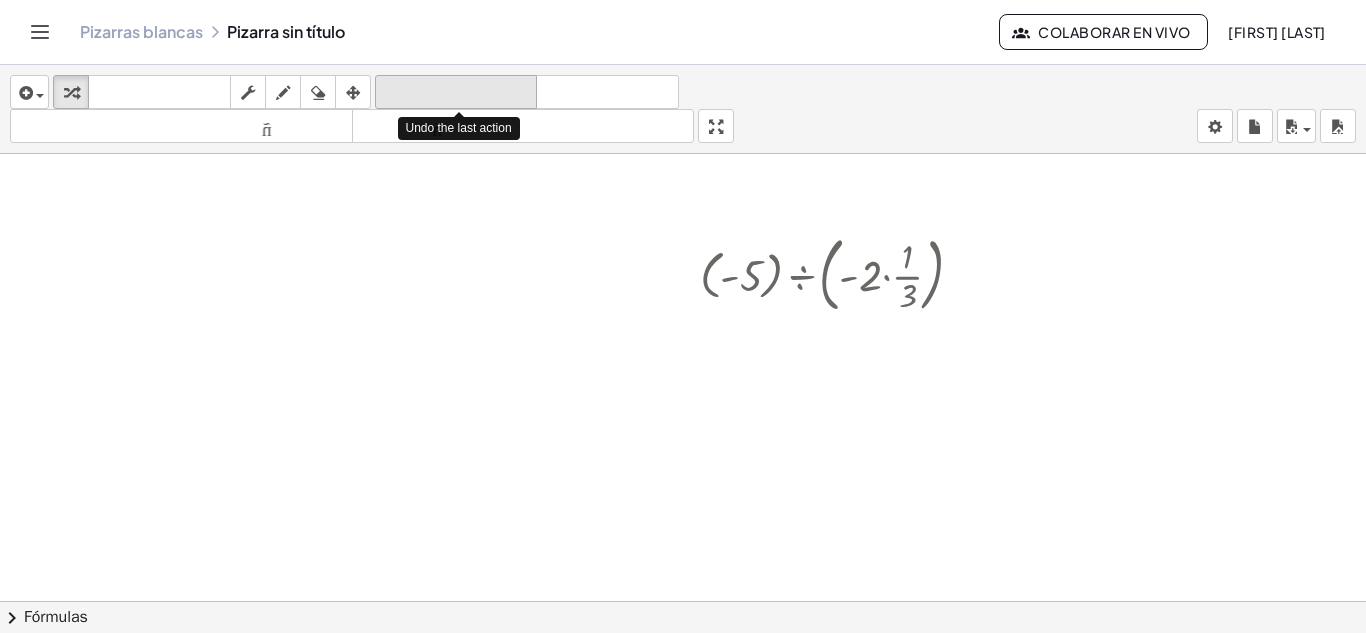 click on "deshacer" at bounding box center [456, 93] 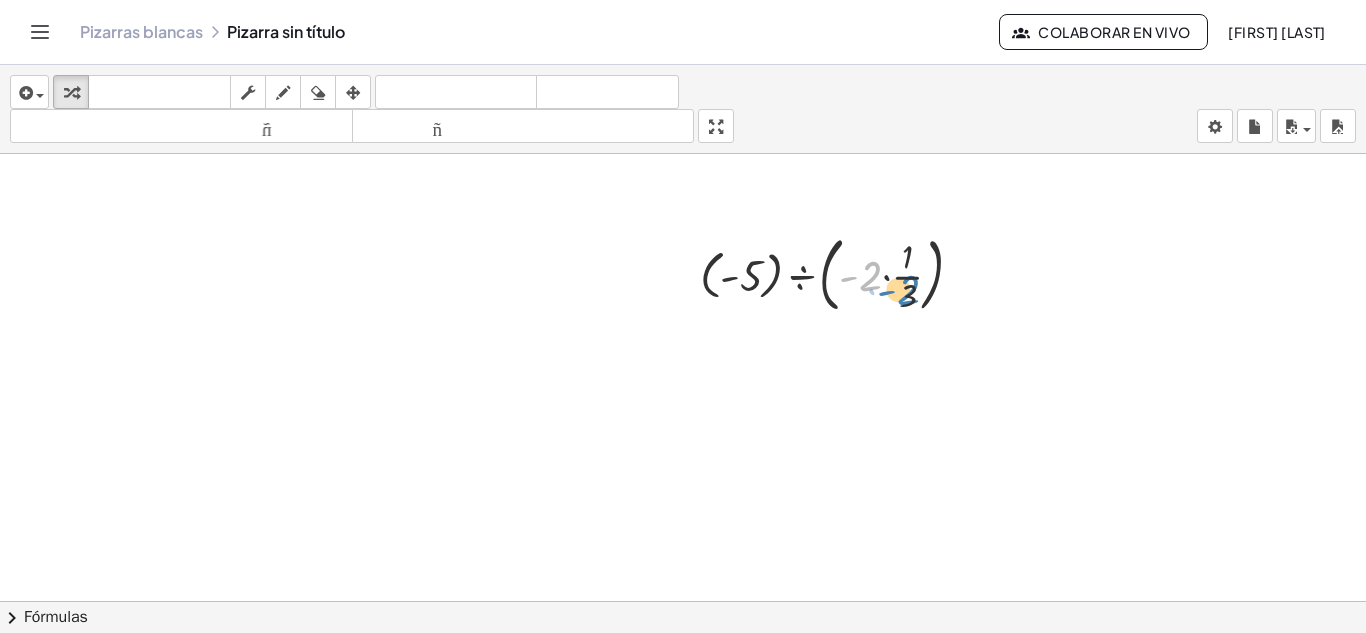 drag, startPoint x: 872, startPoint y: 288, endPoint x: 910, endPoint y: 306, distance: 42.047592 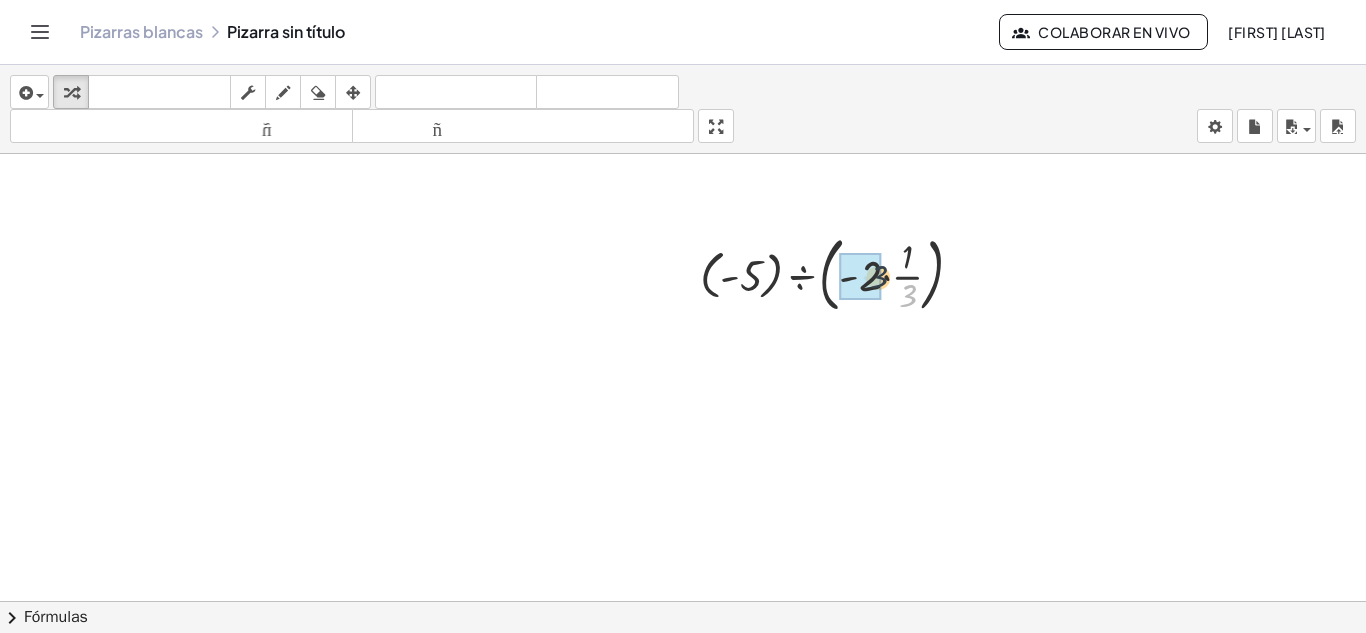 drag, startPoint x: 900, startPoint y: 299, endPoint x: 868, endPoint y: 278, distance: 38.27532 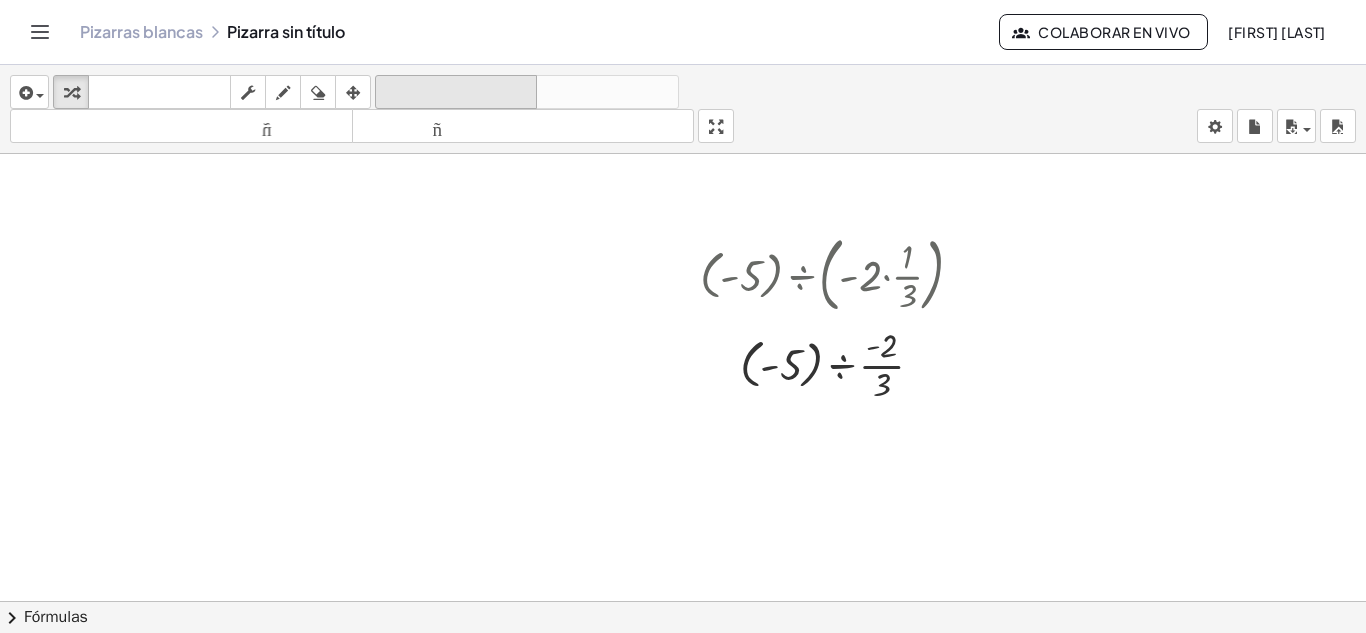 click on "deshacer deshacer" at bounding box center (456, 92) 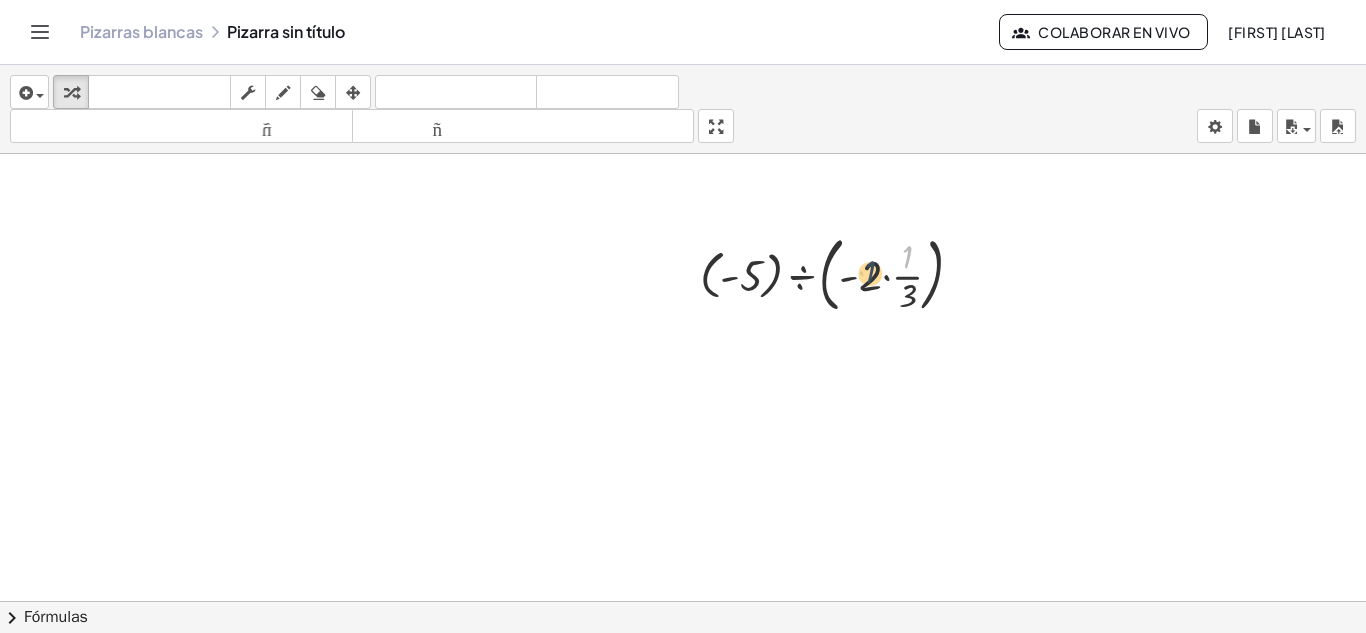 drag, startPoint x: 915, startPoint y: 258, endPoint x: 864, endPoint y: 290, distance: 60.207973 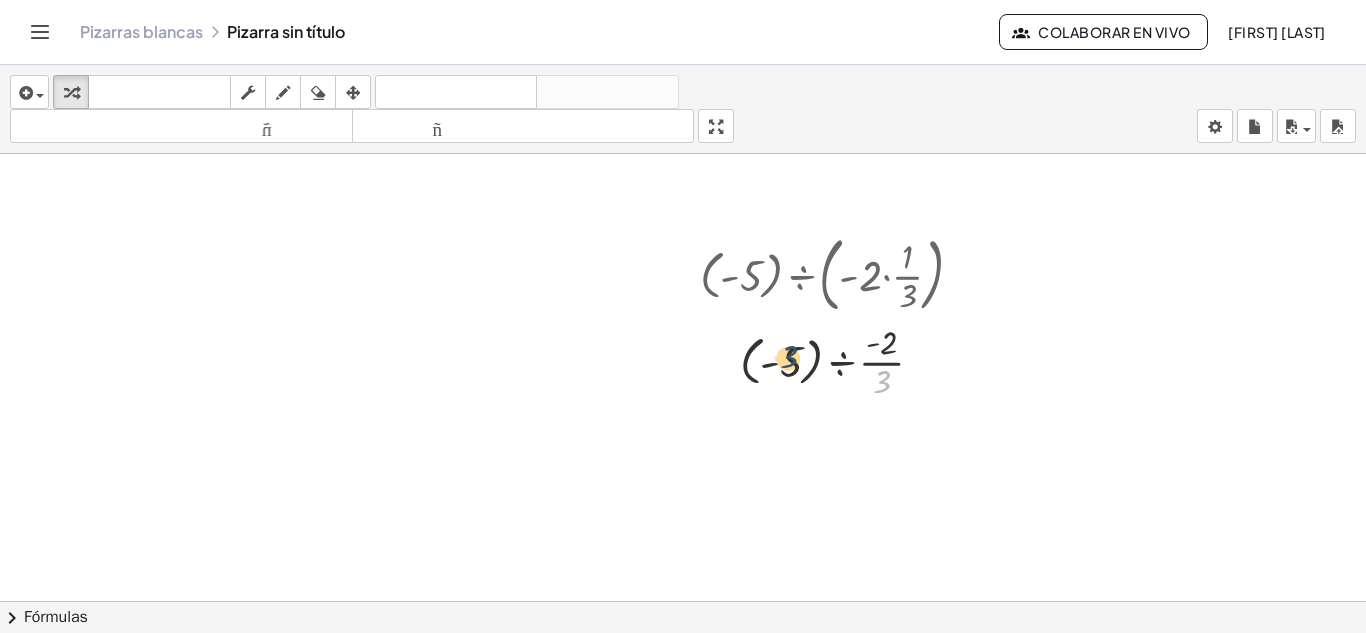 drag, startPoint x: 882, startPoint y: 386, endPoint x: 777, endPoint y: 359, distance: 108.41586 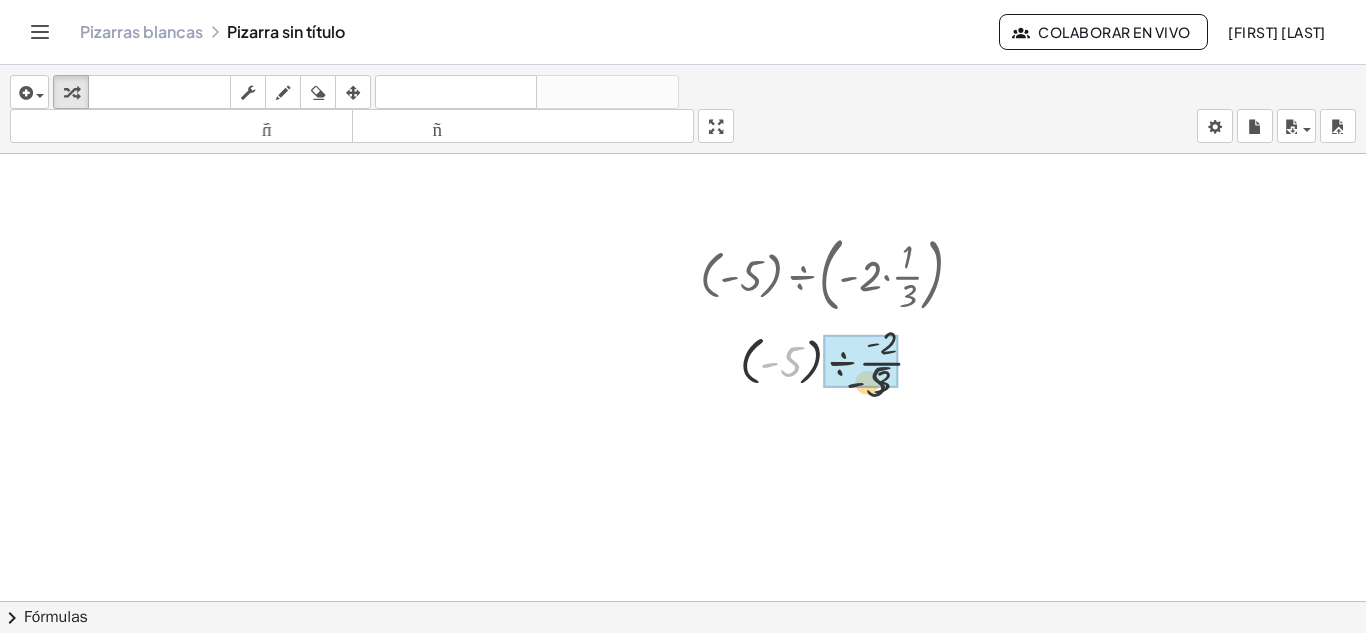 drag, startPoint x: 787, startPoint y: 360, endPoint x: 888, endPoint y: 384, distance: 103.81233 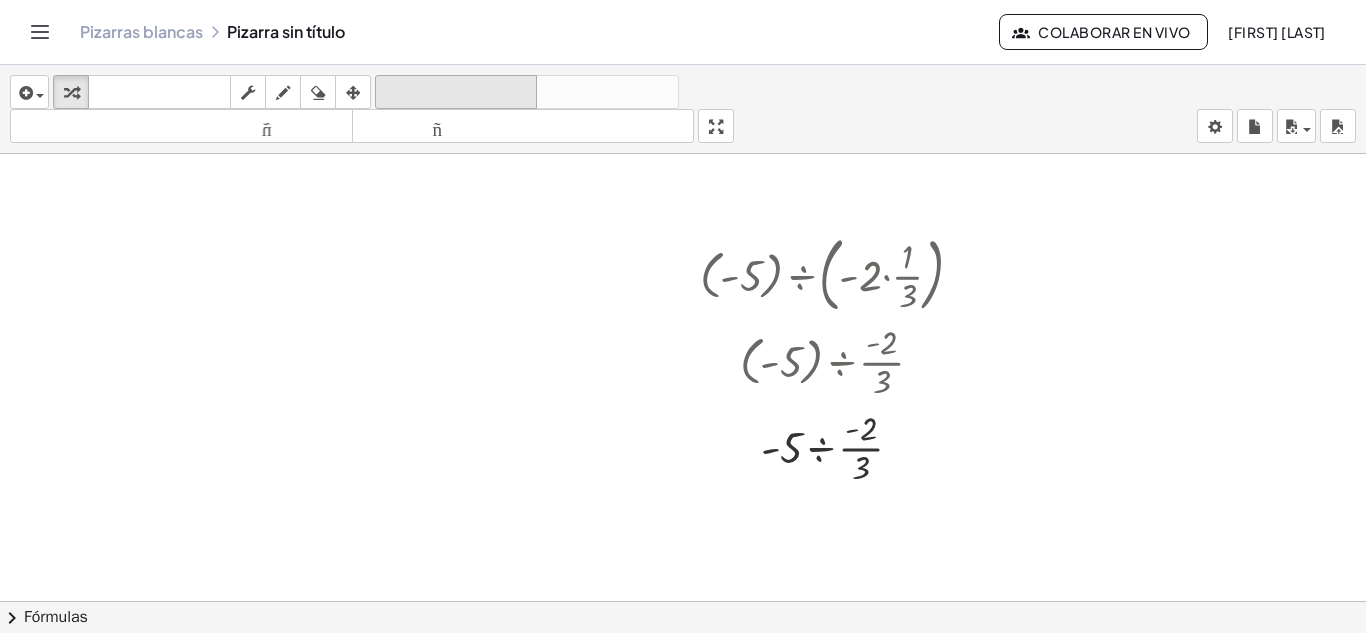 click on "deshacer" at bounding box center [456, 92] 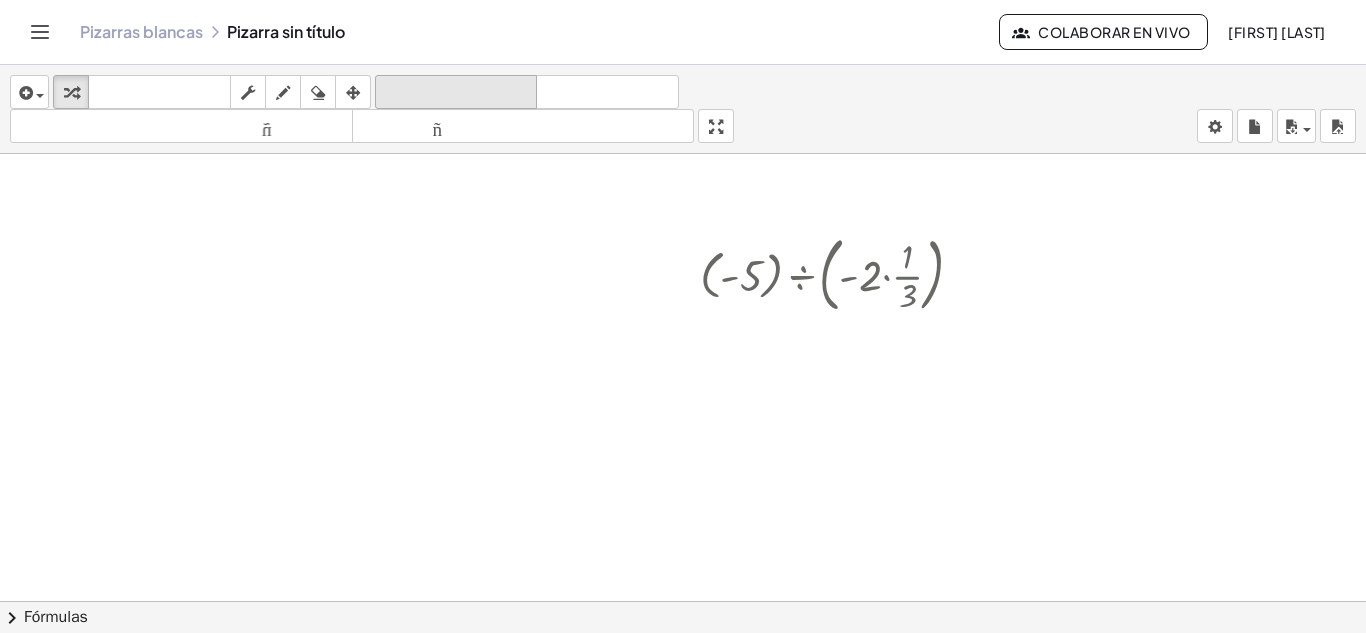 click on "deshacer" at bounding box center [456, 92] 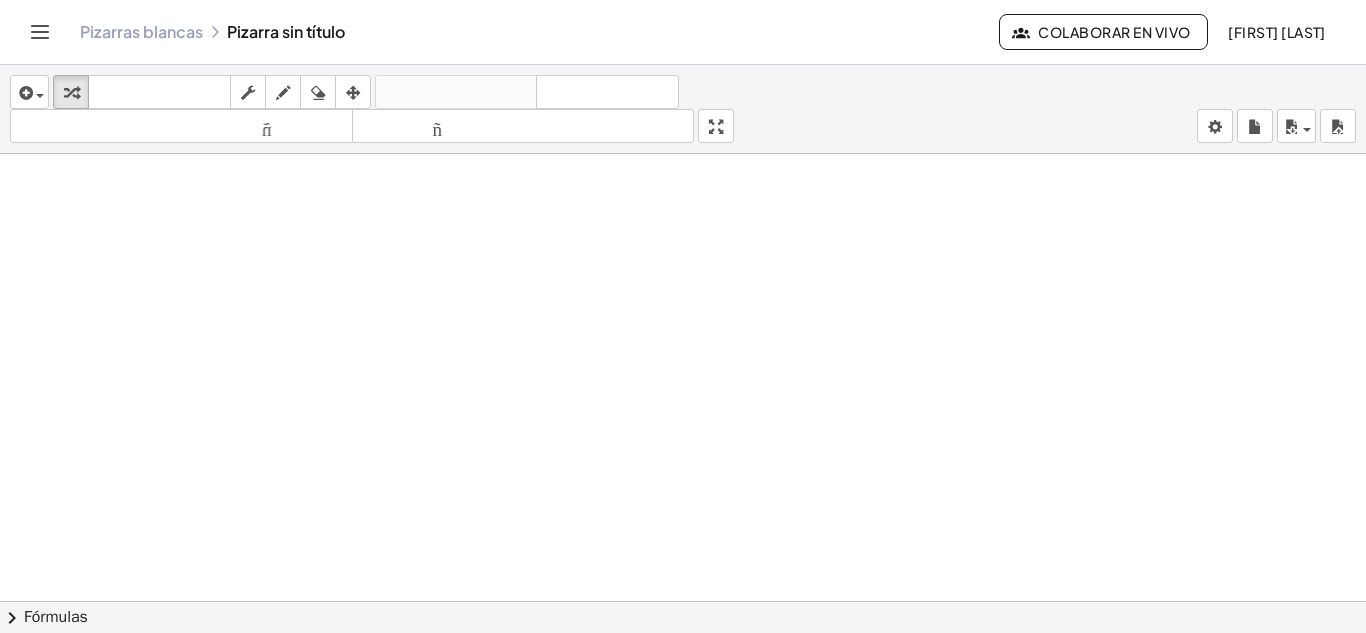 click at bounding box center [683, 101] 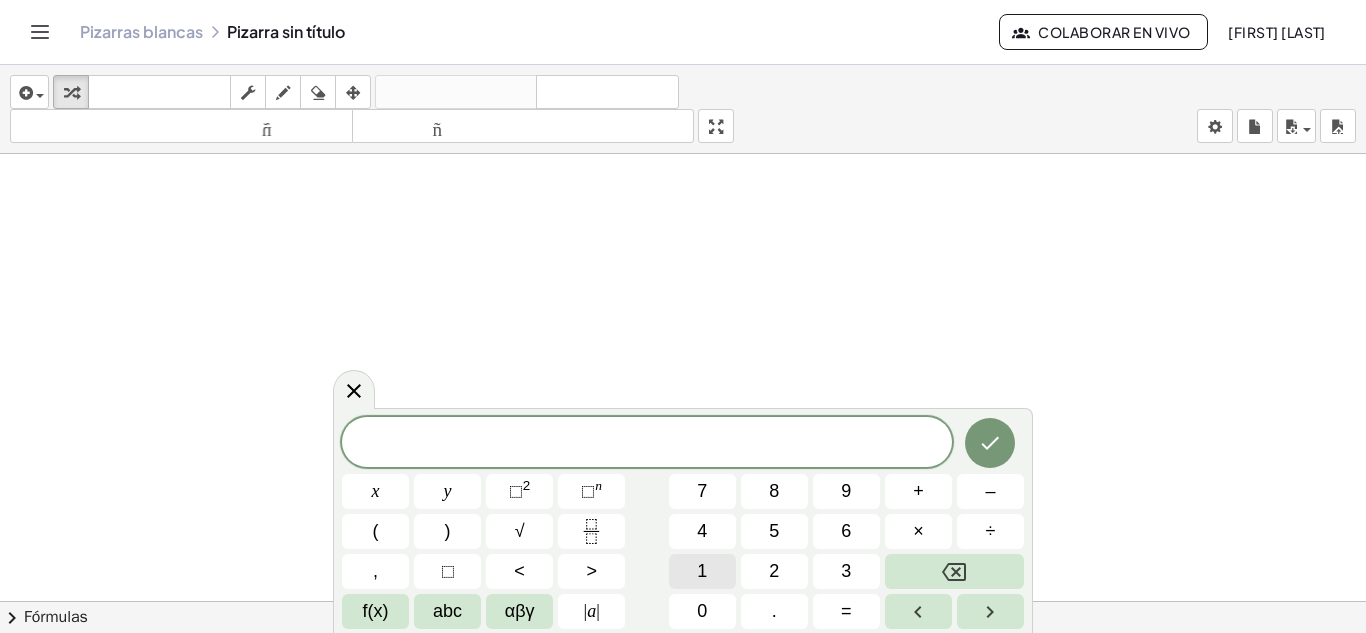 click on "1" at bounding box center [702, 571] 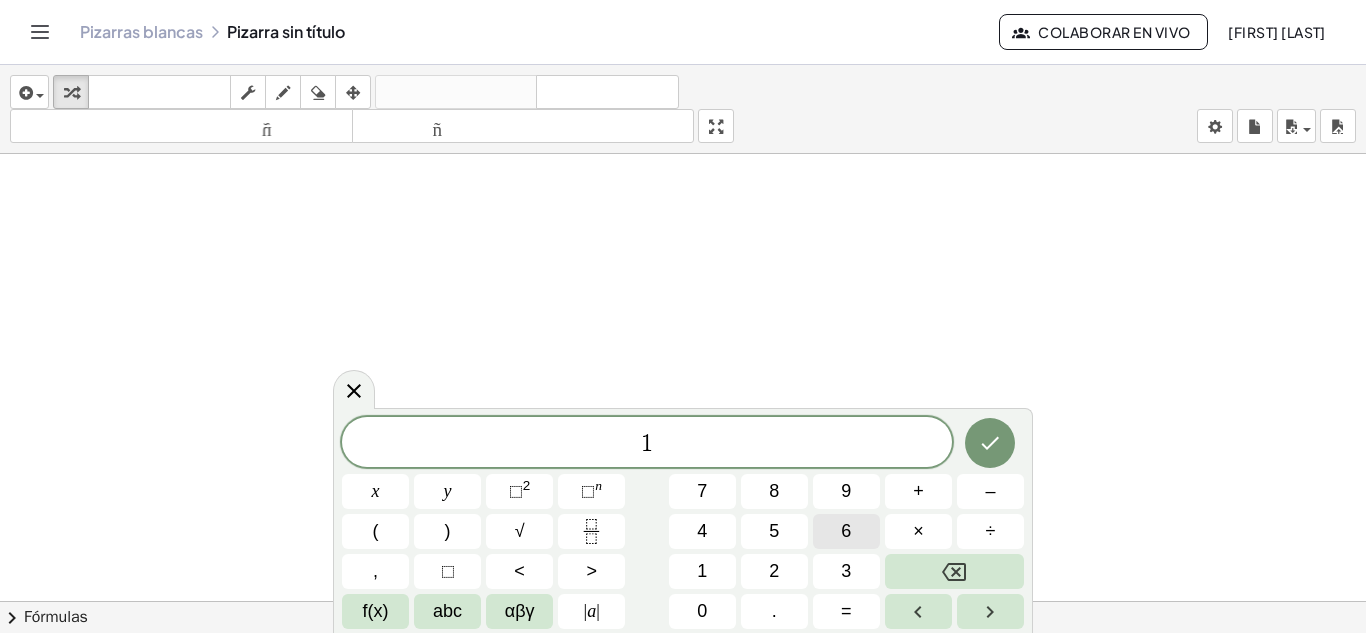 click on "6" at bounding box center [846, 531] 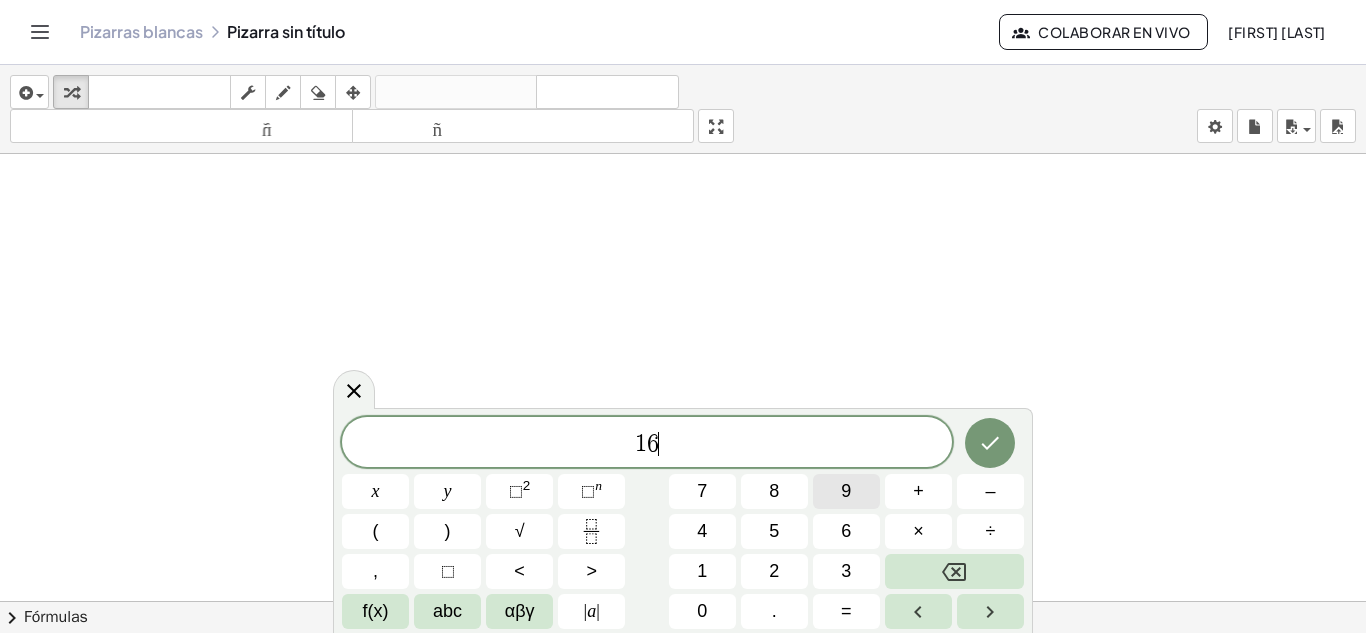 click on "9" at bounding box center (846, 491) 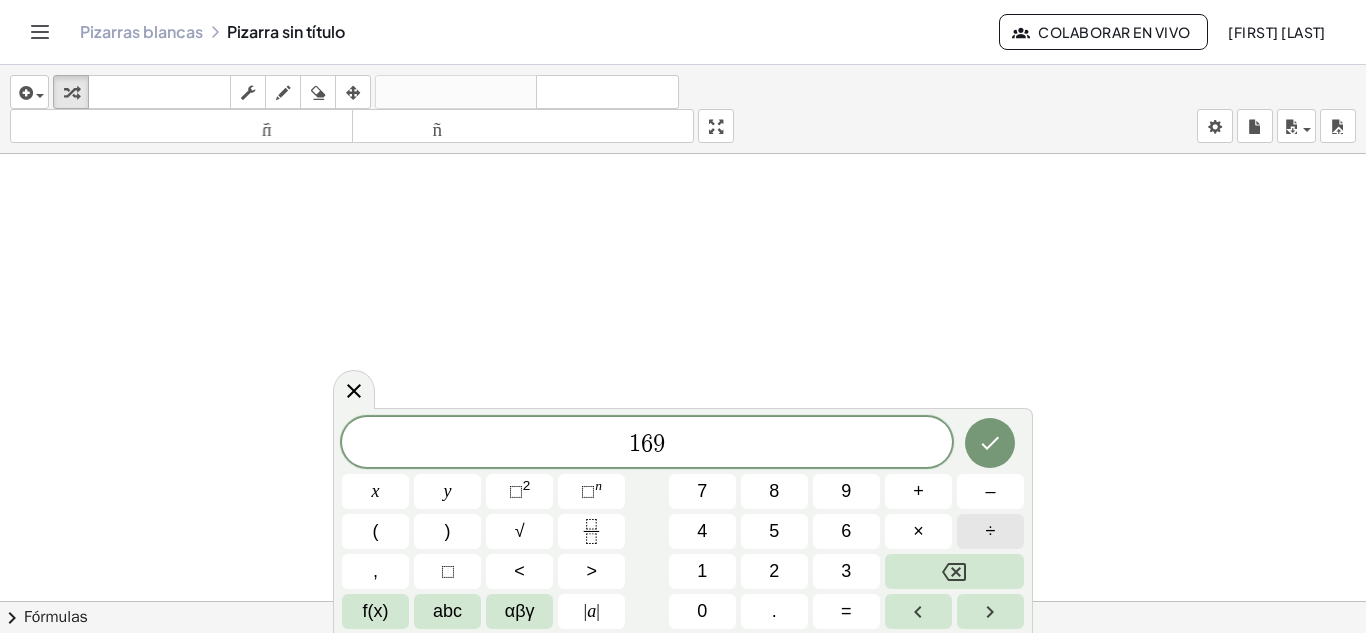 click on "÷" at bounding box center (990, 531) 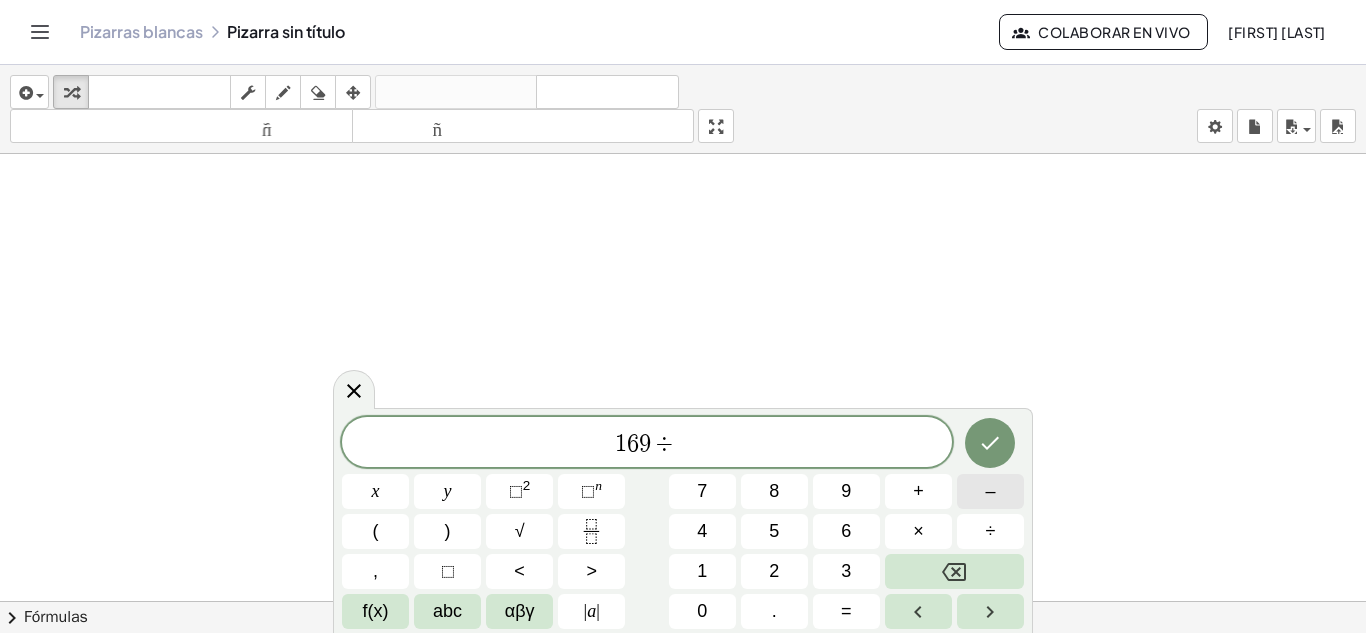 click on "–" at bounding box center [990, 491] 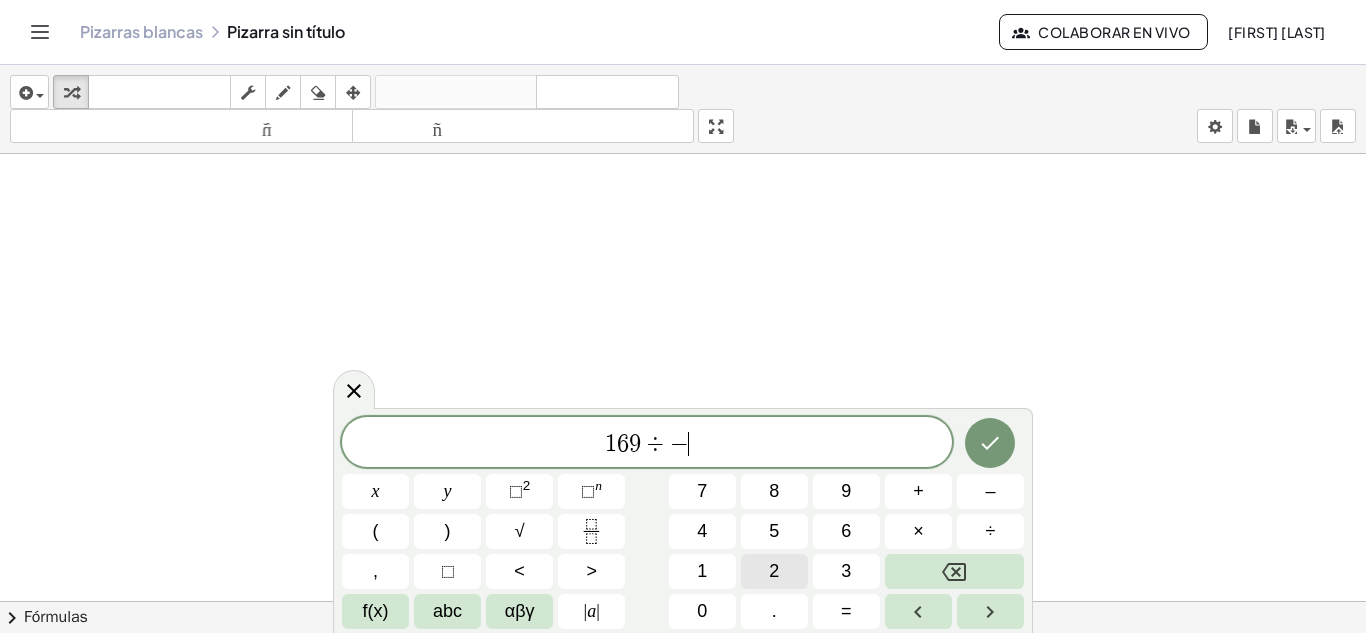 click on "2" at bounding box center [774, 571] 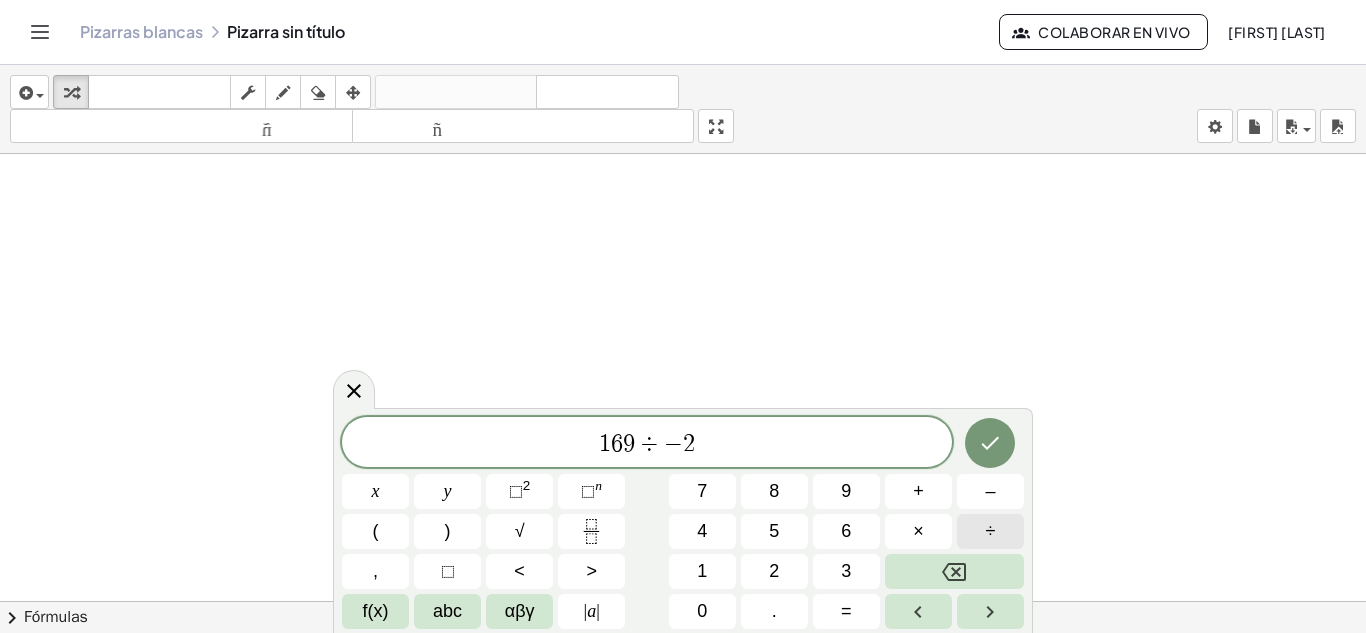click on "÷" at bounding box center (991, 531) 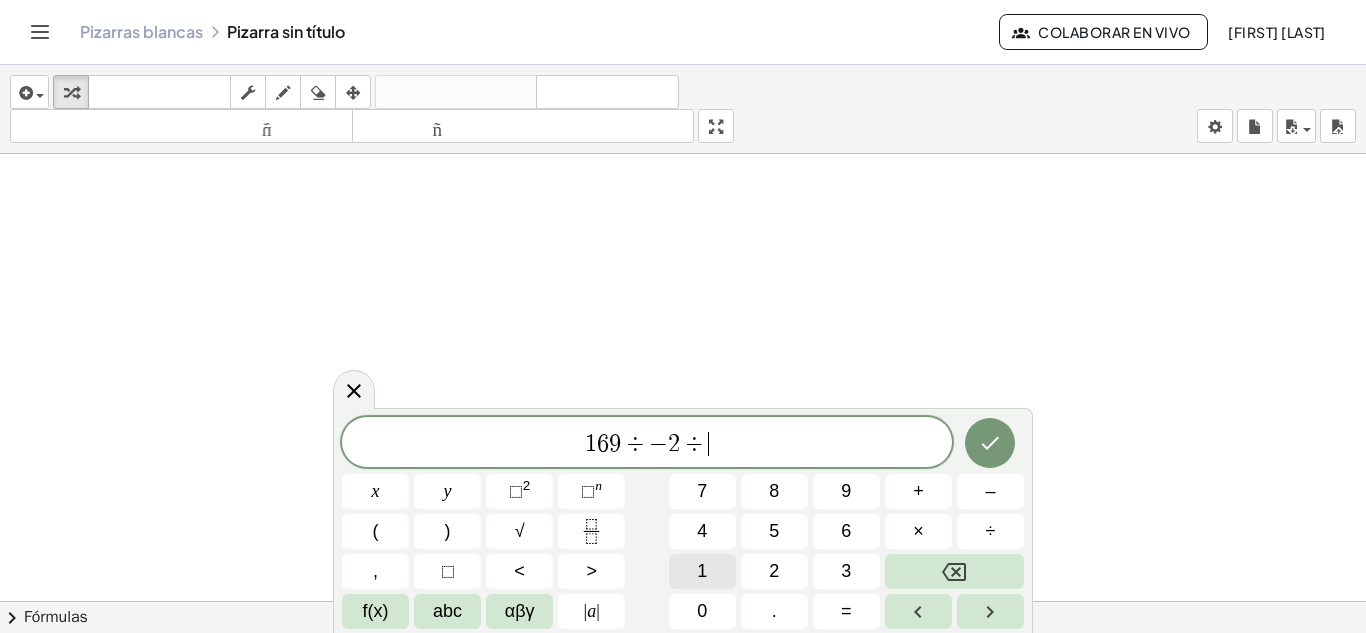 click on "1 6 9 ÷ − 2 ÷ ​ x y ⬚ 2 ⬚ n 7 8 9 + – ( ) √ 4 5 6 × ÷ , ⬚ < > 1 2 3 f(x) abc αβγ | a | 0 . =" at bounding box center (683, 523) 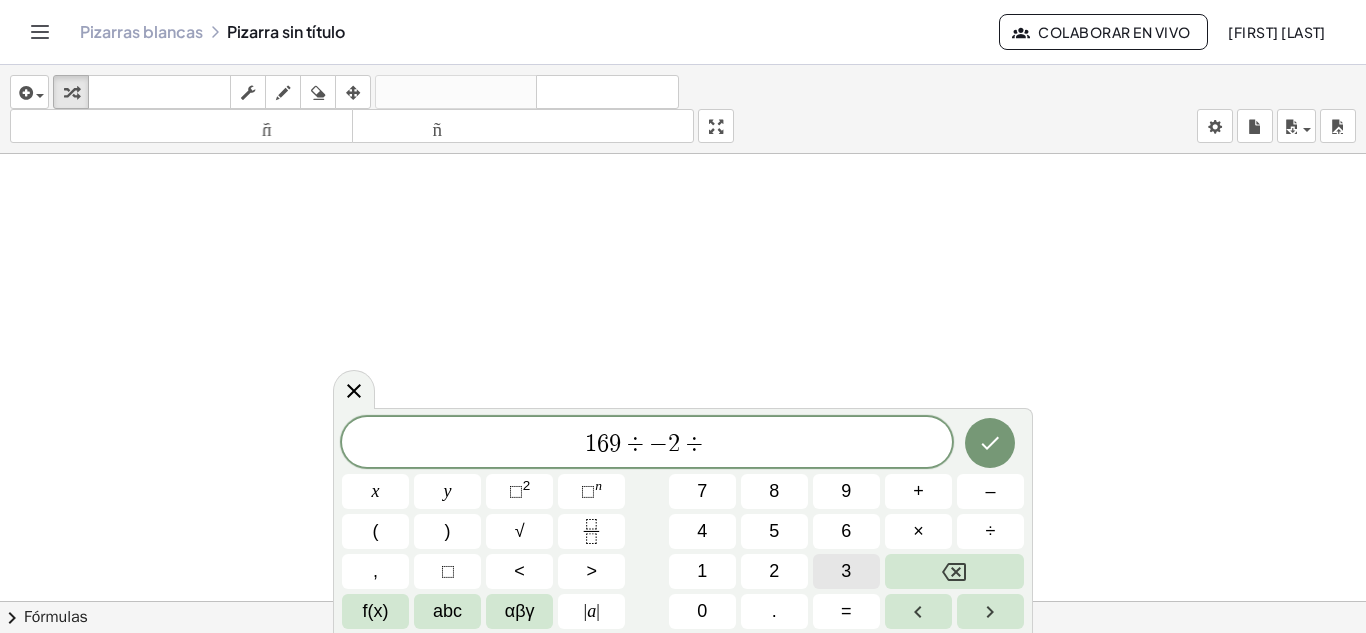 click on "3" at bounding box center (846, 571) 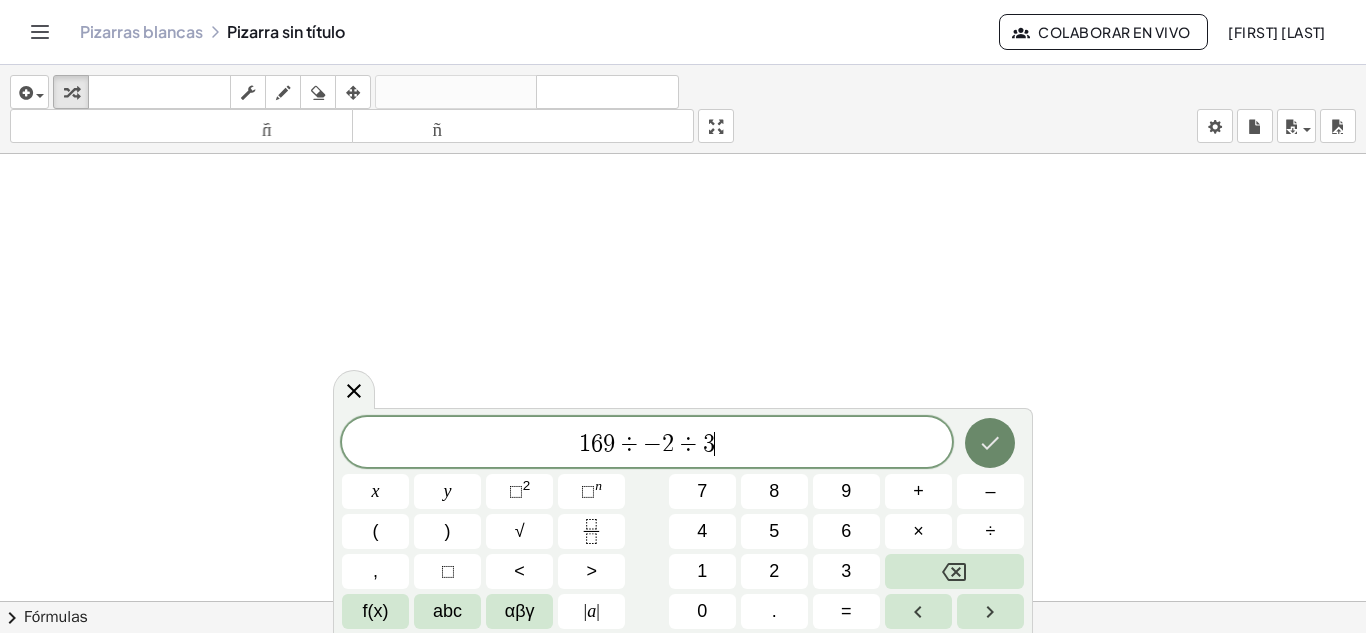 click 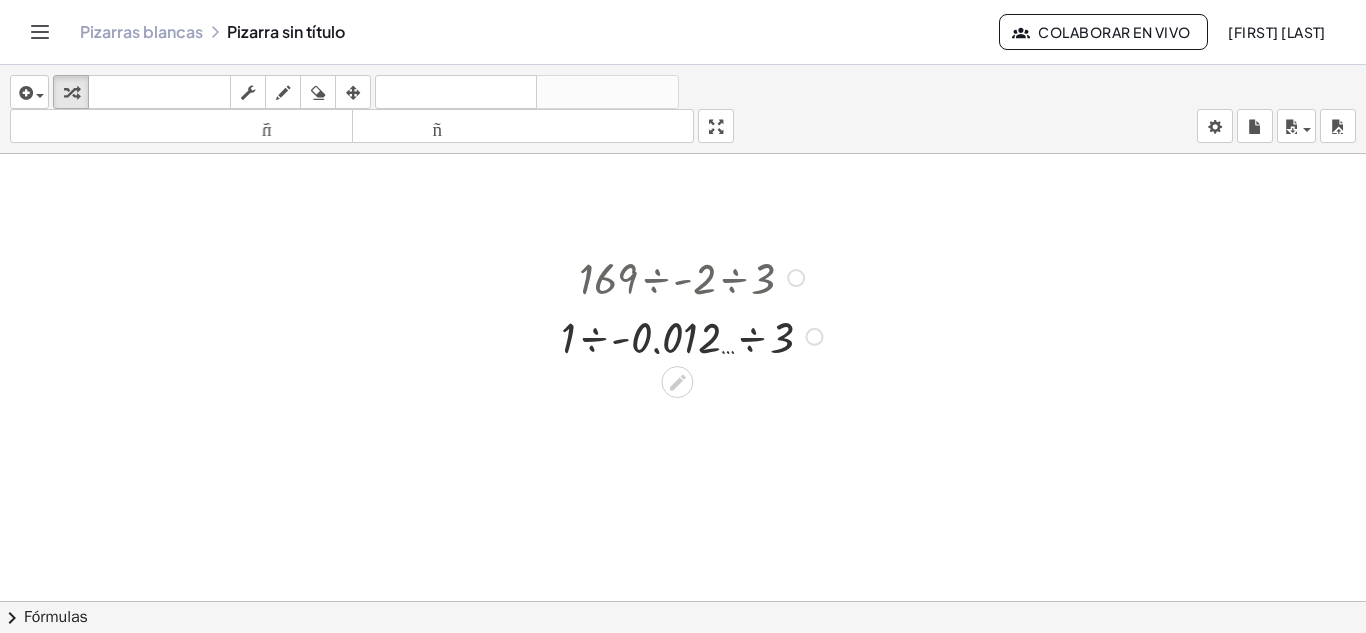 drag, startPoint x: 762, startPoint y: 269, endPoint x: 727, endPoint y: 313, distance: 56.22277 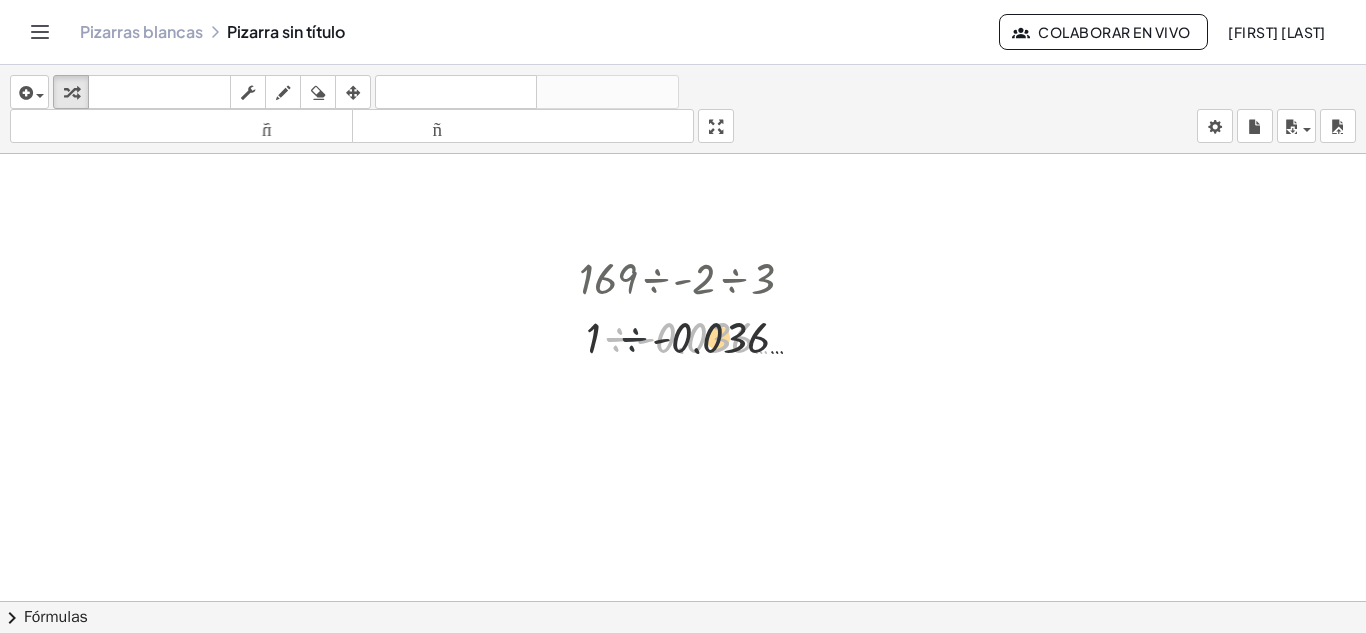 drag, startPoint x: 625, startPoint y: 337, endPoint x: 666, endPoint y: 342, distance: 41.303753 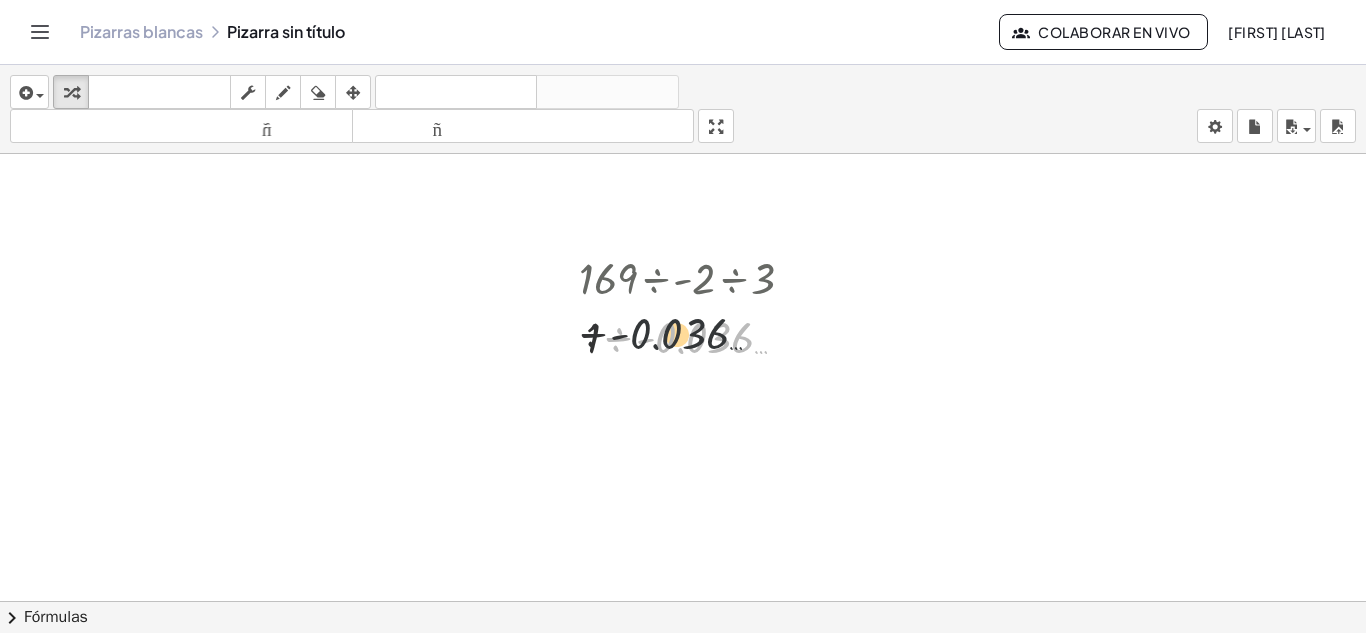 drag, startPoint x: 676, startPoint y: 341, endPoint x: 612, endPoint y: 333, distance: 64.49806 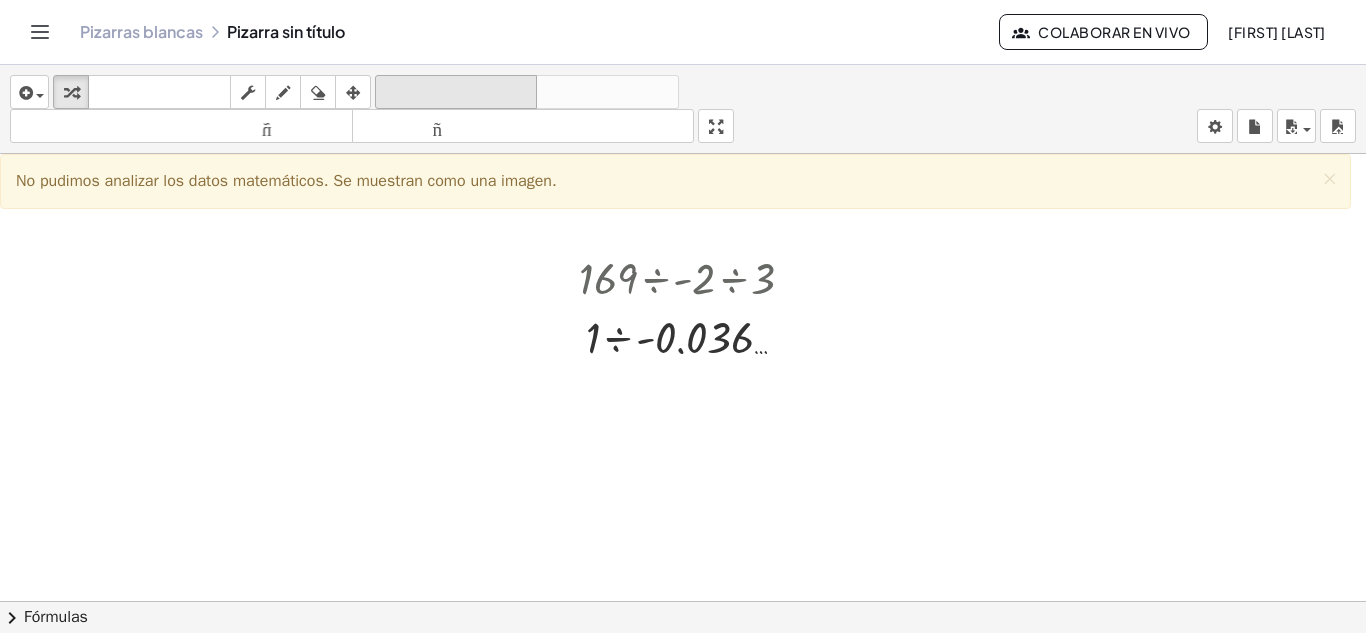 click on "deshacer" at bounding box center [456, 92] 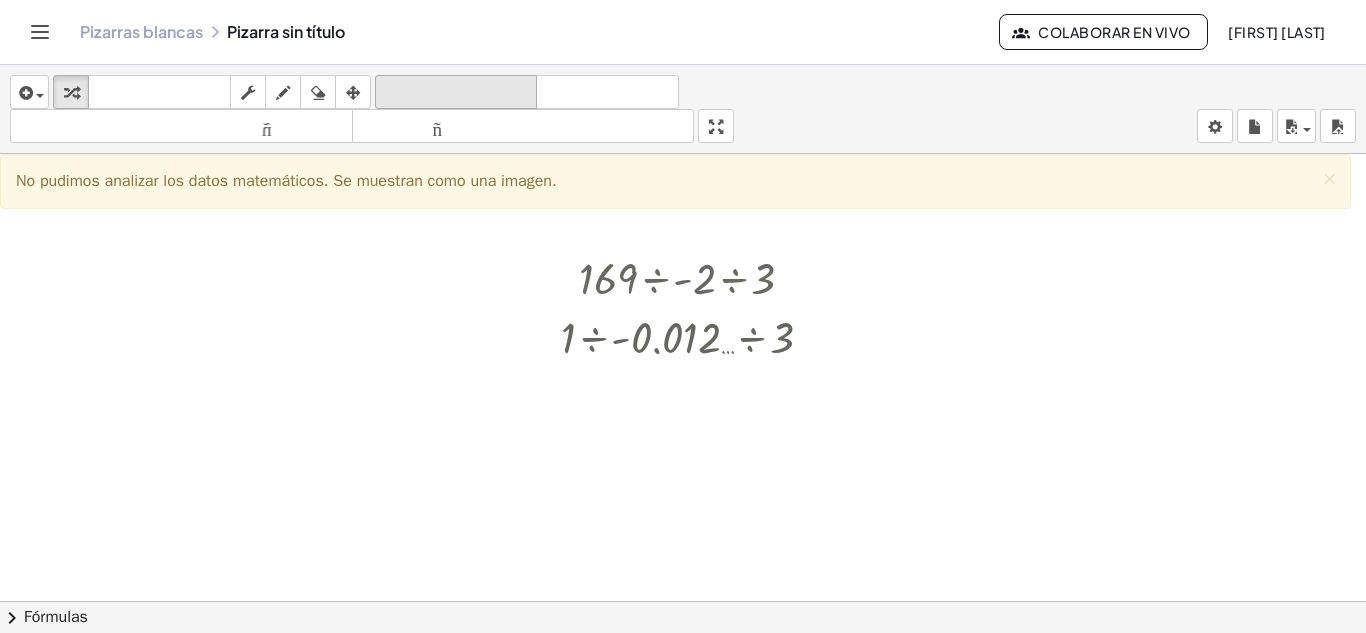 click on "deshacer deshacer" at bounding box center [456, 92] 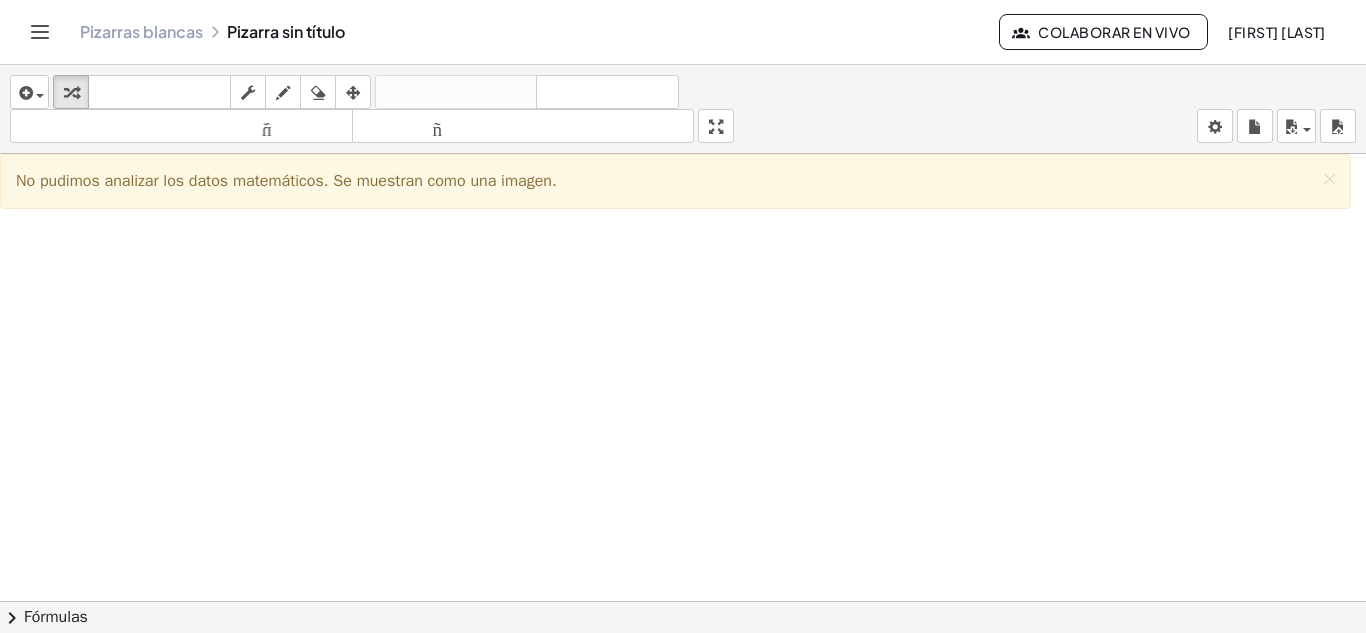 click at bounding box center (683, 101) 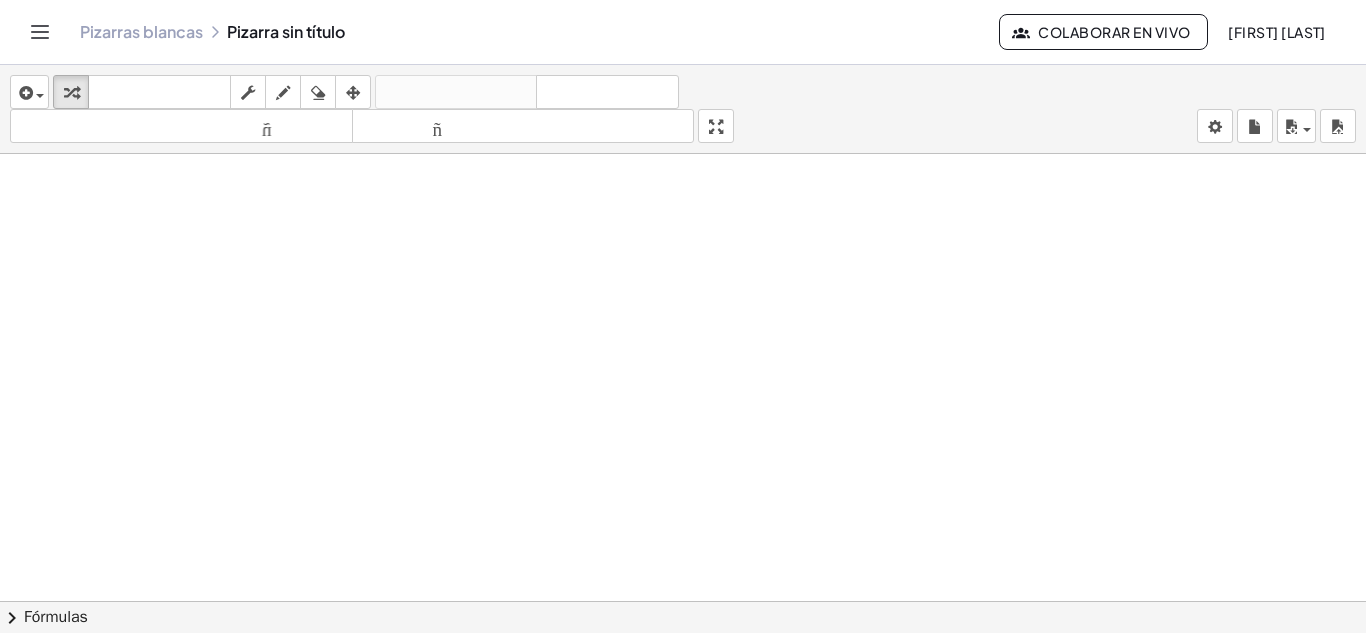 click at bounding box center (683, 101) 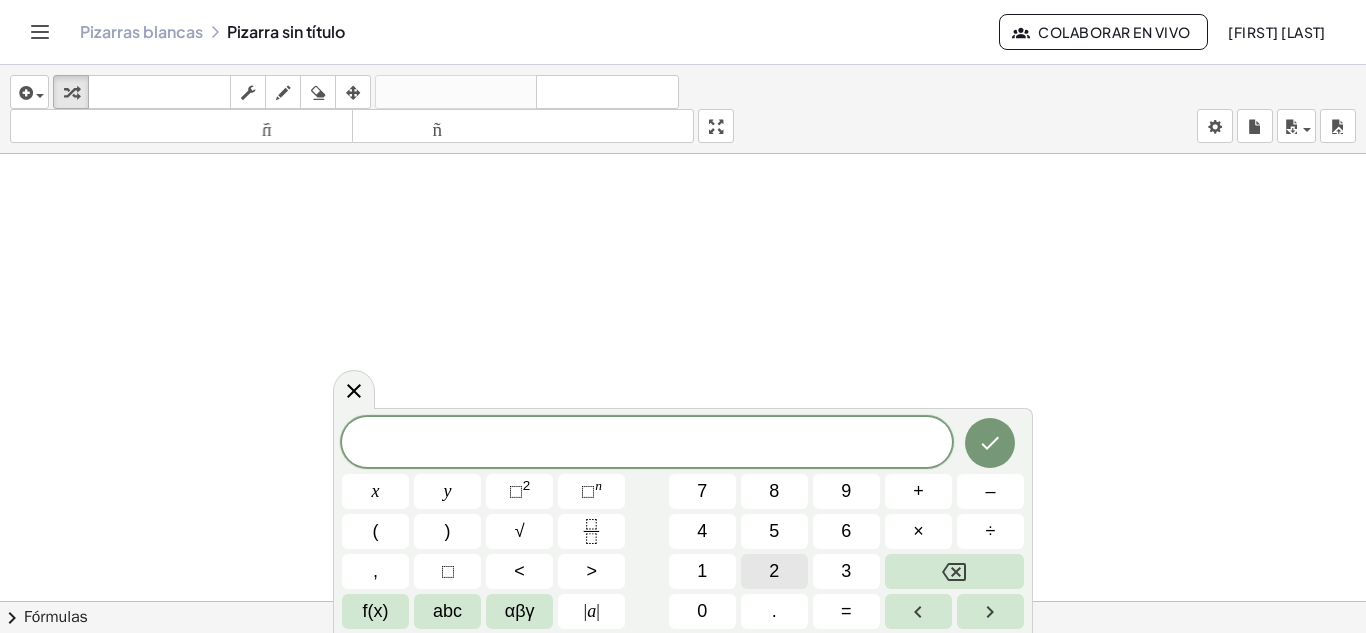 click on "2" at bounding box center (774, 571) 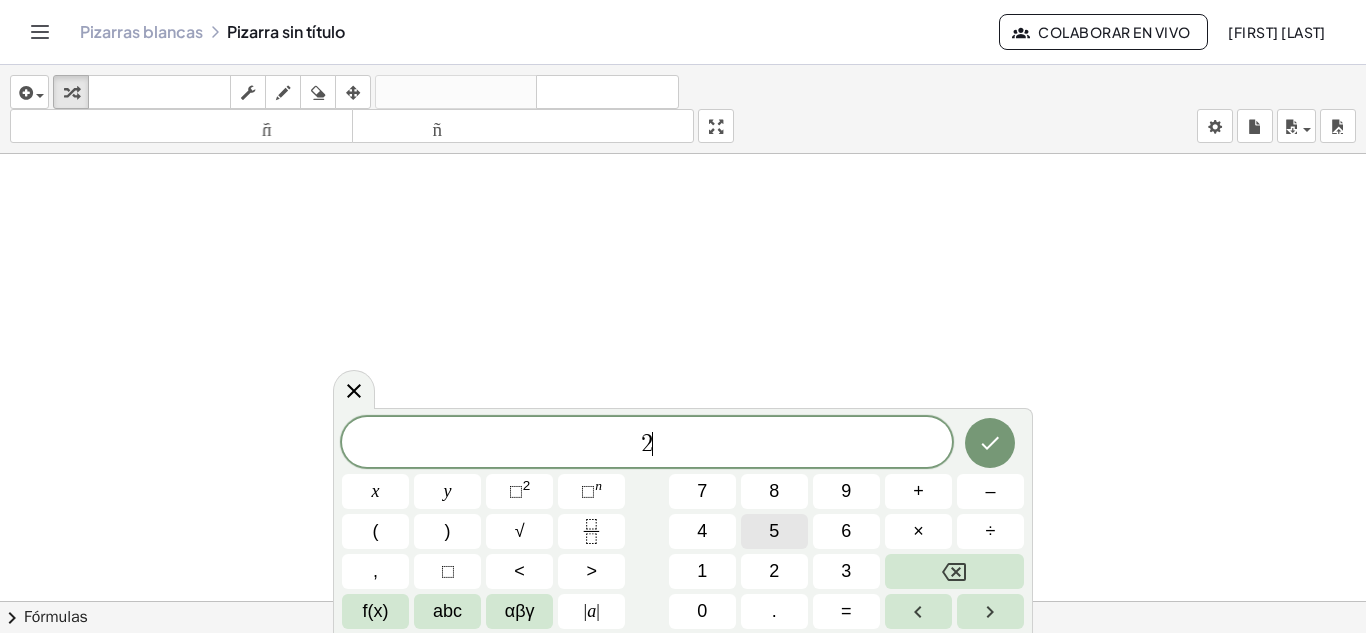 click on "5" at bounding box center [774, 531] 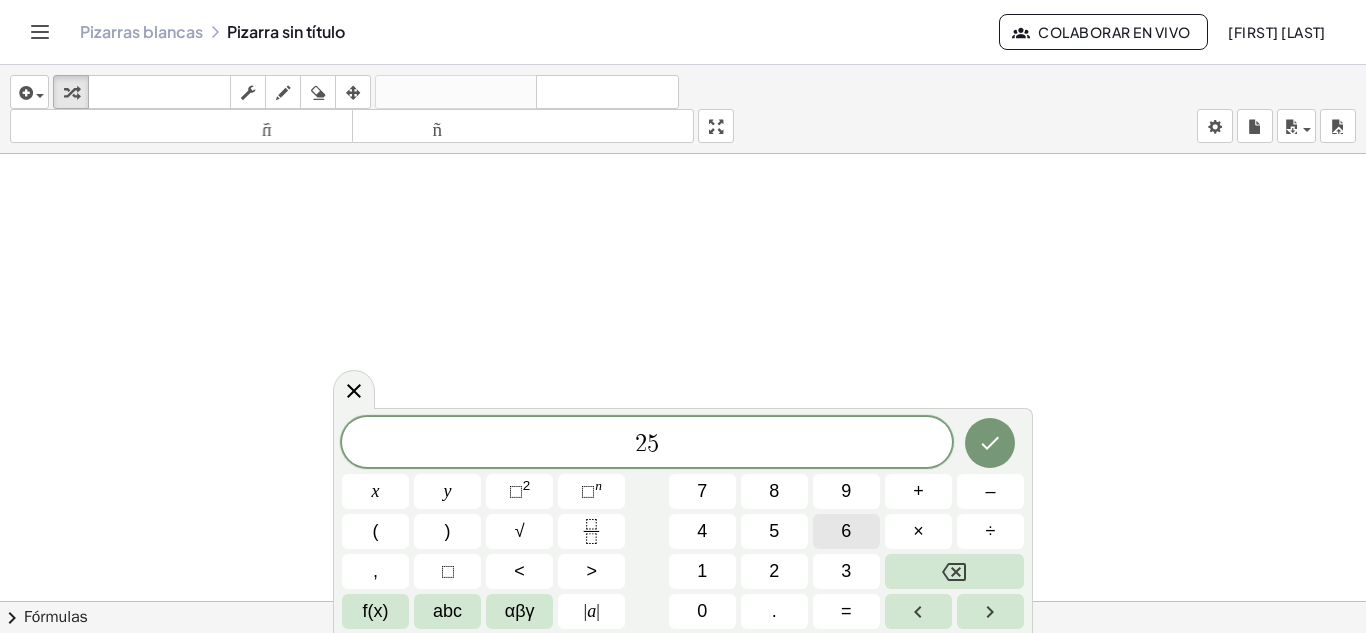 click on "6" at bounding box center [846, 531] 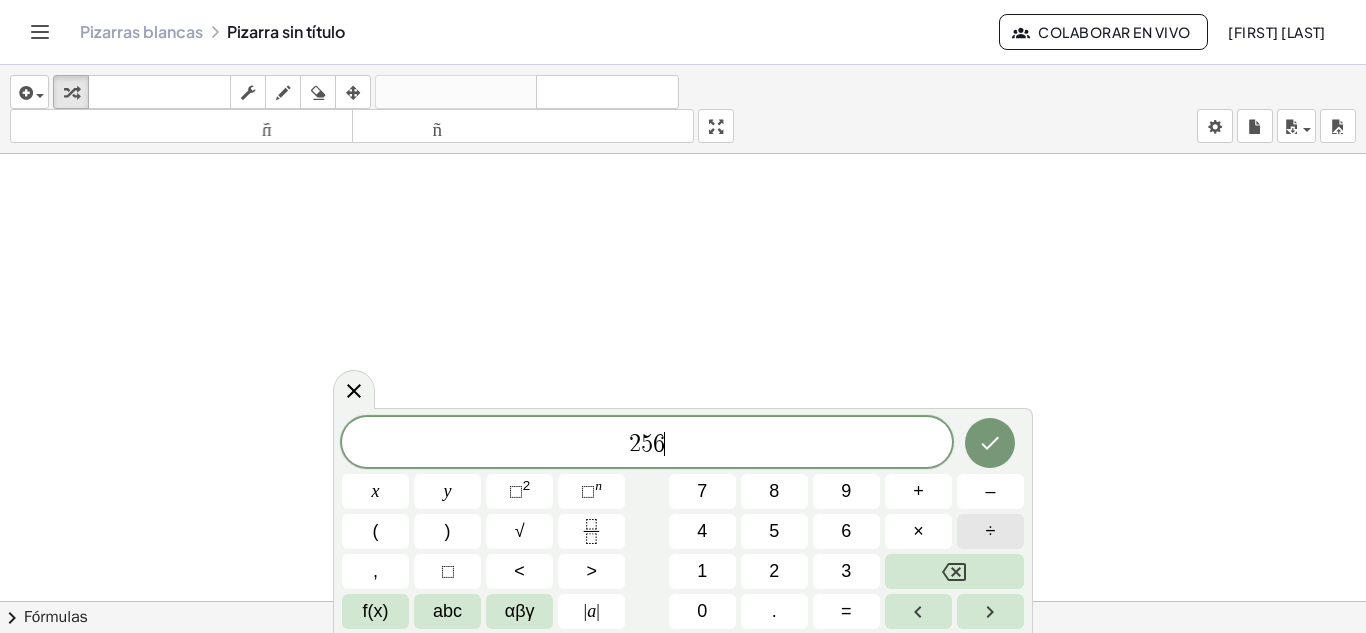 click on "÷" at bounding box center (990, 531) 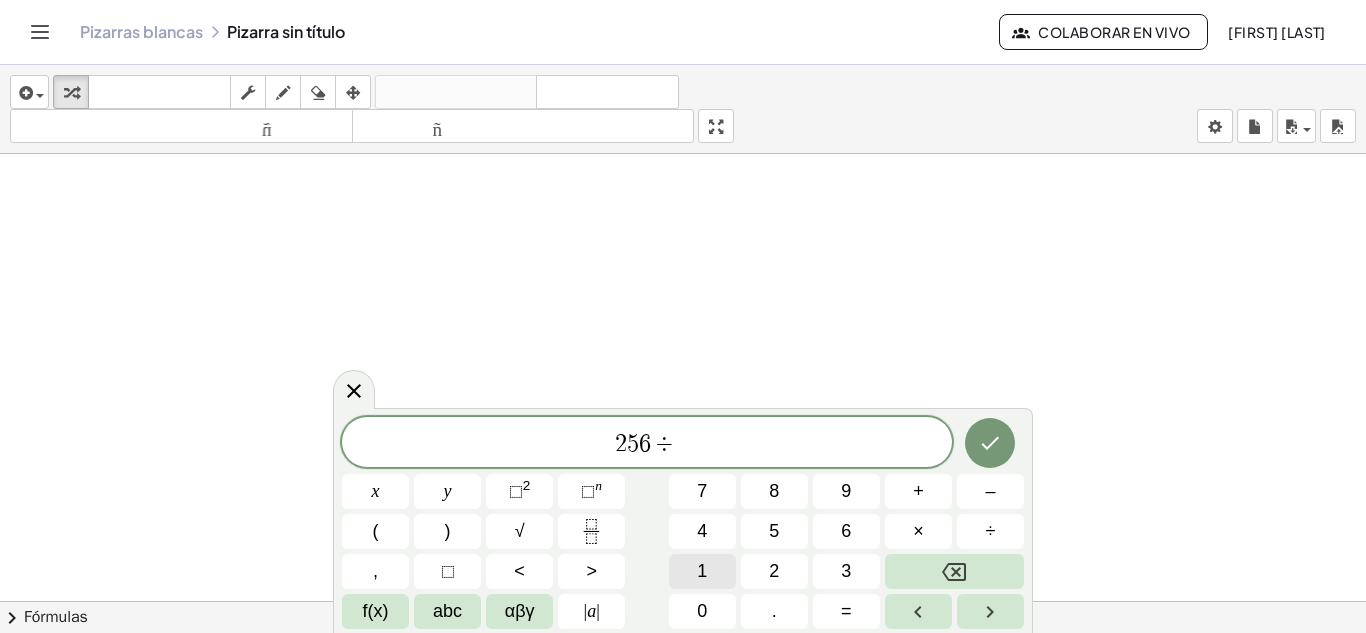 click on "1" at bounding box center [702, 571] 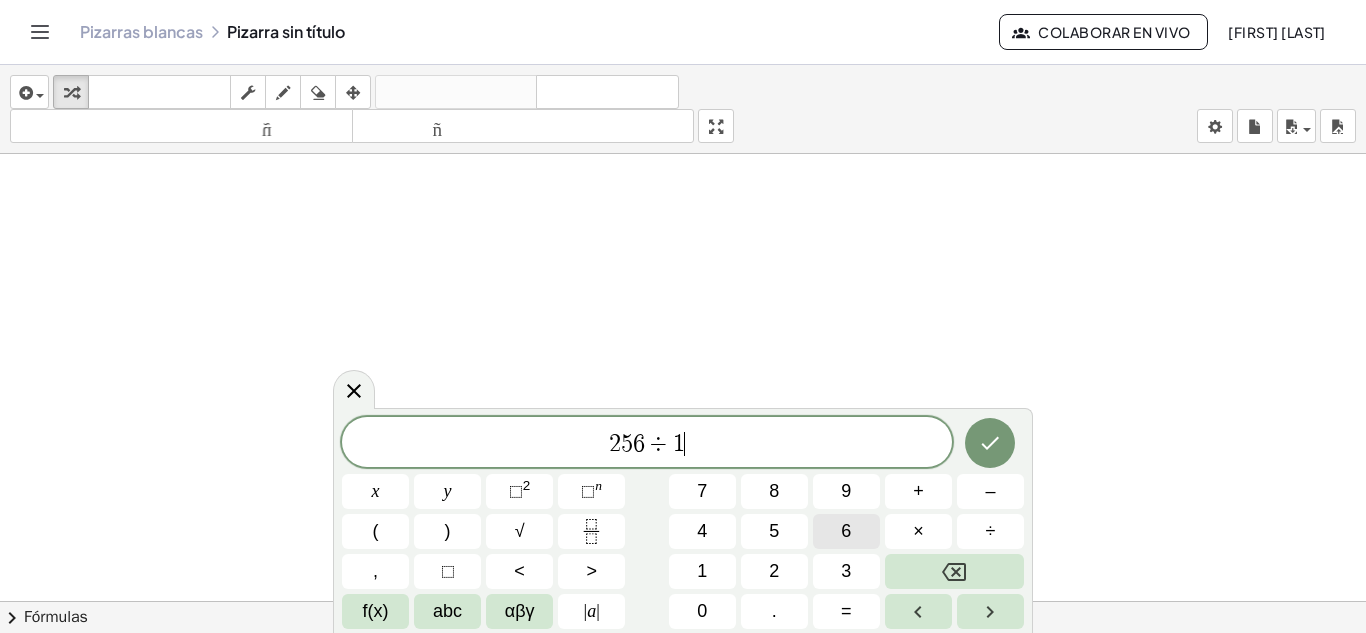 click on "6" at bounding box center [846, 531] 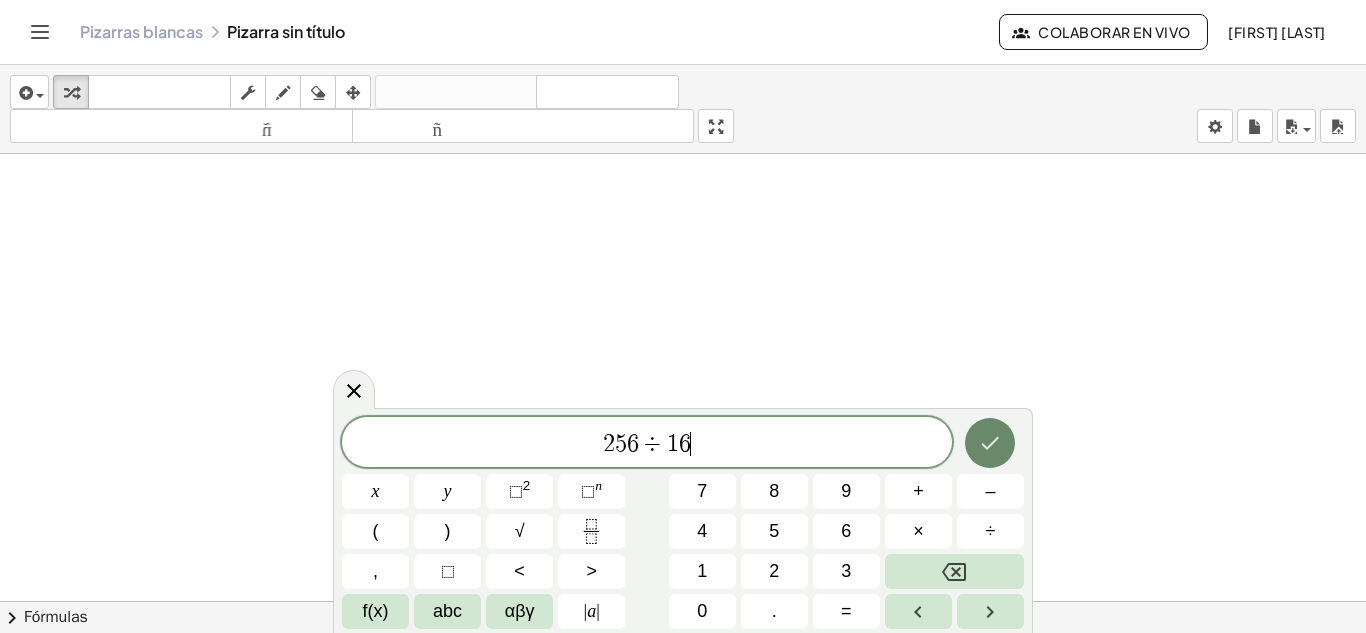 click at bounding box center (990, 443) 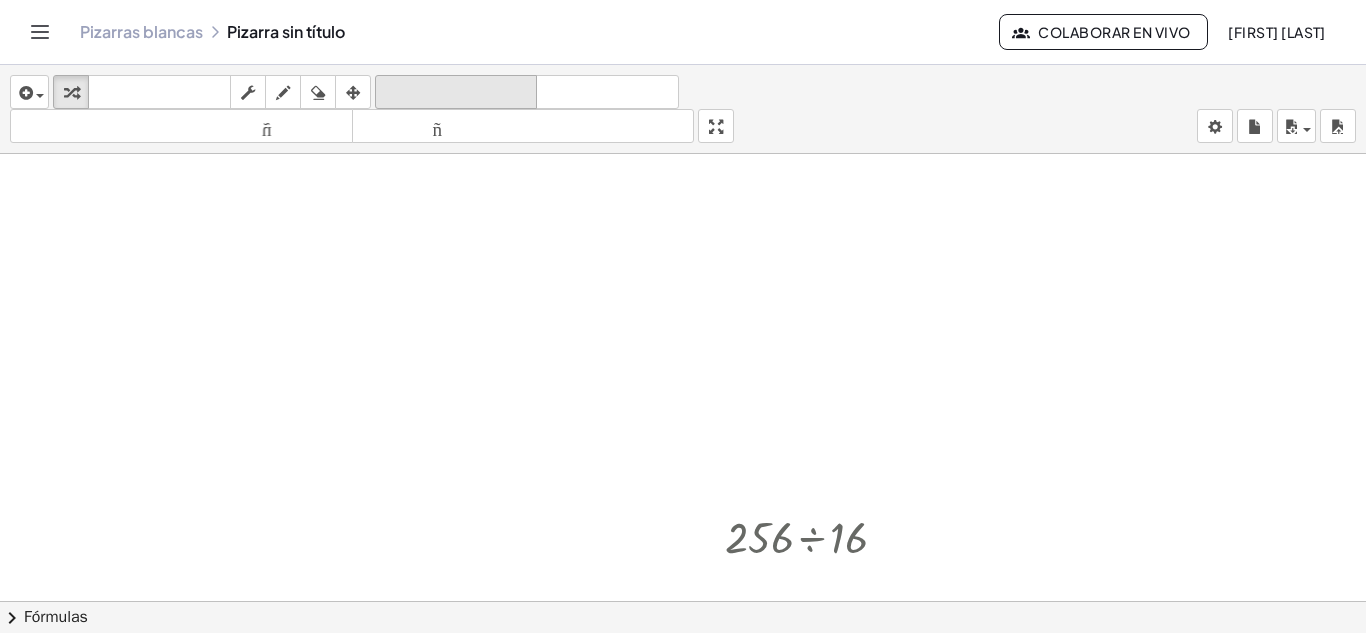 click on "deshacer deshacer" at bounding box center [456, 92] 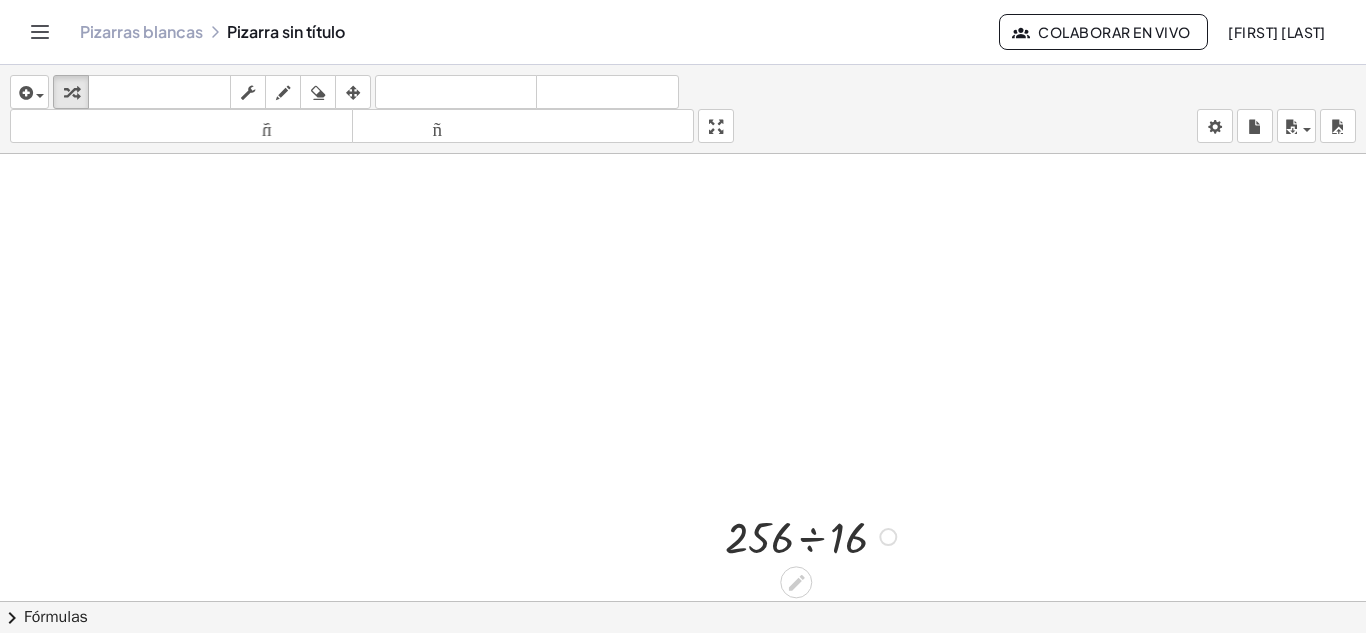 click at bounding box center (814, 535) 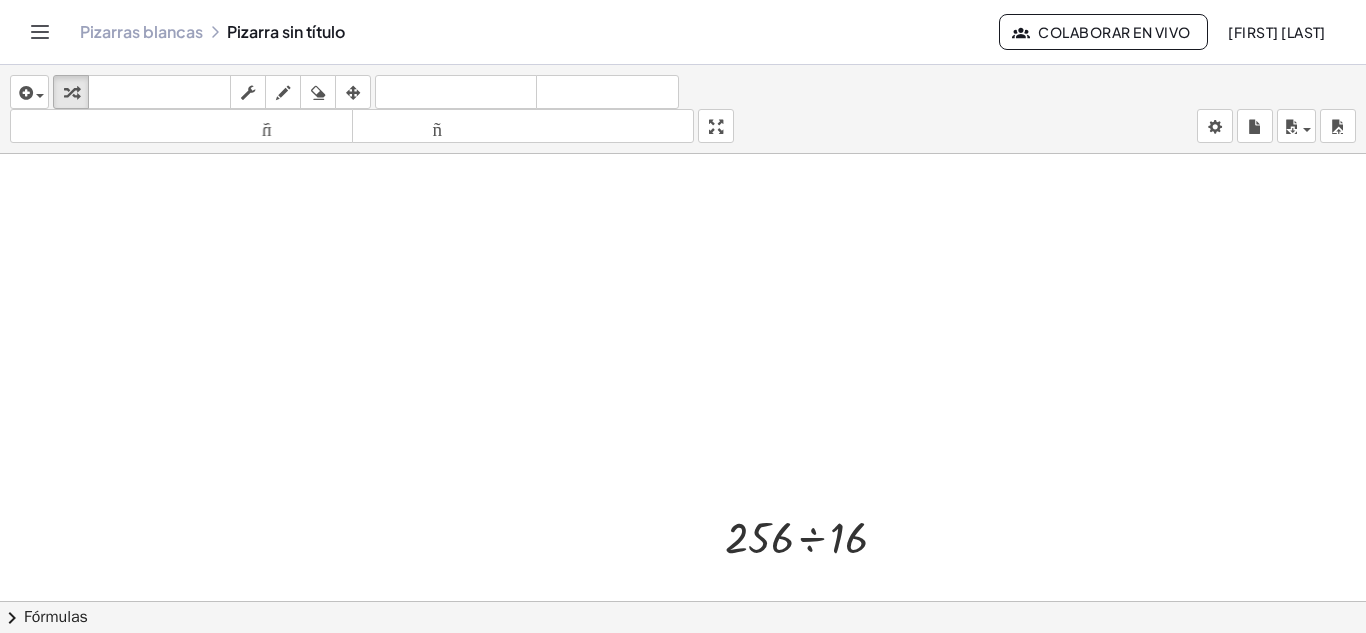 click at bounding box center [683, 101] 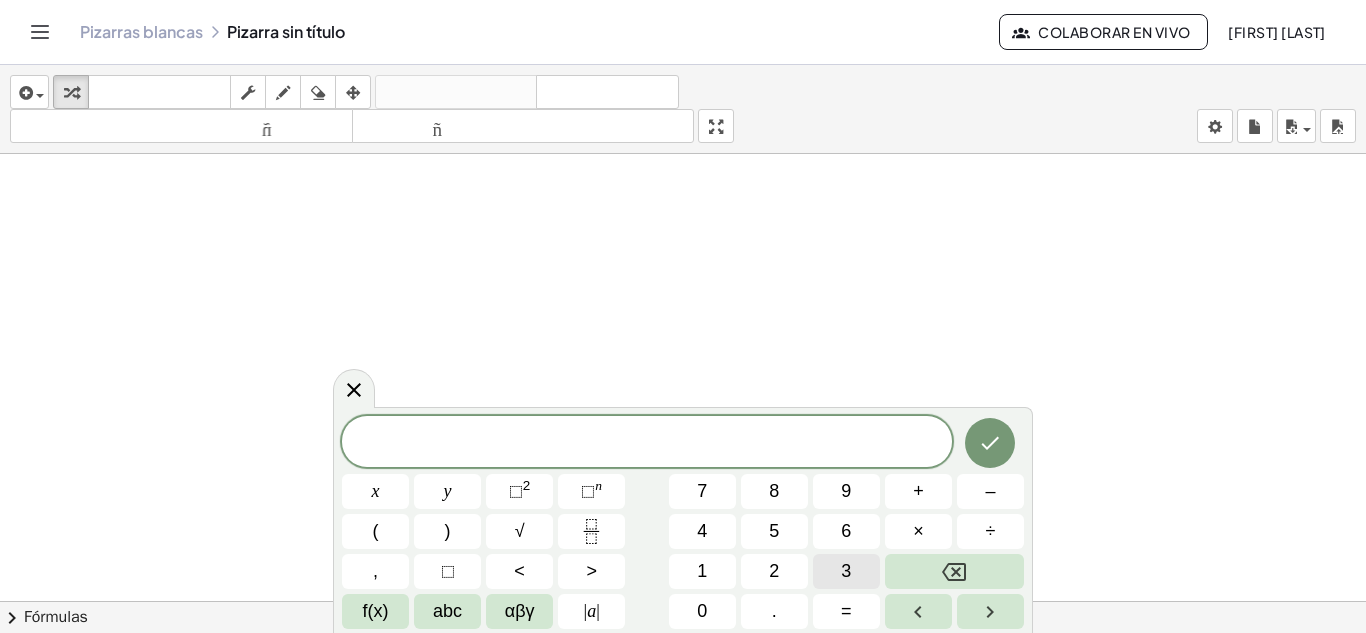click on "3" at bounding box center [846, 571] 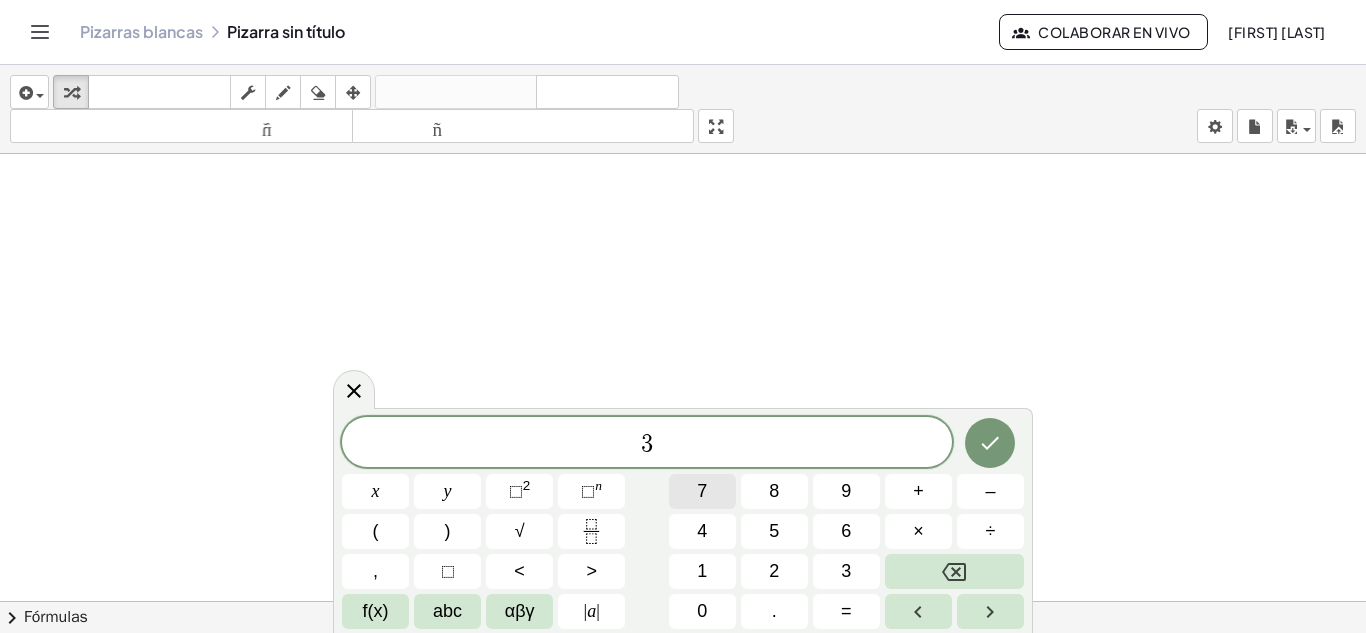 click on "7" at bounding box center [702, 491] 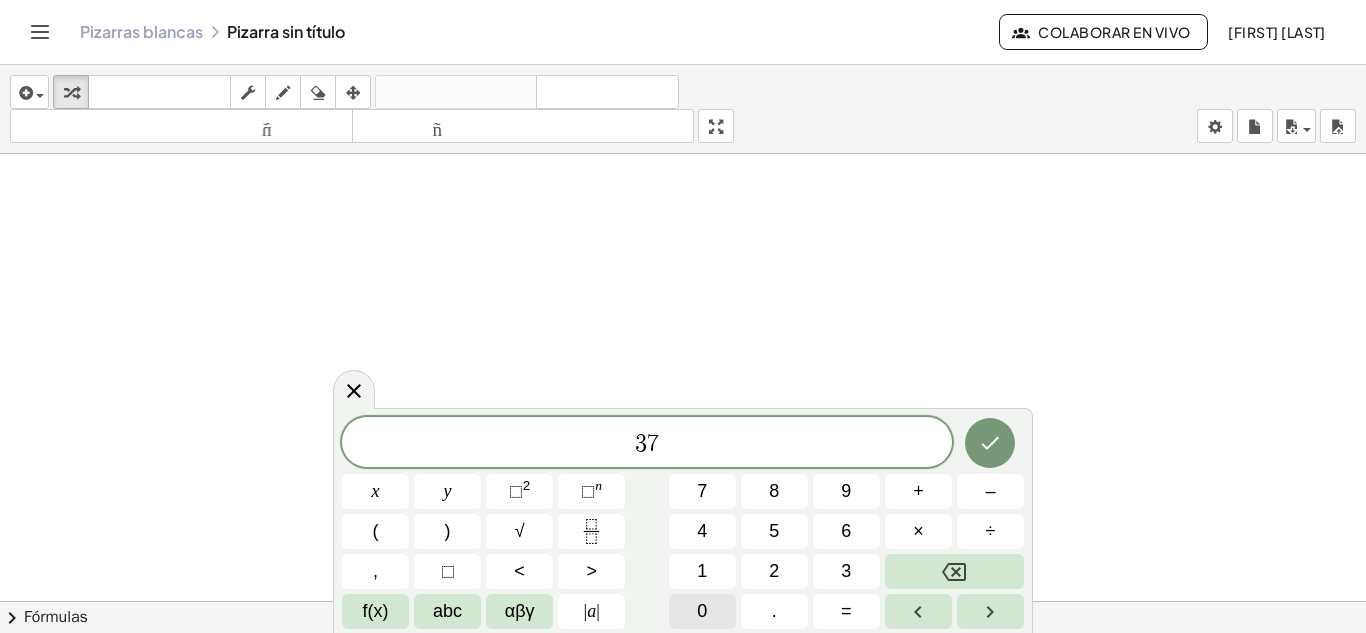 click on "3 7 ​ x y ⬚ 2 ⬚ n 7 8 9 + – ( ) √ 4 5 6 × ÷ , ⬚ < > 1 2 3 f(x) abc αβγ | a | 0 . =" at bounding box center [683, 523] 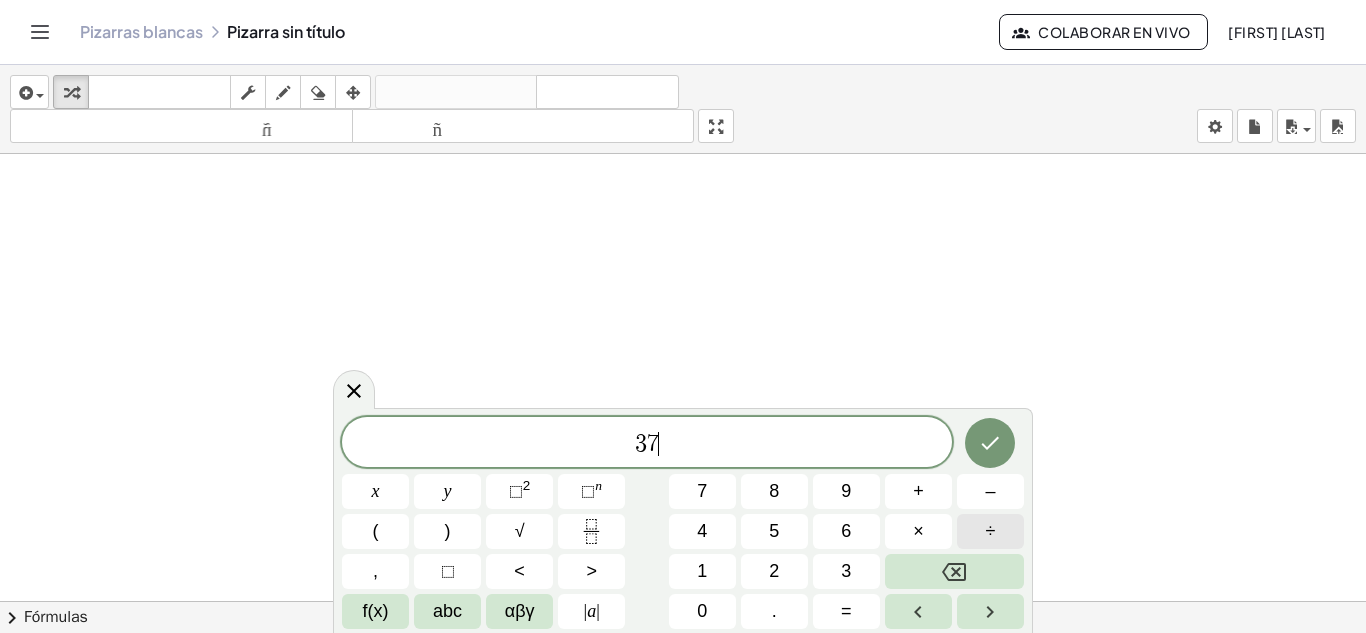click on "÷" at bounding box center [991, 531] 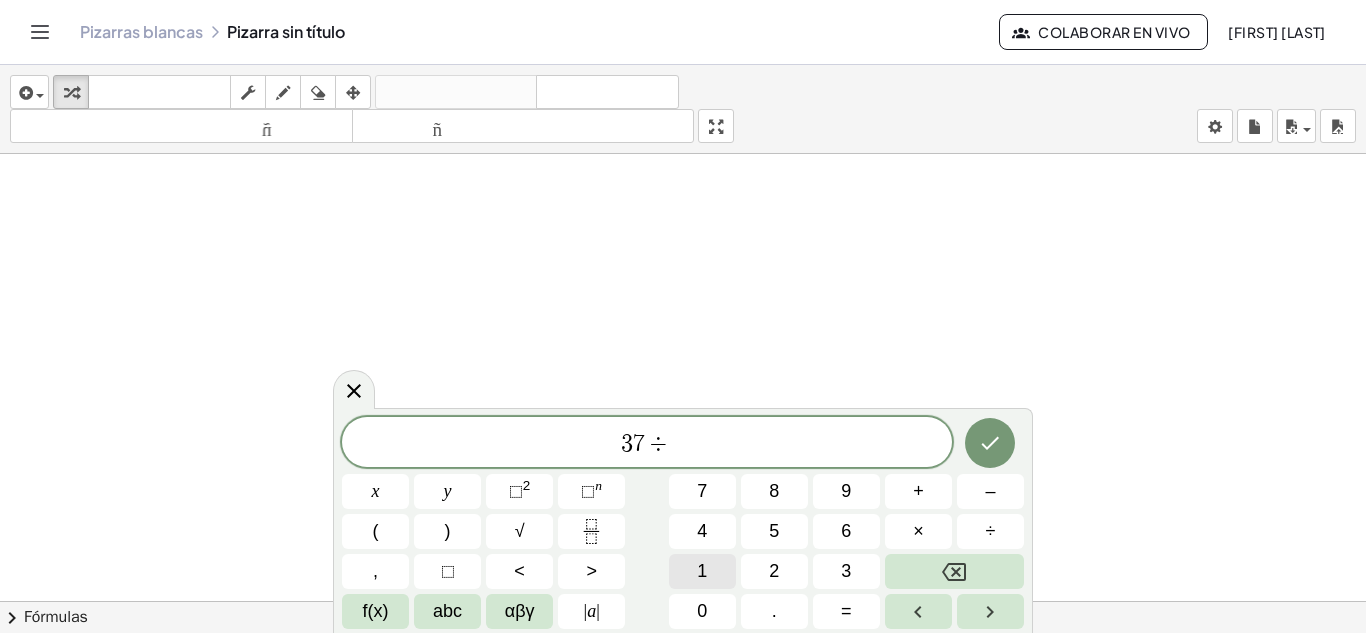 click on "1" at bounding box center [702, 571] 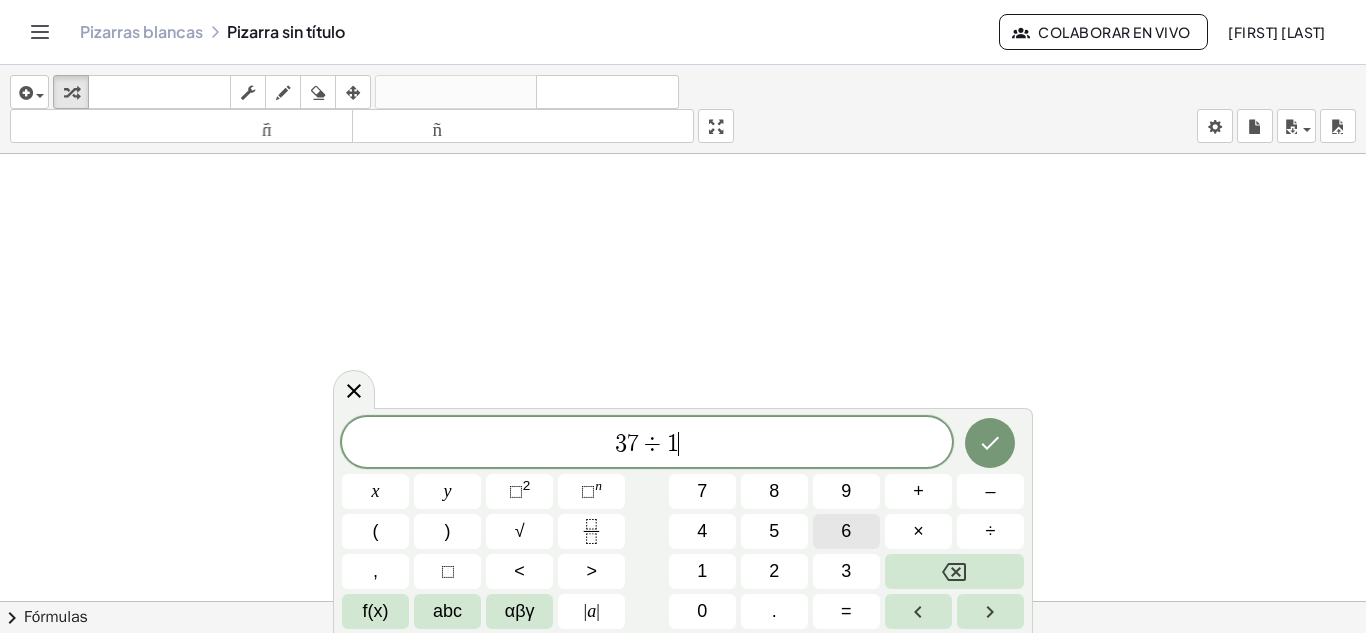 click on "6" at bounding box center [846, 531] 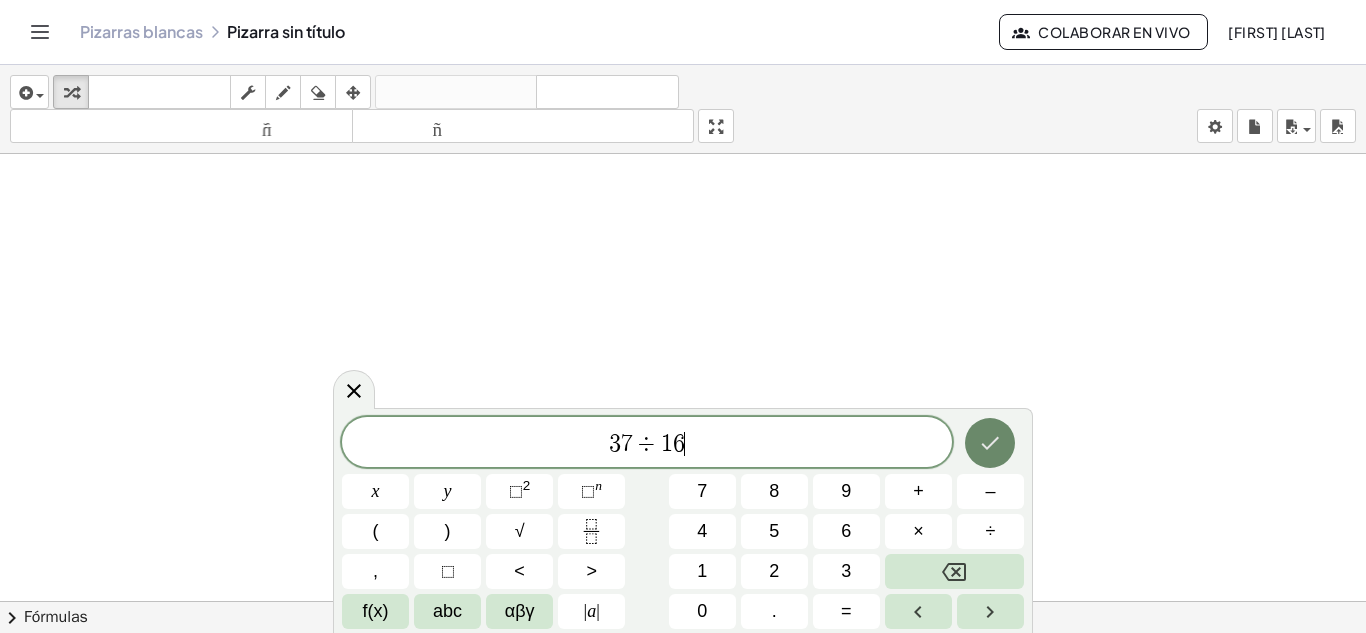 click 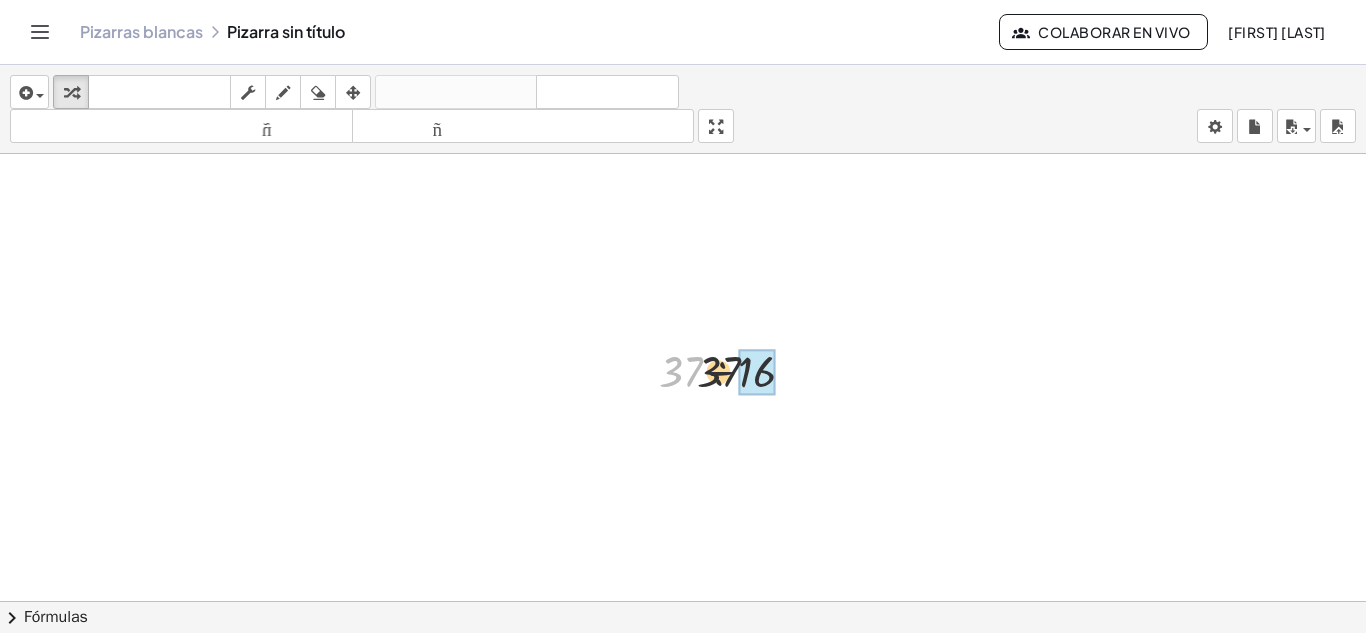 drag, startPoint x: 678, startPoint y: 371, endPoint x: 753, endPoint y: 366, distance: 75.16648 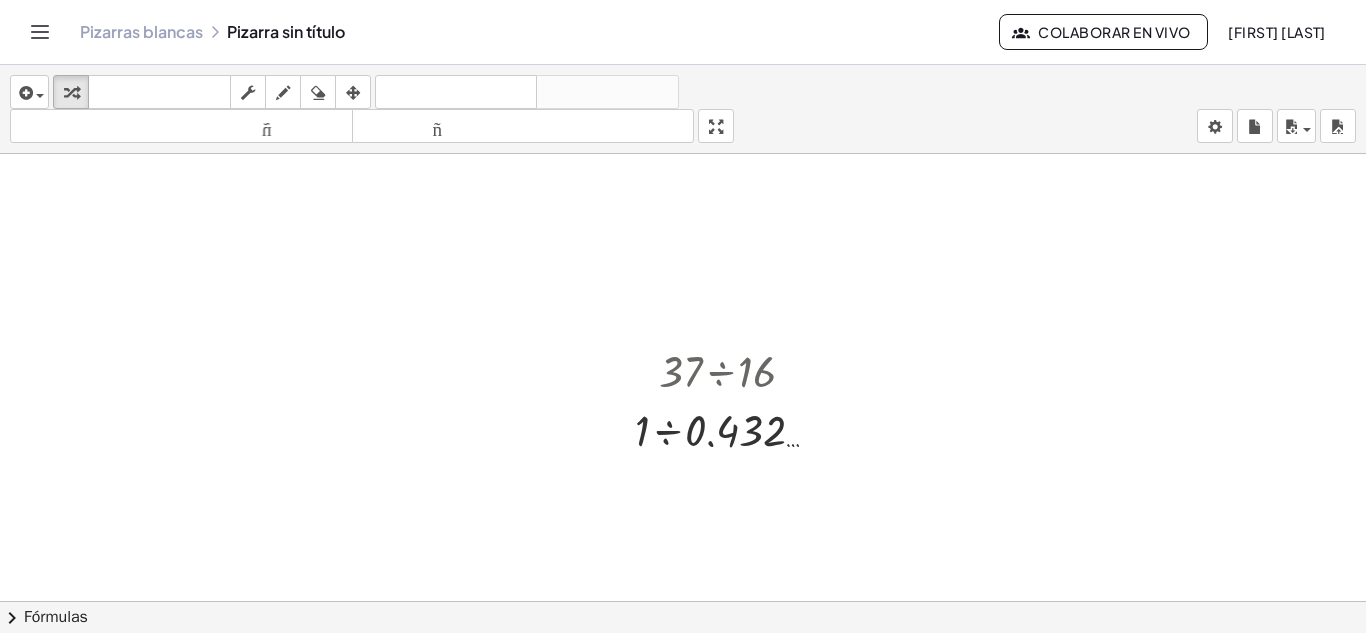 click on "insertar Seleccione uno: Expresión matemática Función Texto Vídeo de YouTube Graficando Geometría Geometría 3D transformar teclado teclado fregar dibujar borrar arreglar deshacer deshacer rehacer rehacer tamaño_del_formato menor tamaño_del_formato más grande pantalla completa carga   ahorrar nuevo ajustes" at bounding box center [683, 109] 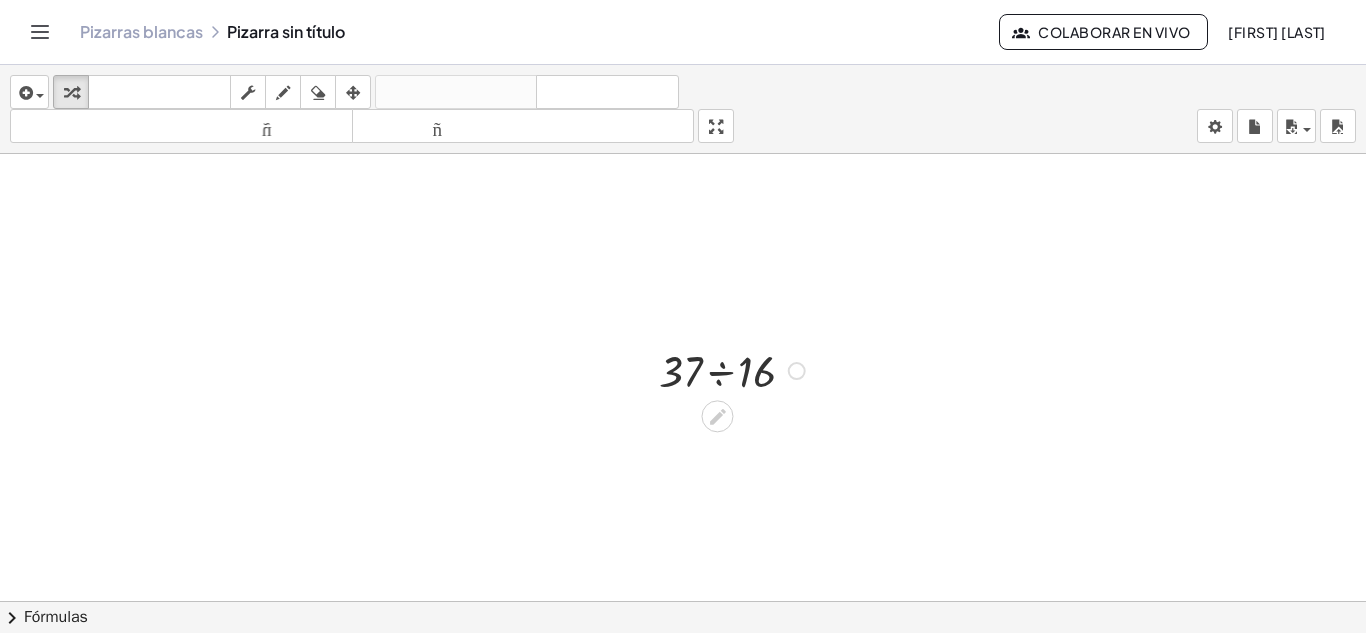 click at bounding box center (725, 414) 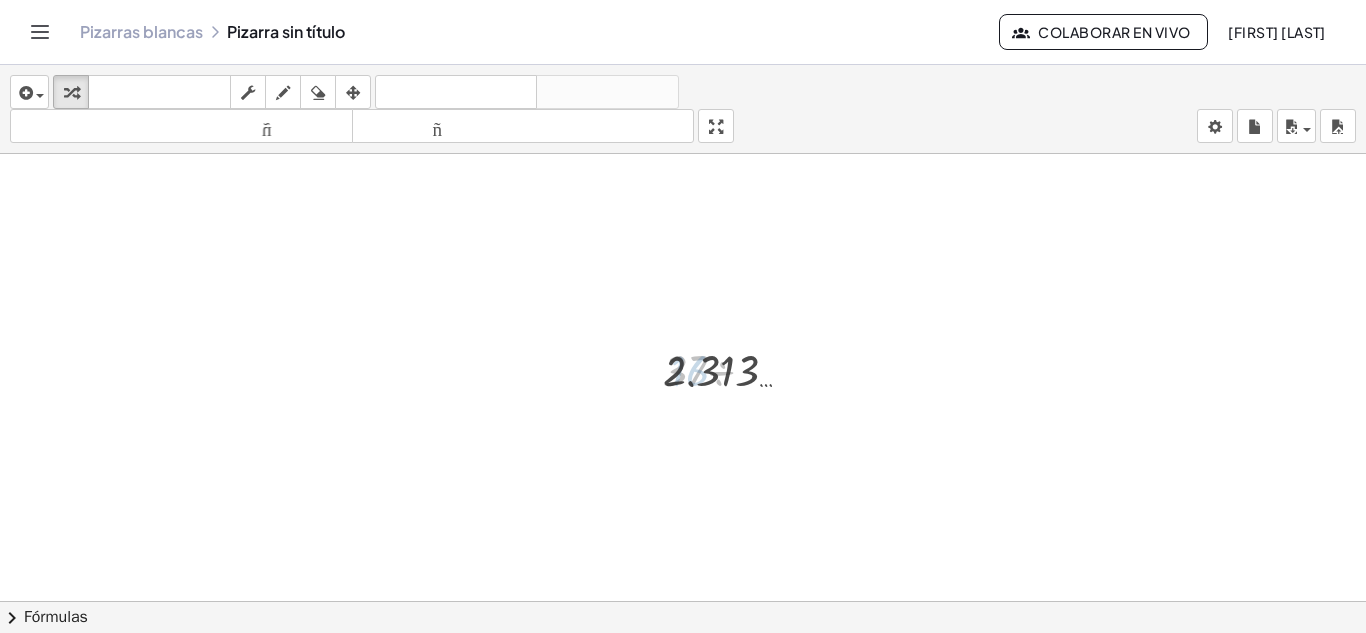 click at bounding box center [683, 101] 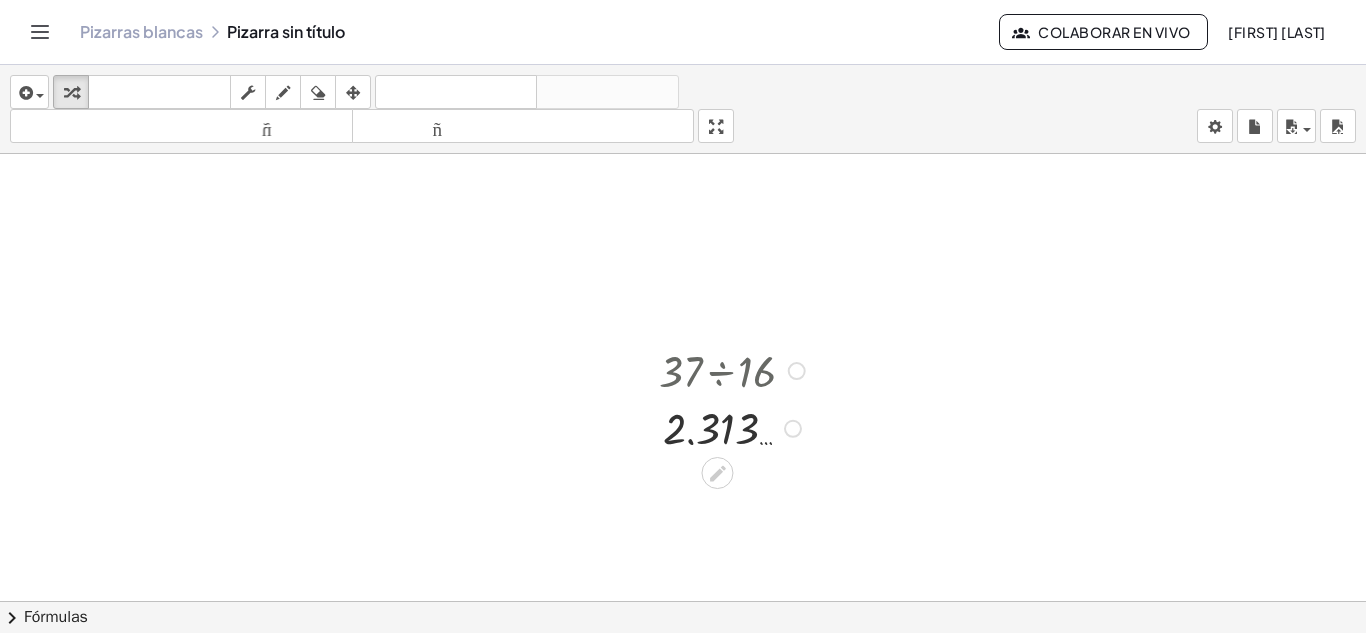 click at bounding box center [683, 101] 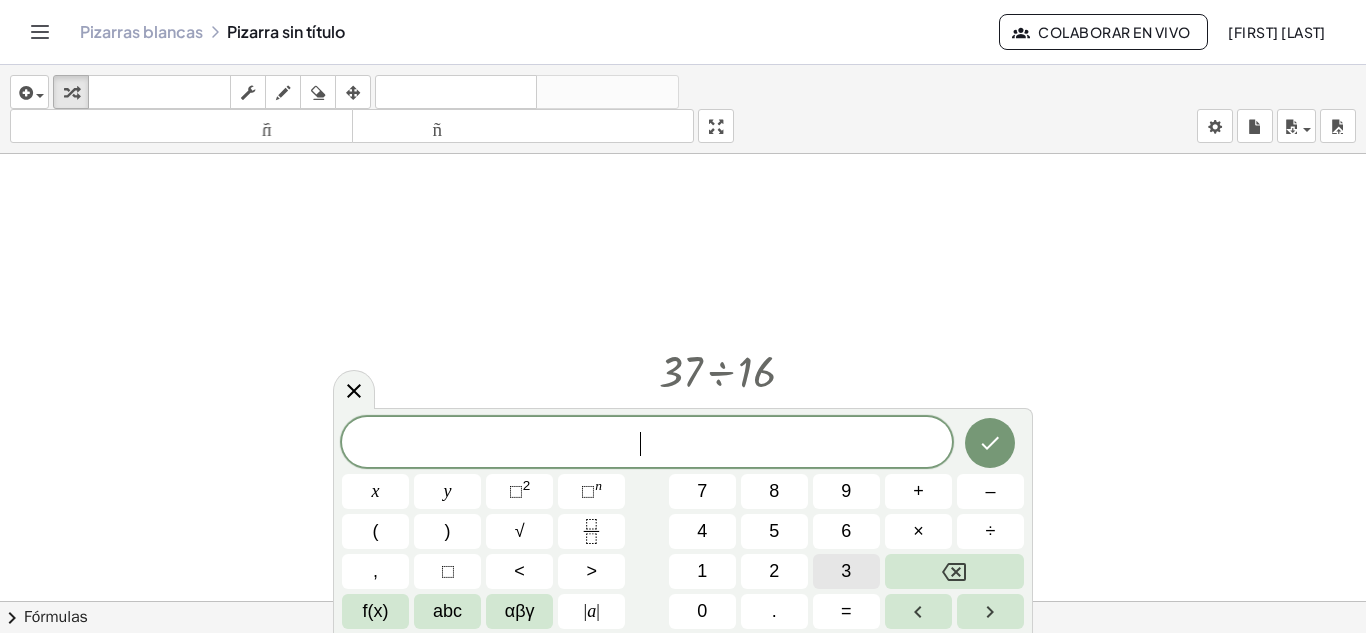 click on "3" at bounding box center (846, 571) 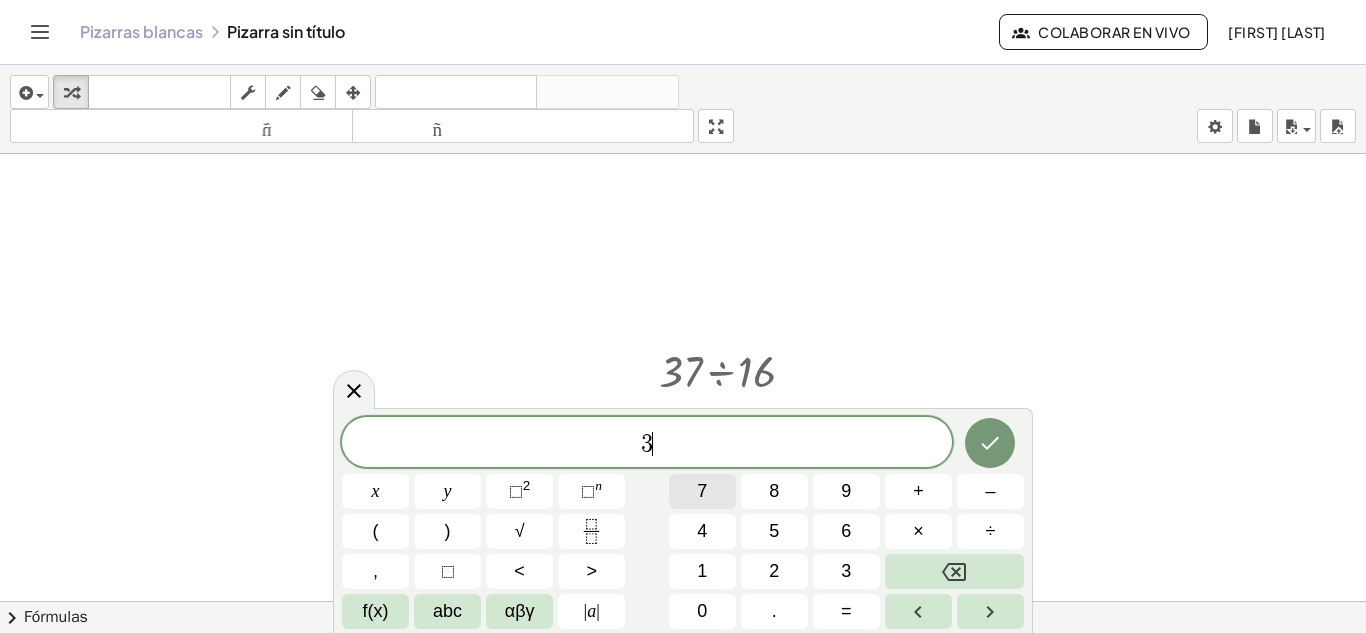 click on "7" at bounding box center [702, 491] 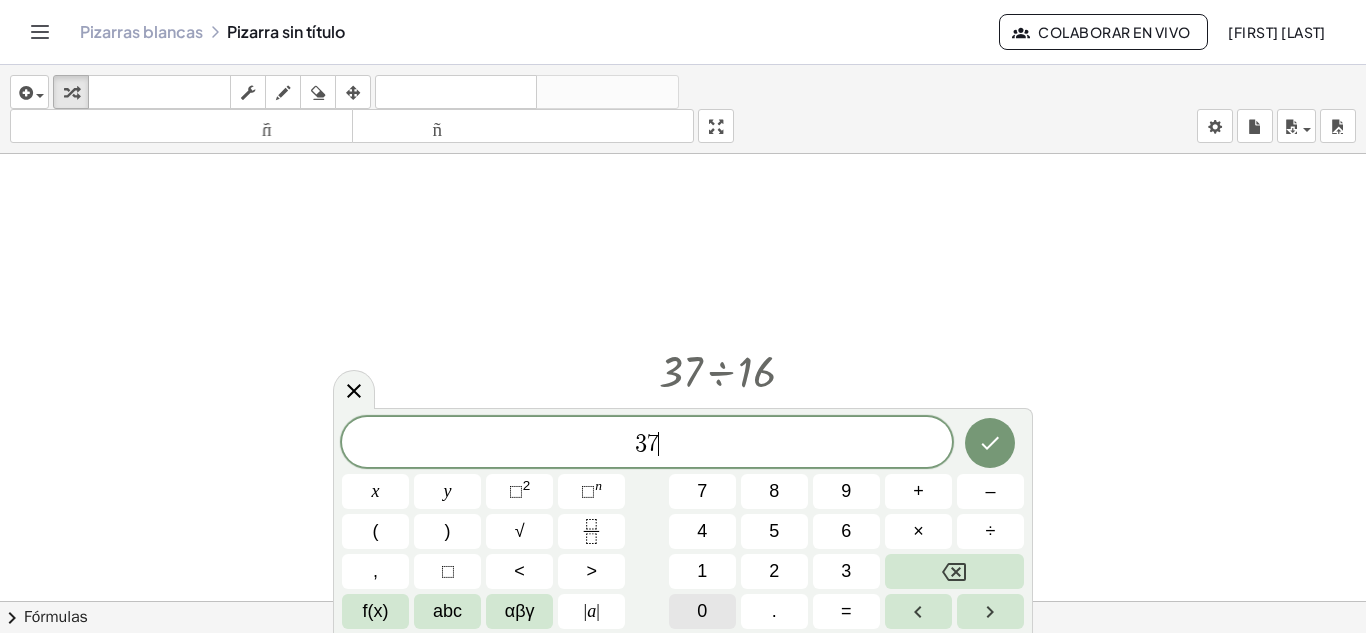 click on "0" at bounding box center (702, 611) 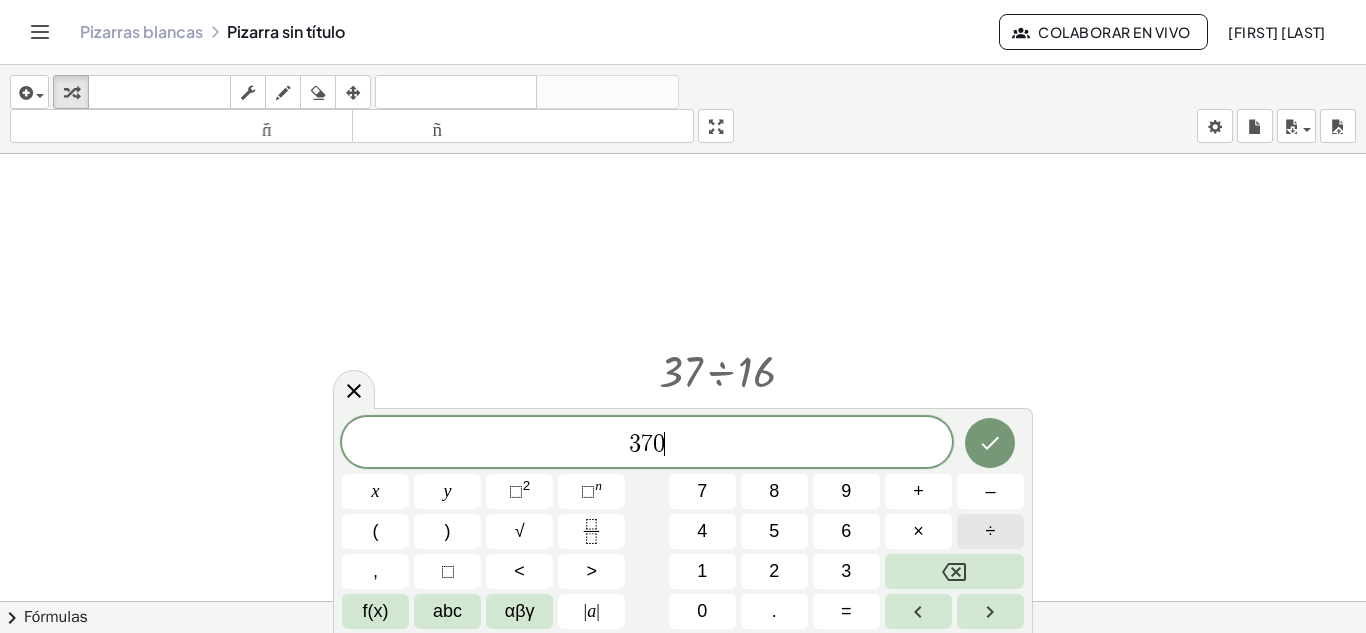 click on "÷" at bounding box center [990, 531] 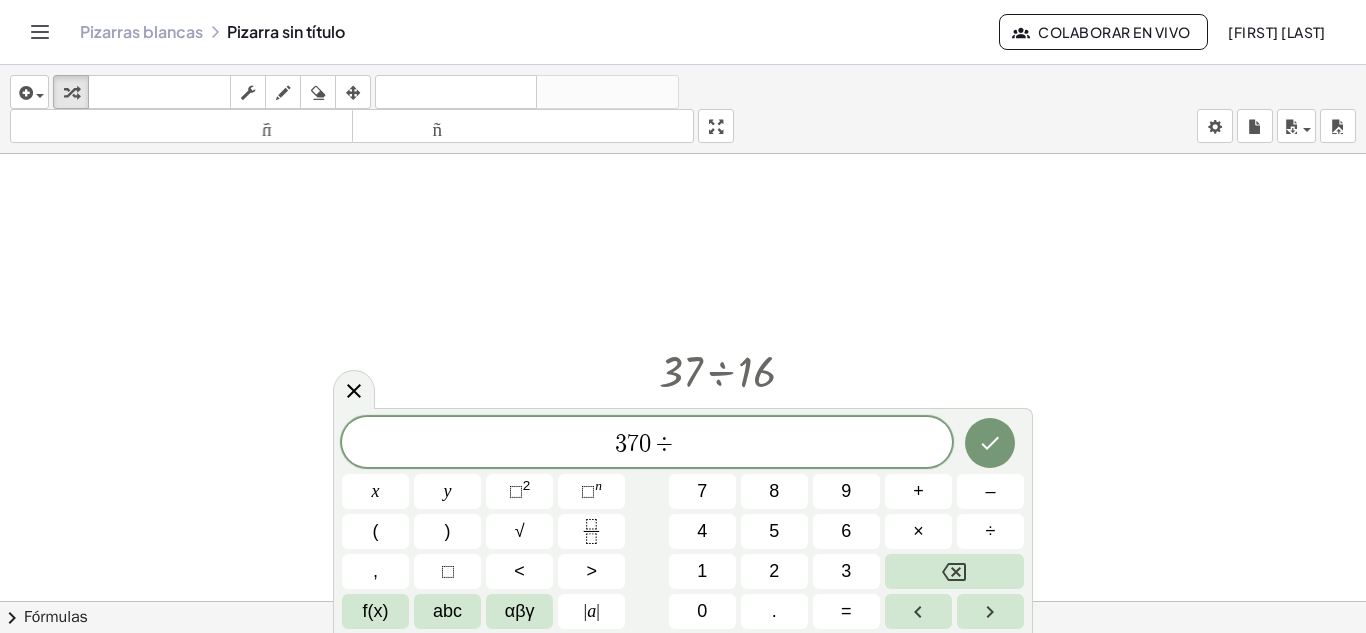 click on "1" at bounding box center [702, 571] 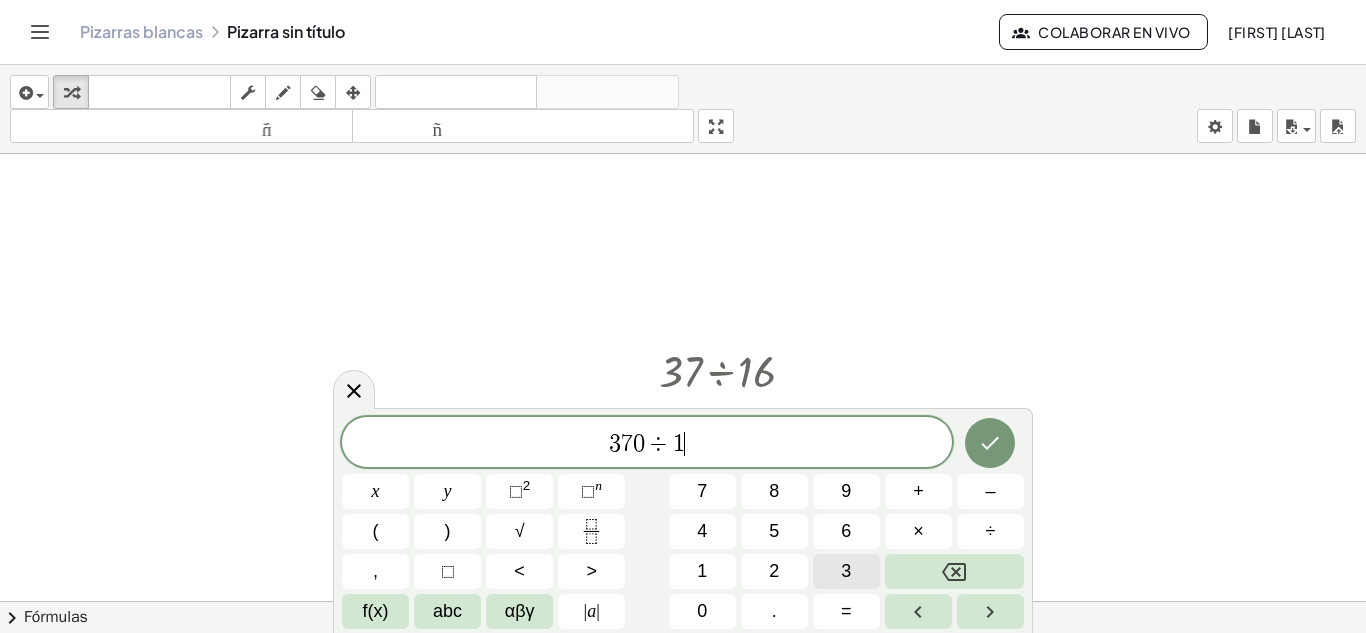 click on "6" at bounding box center [846, 531] 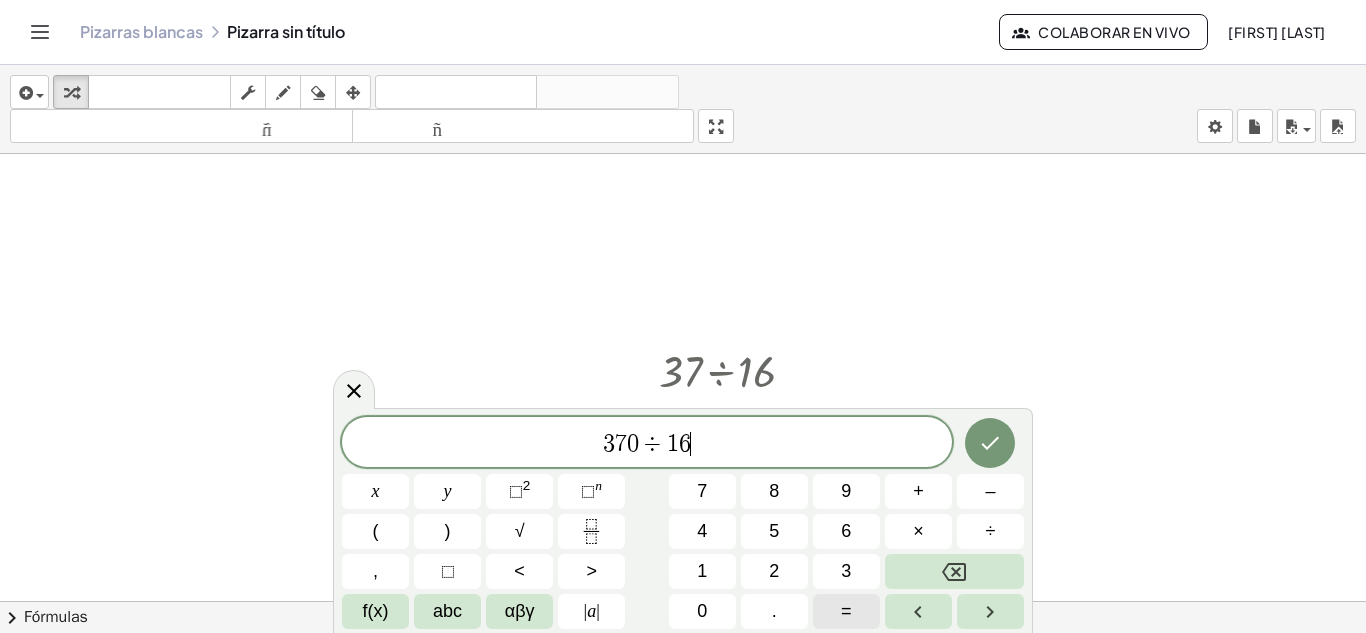 click on "=" at bounding box center (846, 611) 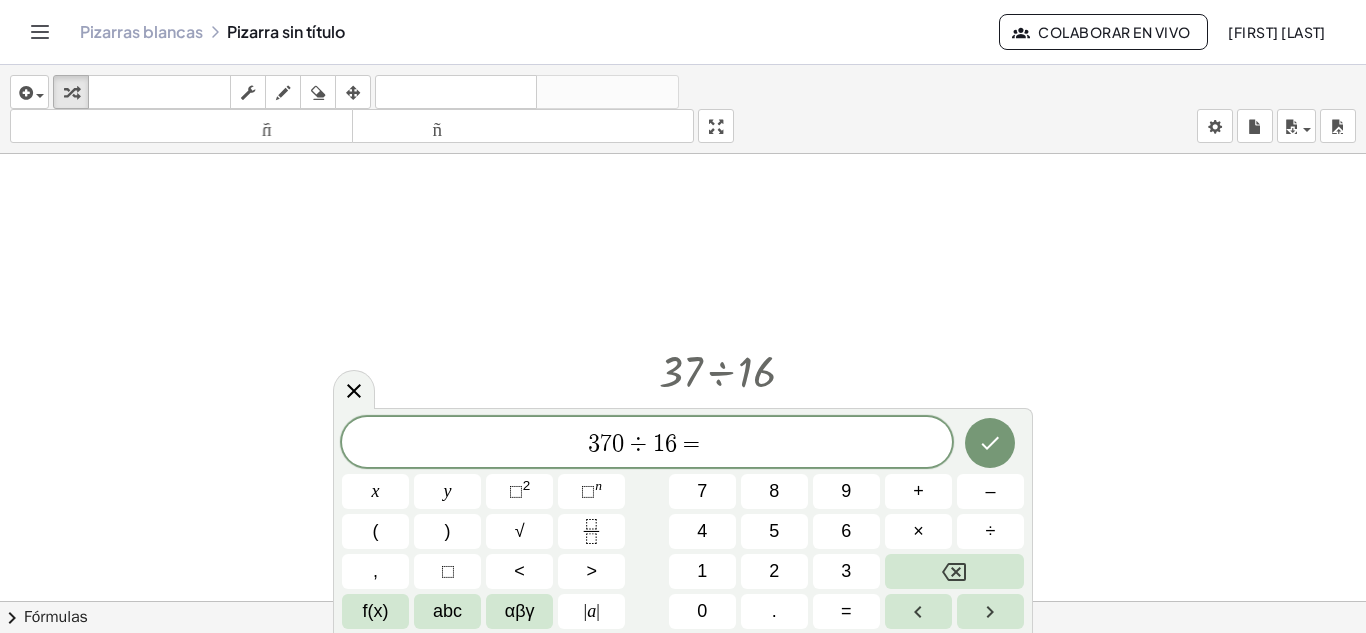 click on "3 7 0 ÷ 1 6 = x y ⬚ 2 ⬚ n 7 8 9 + – ( ) √ 4 5 6 × ÷ , ⬚ < > 1 2 3 f(x) abc αβγ | a | 0 . =" at bounding box center (683, 523) 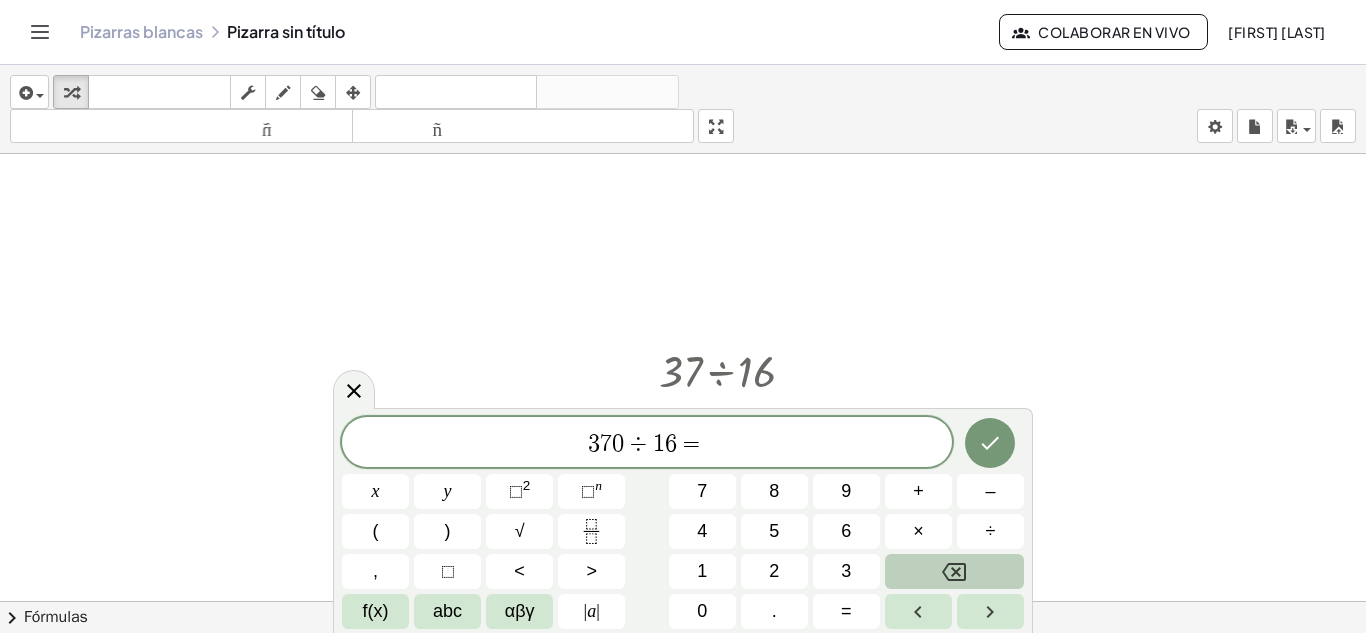 click 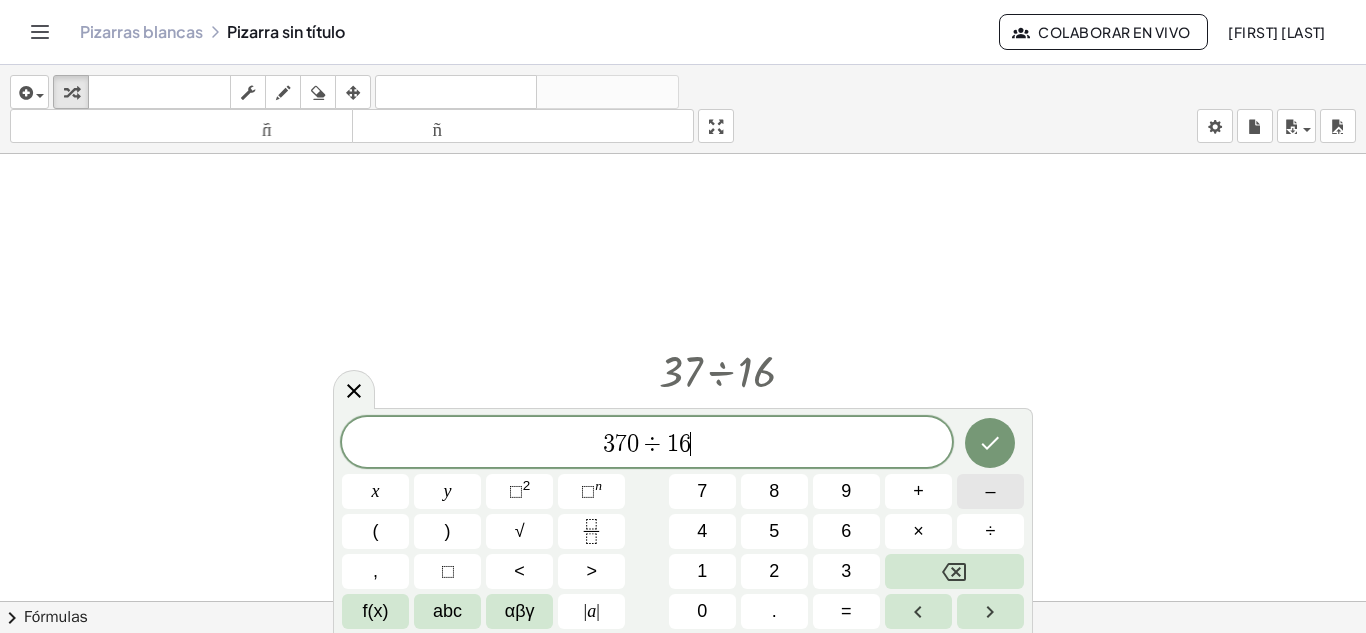 click on "–" at bounding box center (990, 491) 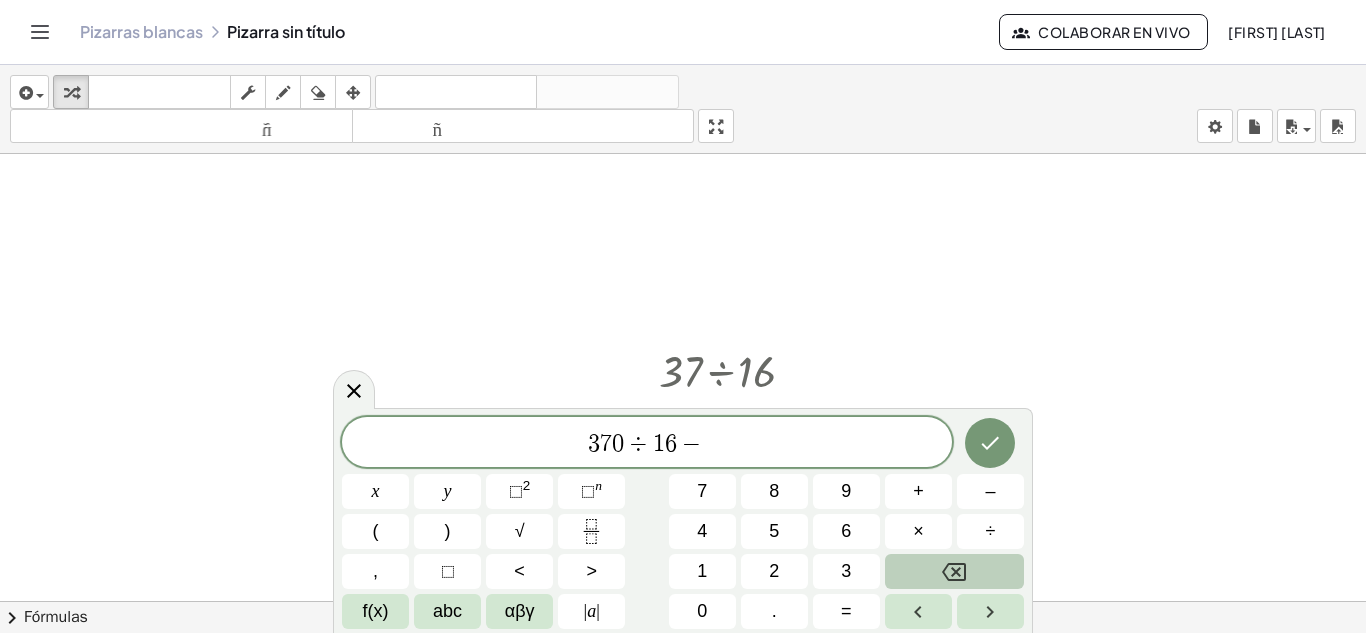 click 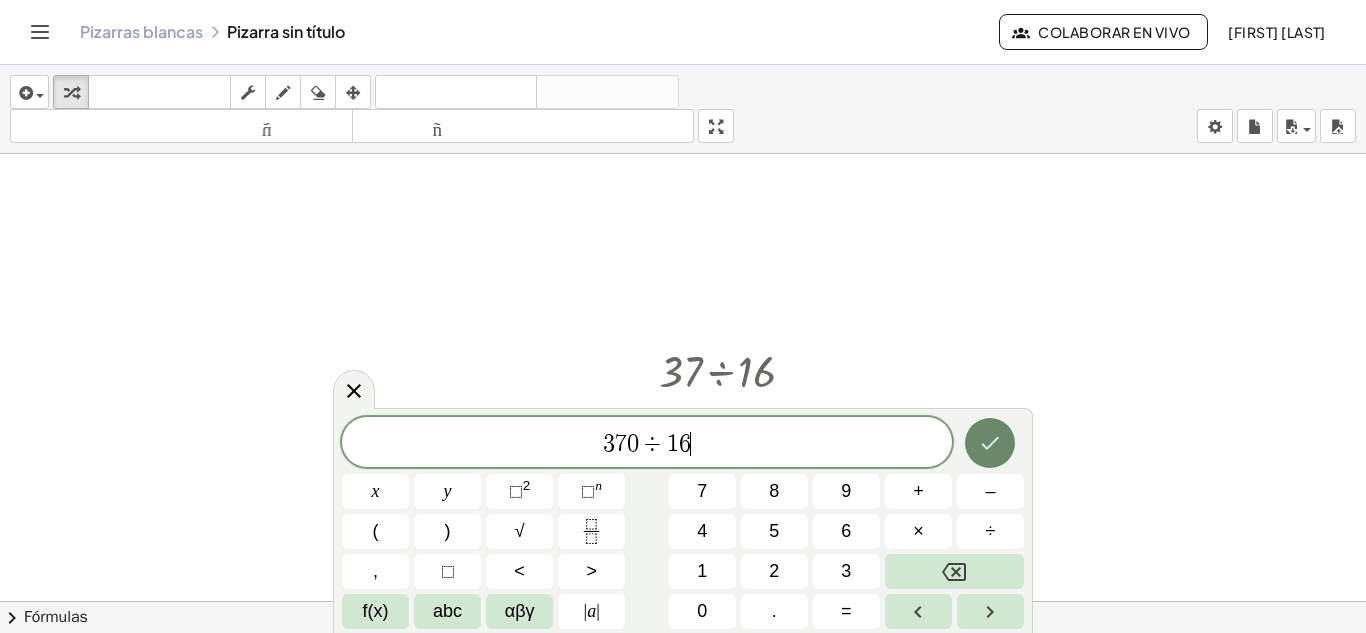 click 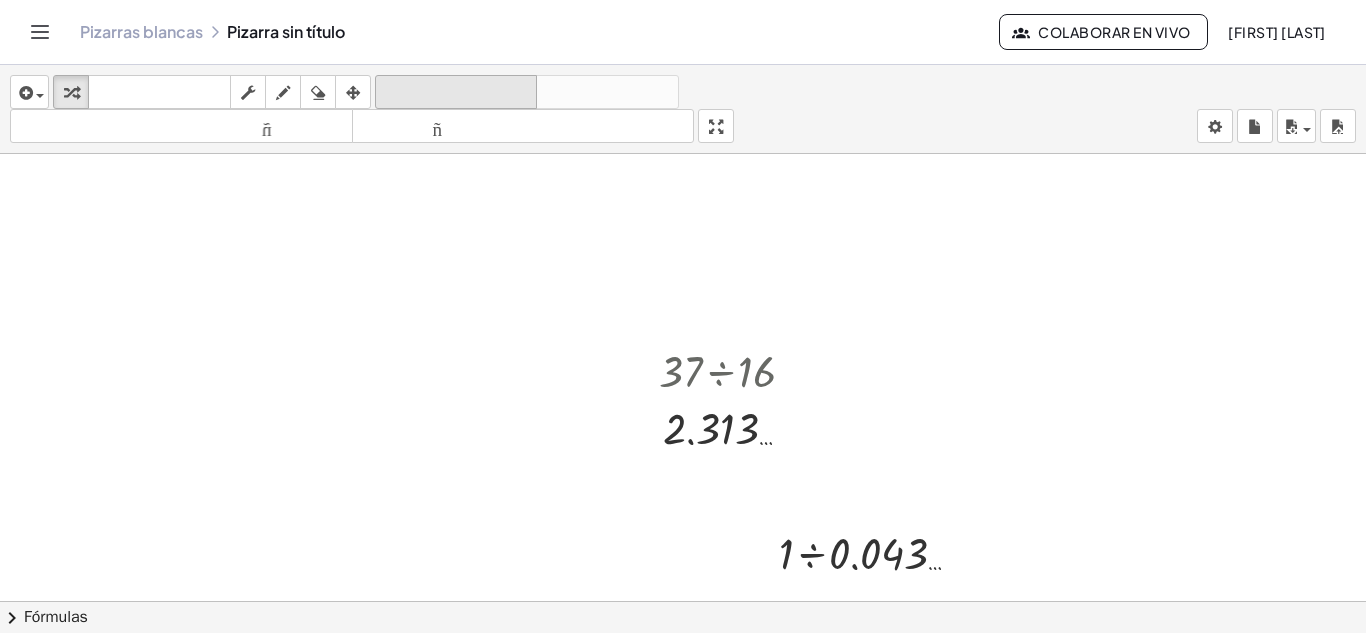 click on "deshacer" at bounding box center (456, 92) 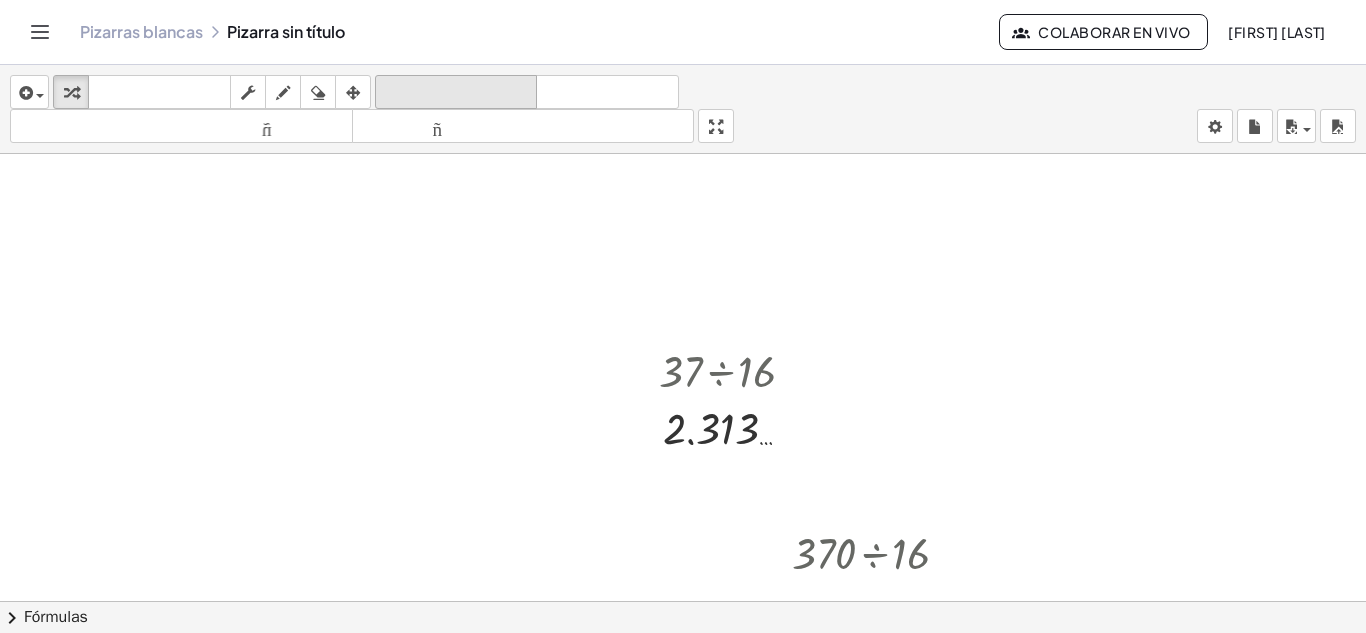 click on "deshacer" at bounding box center [456, 92] 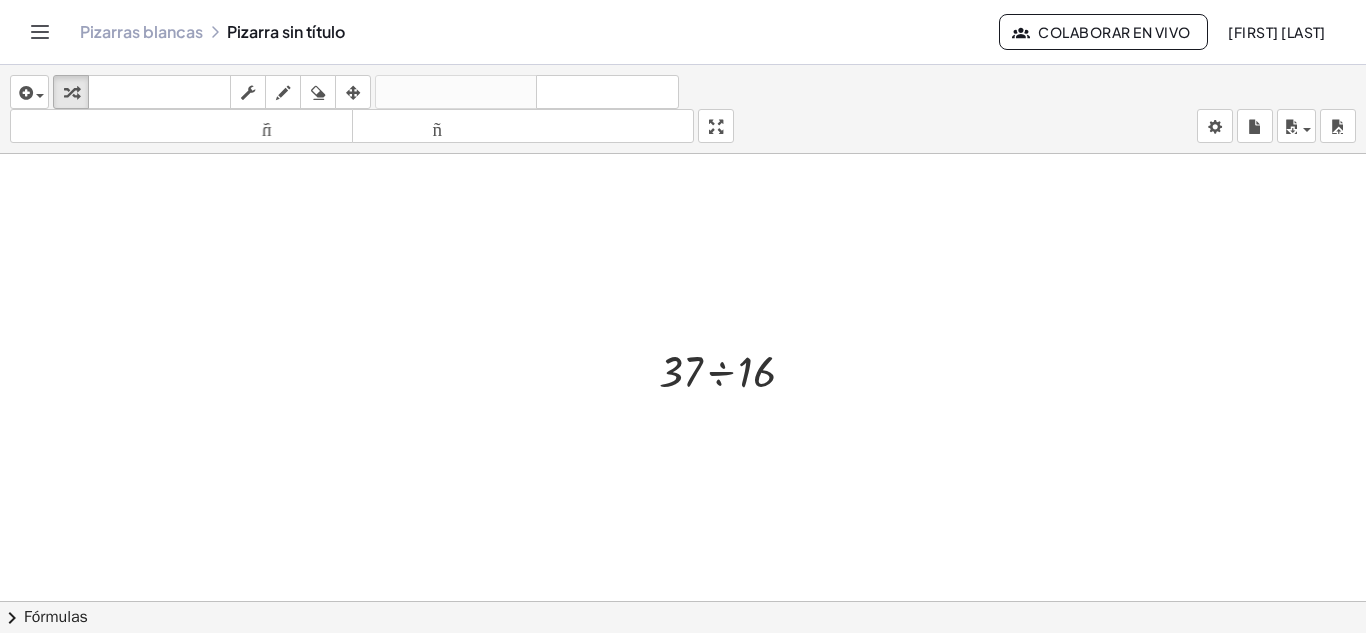 click at bounding box center (683, 101) 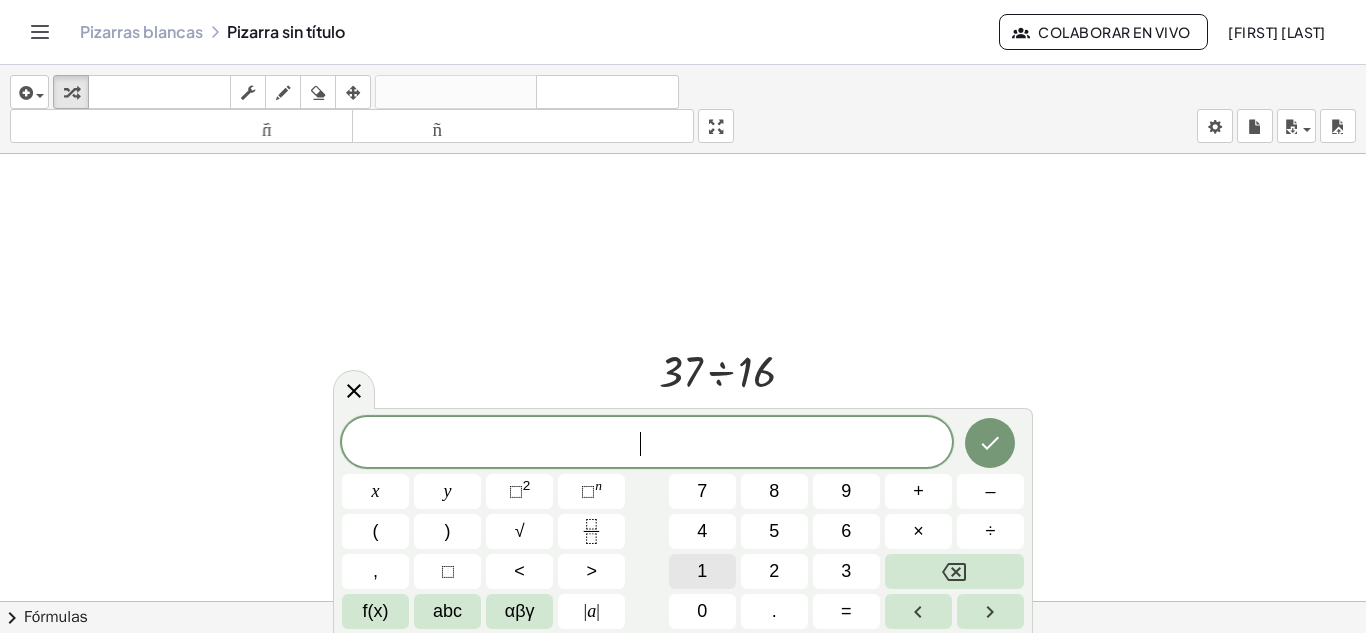 click on "1" at bounding box center [702, 571] 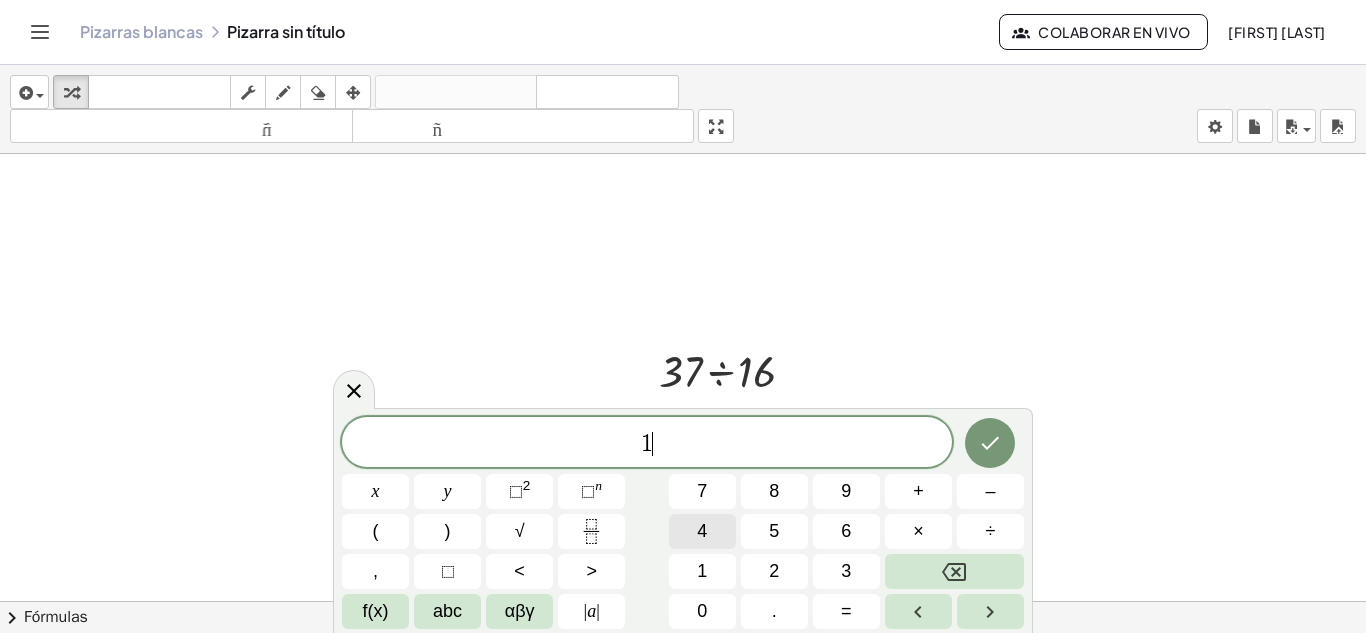 click on "4" at bounding box center [702, 531] 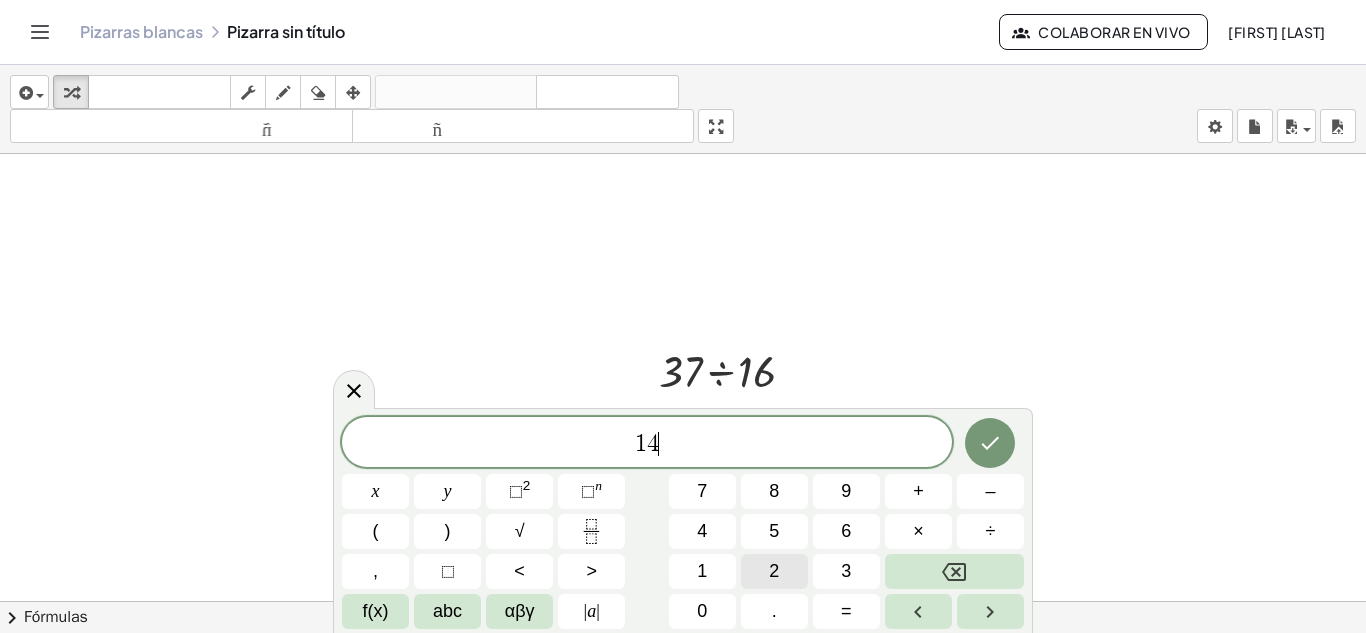 click on "2" at bounding box center [774, 571] 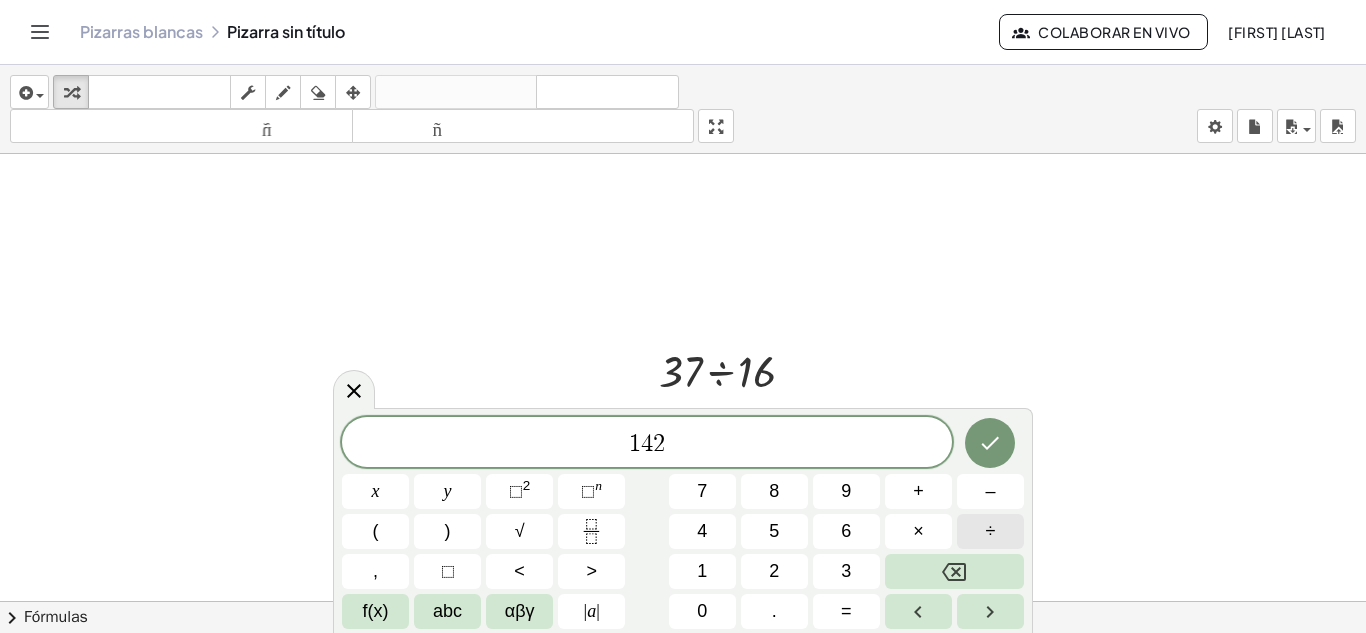 click on "÷" at bounding box center [990, 531] 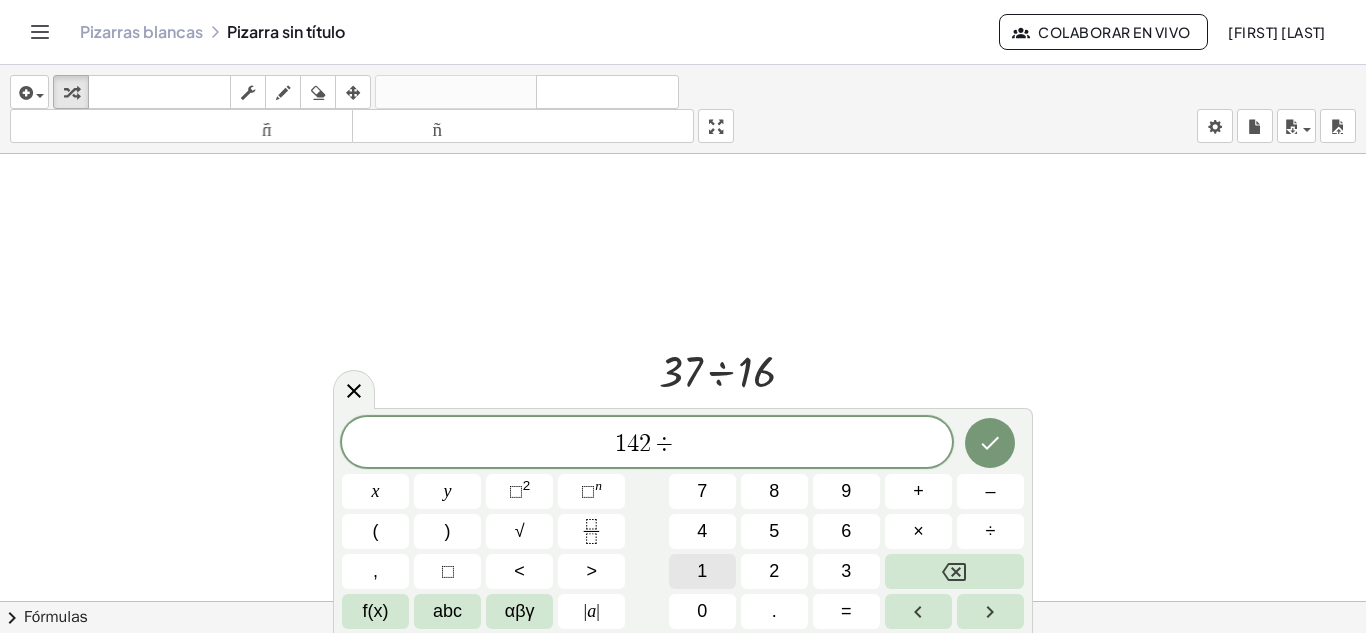 click on "1" at bounding box center (702, 571) 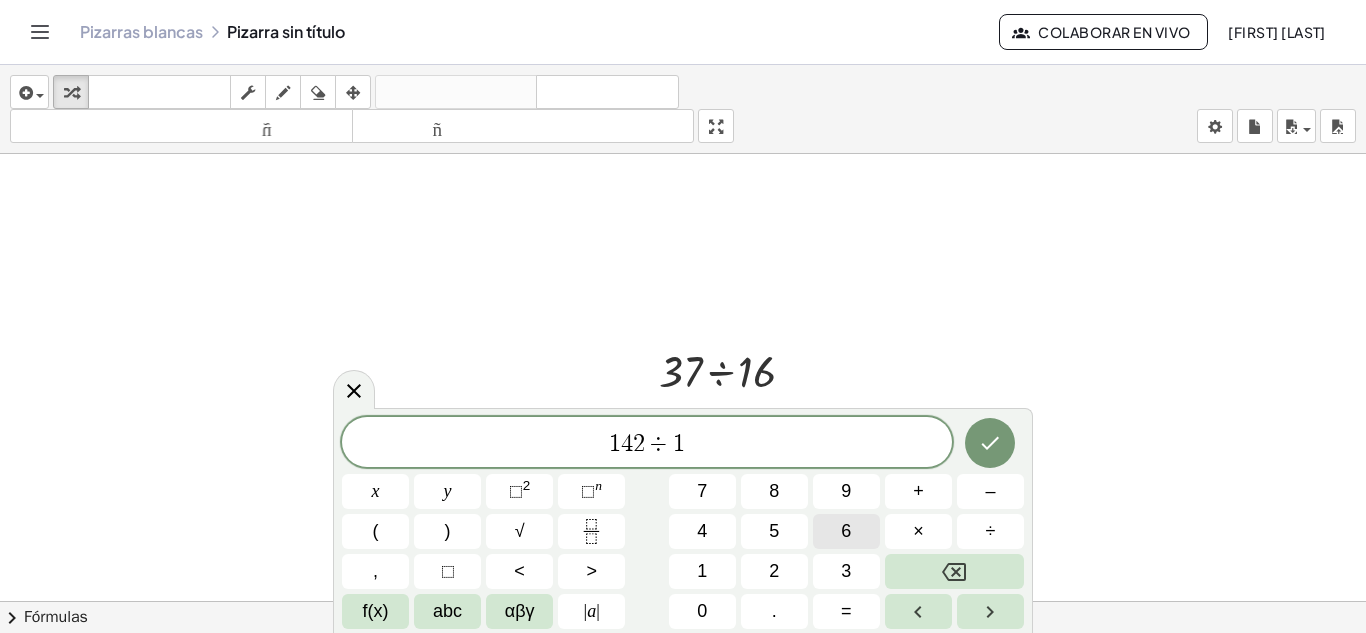 click on "6" at bounding box center [846, 531] 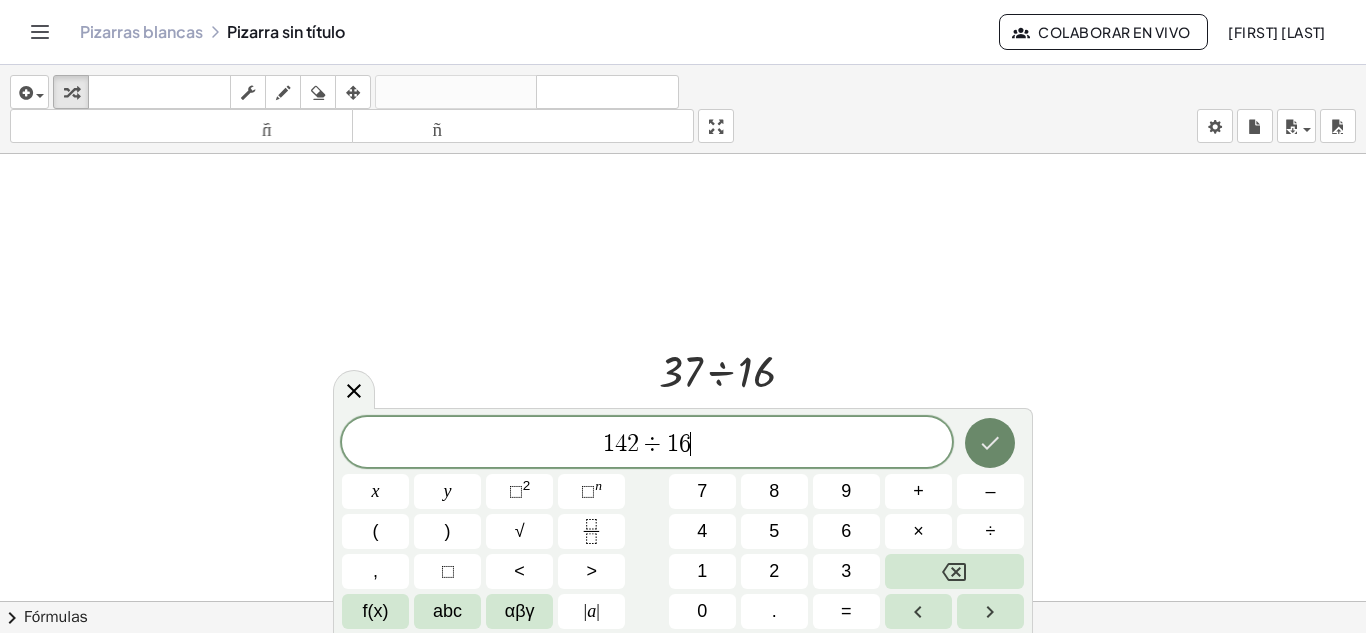 click 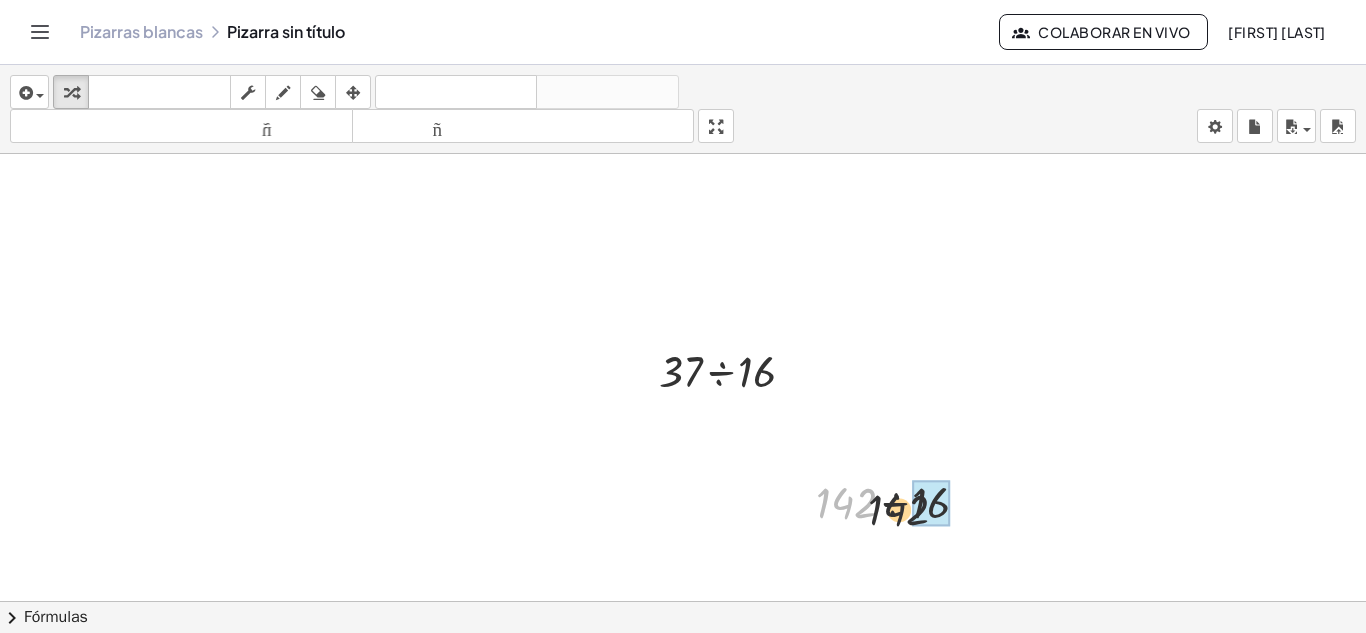 drag, startPoint x: 913, startPoint y: 519, endPoint x: 937, endPoint y: 520, distance: 24.020824 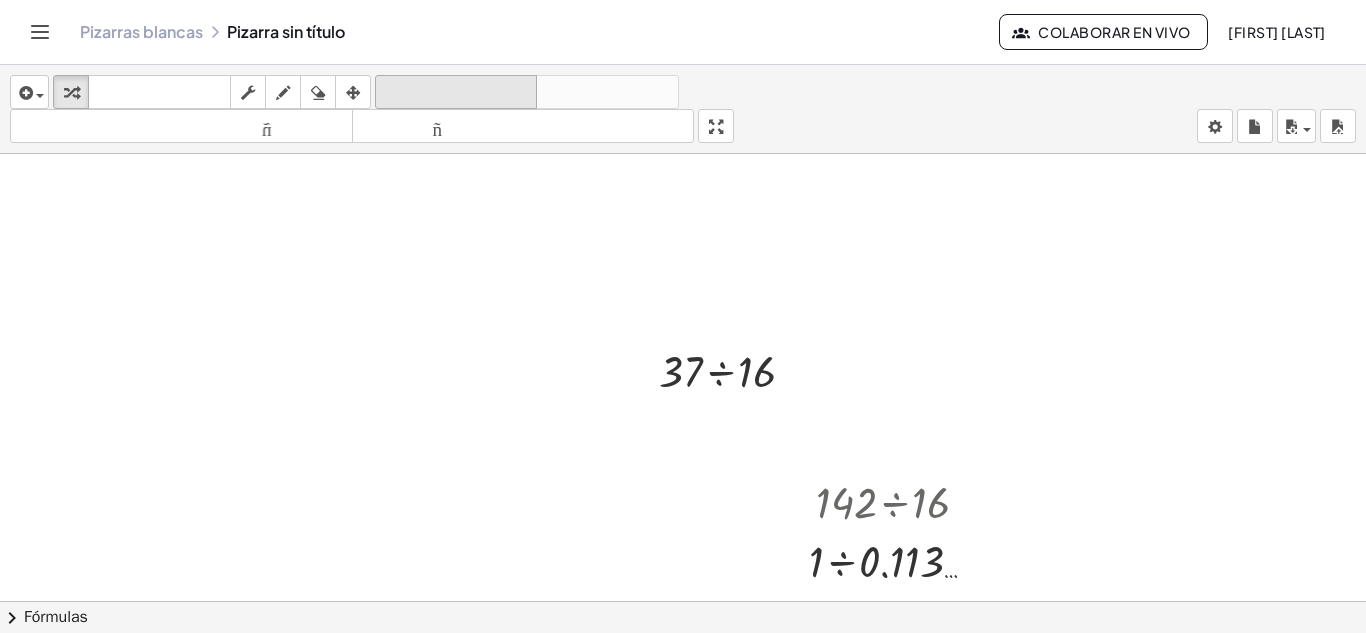 click on "deshacer" at bounding box center [456, 92] 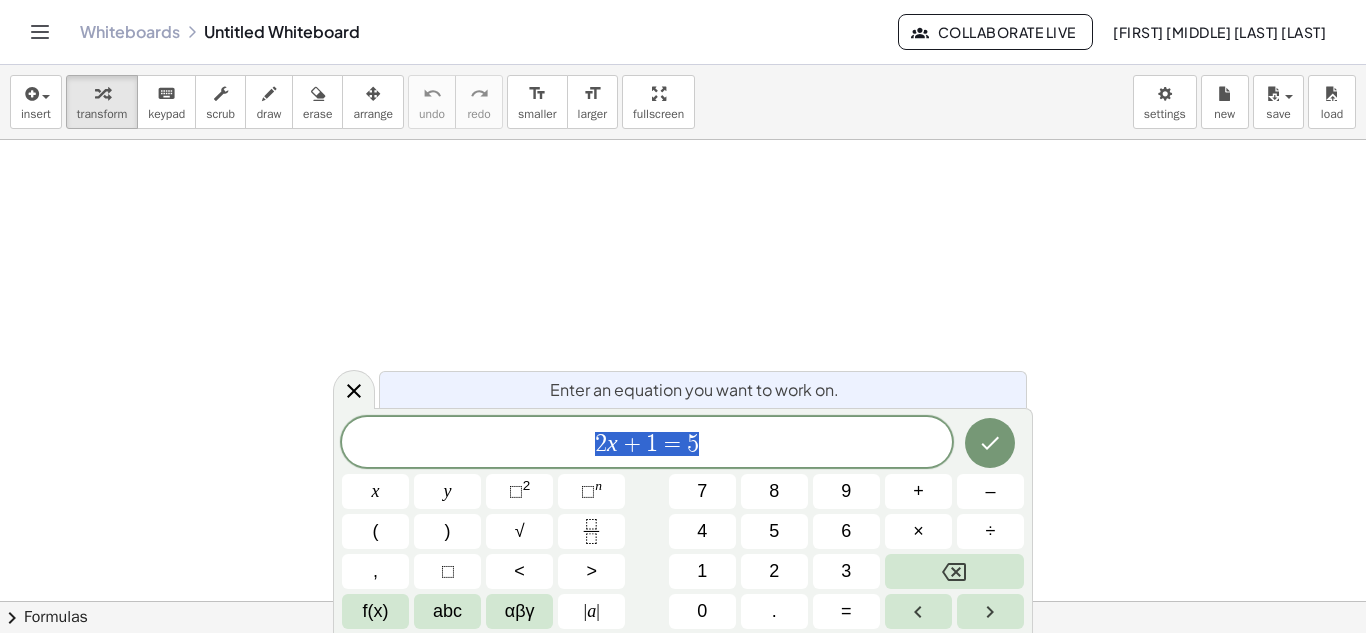 scroll, scrollTop: 0, scrollLeft: 0, axis: both 